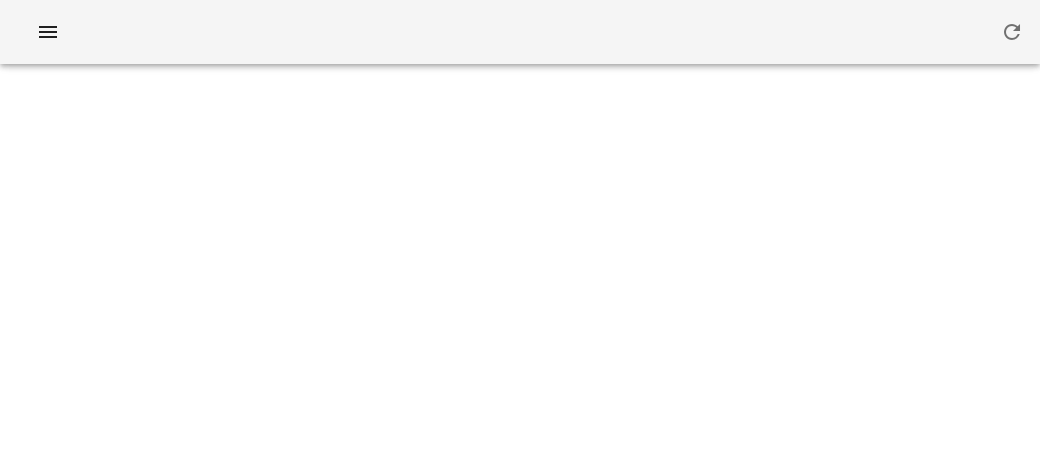 scroll, scrollTop: 0, scrollLeft: 0, axis: both 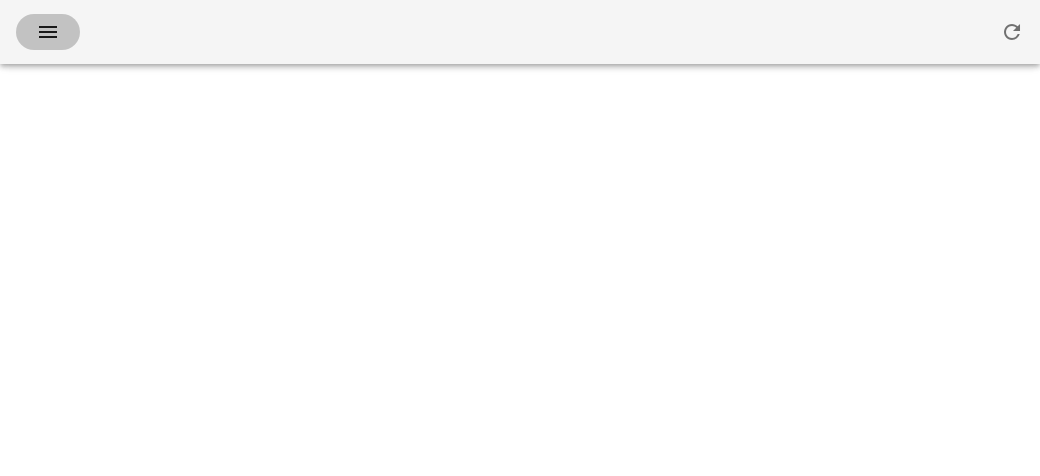click at bounding box center [48, 32] 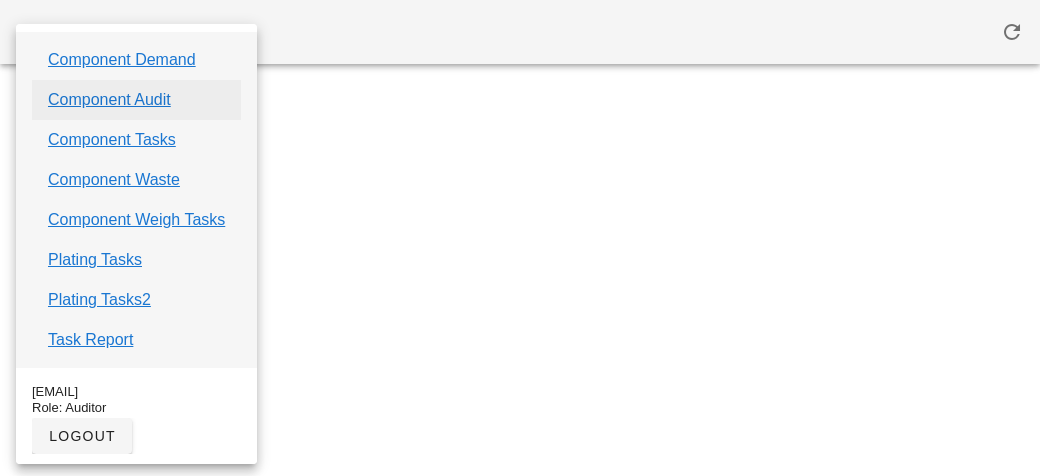 click on "Component Audit" at bounding box center (109, 100) 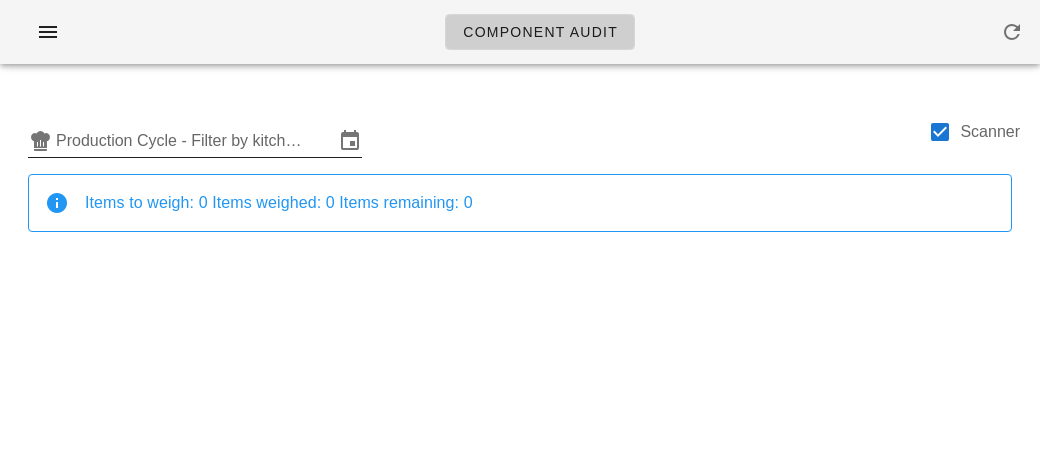 click on "Production Cycle - Filter by kitchen production schedules" at bounding box center [195, 141] 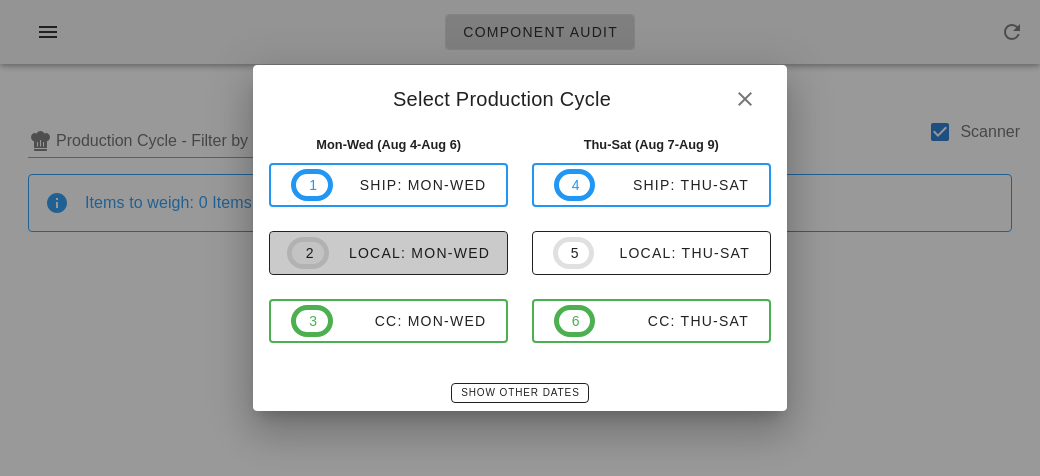 click on "2" at bounding box center [308, 253] 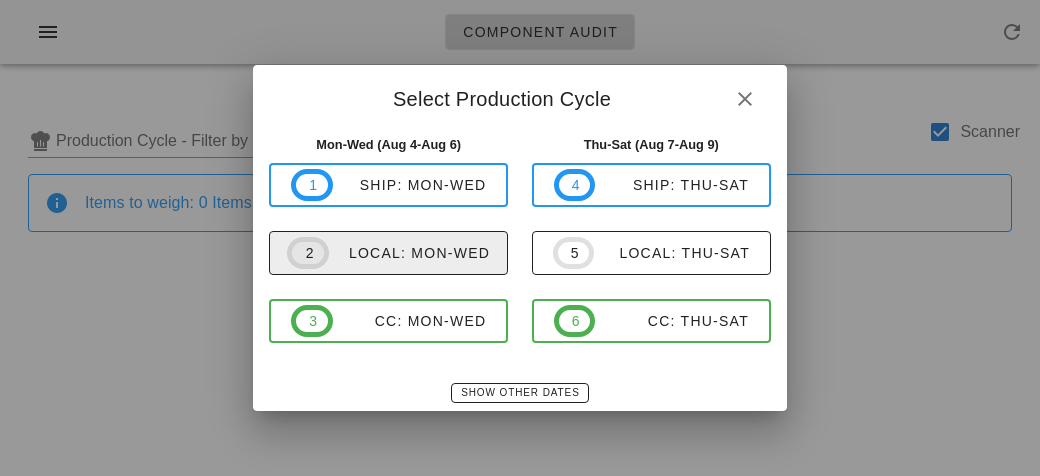 type on "local: Mon-Wed (Aug 4-Aug 6)" 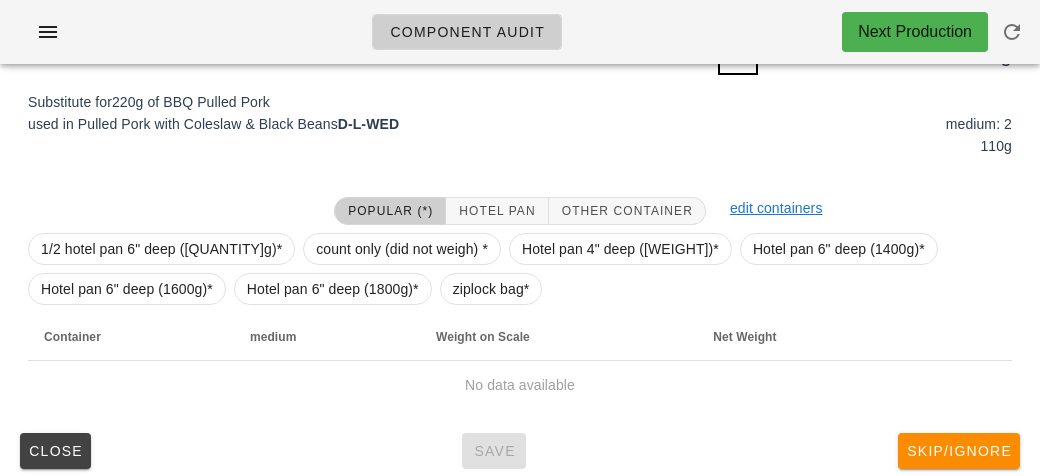 scroll, scrollTop: 240, scrollLeft: 0, axis: vertical 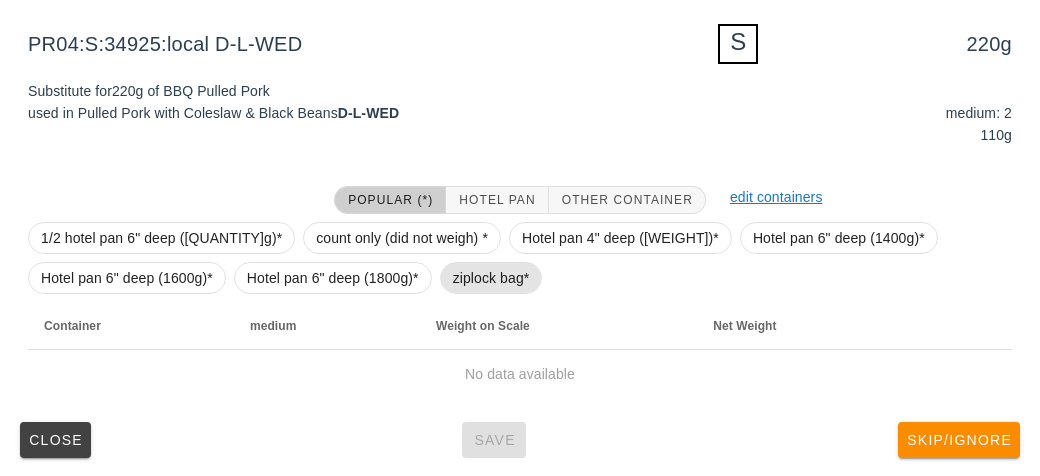 click on "ziplock bag*" at bounding box center [491, 278] 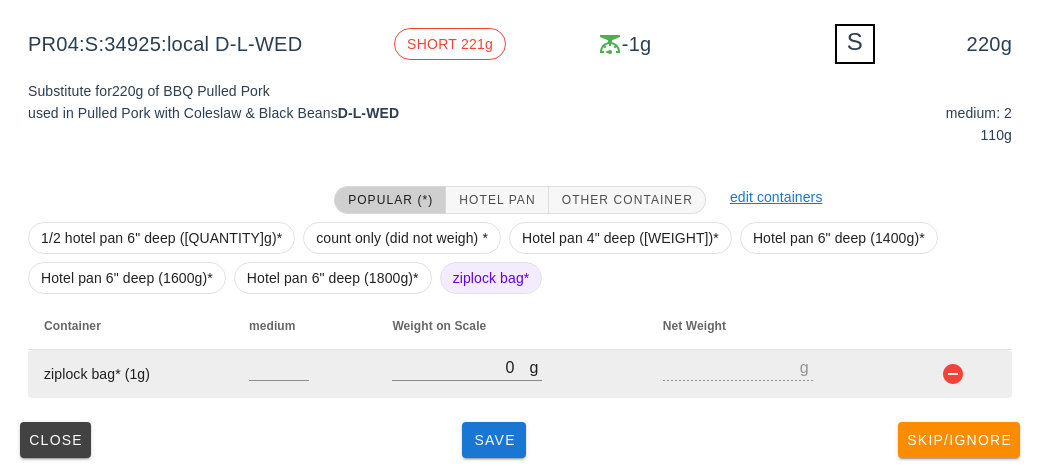 click on "g 0" at bounding box center [511, 374] 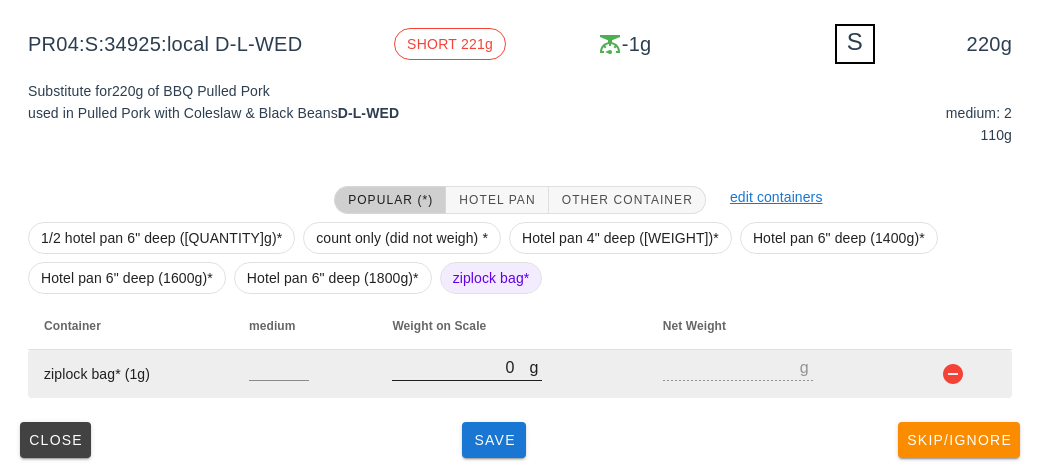 click on "0" at bounding box center (460, 367) 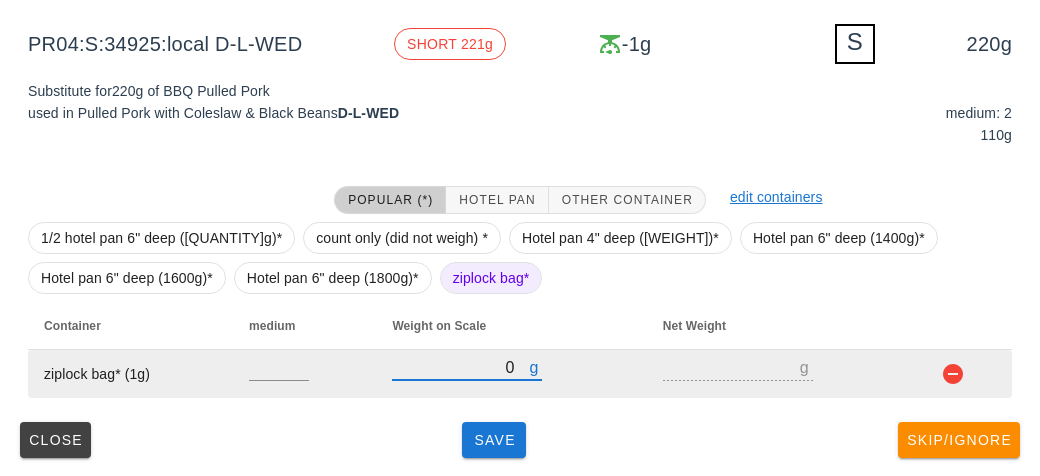 type on "[NUMBER]" 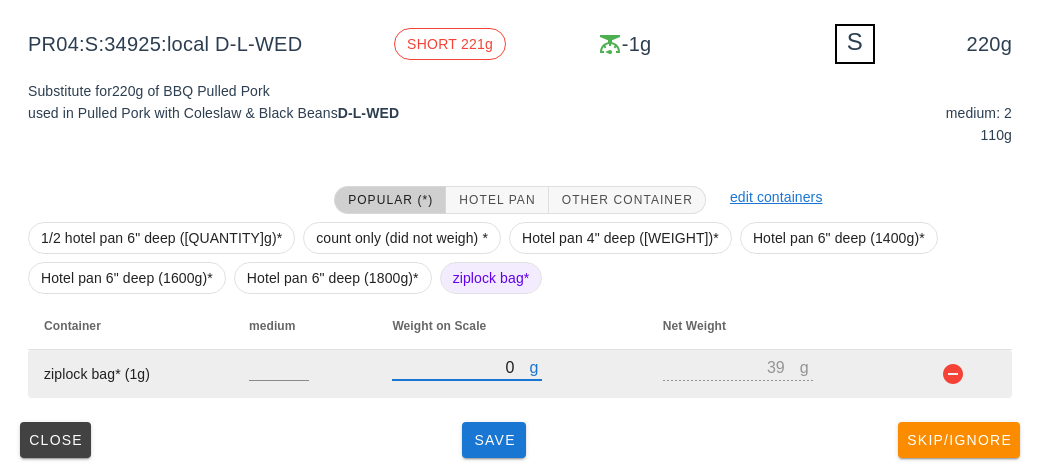 type on "450" 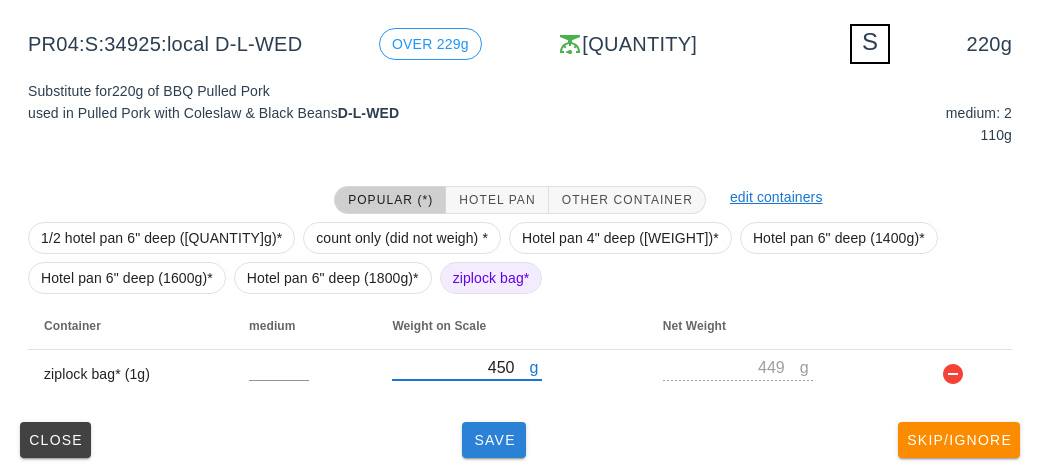 type on "450" 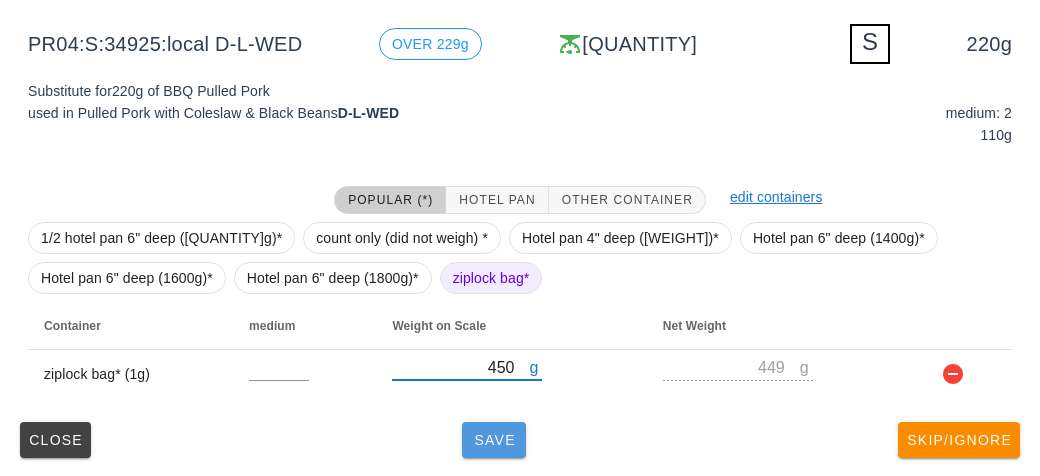 click on "Save" at bounding box center (494, 440) 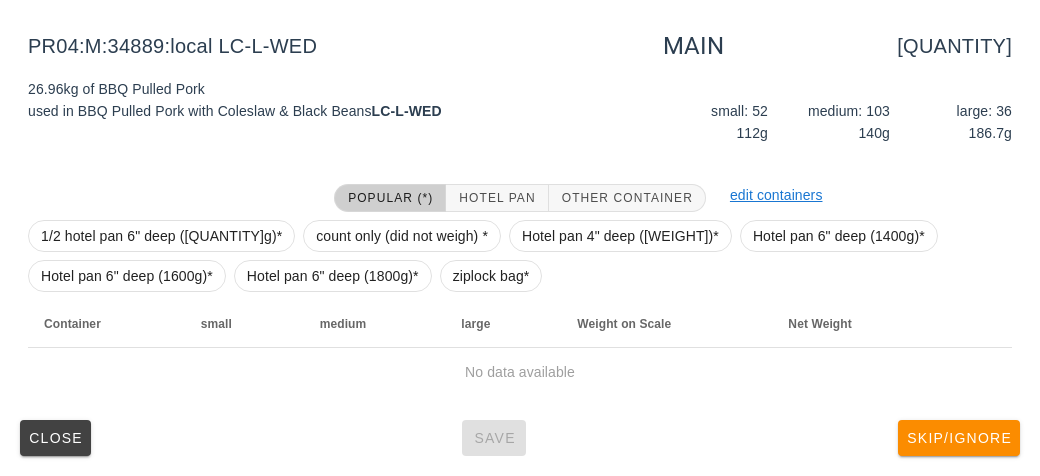scroll, scrollTop: 232, scrollLeft: 0, axis: vertical 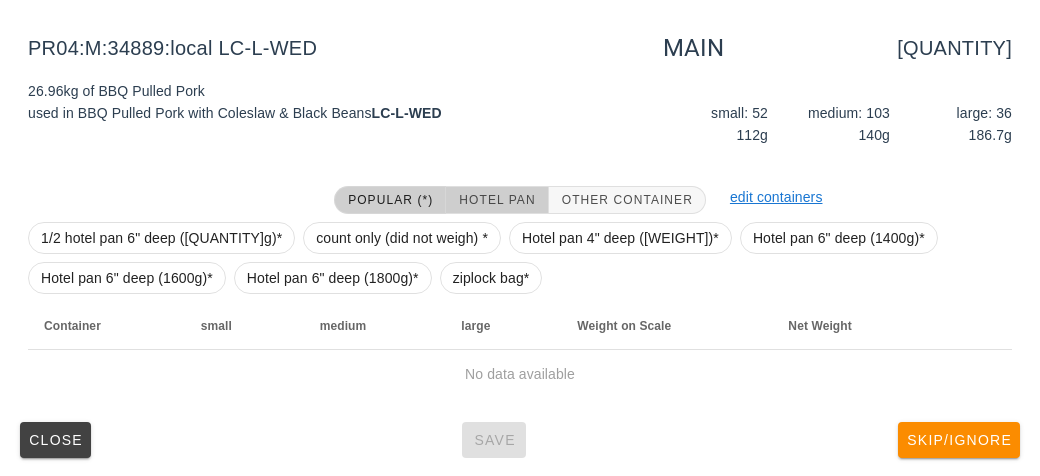 click on "Hotel Pan" at bounding box center (497, 200) 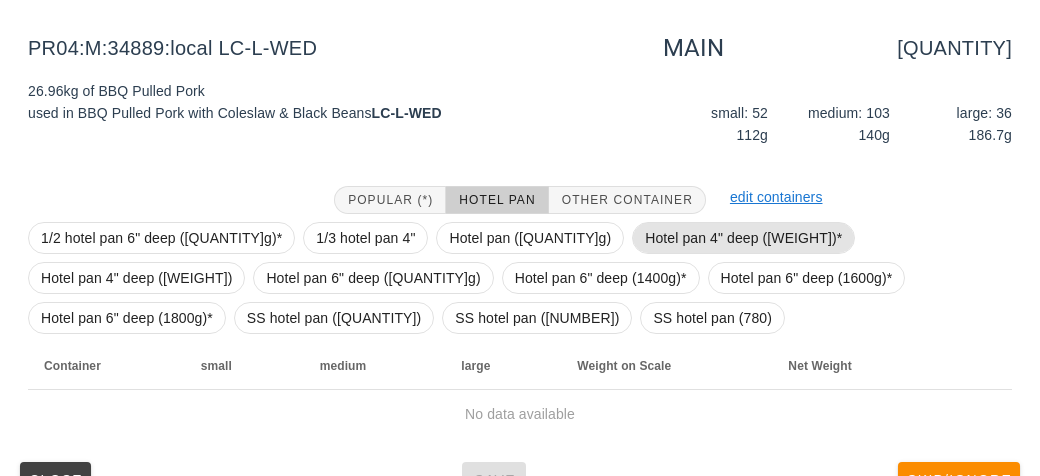 click on "Hotel pan 4" deep ([WEIGHT])*" at bounding box center (743, 238) 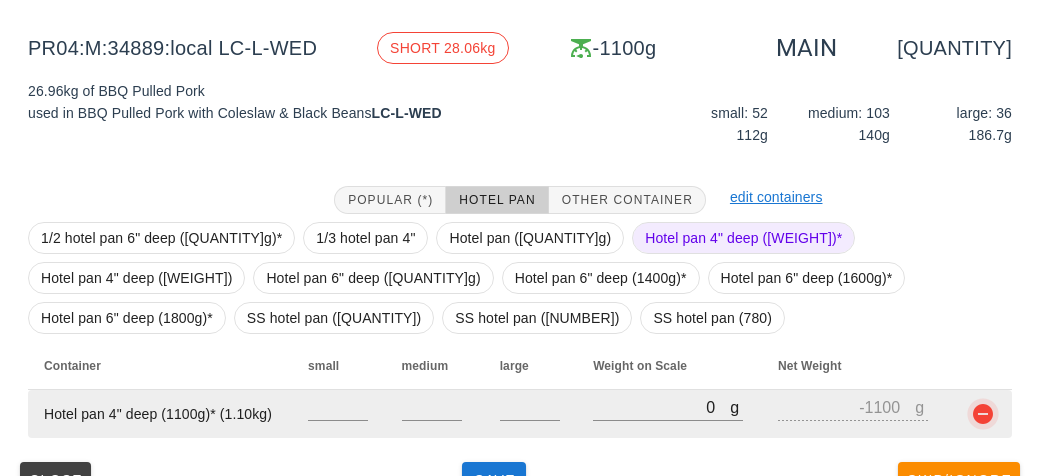 click at bounding box center (983, 414) 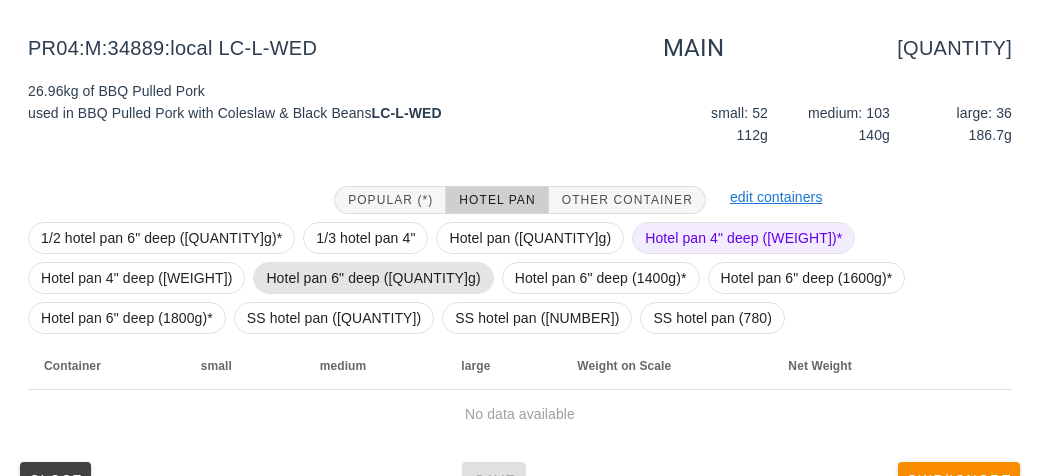 click on "Hotel pan 6" deep ([QUANTITY]g)" at bounding box center [373, 278] 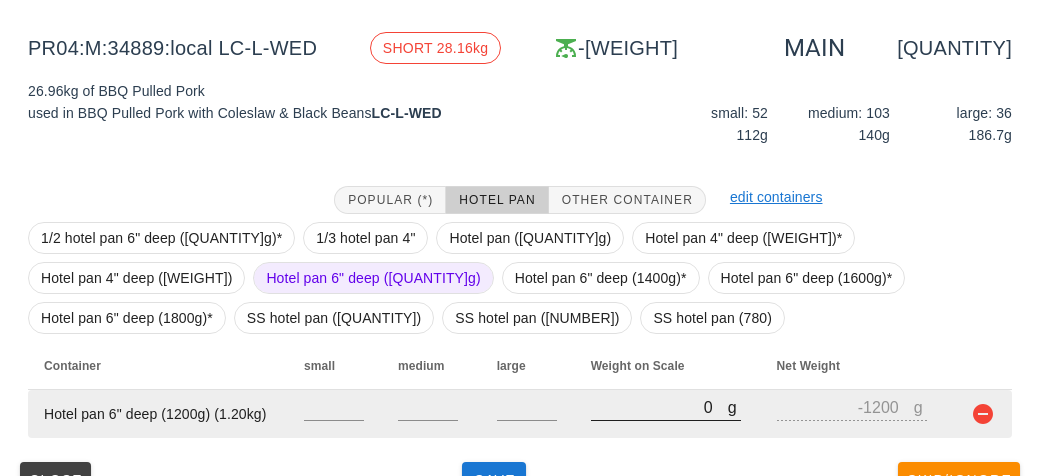click on "0" at bounding box center [659, 407] 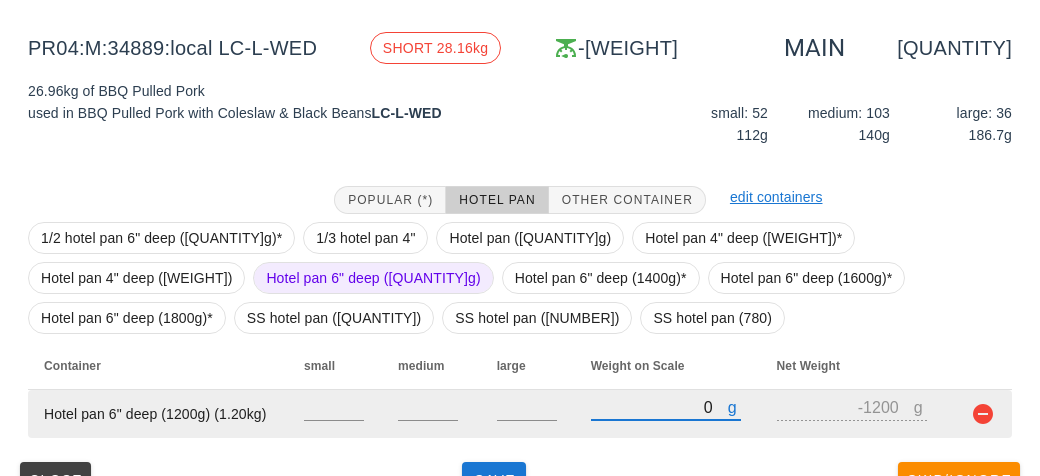 type on "10" 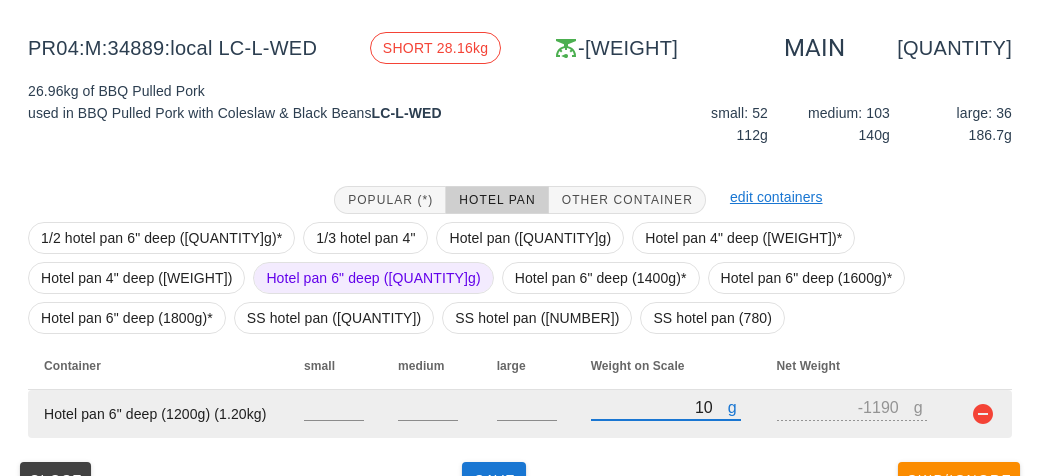 type on "110" 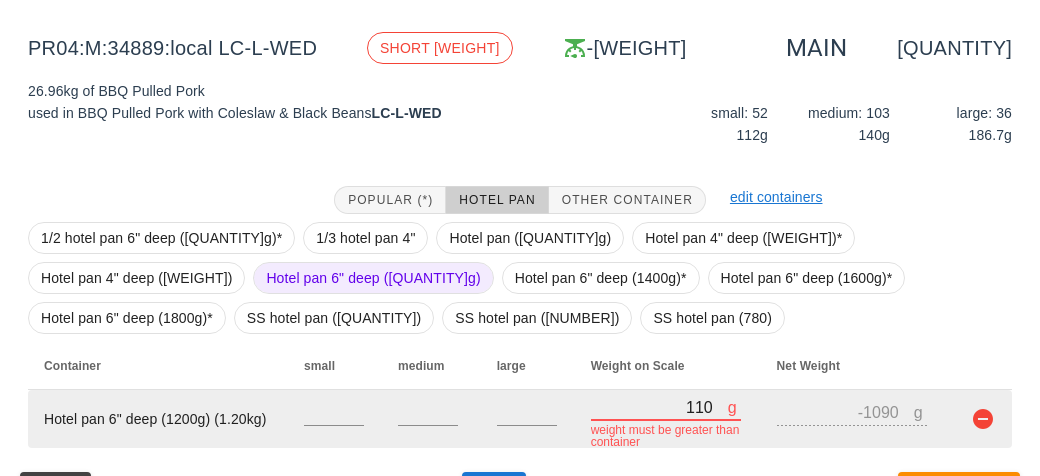 type on "1130" 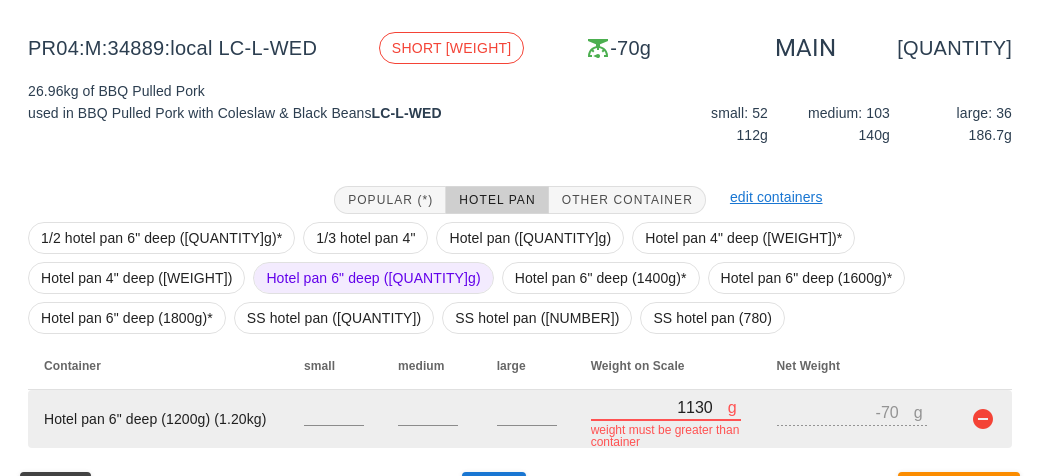 type on "11310" 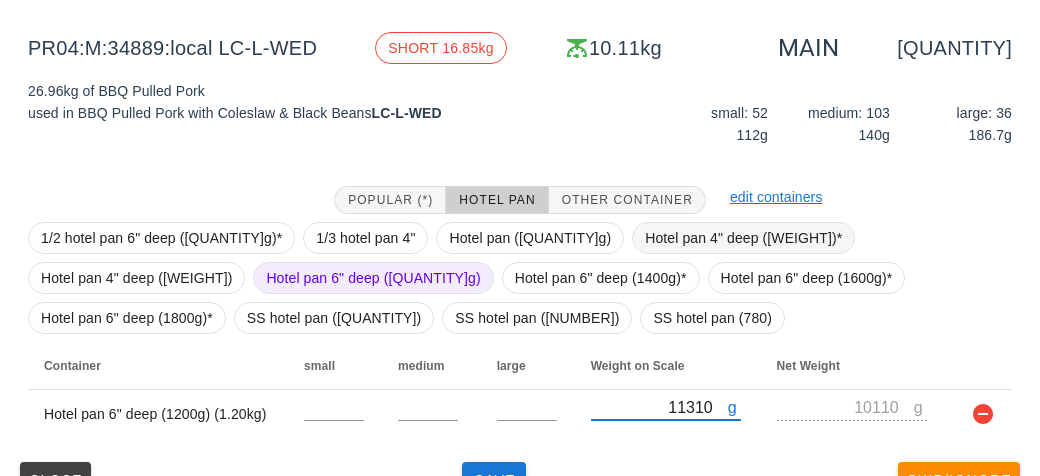 type on "11310" 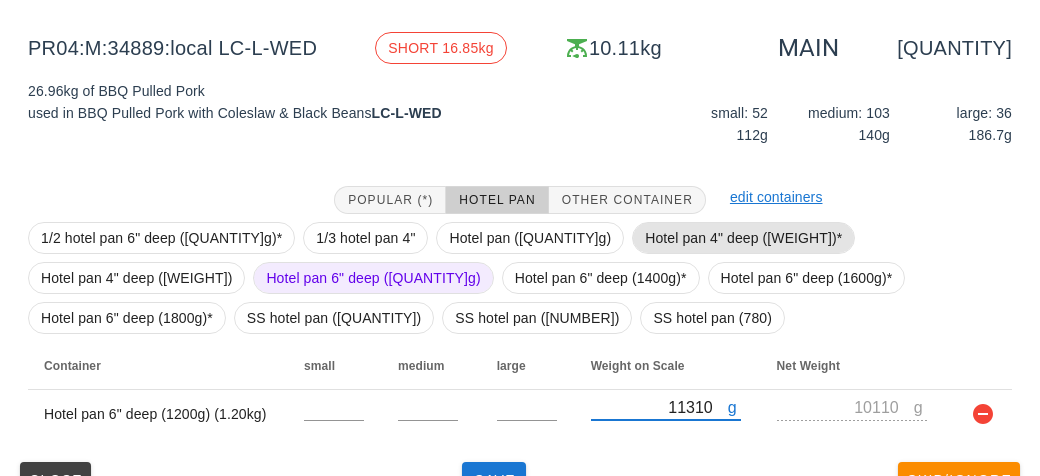 click on "Hotel pan 4" deep ([WEIGHT])*" at bounding box center (743, 238) 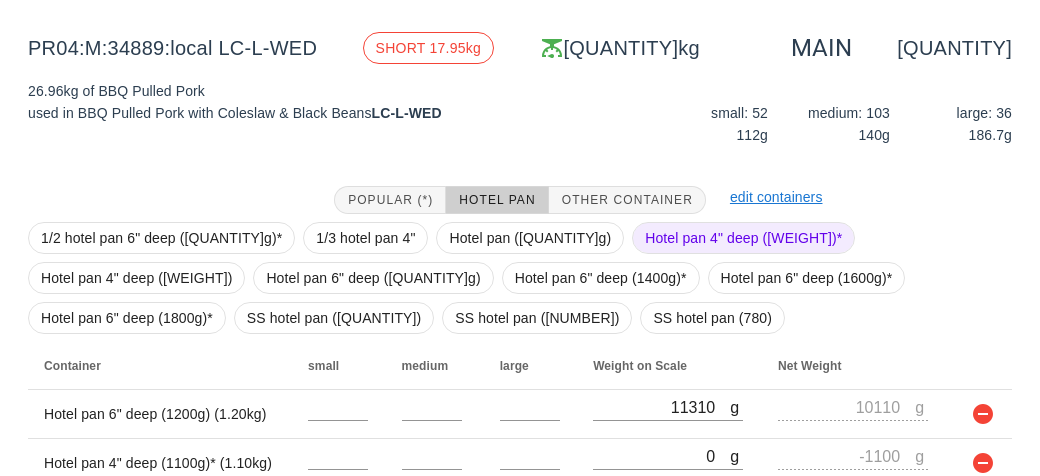 scroll, scrollTop: 321, scrollLeft: 0, axis: vertical 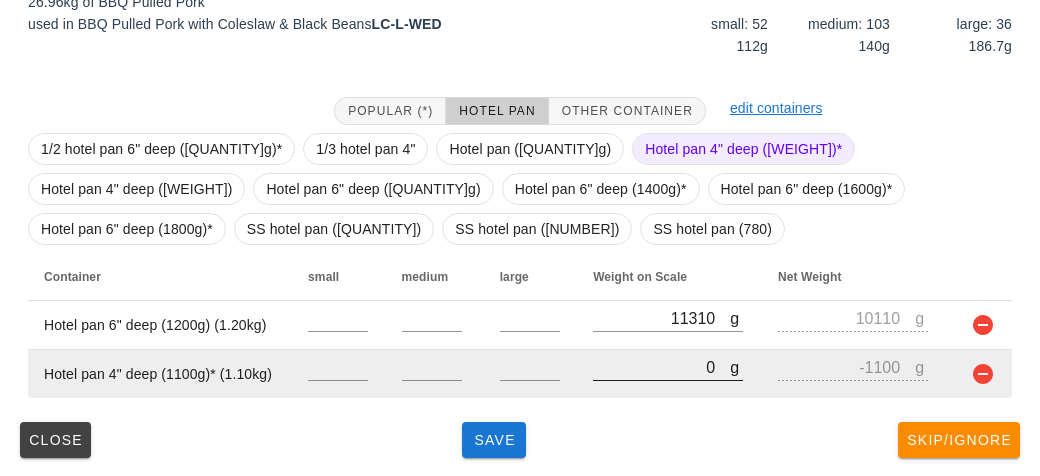 click on "0" at bounding box center (661, 367) 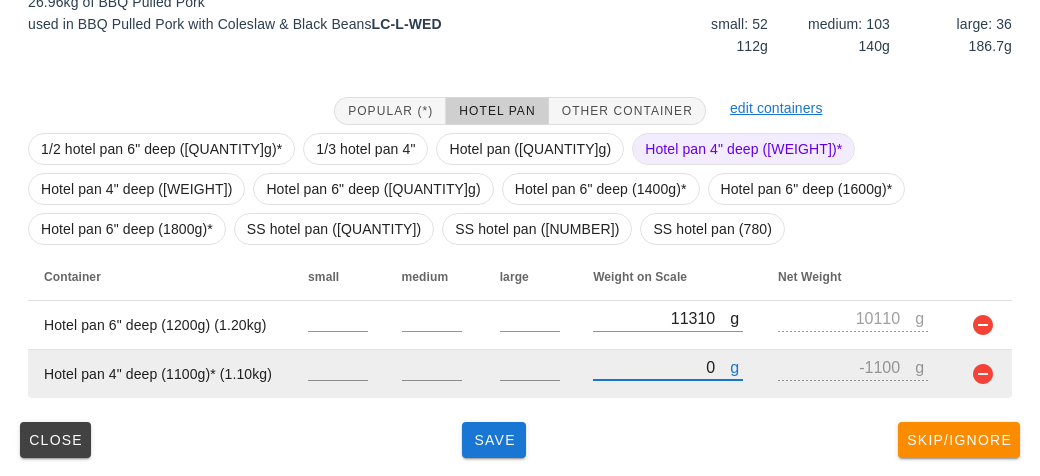 type on "10" 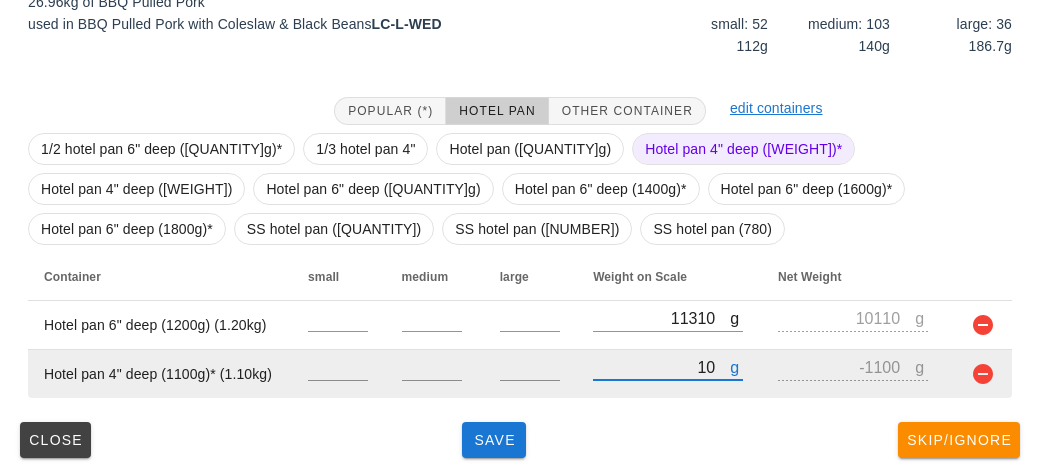 type on "-1090" 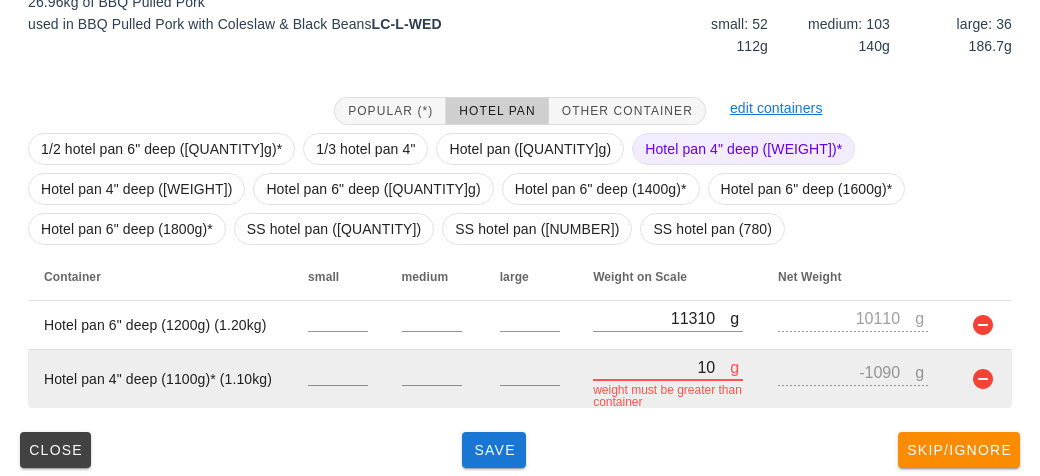 type on "110" 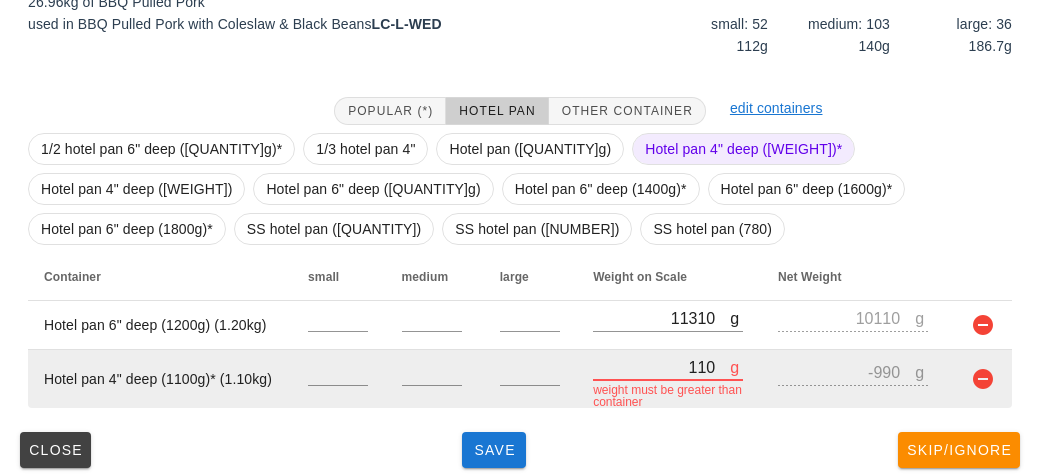 type on "[NUMBER]" 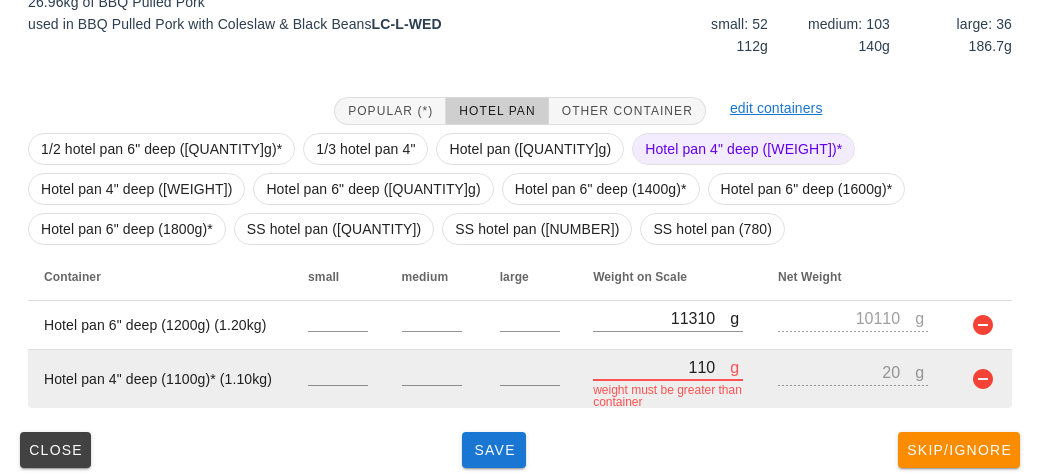 type on "11240" 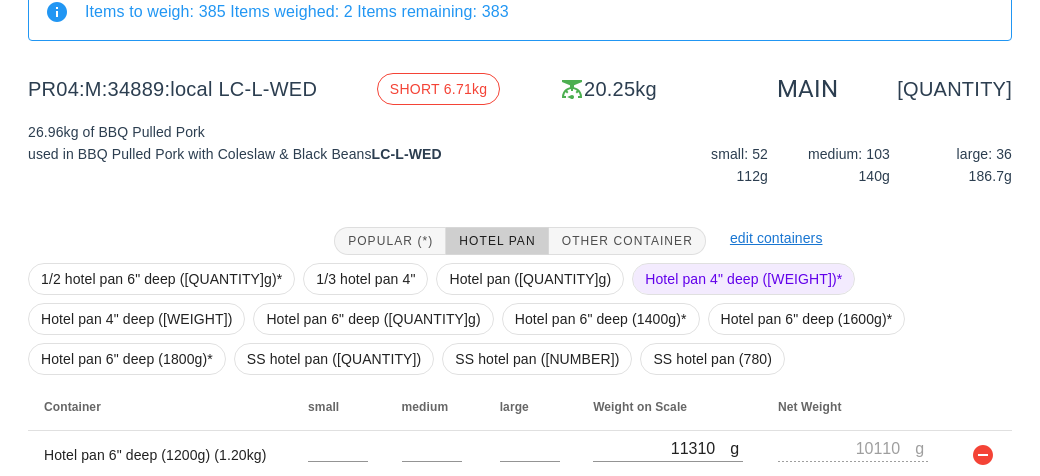 scroll, scrollTop: 321, scrollLeft: 0, axis: vertical 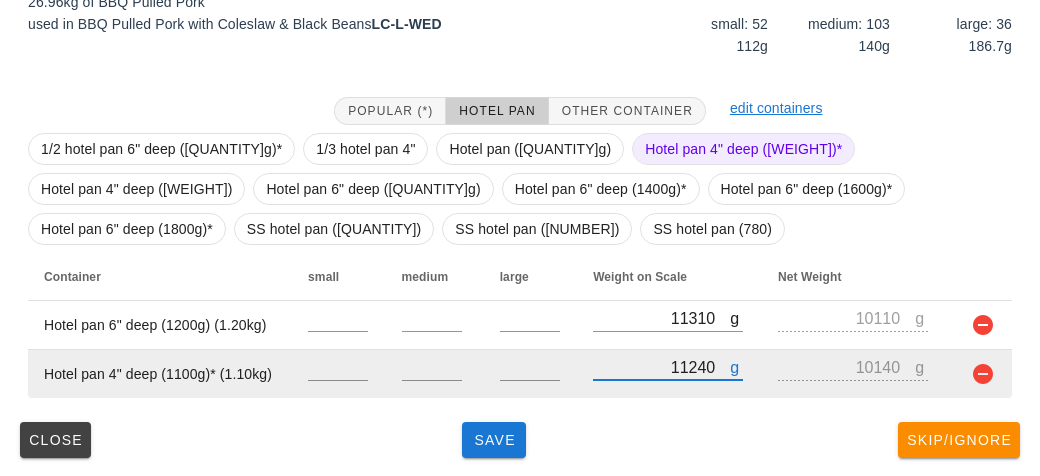 type on "11240" 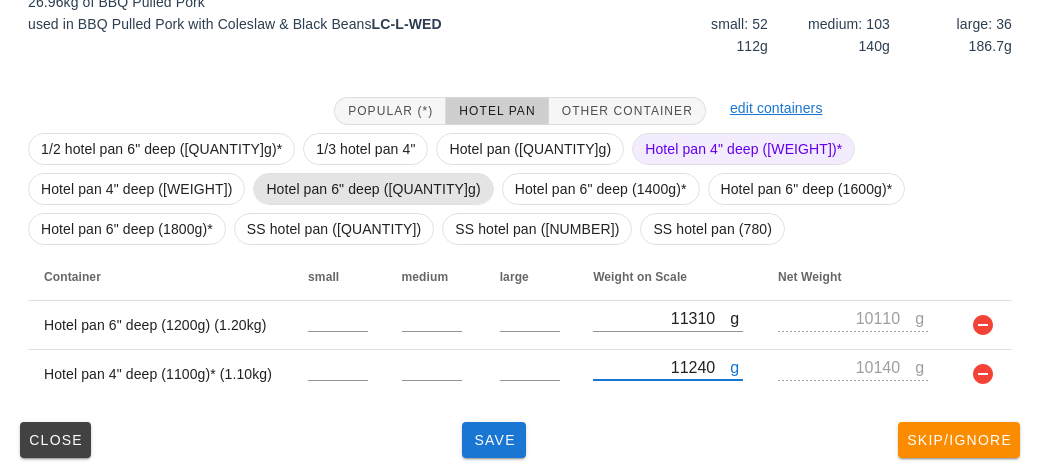 click on "Hotel pan 6" deep ([QUANTITY]g)" at bounding box center (373, 189) 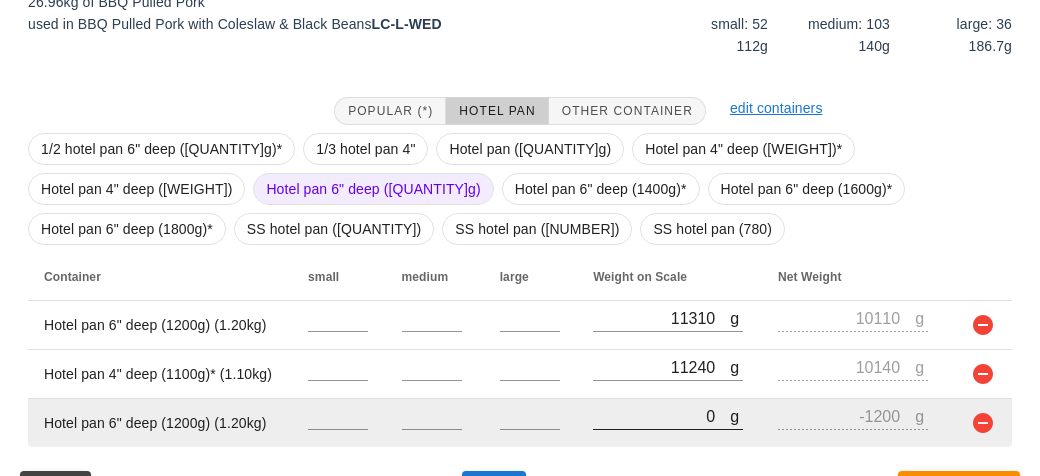 click on "0" at bounding box center [661, 416] 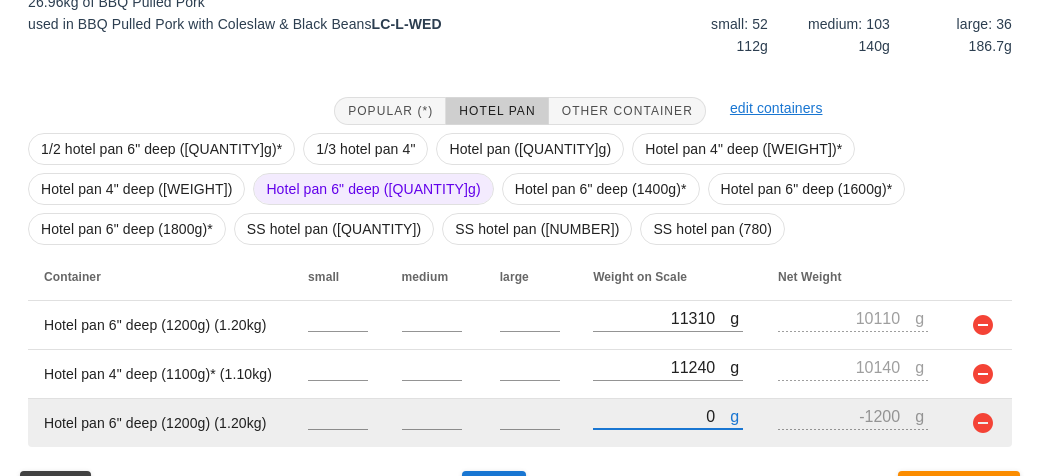 type on "10" 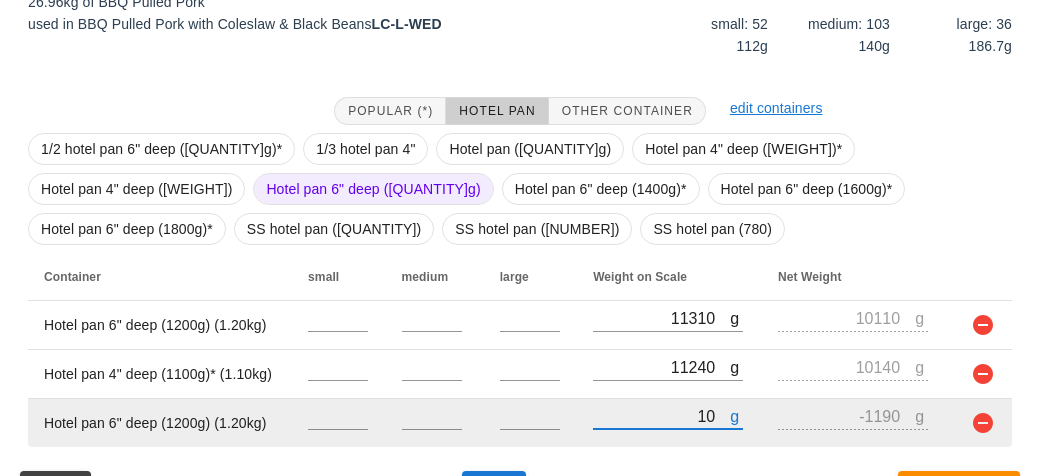 type on "110" 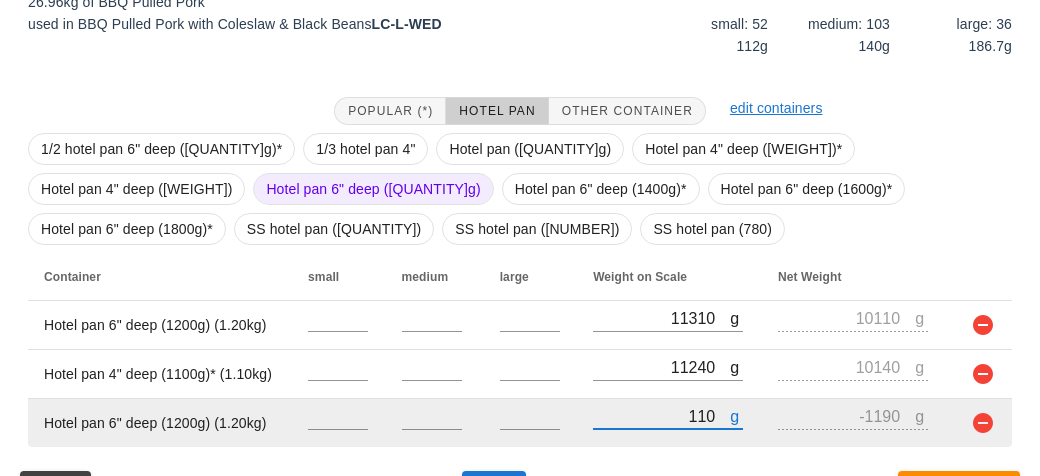 type on "-1090" 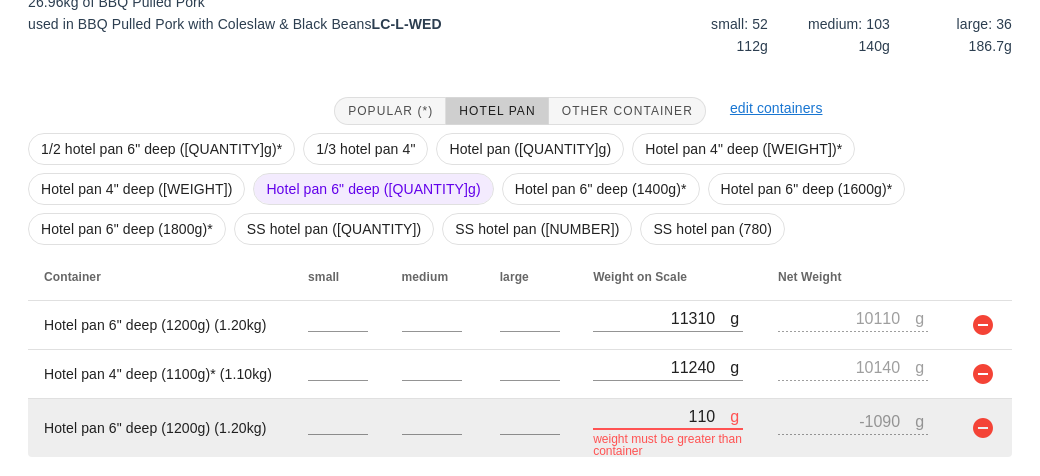 type on "[NUMBER]" 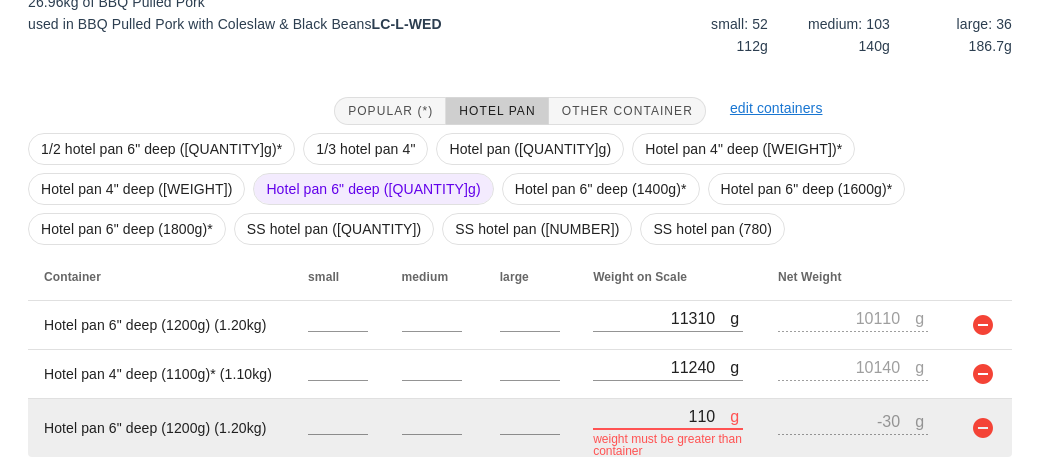 type on "11720" 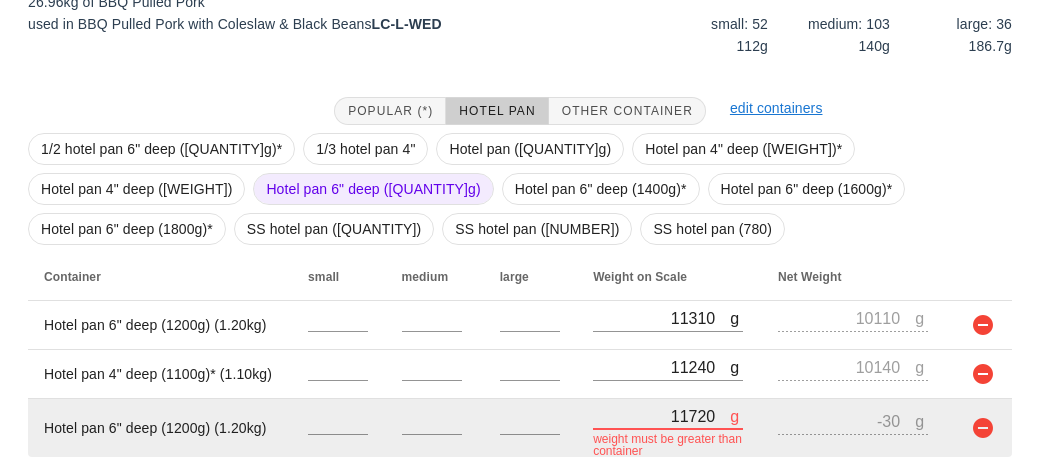 type on "10520" 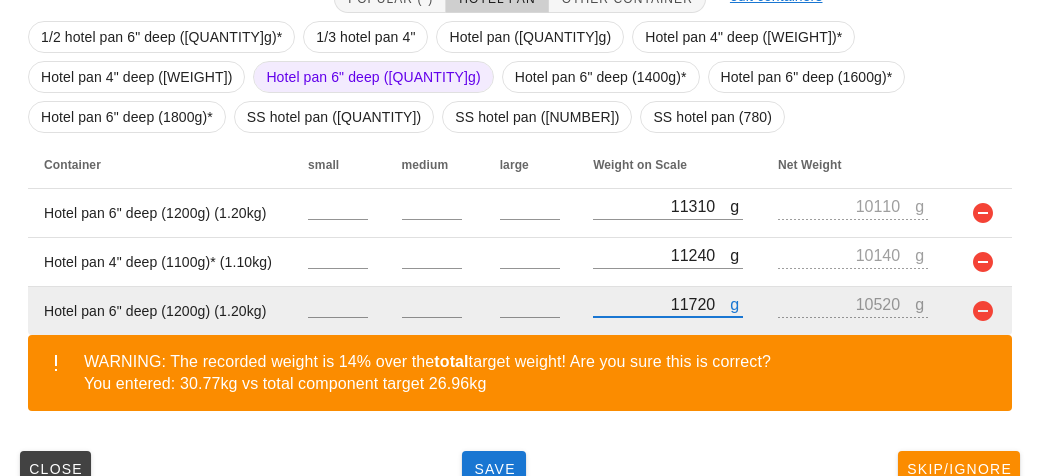 scroll, scrollTop: 462, scrollLeft: 0, axis: vertical 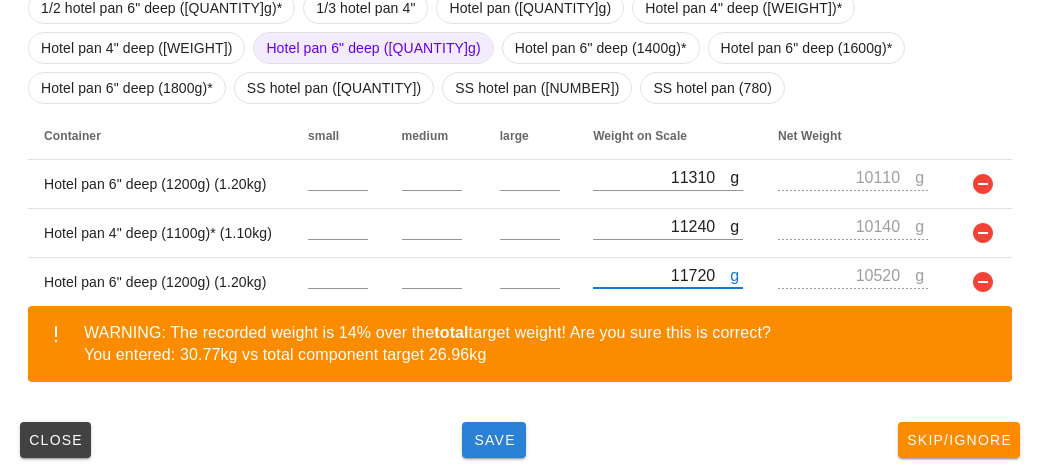 type on "11720" 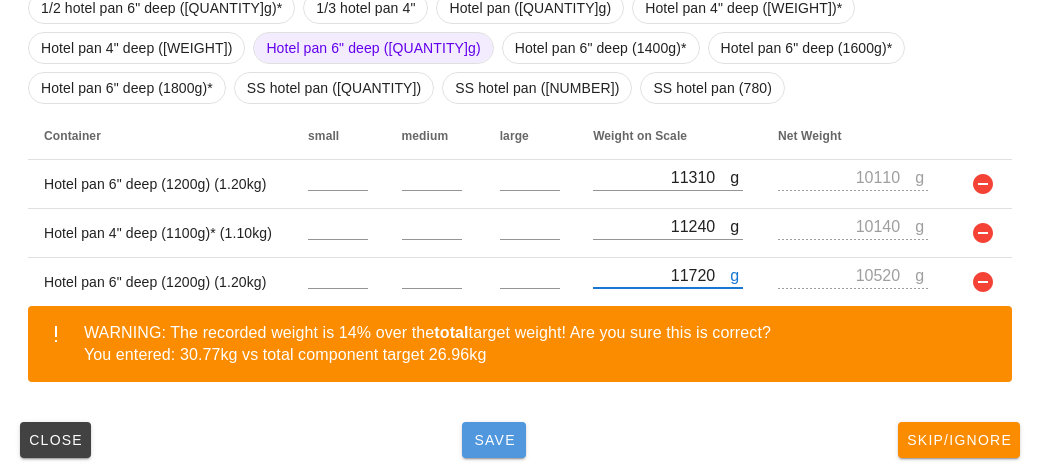 click on "Save" at bounding box center (494, 440) 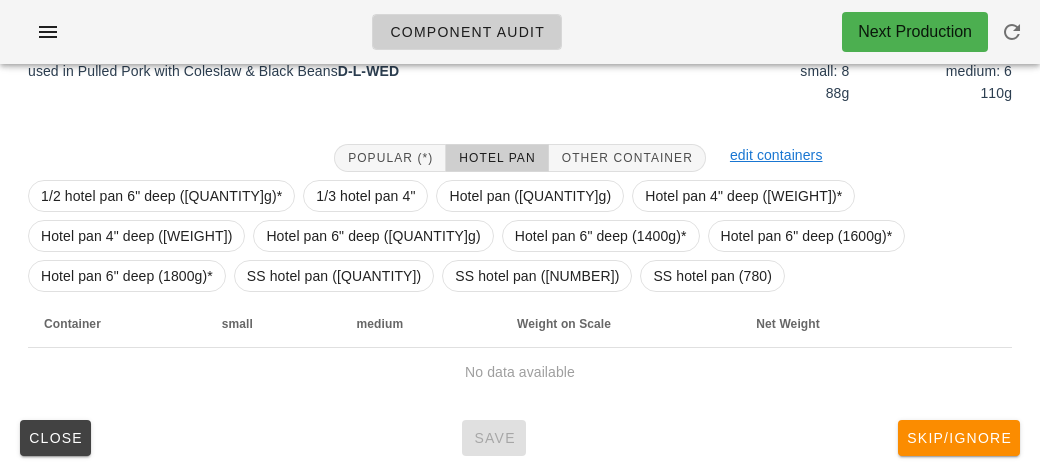 scroll, scrollTop: 272, scrollLeft: 0, axis: vertical 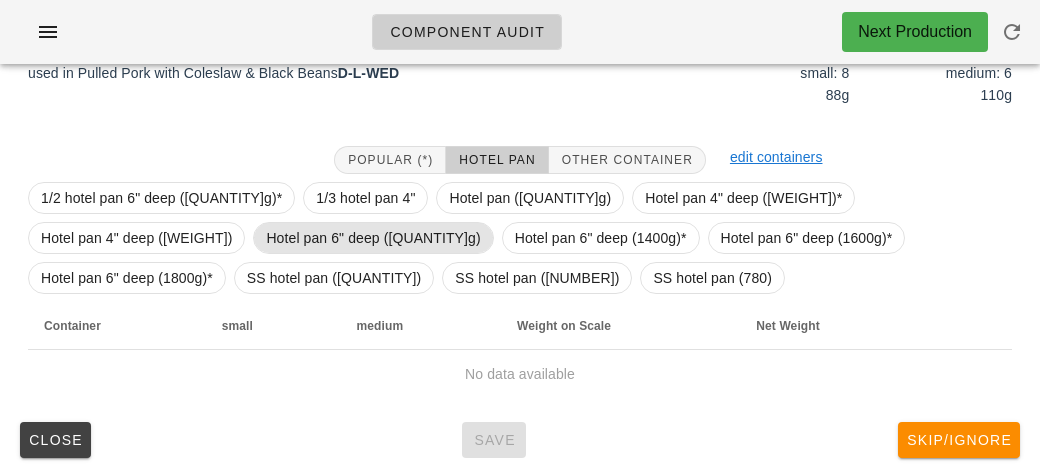 click on "Hotel pan 6" deep ([QUANTITY]g)" at bounding box center (373, 238) 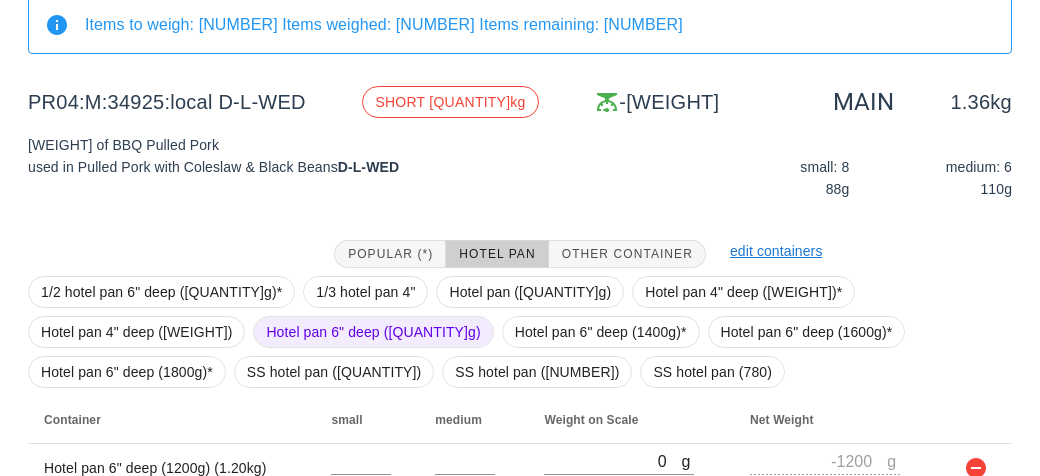 scroll, scrollTop: 272, scrollLeft: 0, axis: vertical 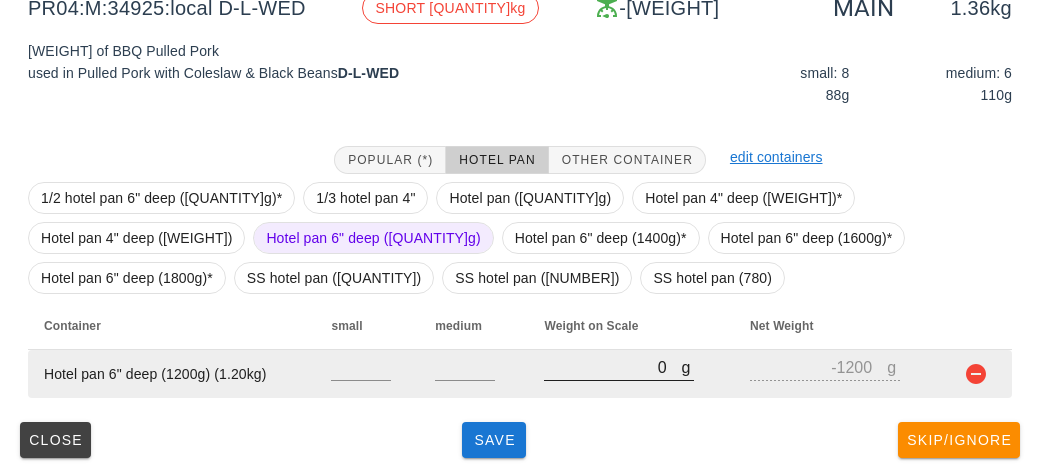 click on "0" at bounding box center [612, 367] 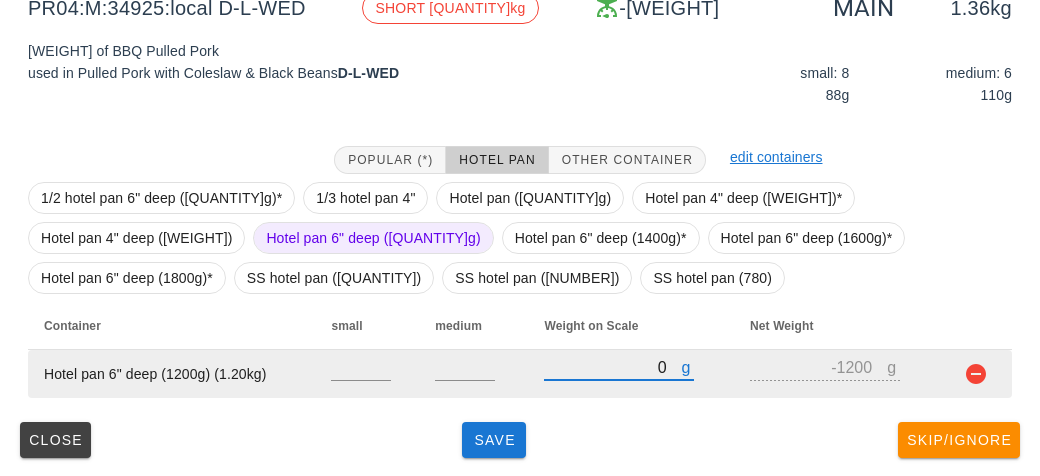 type on "20" 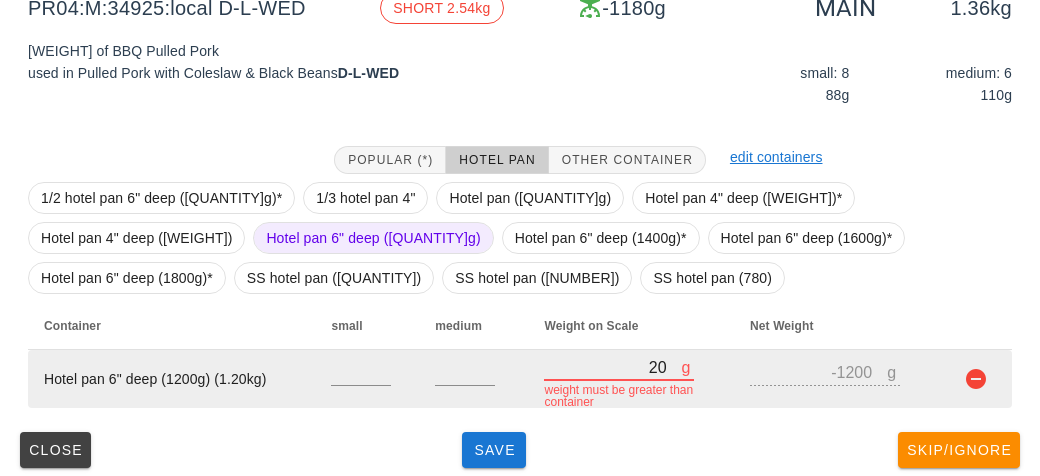type on "250" 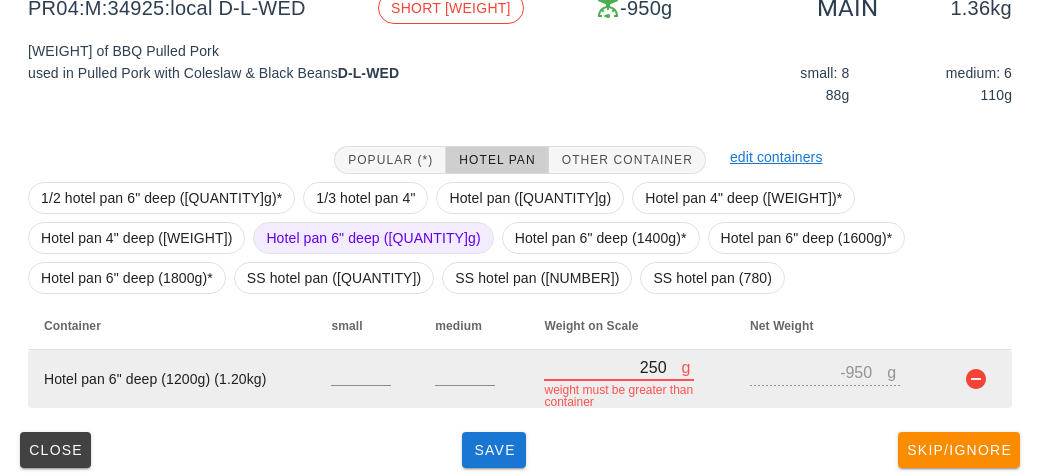 type on "2560" 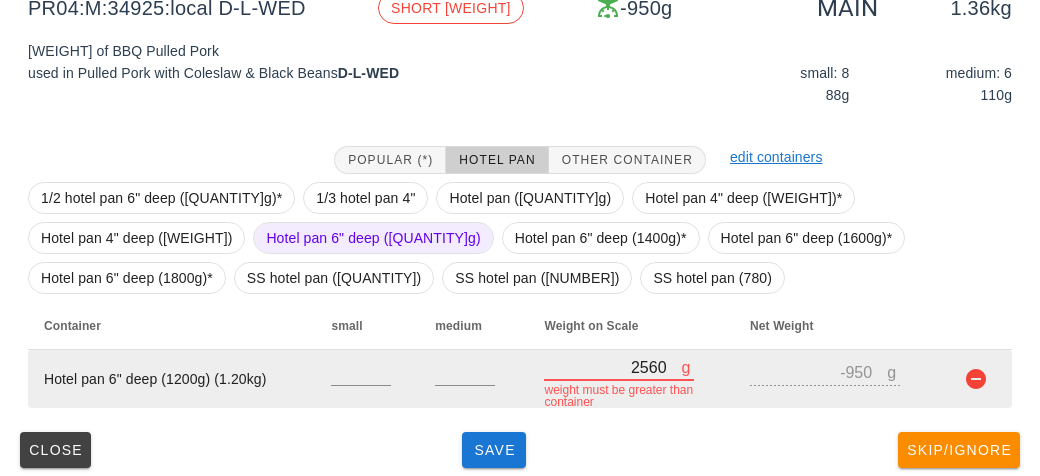 type on "[NUMBER]" 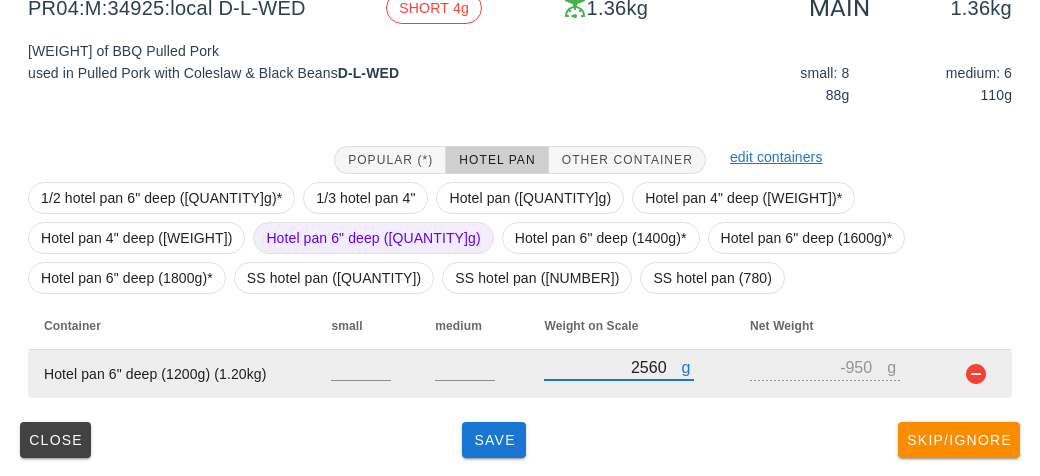 type on "256" 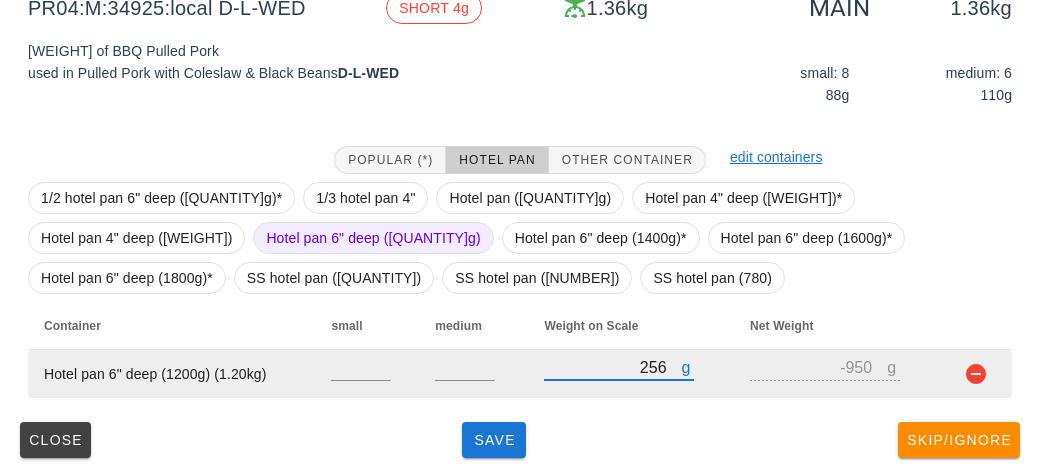 type on "-[WEIGHT]" 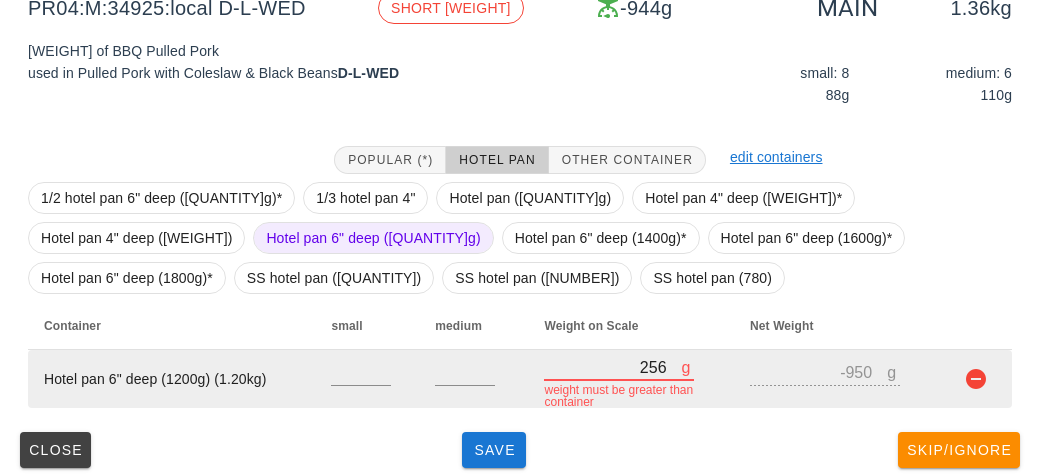 type on "2564" 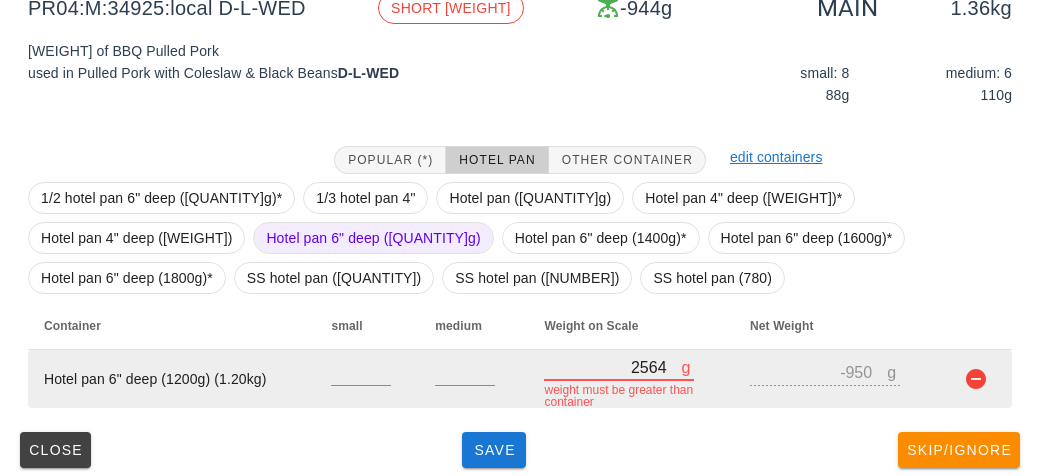type on "1364" 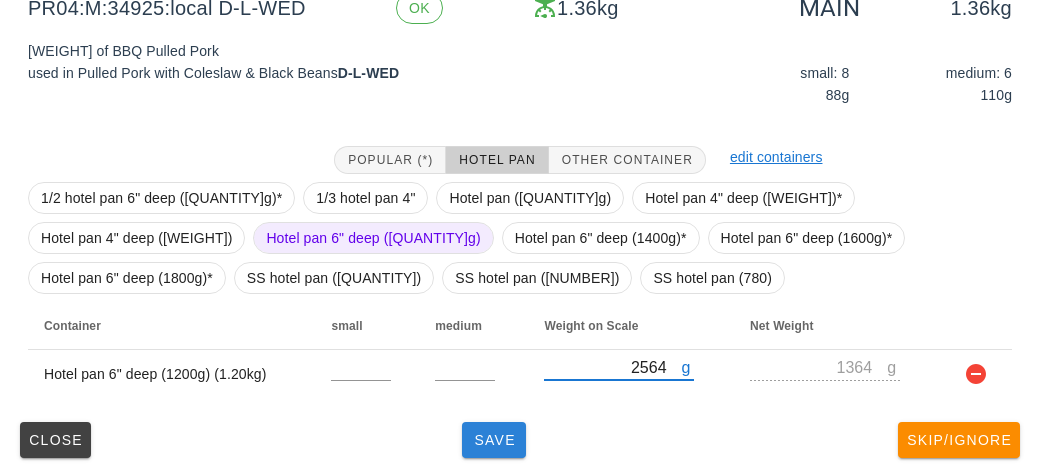 type on "2564" 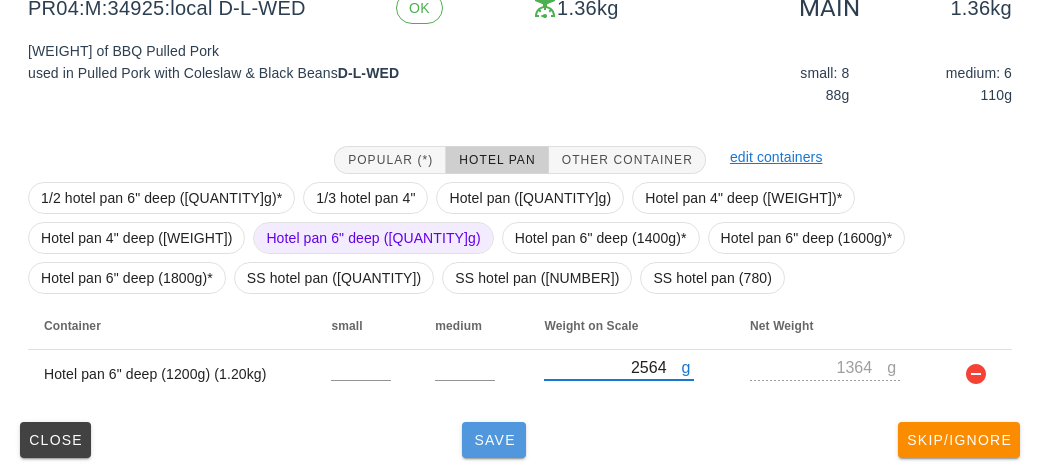 click on "Save" at bounding box center [494, 440] 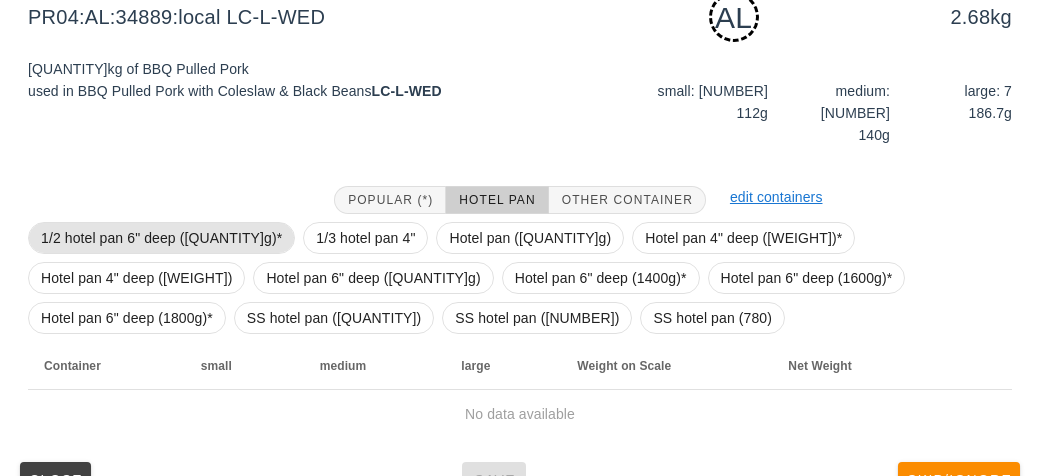 click on "1/2 hotel pan 6" deep ([QUANTITY]g)*" at bounding box center [161, 238] 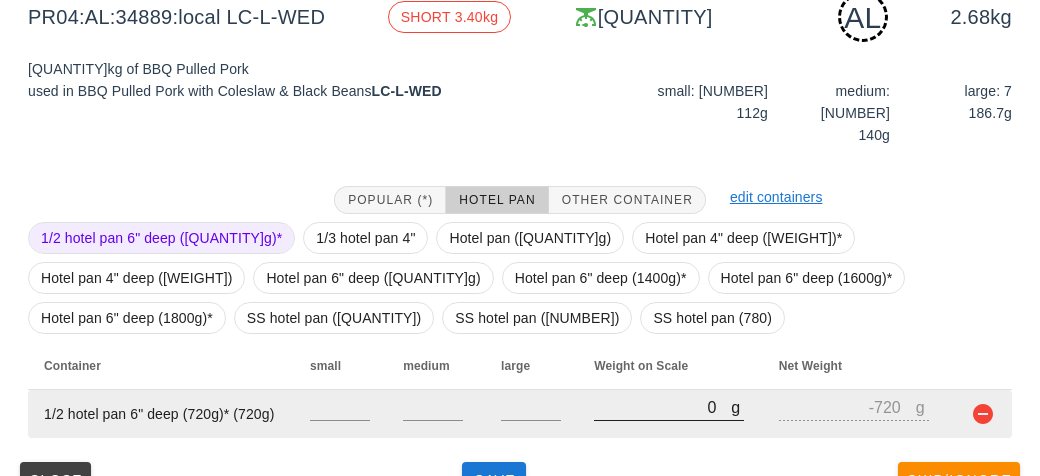 click on "0" at bounding box center [662, 407] 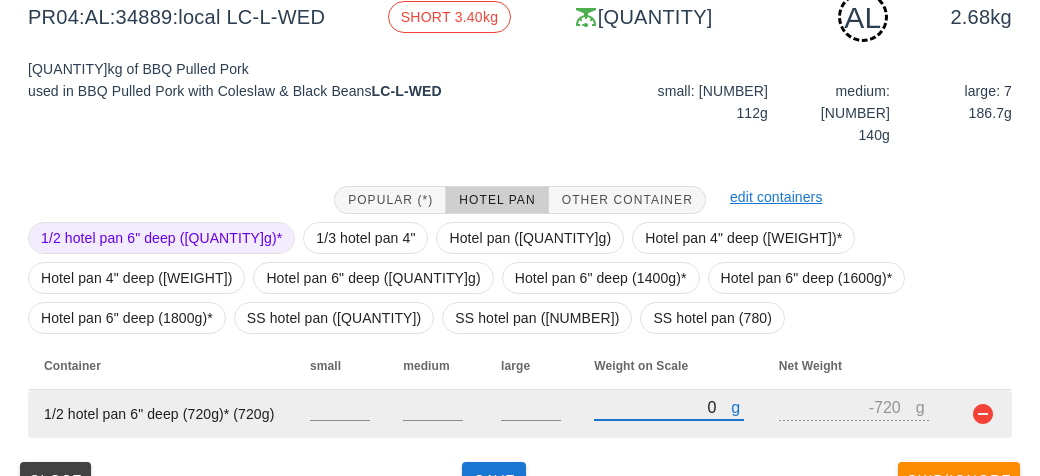 type on "[NUMBER]" 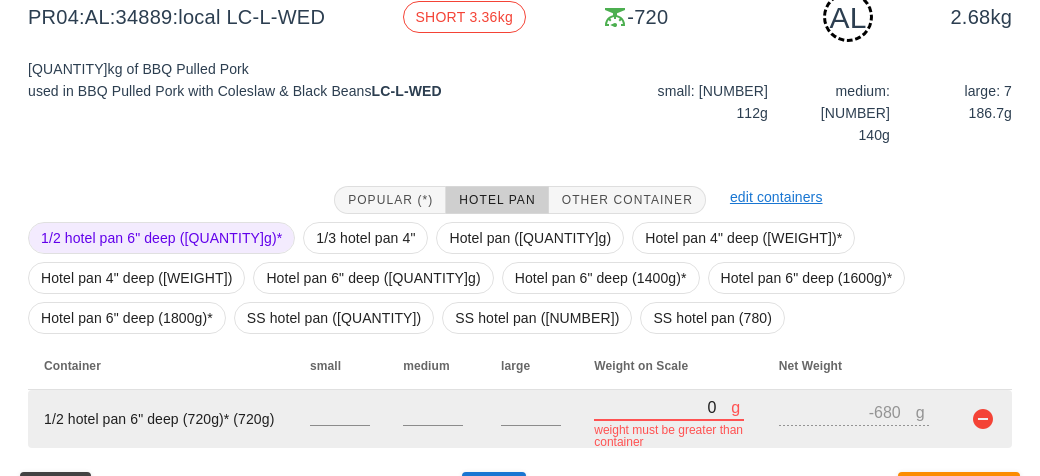 type on "400" 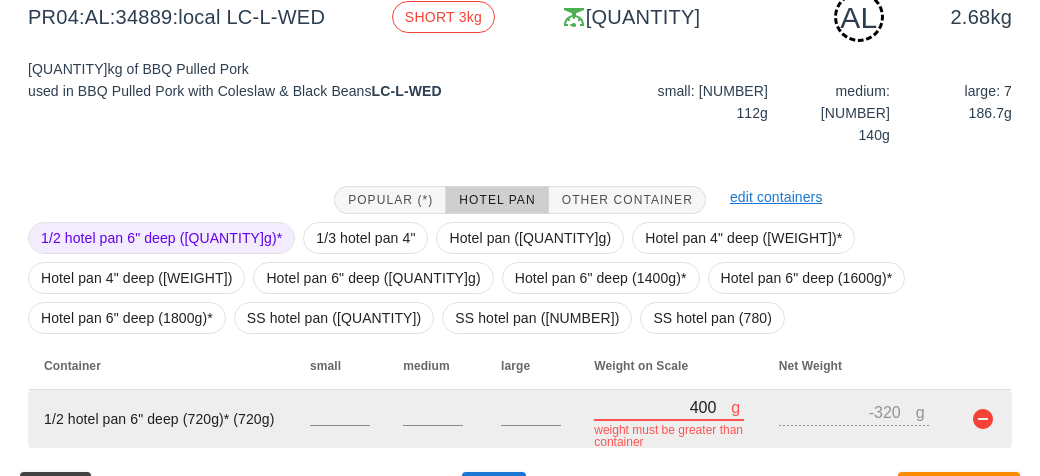 type on "4040" 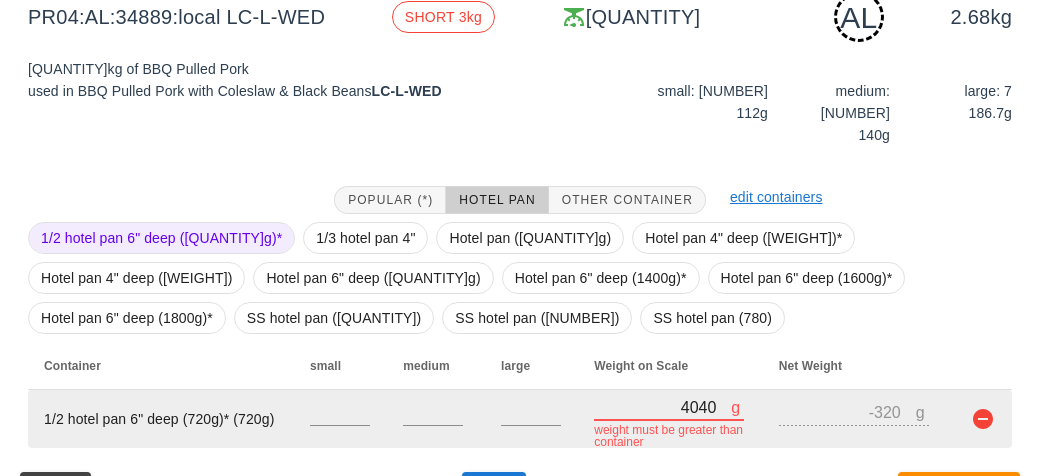 type on "3320" 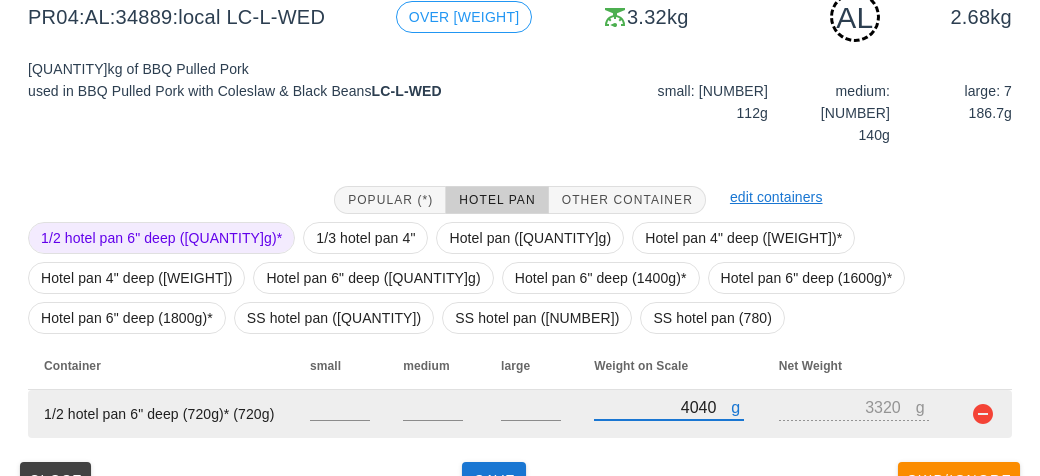 scroll, scrollTop: 290, scrollLeft: 0, axis: vertical 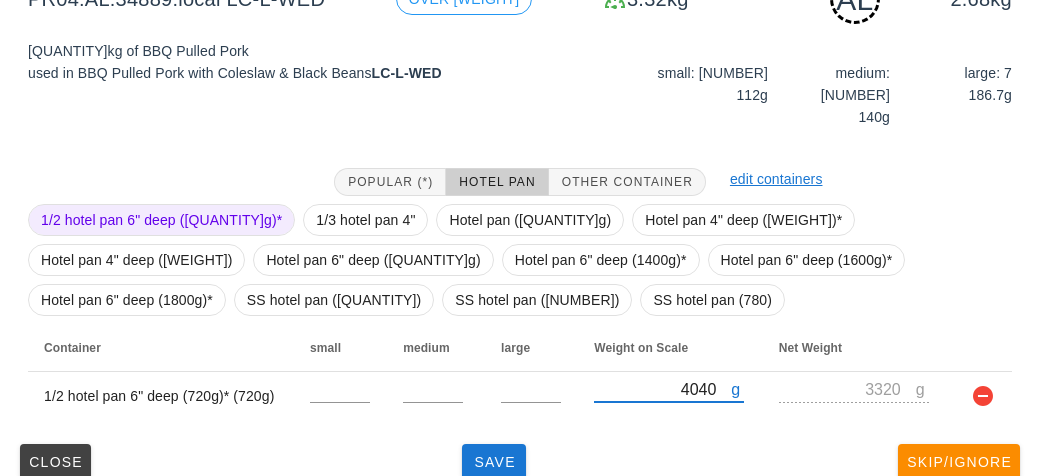 type on "4040" 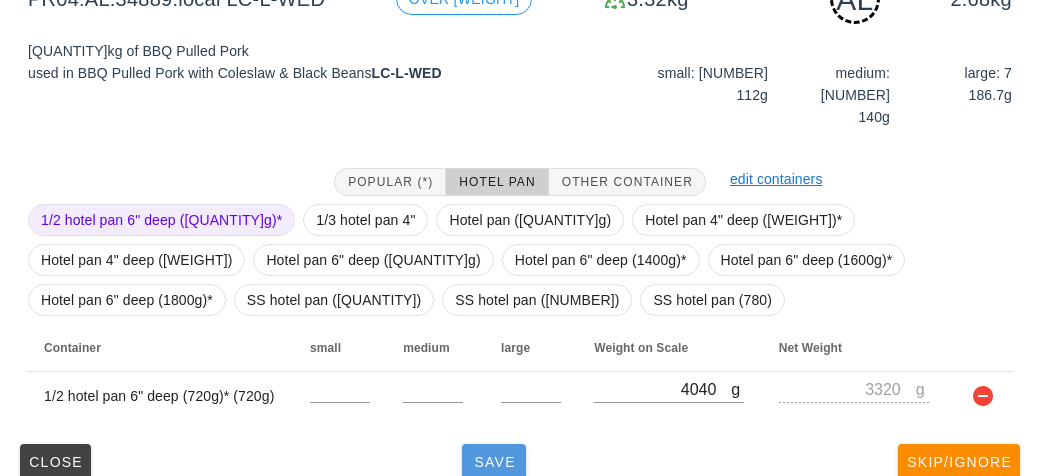 click on "Save" at bounding box center [494, 462] 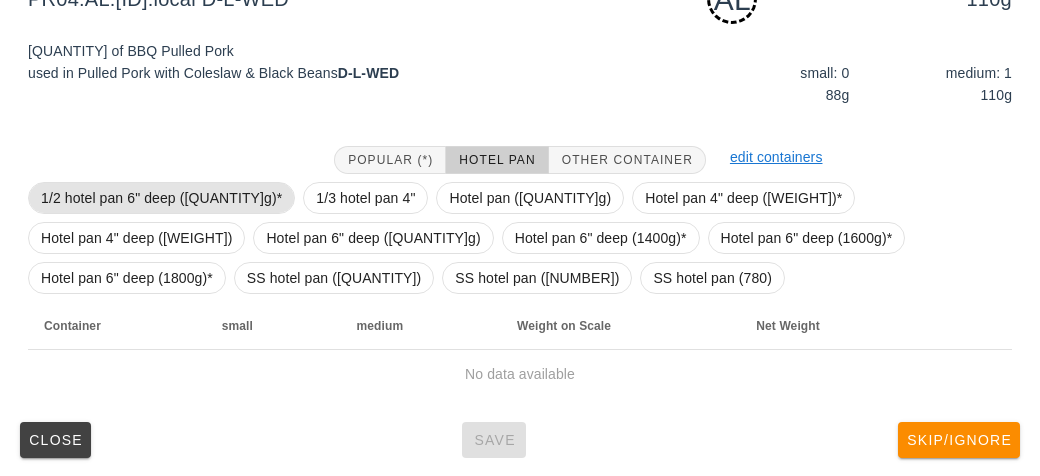 click on "1/2 hotel pan 6" deep ([QUANTITY]g)*" at bounding box center [161, 198] 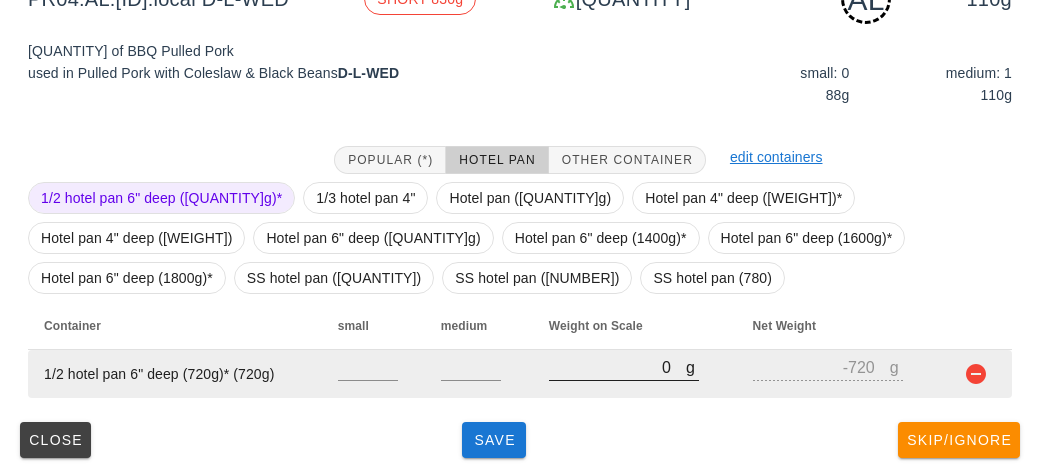 click at bounding box center [624, 391] 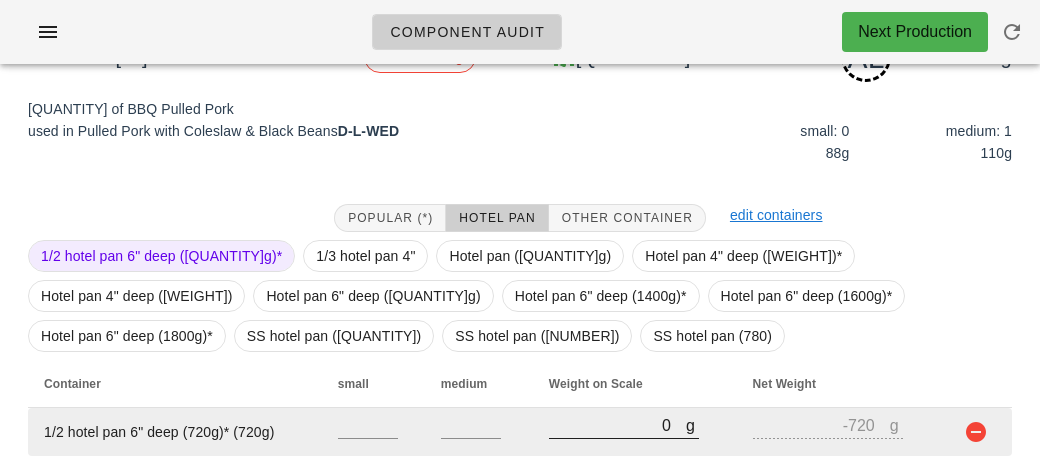 scroll, scrollTop: 232, scrollLeft: 0, axis: vertical 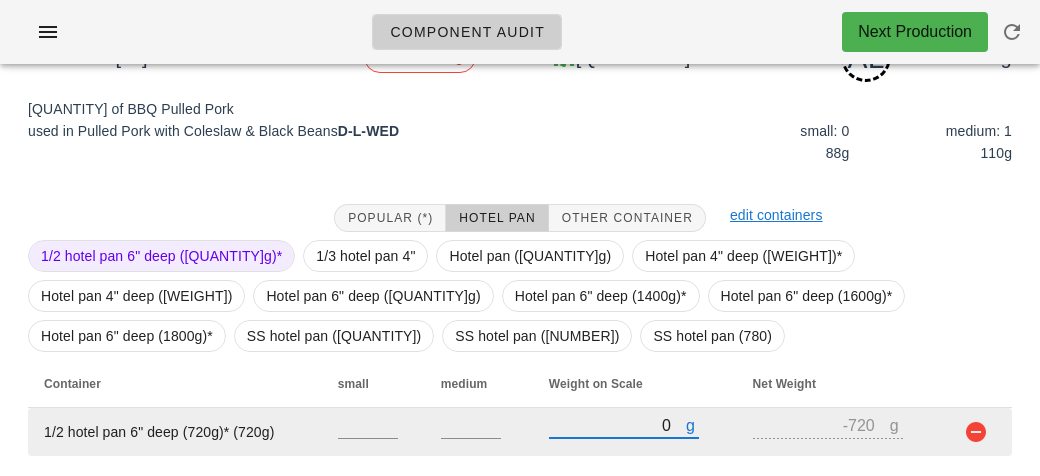 type on "80" 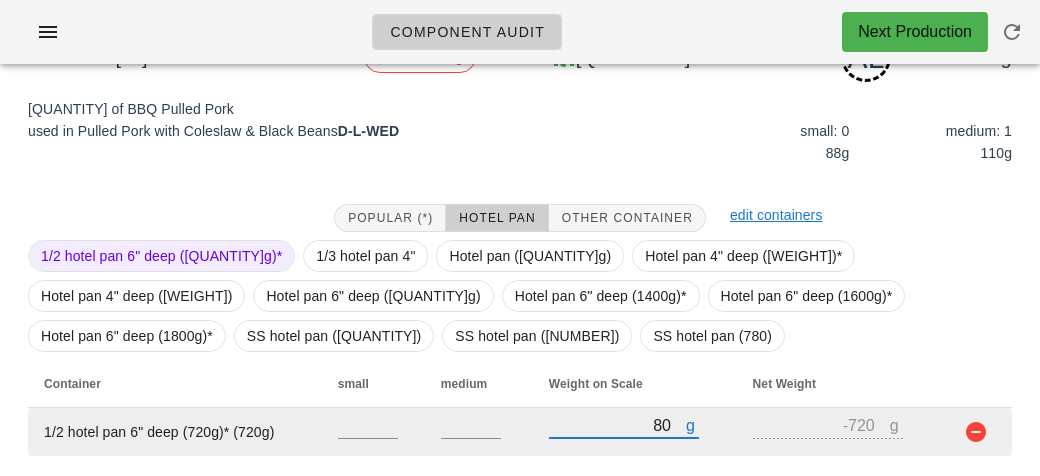 type on "-640" 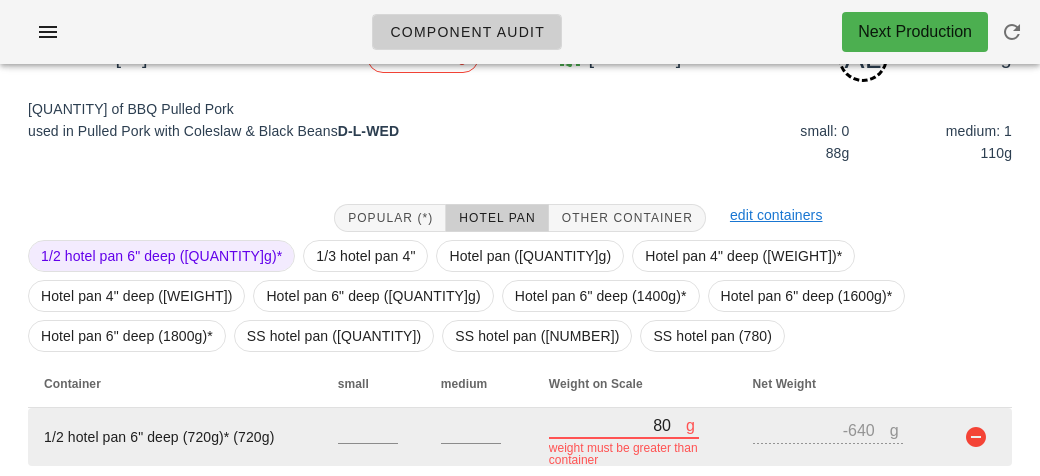 type on "830" 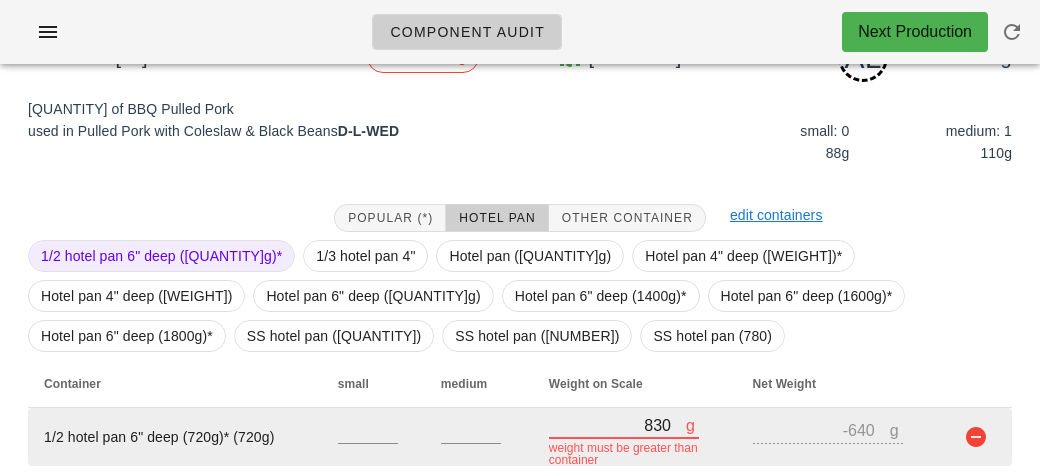 type on "110" 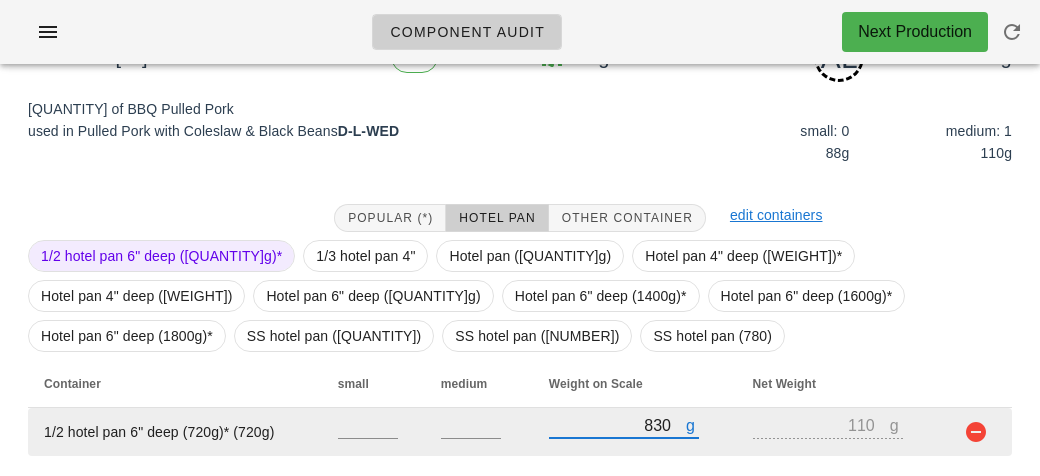 type on "8300" 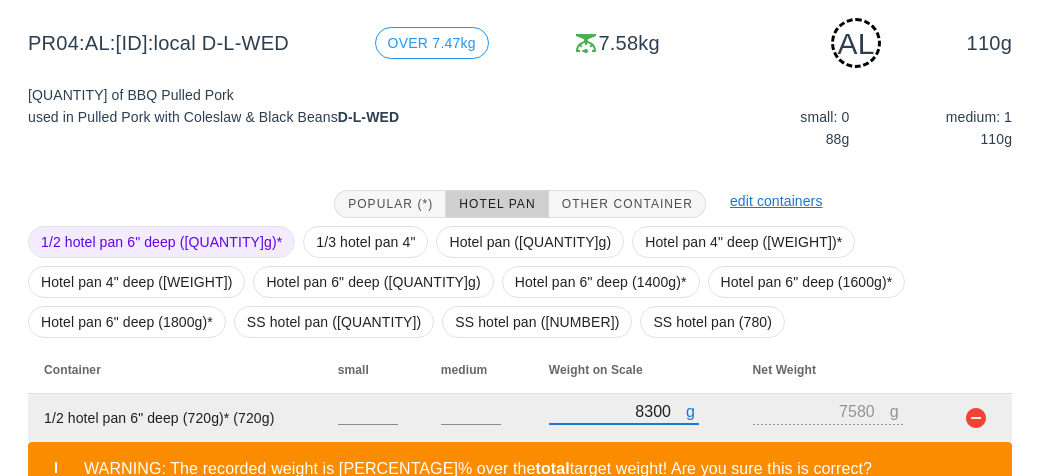type on "830" 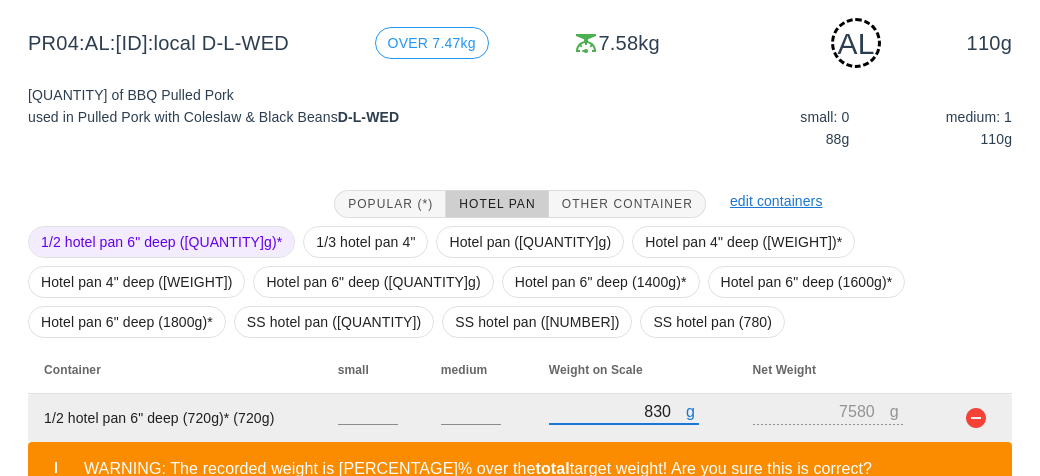 type on "110" 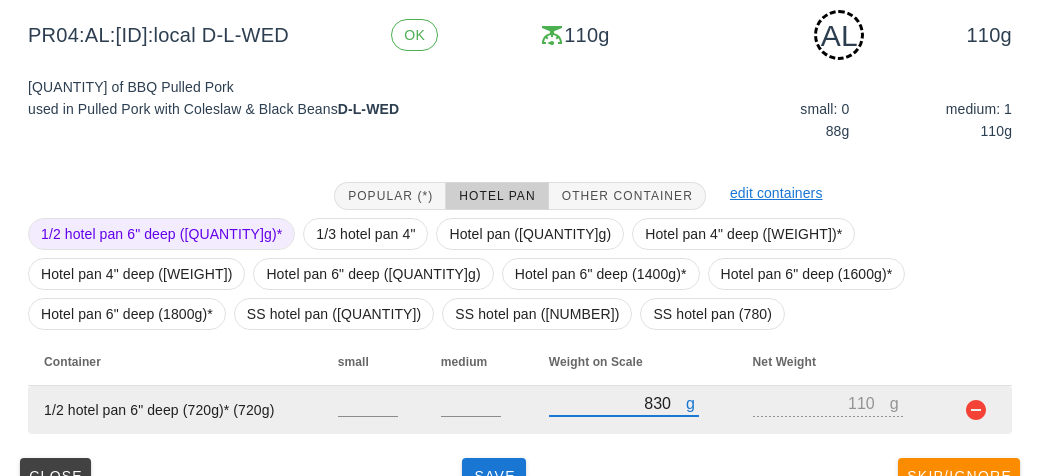 scroll, scrollTop: 290, scrollLeft: 0, axis: vertical 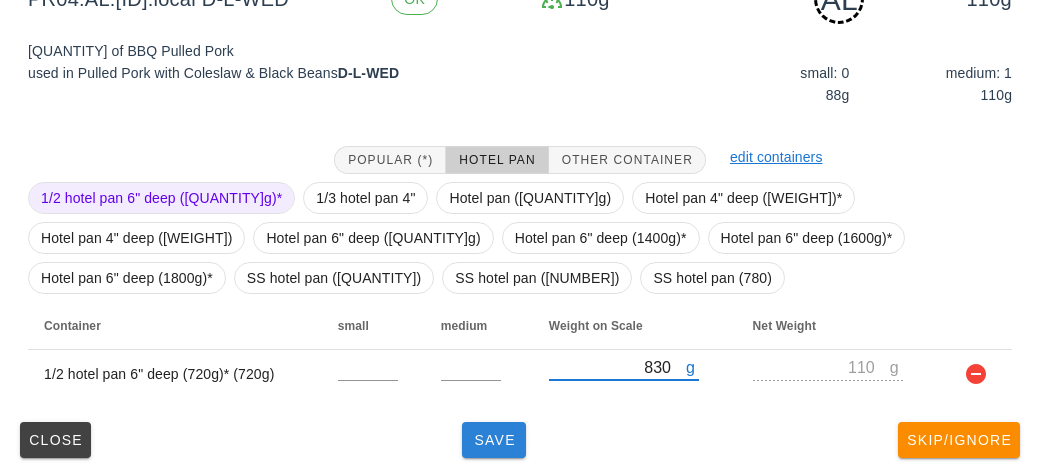 type on "830" 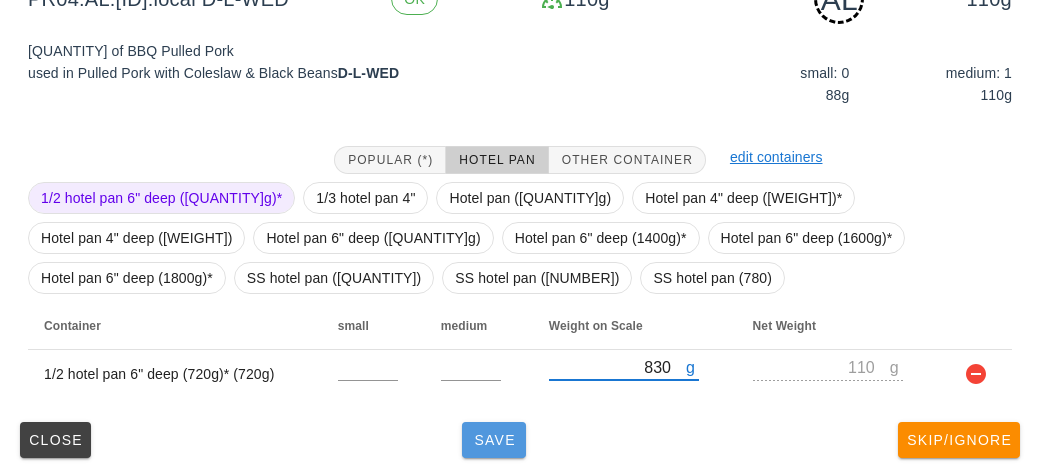 click on "Save" at bounding box center [494, 440] 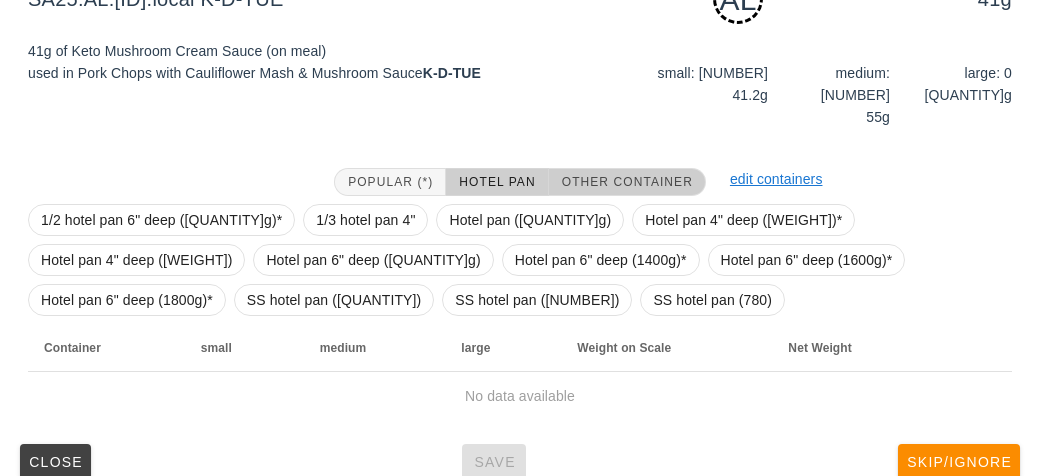 click on "Other Container" at bounding box center [627, 182] 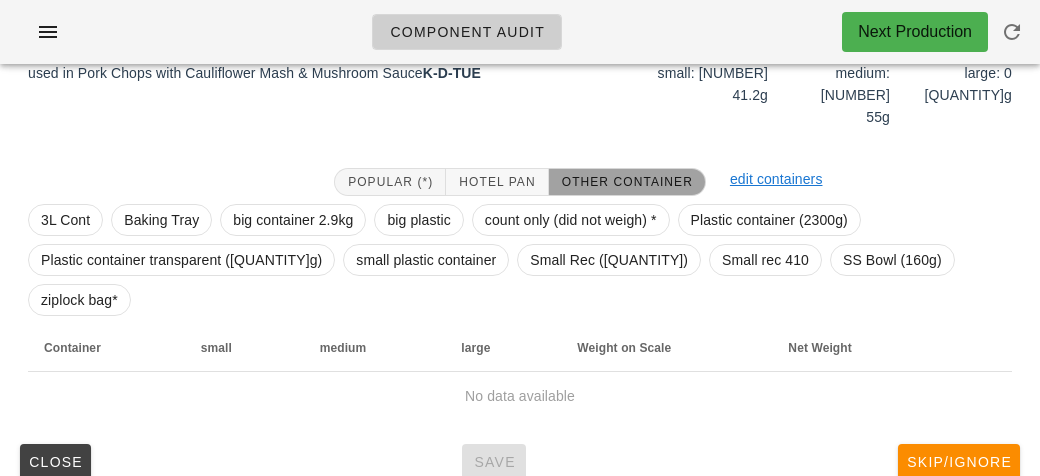 scroll, scrollTop: 250, scrollLeft: 0, axis: vertical 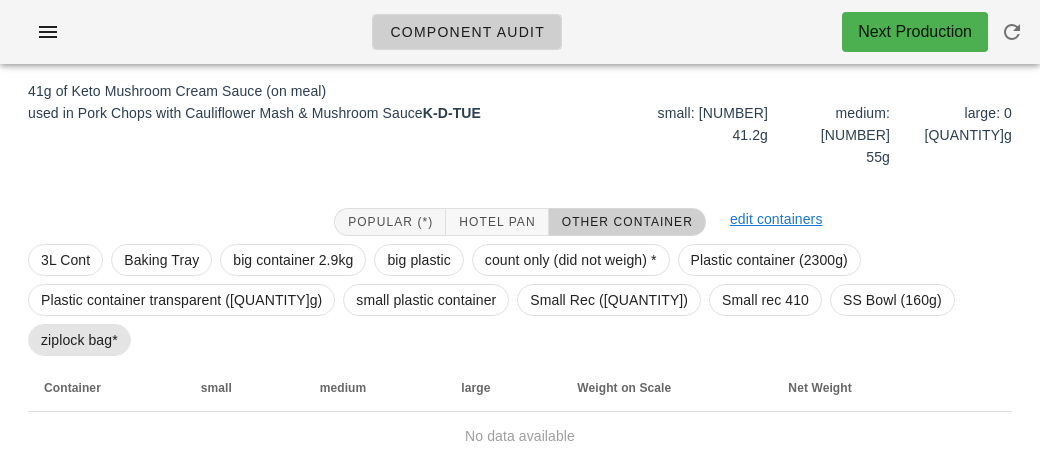 click on "ziplock bag*" at bounding box center [79, 340] 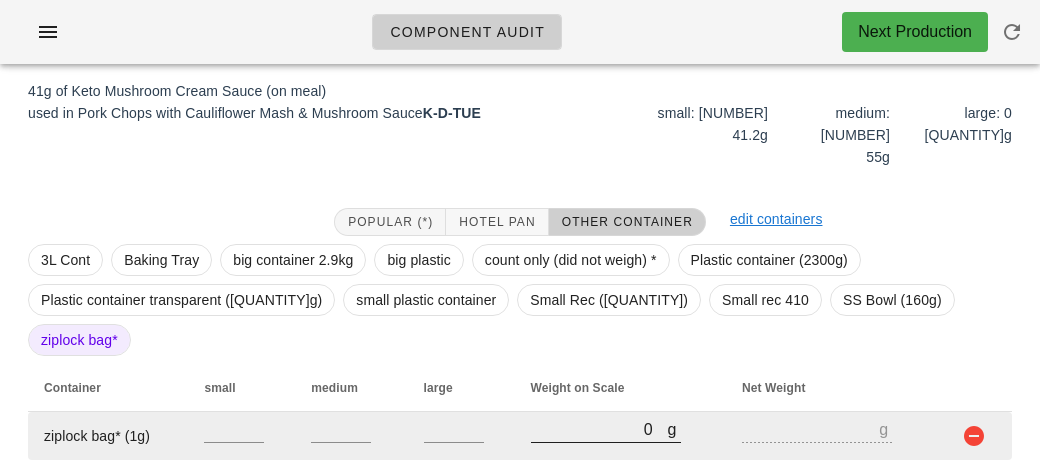 click on "0" at bounding box center (599, 429) 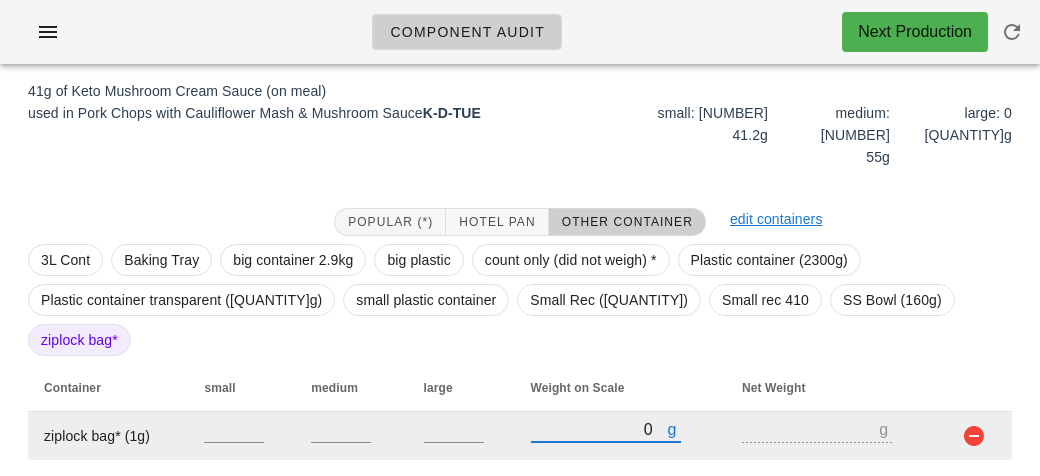 type on "10" 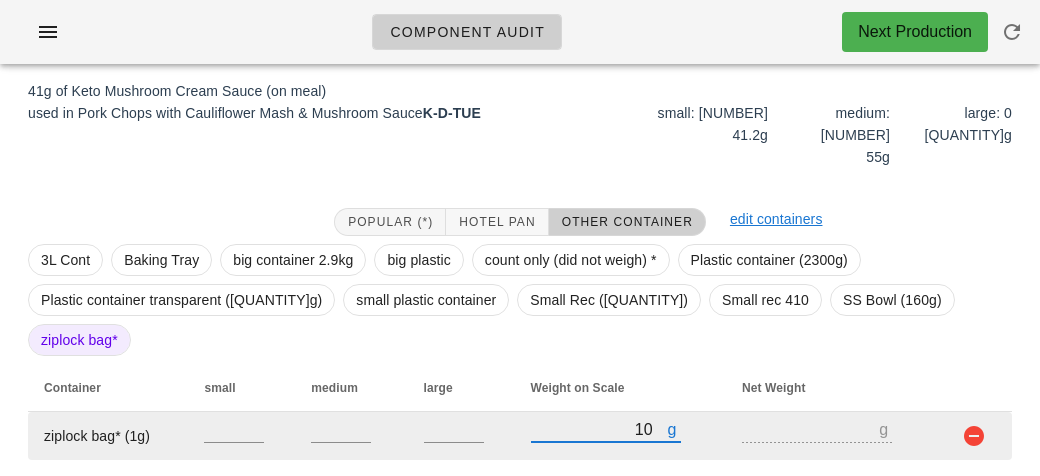 type on "9" 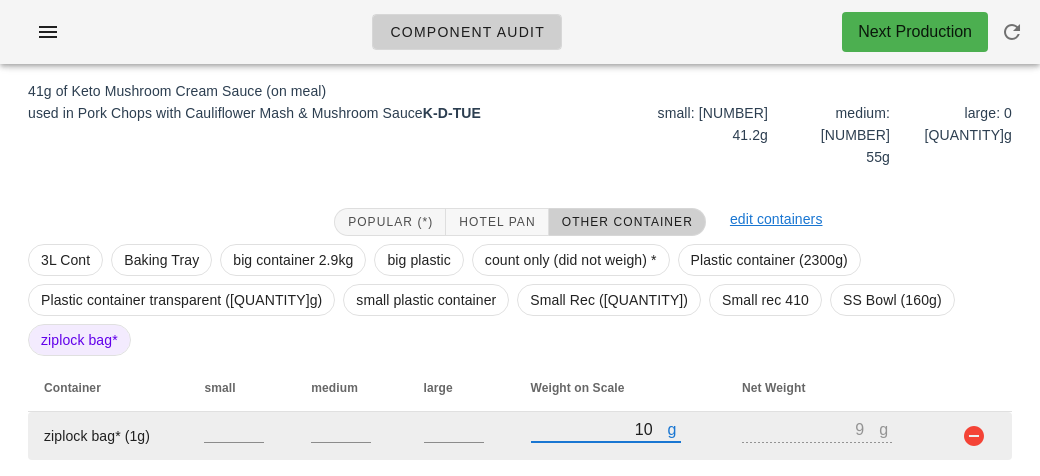 type on "110" 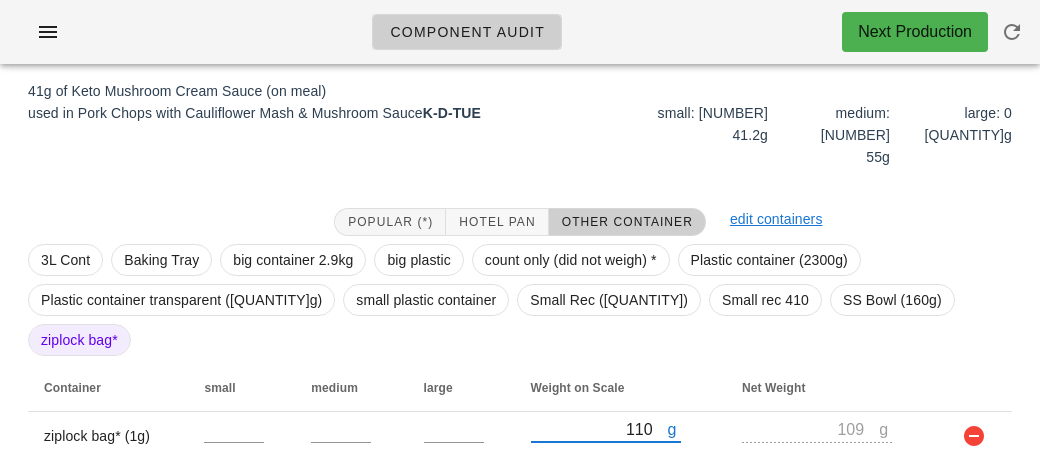 type on "110" 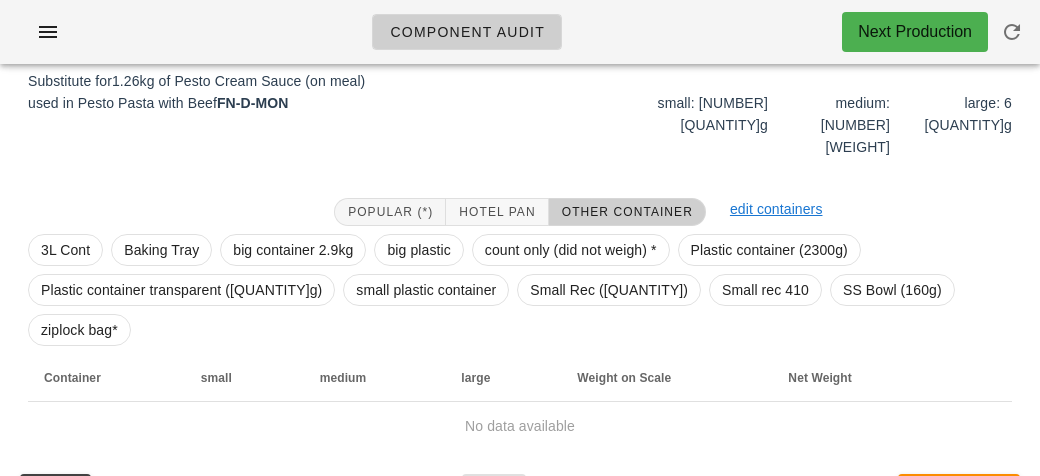 scroll, scrollTop: 240, scrollLeft: 0, axis: vertical 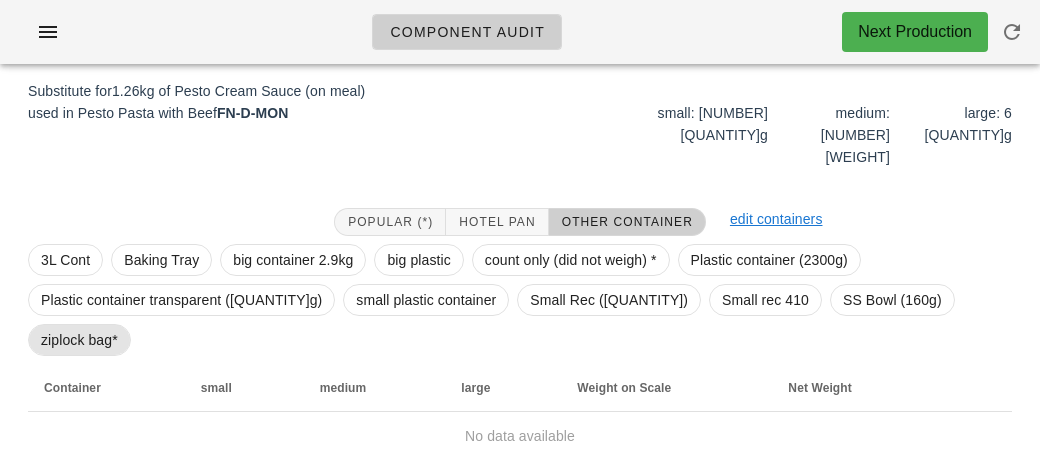 click on "ziplock bag*" at bounding box center [79, 340] 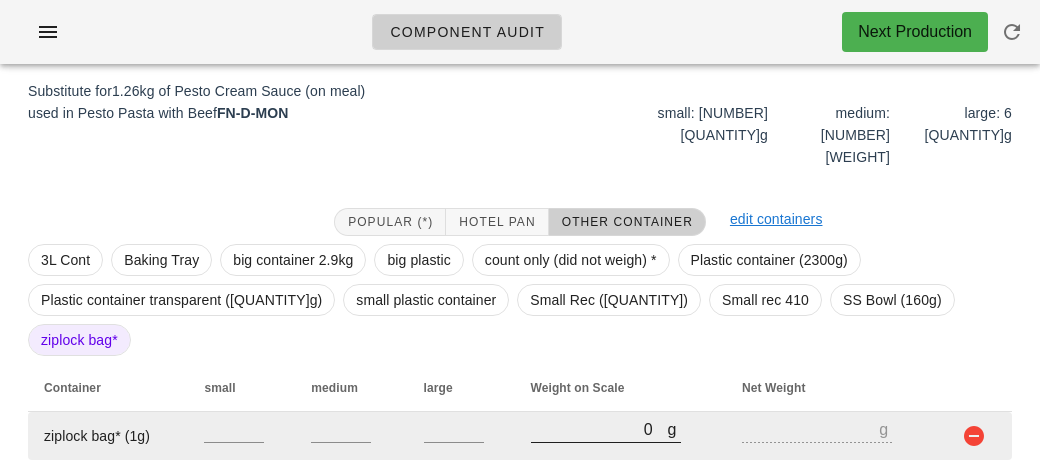 click on "0" at bounding box center (599, 429) 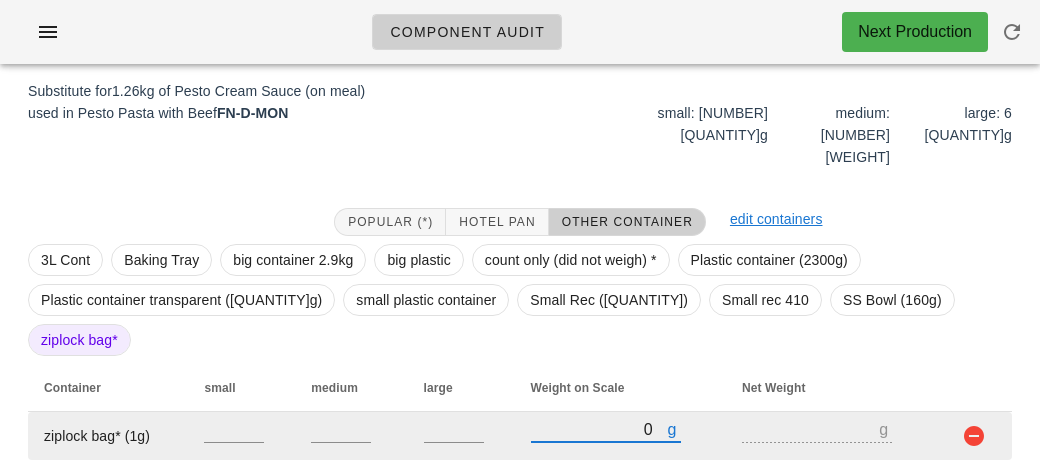 type on "[NUMBER]" 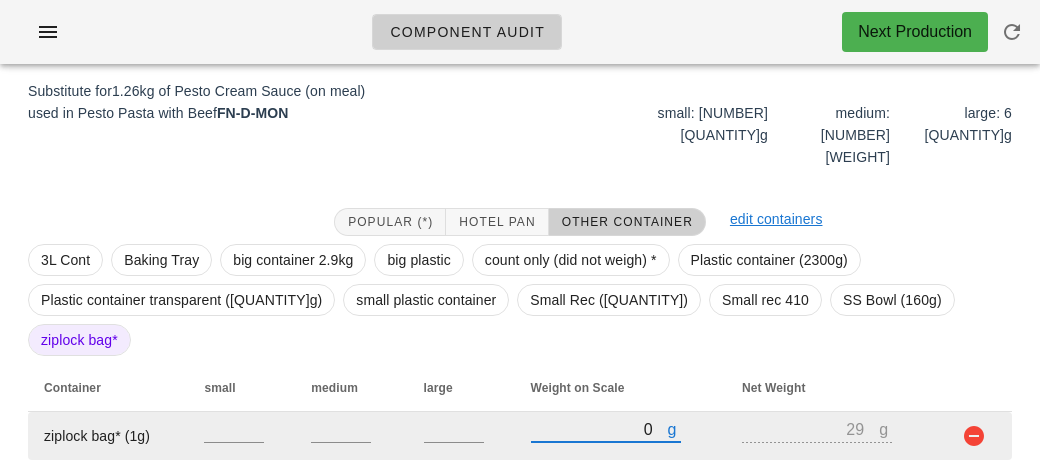 type on "360" 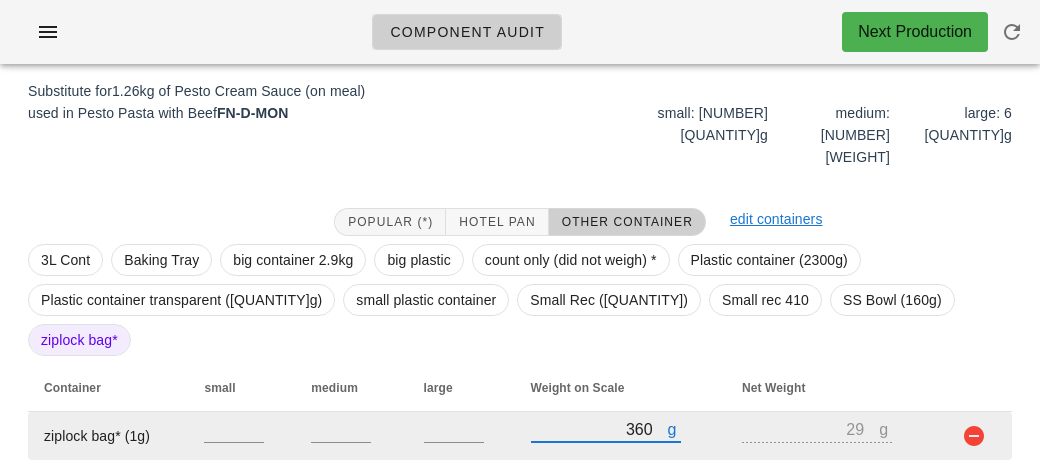 type on "[NUMBER]" 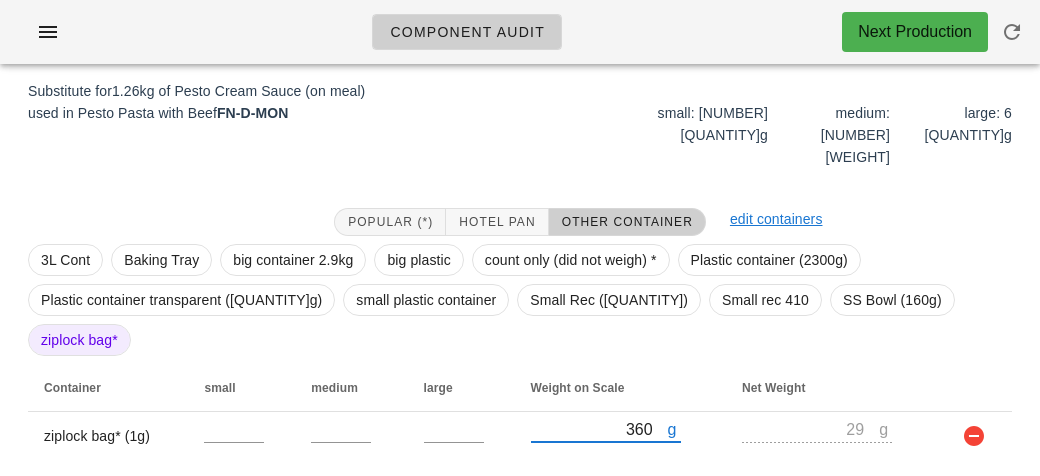click on "Save" at bounding box center [494, 502] 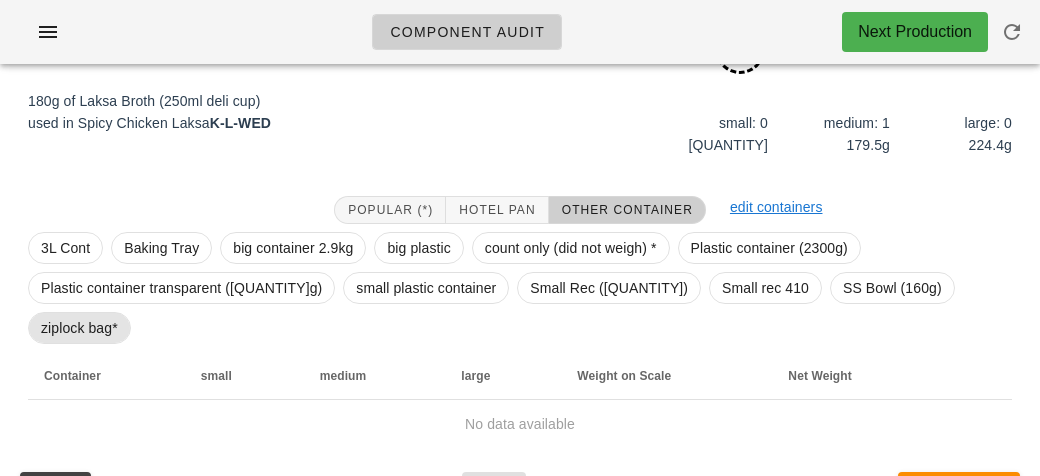 click on "ziplock bag*" at bounding box center [79, 328] 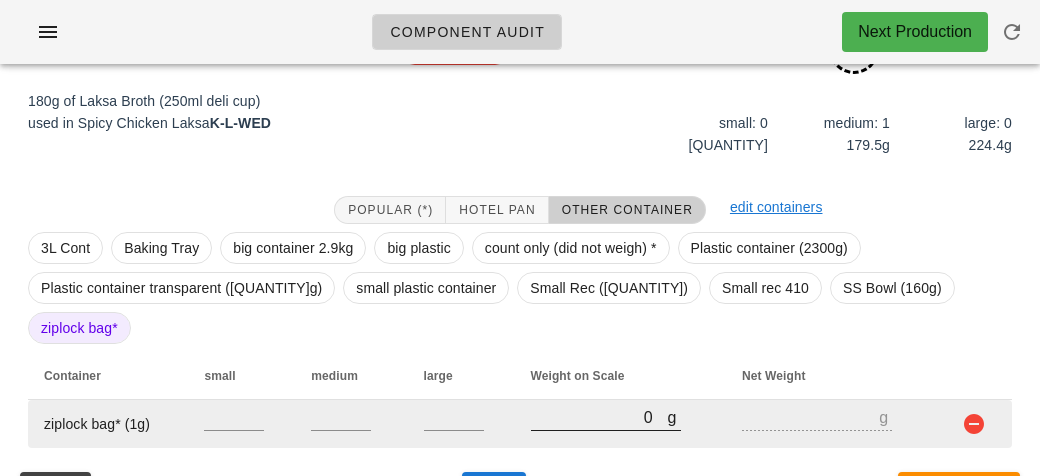 click on "0" at bounding box center (599, 417) 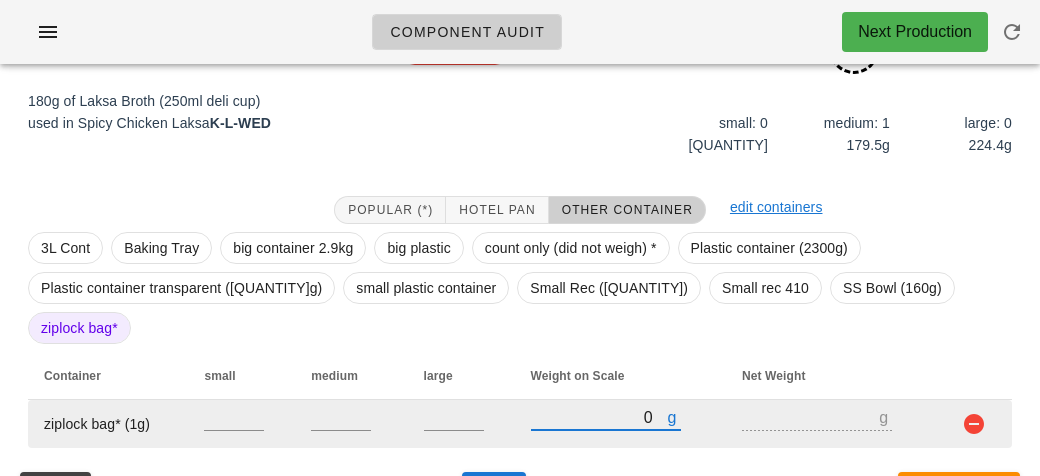 type on "20" 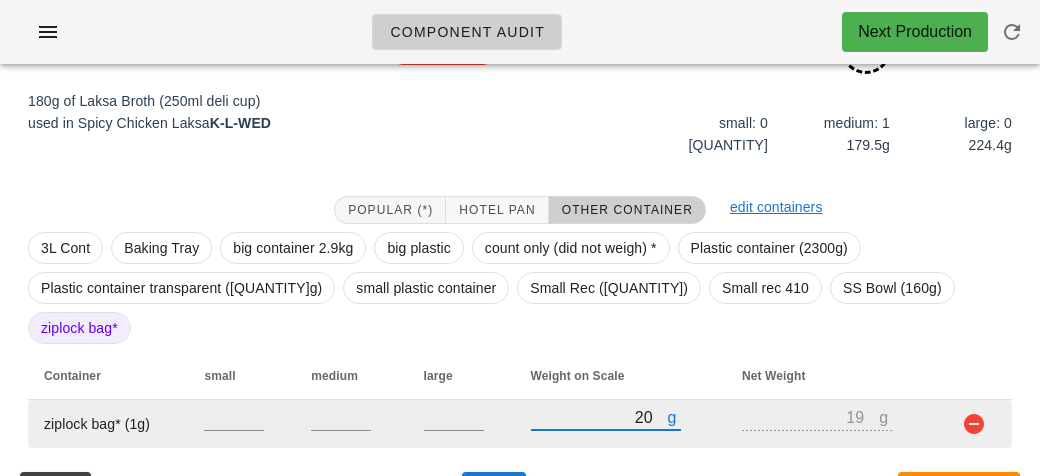 type on "270" 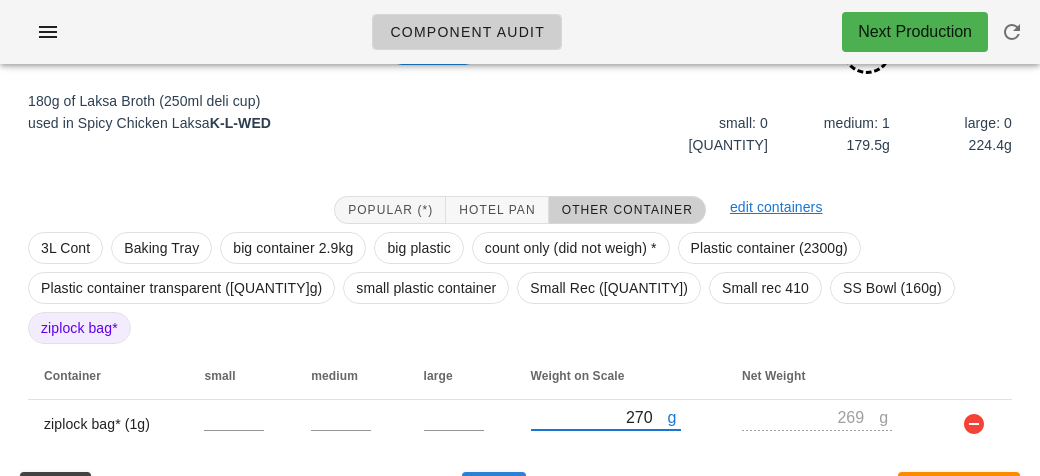 type on "270" 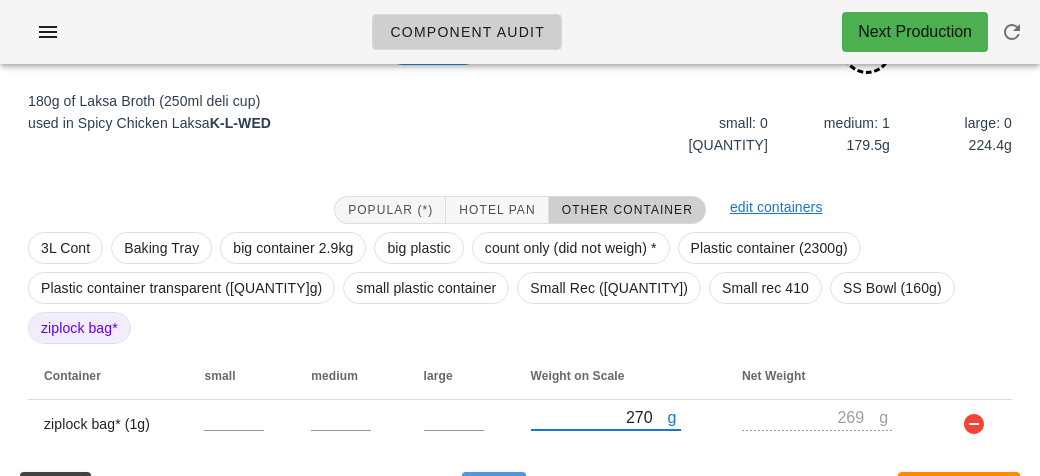 click on "Save" at bounding box center (494, 490) 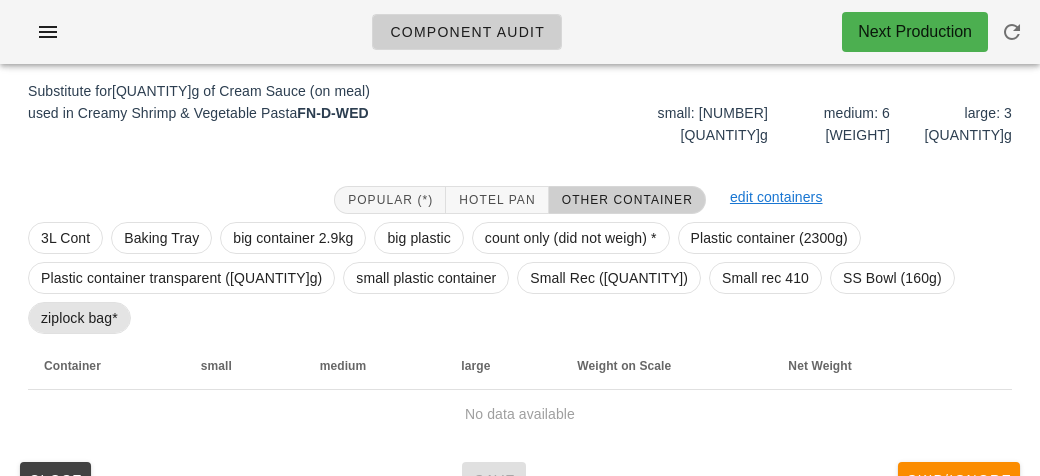 click on "ziplock bag*" at bounding box center [79, 318] 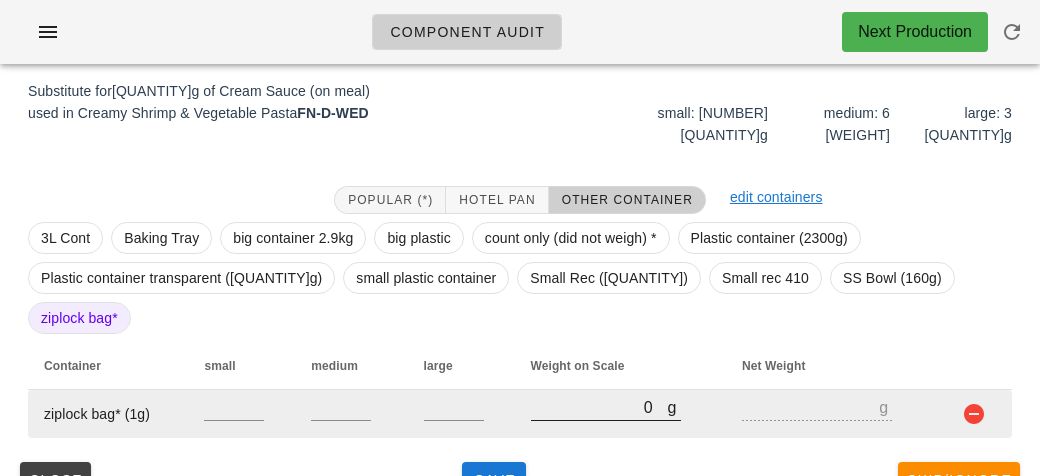 click on "0" at bounding box center (599, 407) 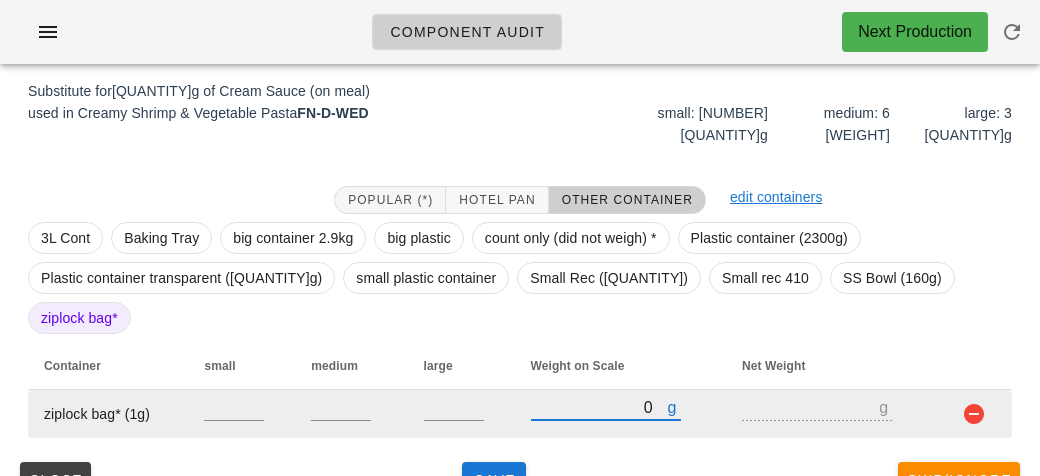 type on "20" 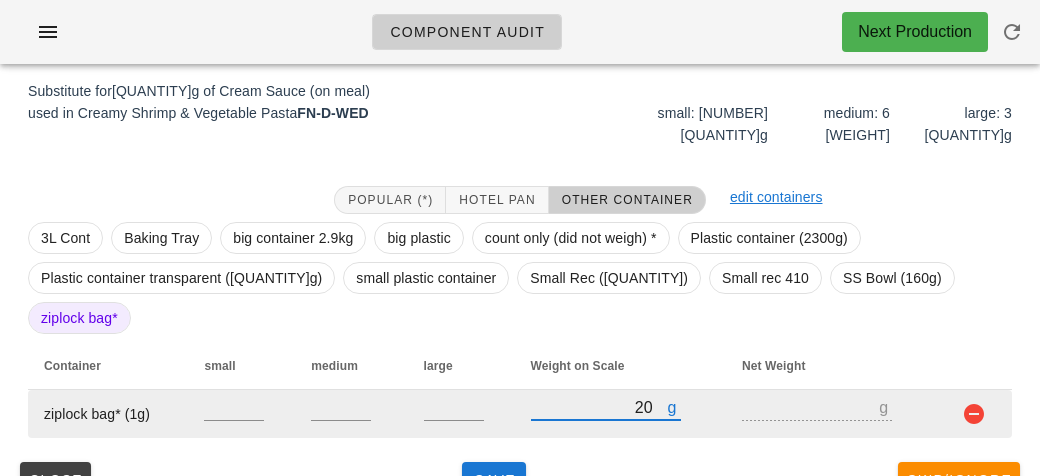 type on "19" 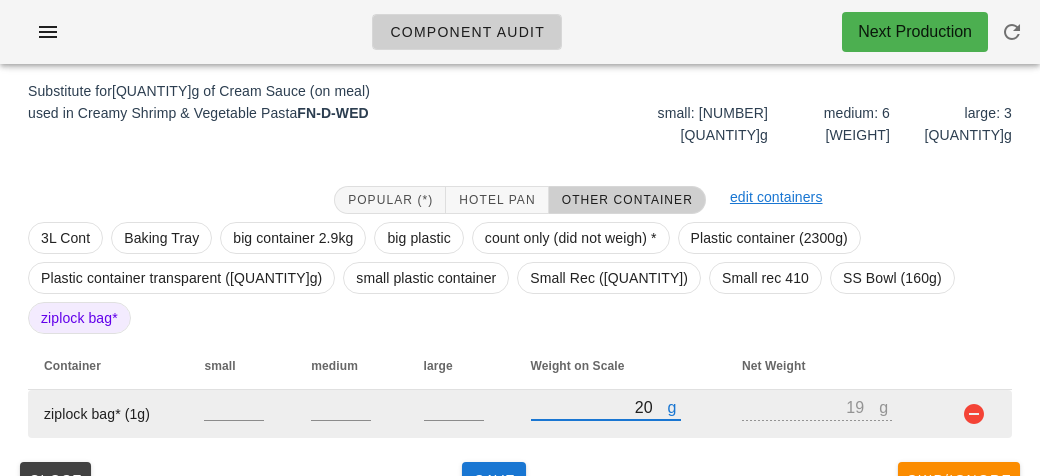 type on "210" 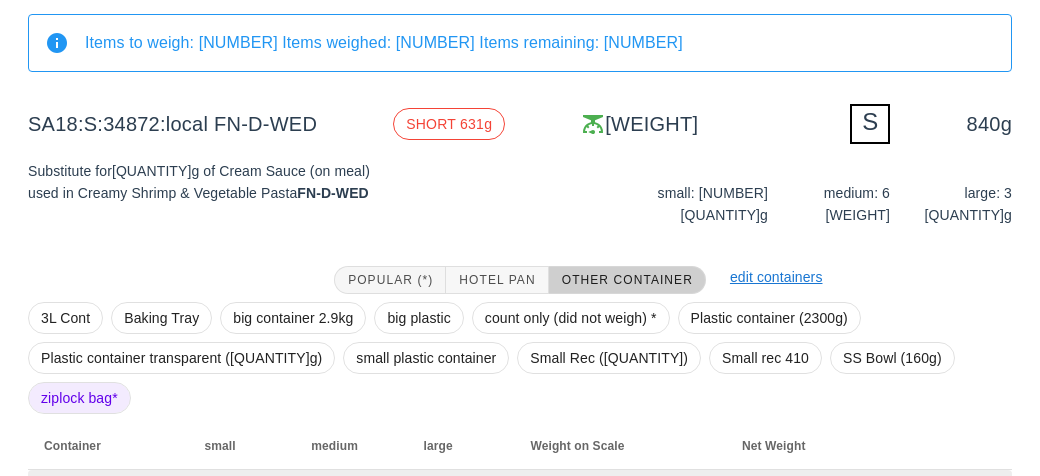scroll, scrollTop: 240, scrollLeft: 0, axis: vertical 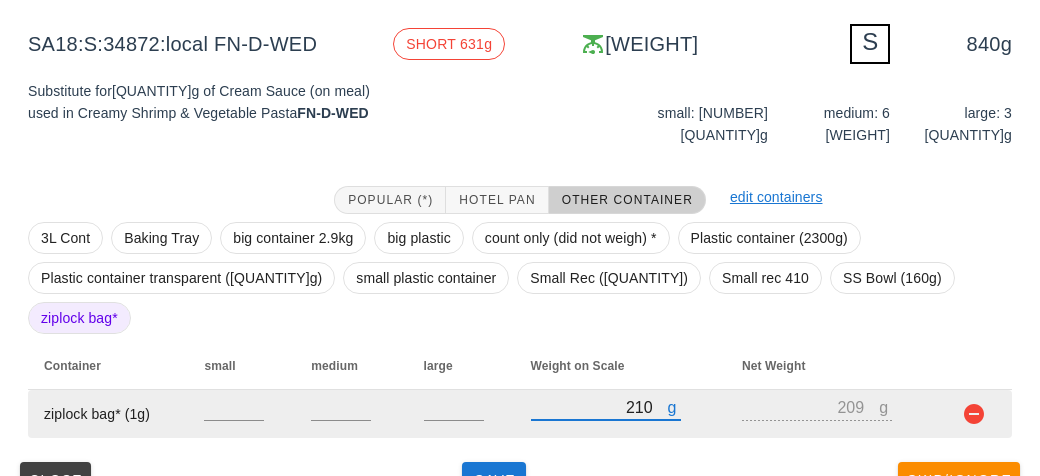 type on "210" 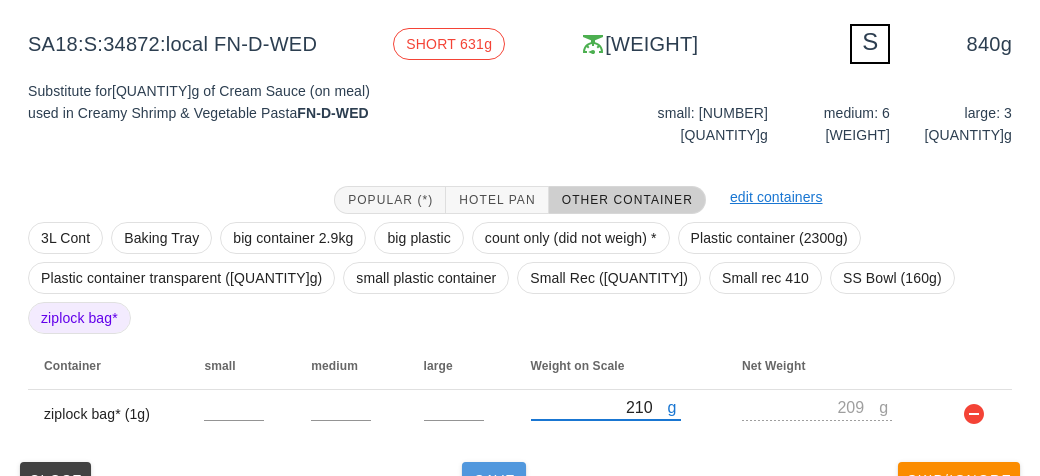 click on "Save" at bounding box center (494, 480) 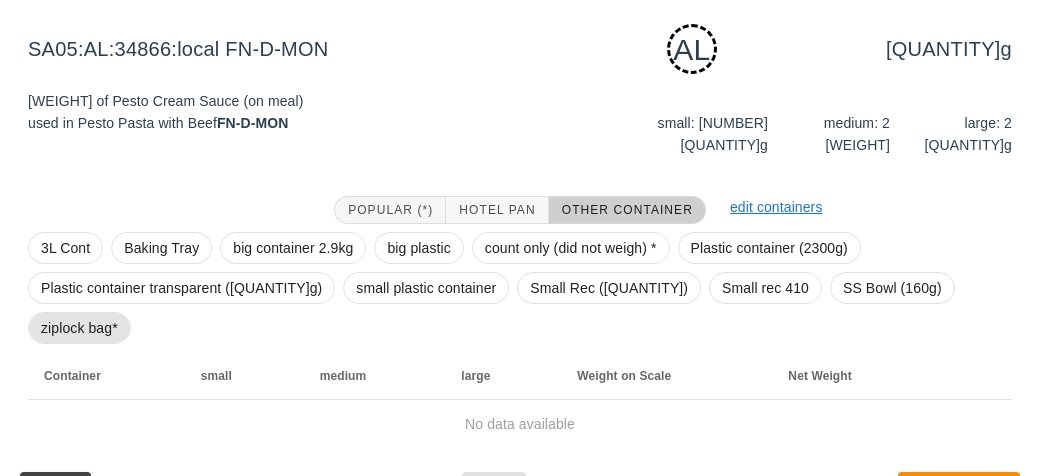 click on "ziplock bag*" at bounding box center [79, 328] 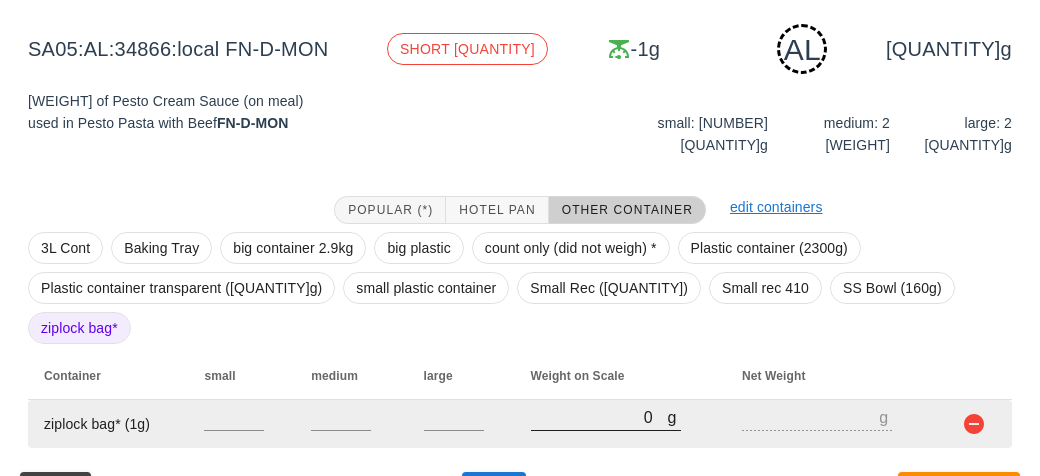 click on "0" at bounding box center (599, 417) 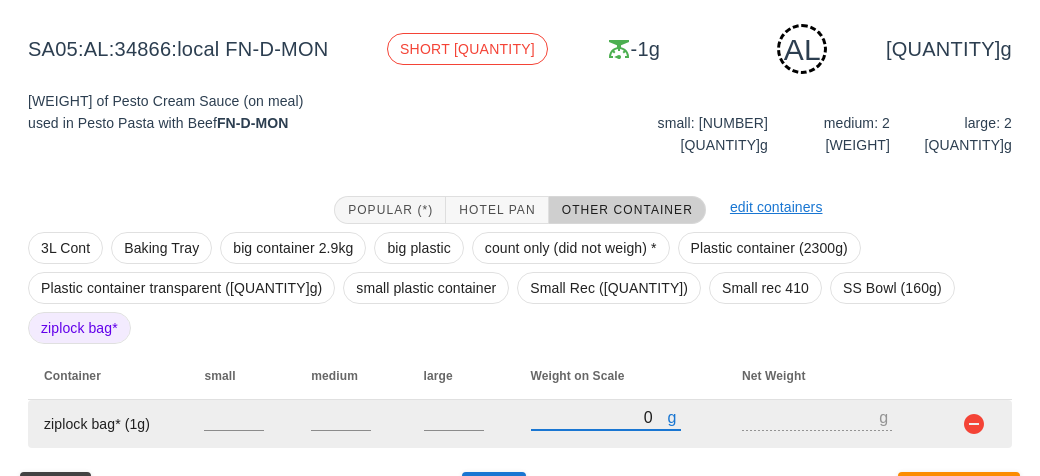type on "60" 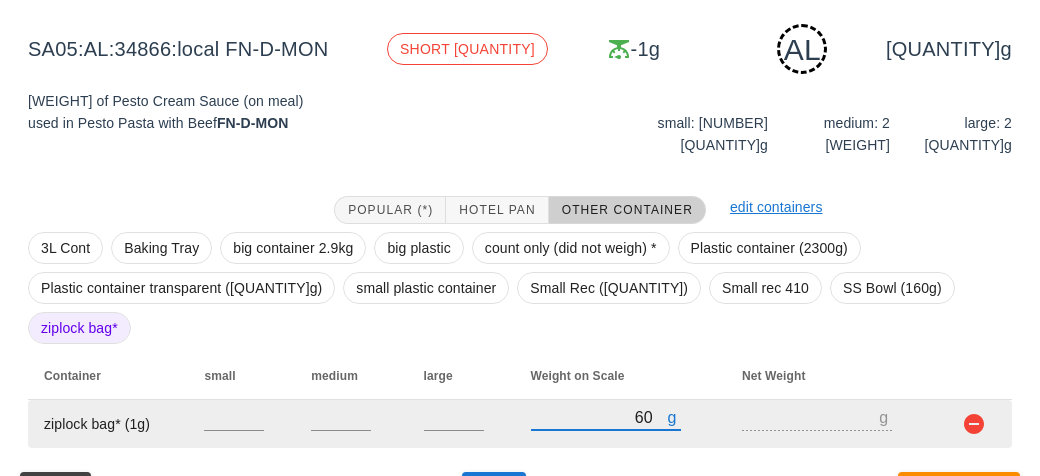 type on "59" 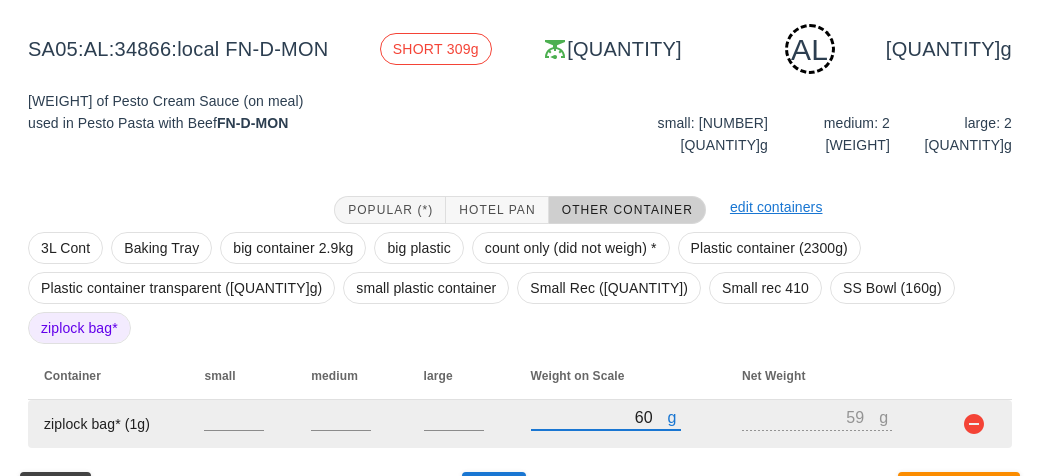 type on "[NUMBER]" 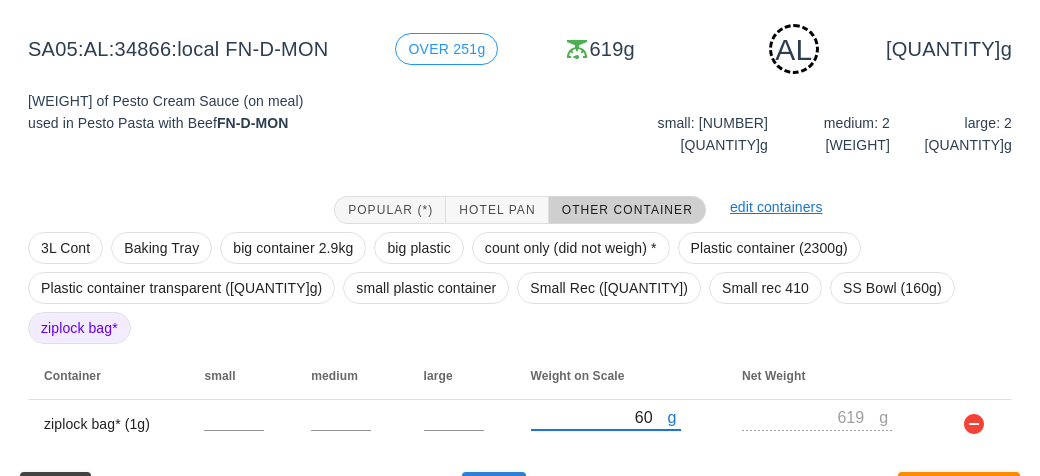 type on "[NUMBER]" 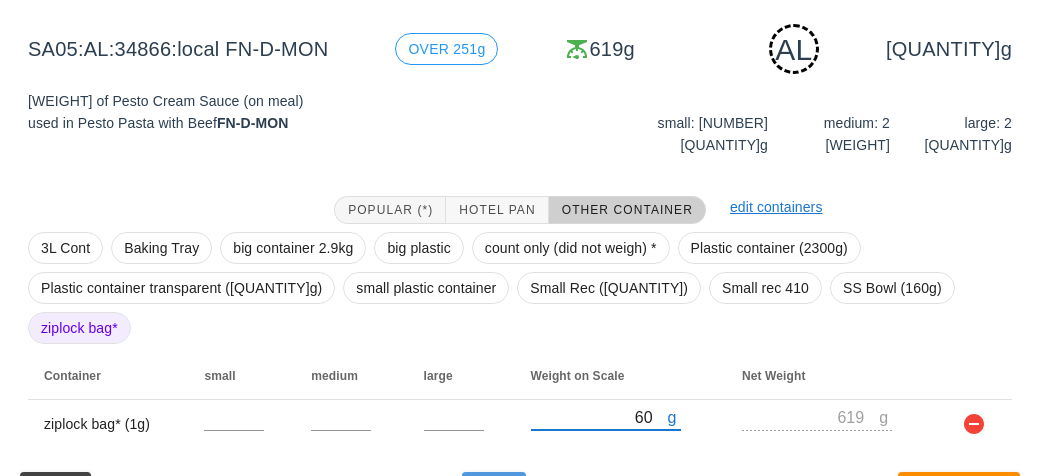click on "Save" at bounding box center [494, 490] 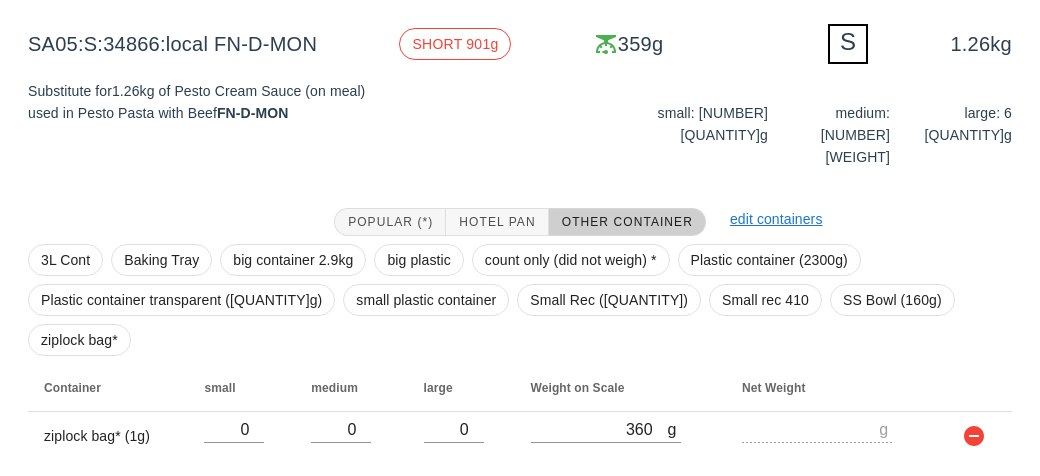 click on "[SIZE] Cont [SIZE] Tray [SIZE] container [WEIGHT] [SIZE] plastic [SIZE] only (did not weigh) * [SIZE] container [WEIGHT] [SIZE] container transparent [WEIGHT] [SIZE] plastic container [SIZE] Rec [WEIGHT] Small rec [WEIGHT] SS Bowl [WEIGHT] ziplock bag*" at bounding box center (520, 300) 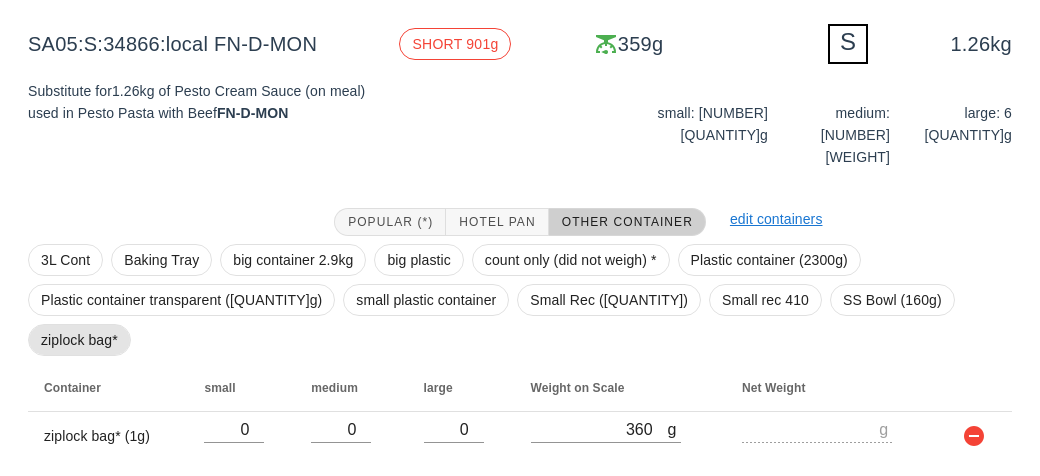 click on "ziplock bag*" at bounding box center (79, 340) 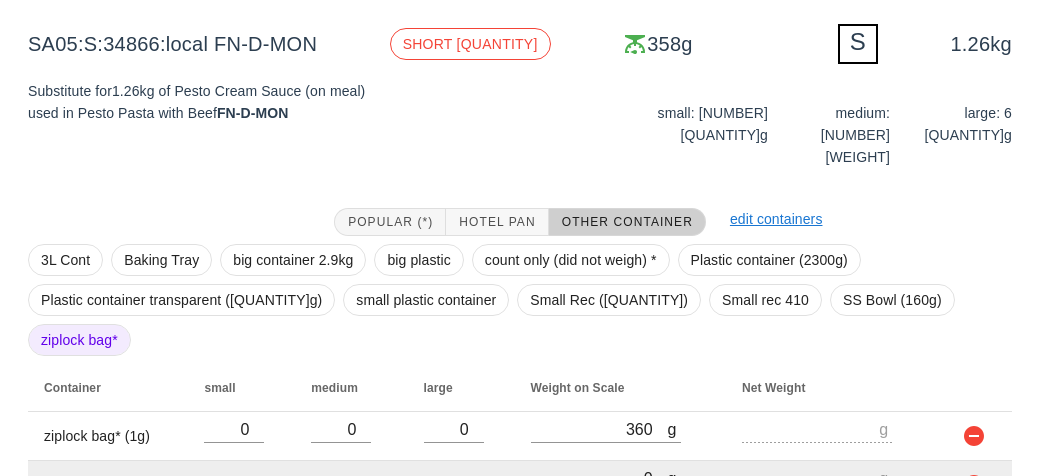click on "0" at bounding box center [599, 478] 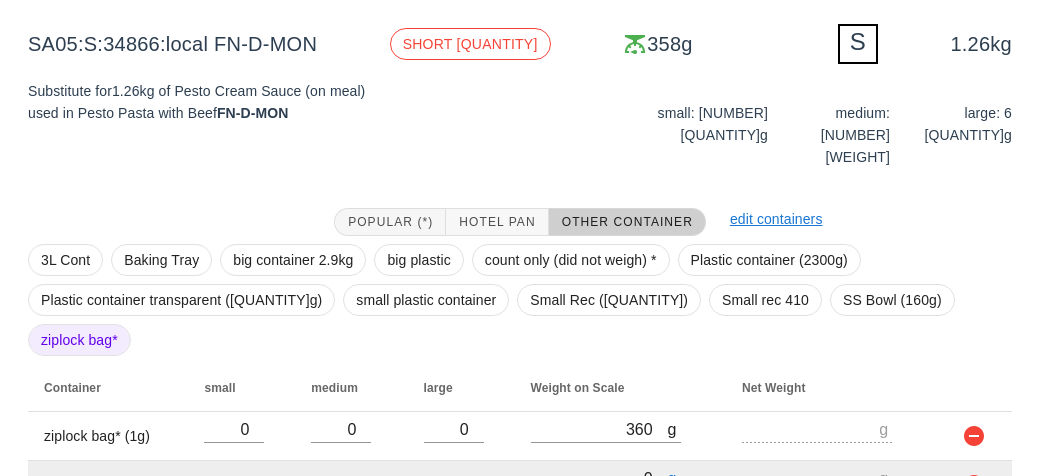 type on "20" 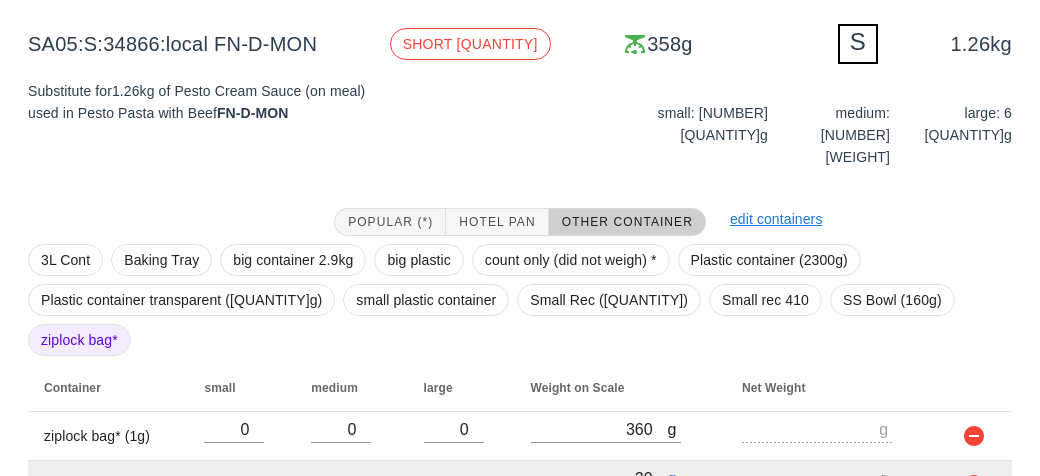 type on "19" 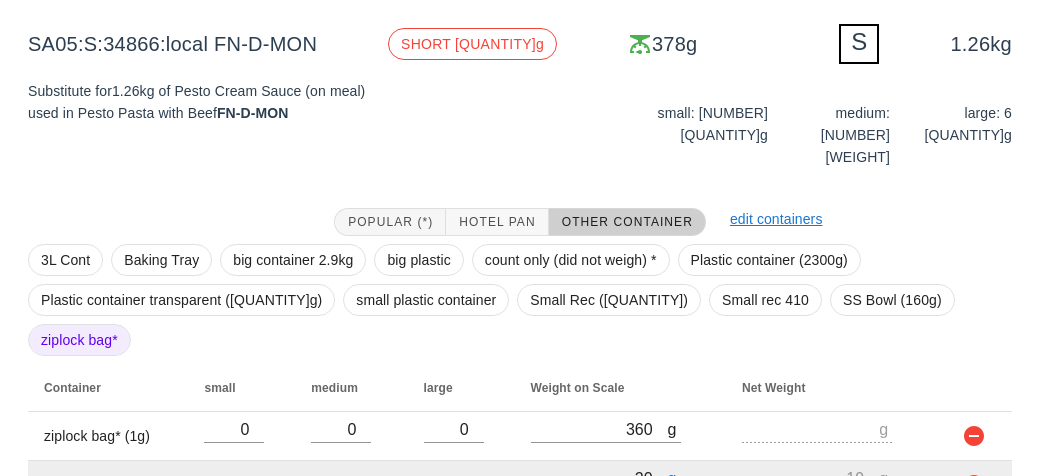 type on "280" 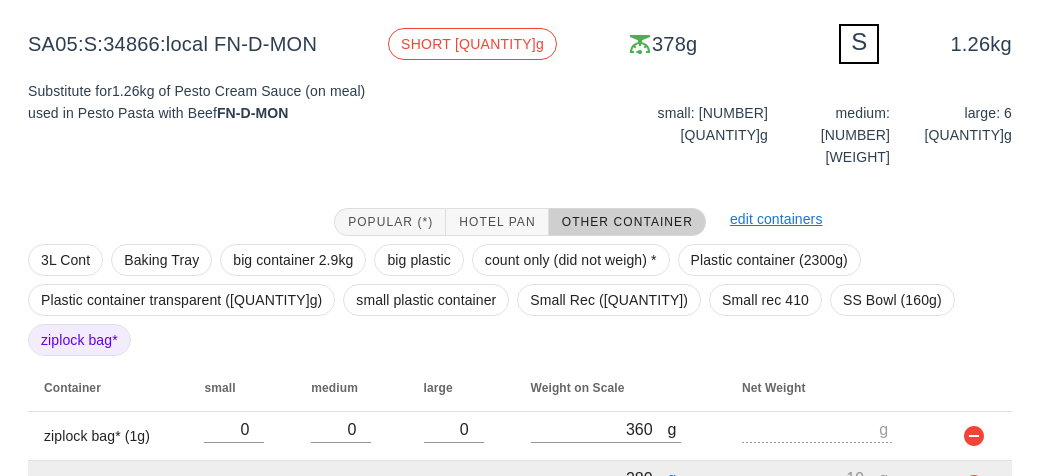type on "279" 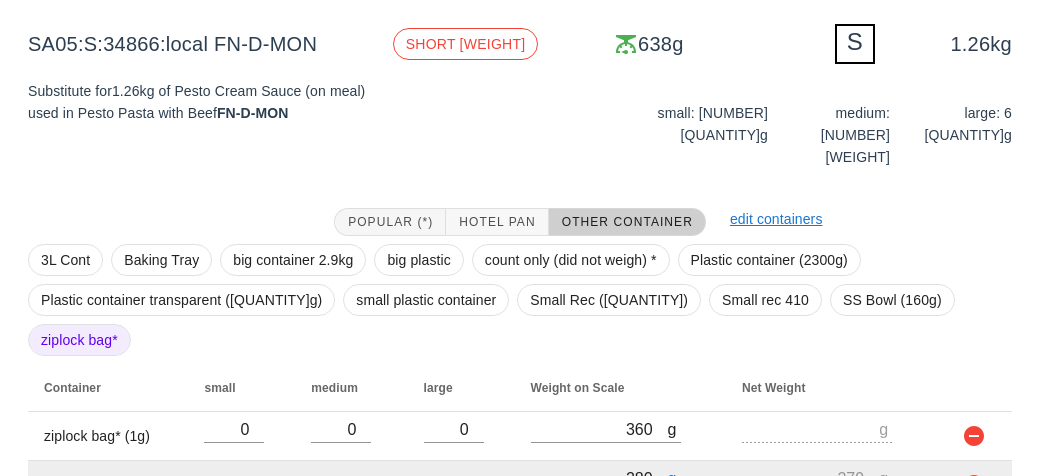 scroll, scrollTop: 289, scrollLeft: 0, axis: vertical 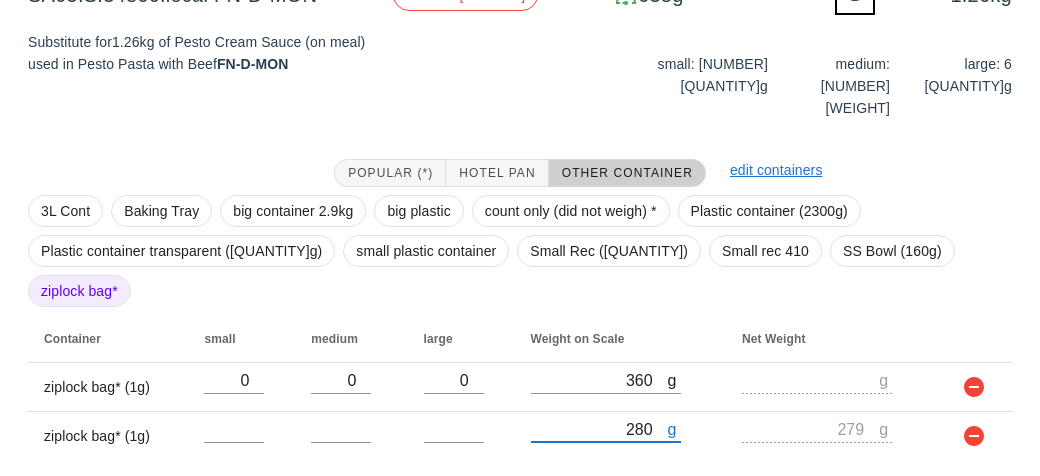 type on "280" 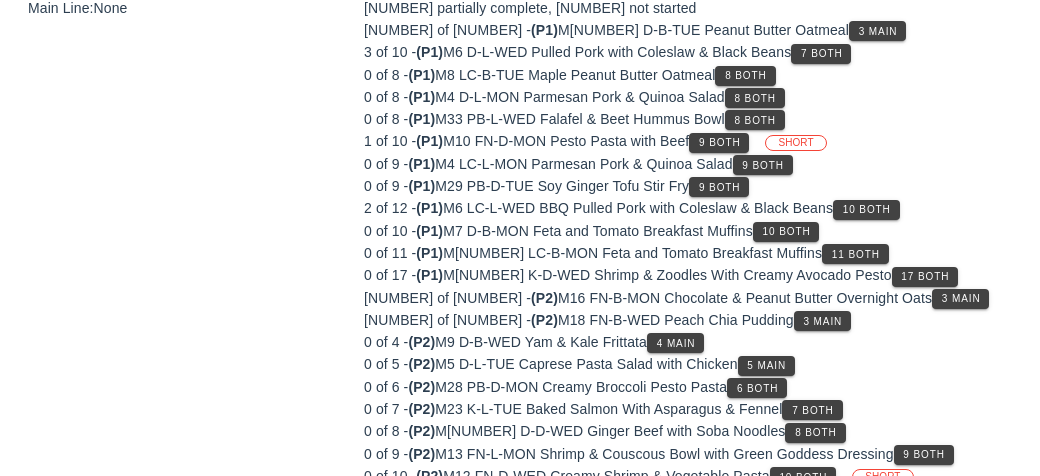 scroll, scrollTop: 250, scrollLeft: 0, axis: vertical 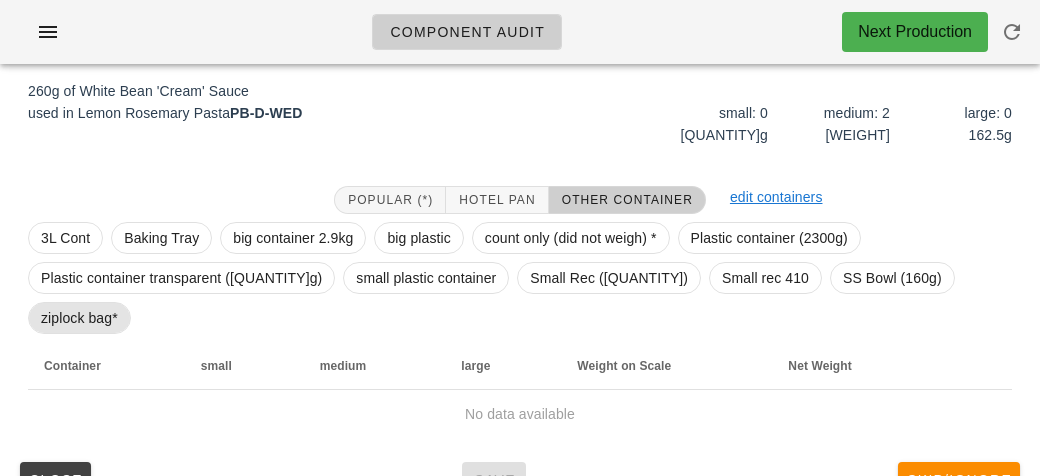 click on "ziplock bag*" at bounding box center (79, 318) 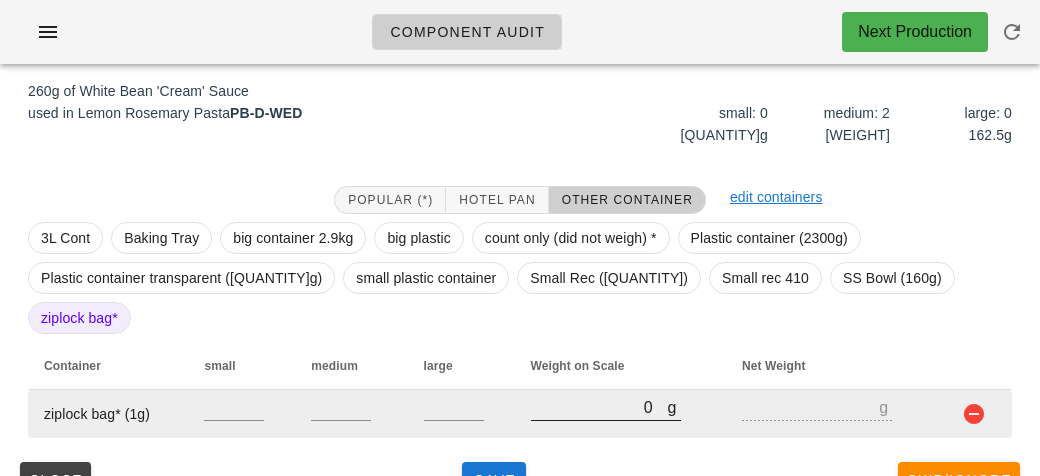 click on "0" at bounding box center [599, 407] 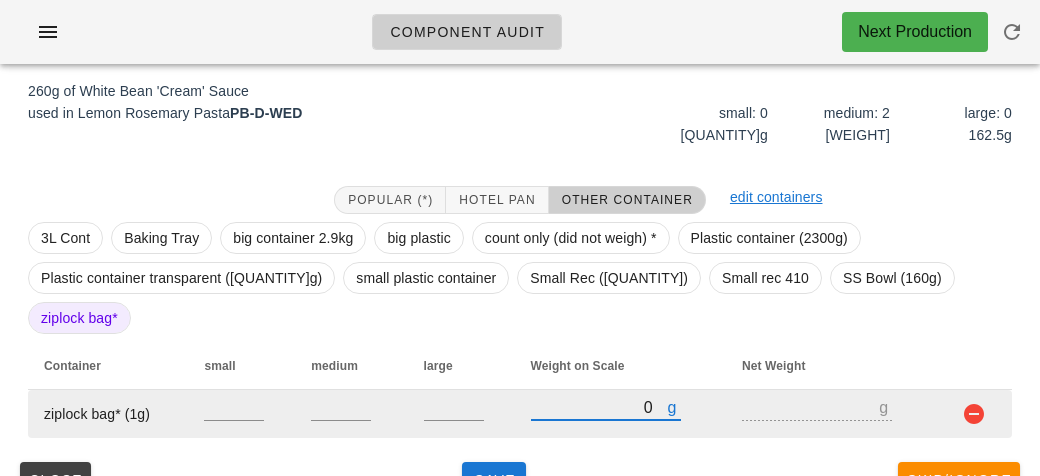 type on "[NUMBER]" 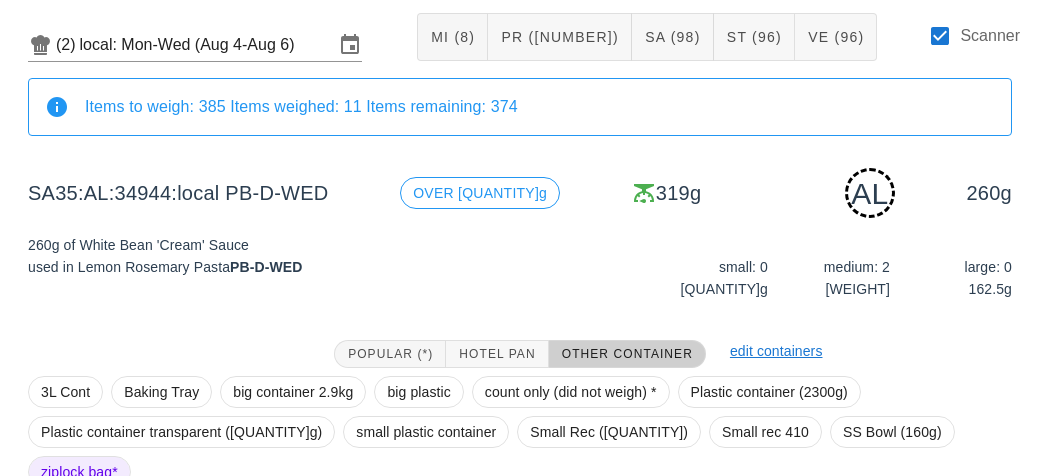 scroll, scrollTop: 250, scrollLeft: 0, axis: vertical 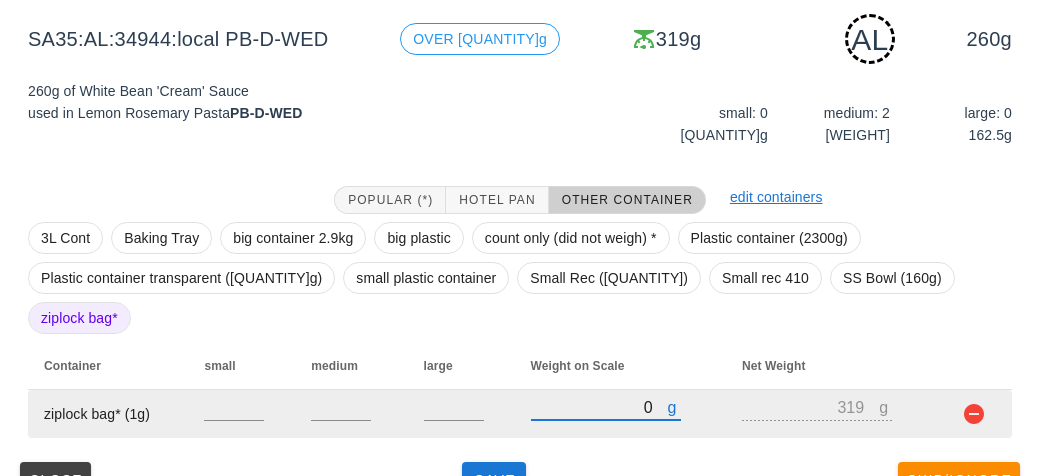 type on "[NUMBER]" 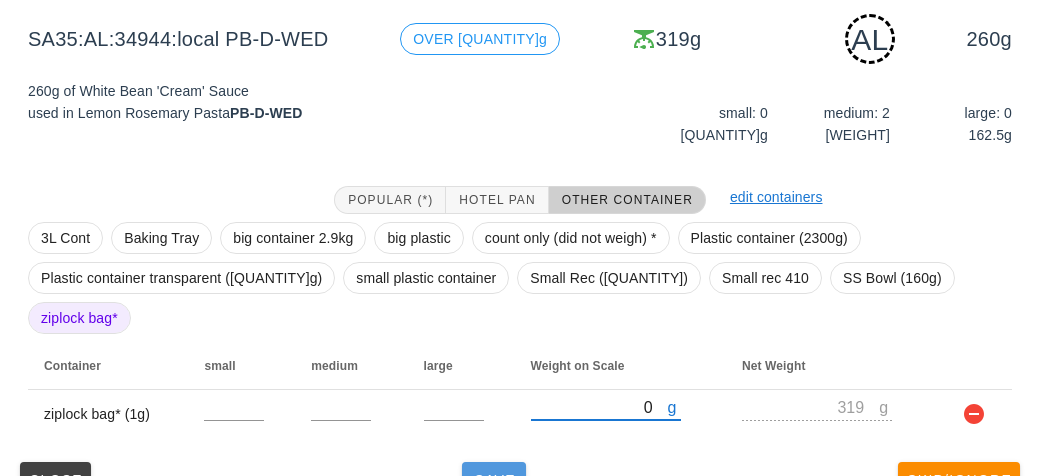 click on "Save" at bounding box center (494, 480) 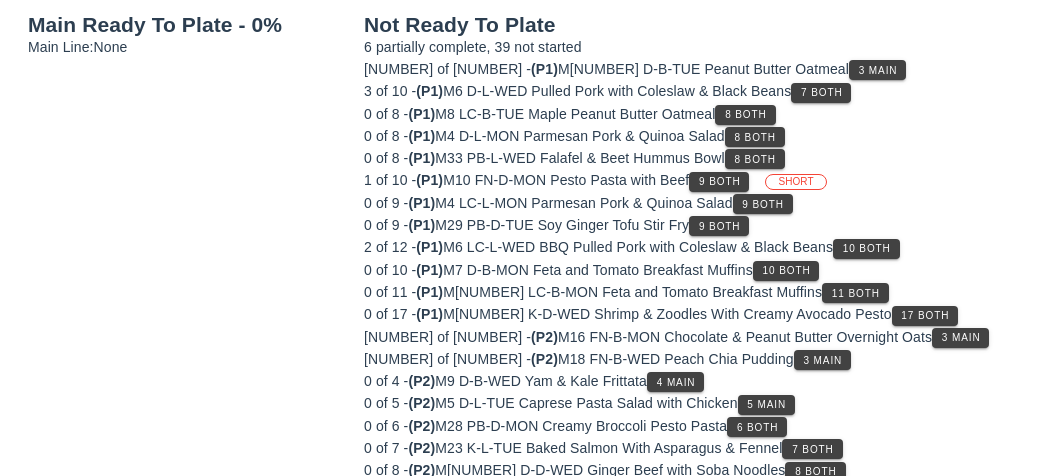 scroll, scrollTop: 232, scrollLeft: 0, axis: vertical 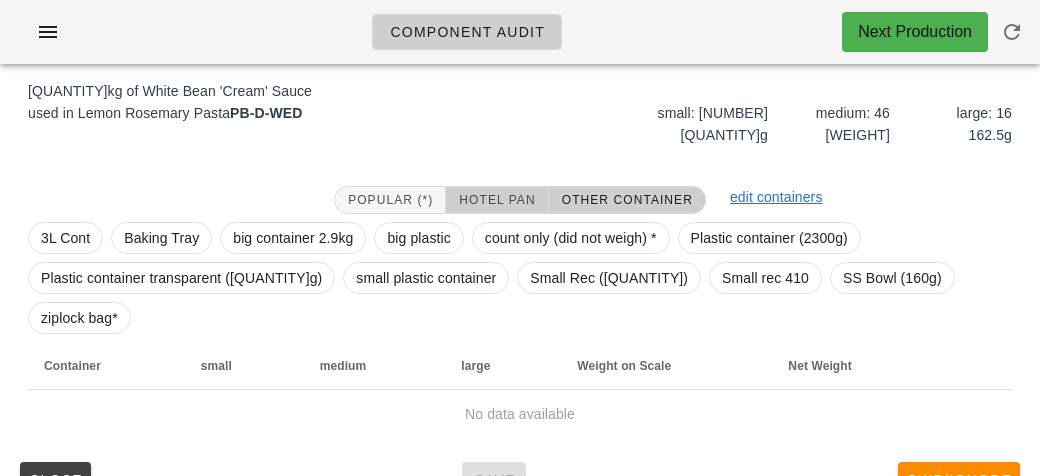 click on "Hotel Pan" at bounding box center [497, 200] 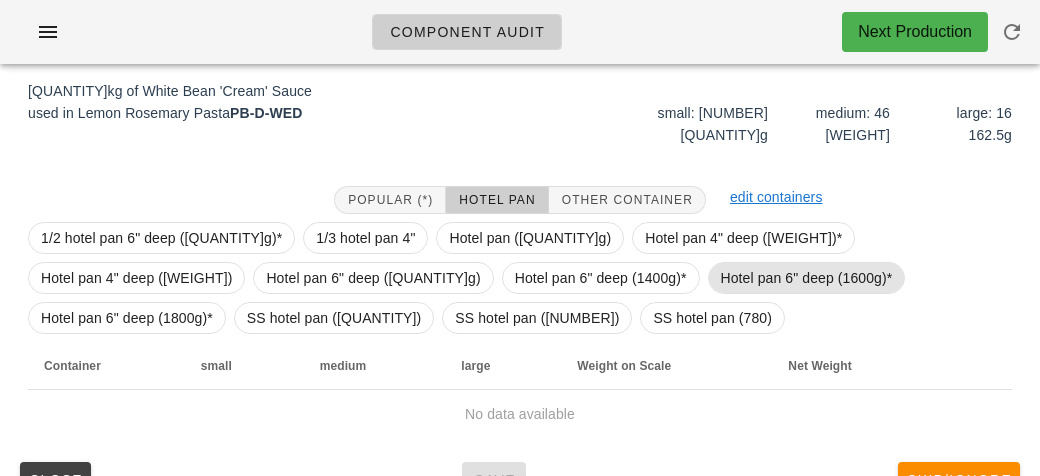 click on "Hotel pan 6" deep (1600g)*" at bounding box center (807, 278) 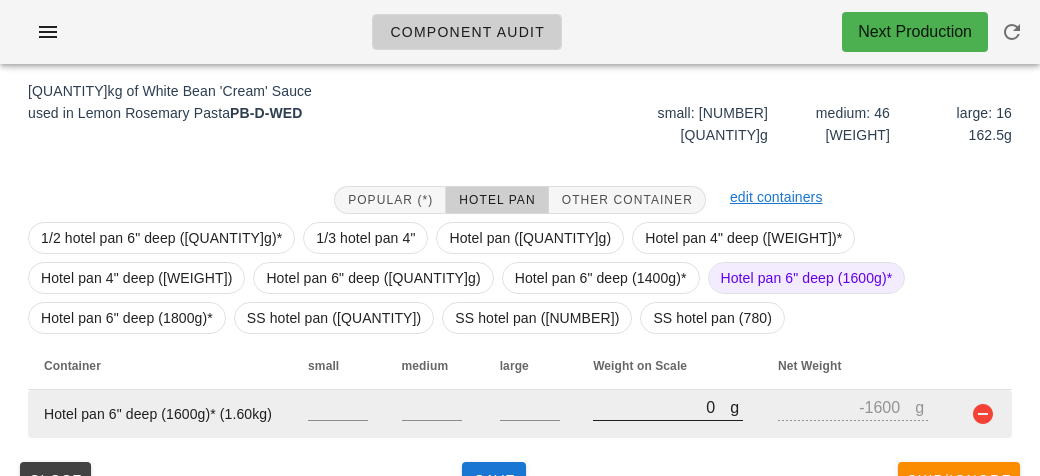 click on "0" at bounding box center [661, 407] 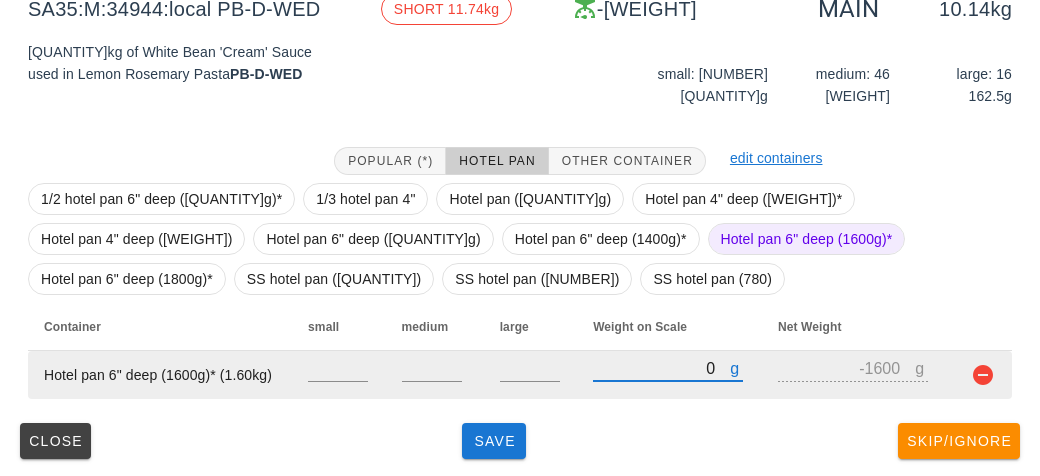 scroll, scrollTop: 272, scrollLeft: 0, axis: vertical 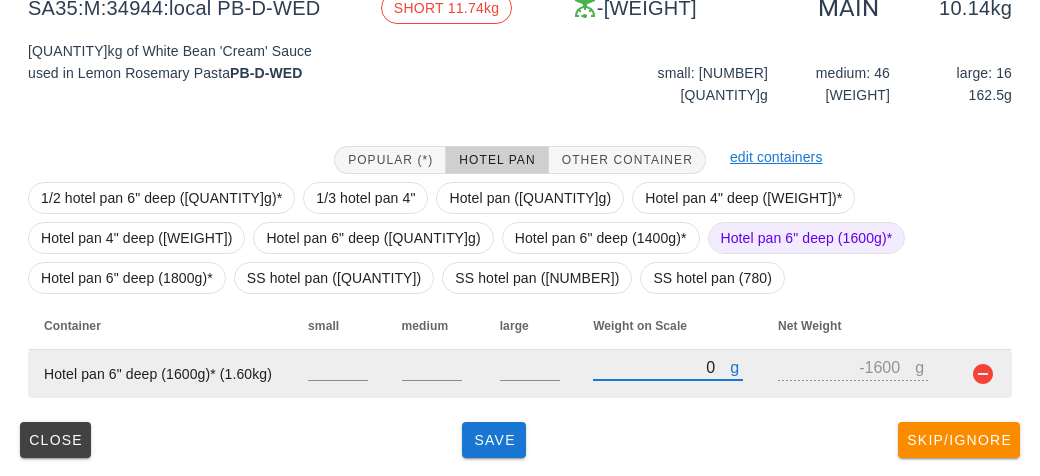 type on "10" 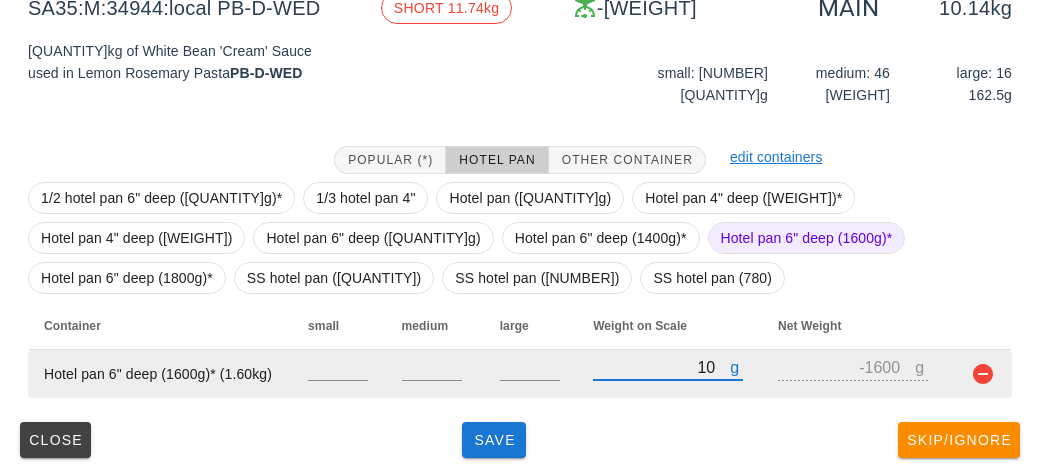 type on "120" 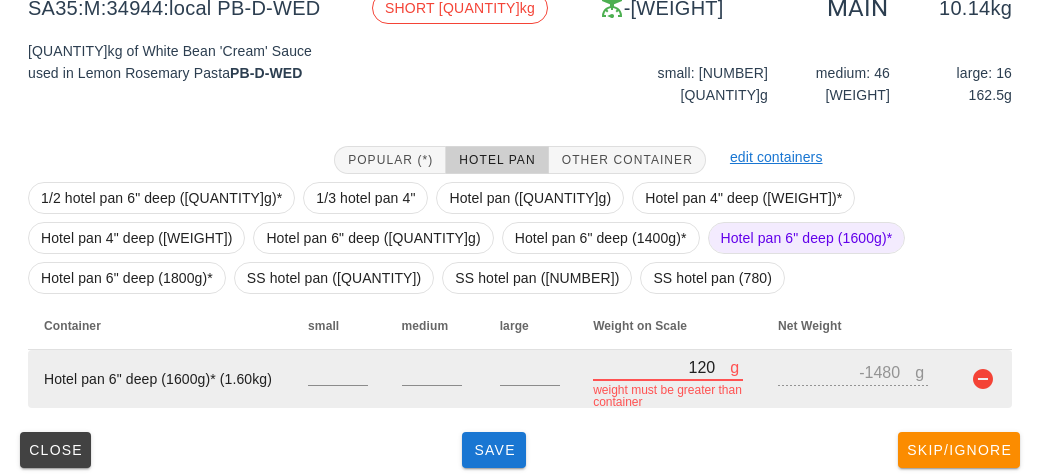 type on "1230" 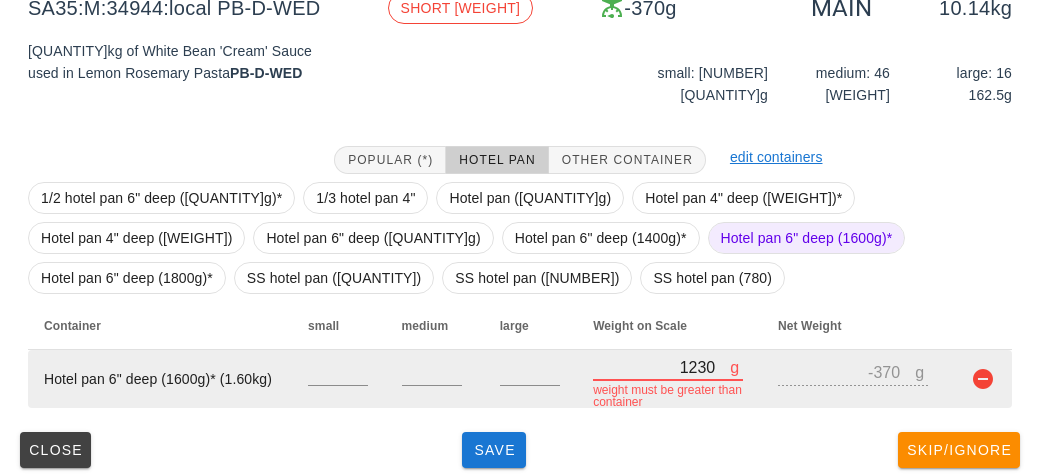type on "[NUMBER]" 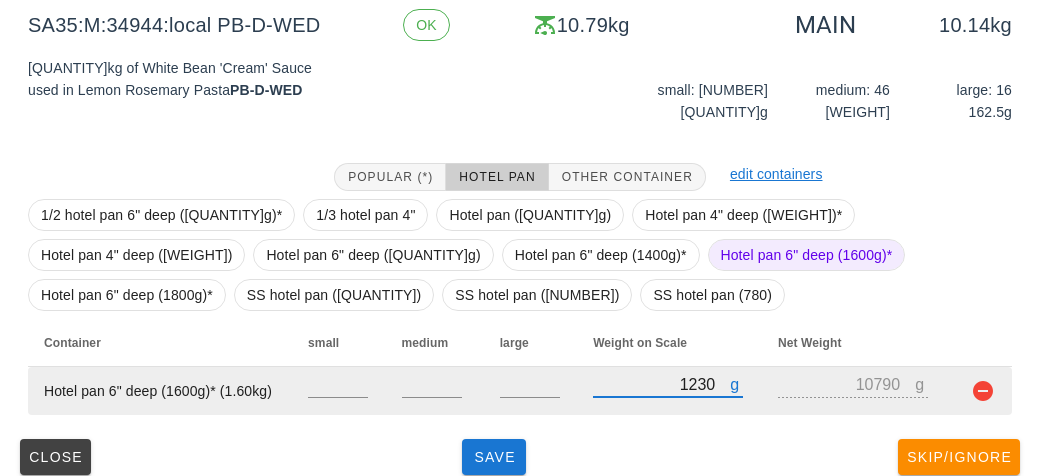 scroll, scrollTop: 272, scrollLeft: 0, axis: vertical 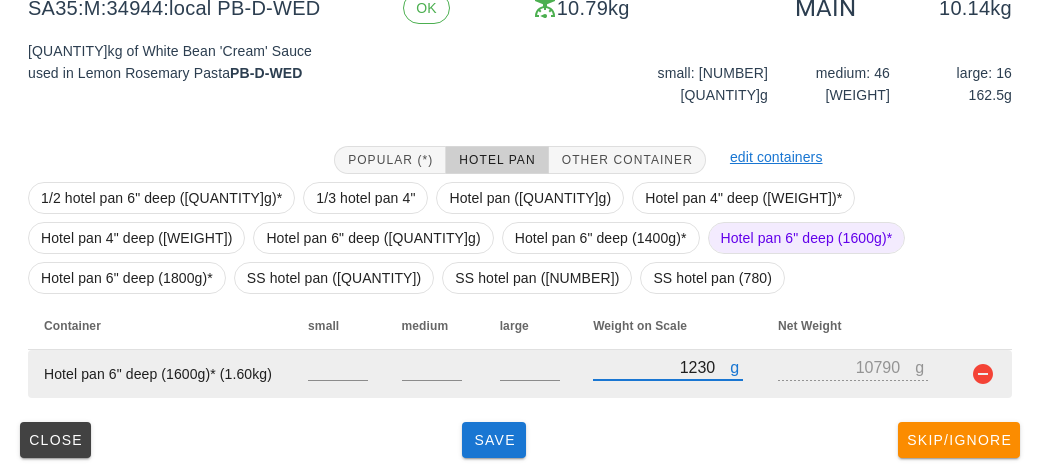 type on "[NUMBER]" 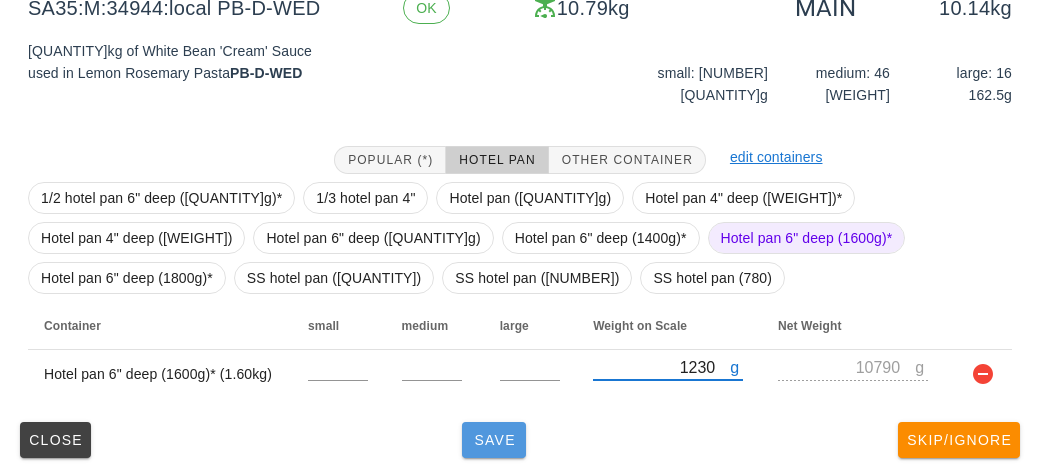 click on "Save" at bounding box center (494, 440) 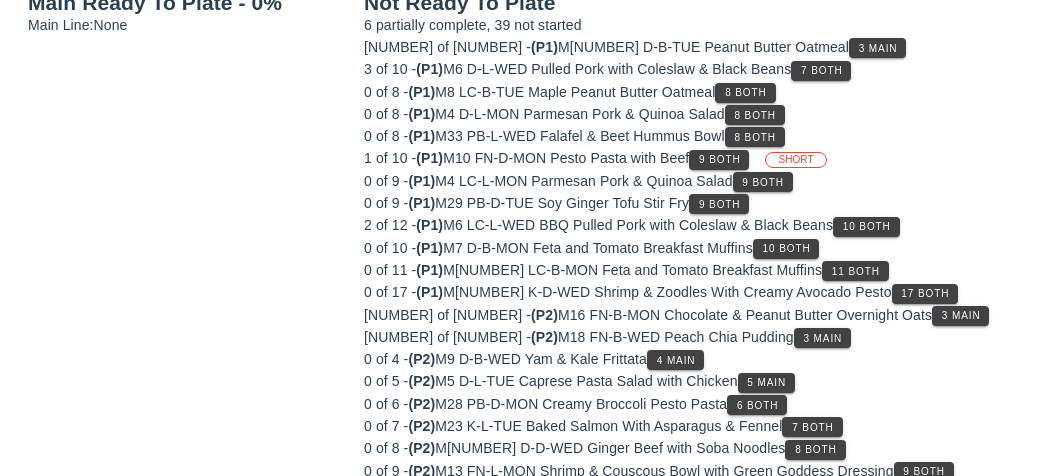 scroll, scrollTop: 0, scrollLeft: 0, axis: both 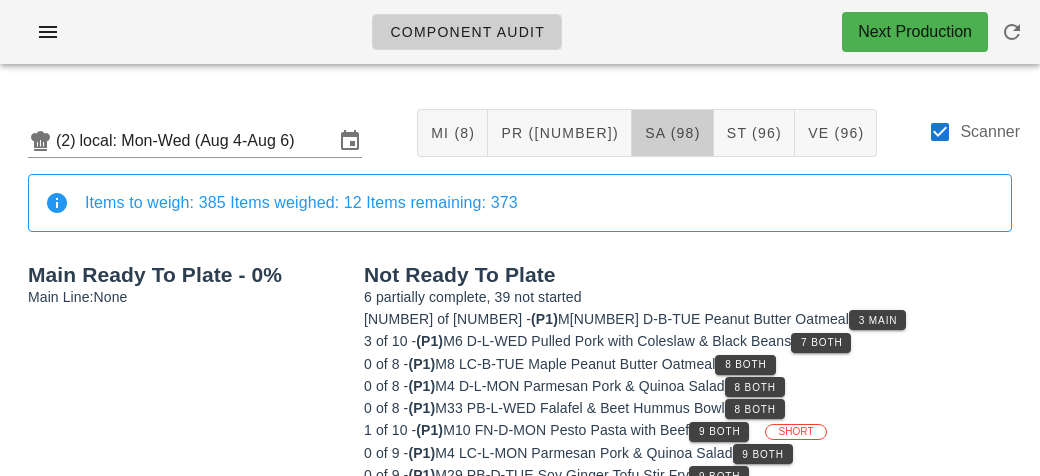 click on "SA (98)" at bounding box center (673, 133) 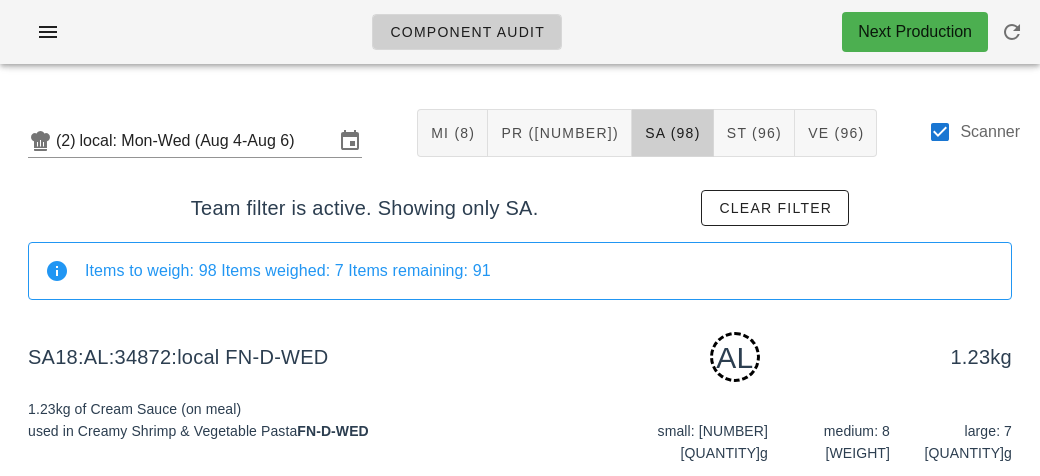 scroll, scrollTop: 358, scrollLeft: 0, axis: vertical 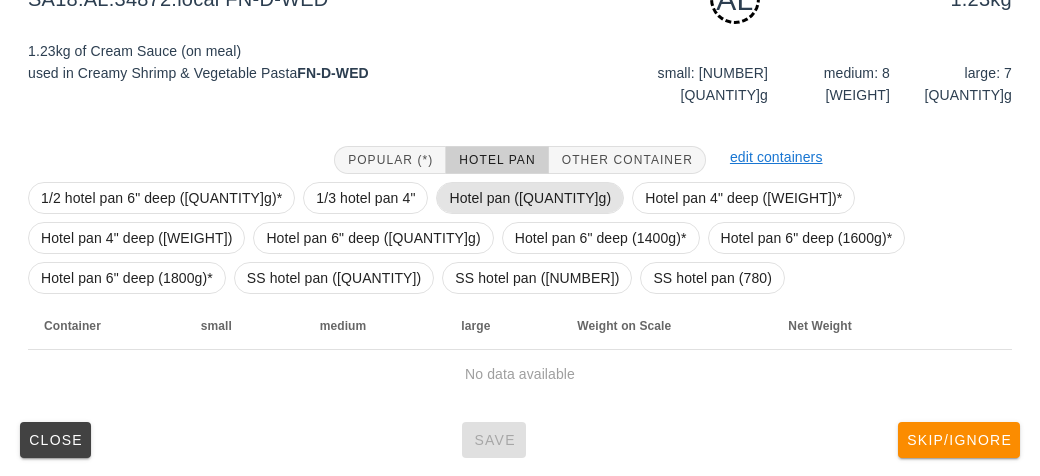 click on "Hotel pan ([QUANTITY]g)" at bounding box center (530, 198) 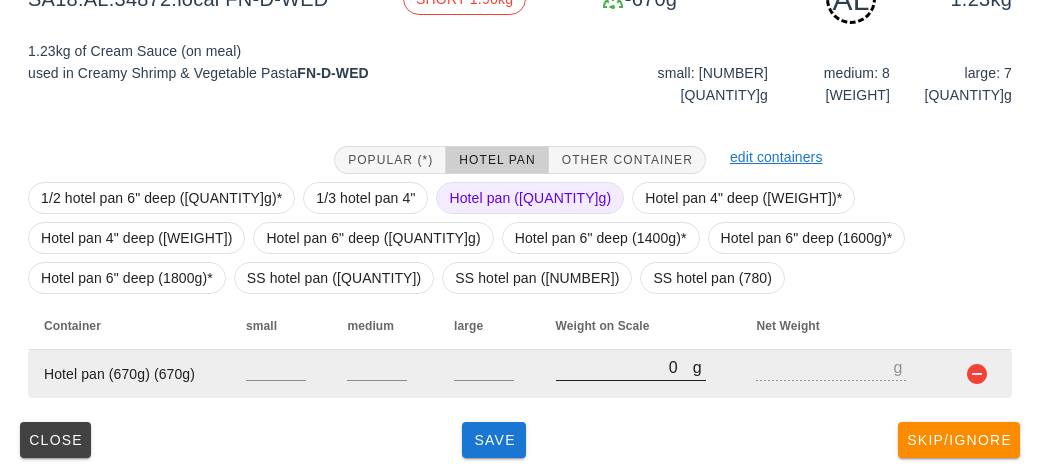 click on "0" at bounding box center [624, 367] 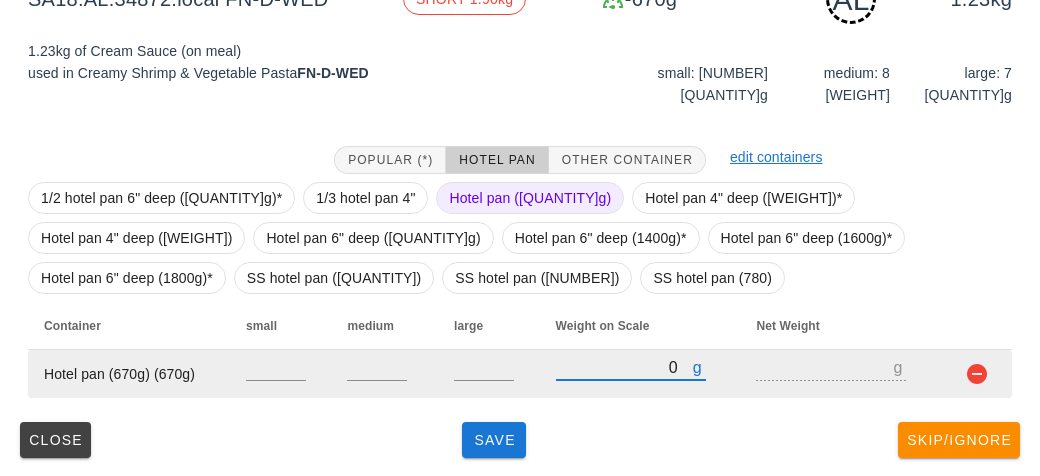 type on "20" 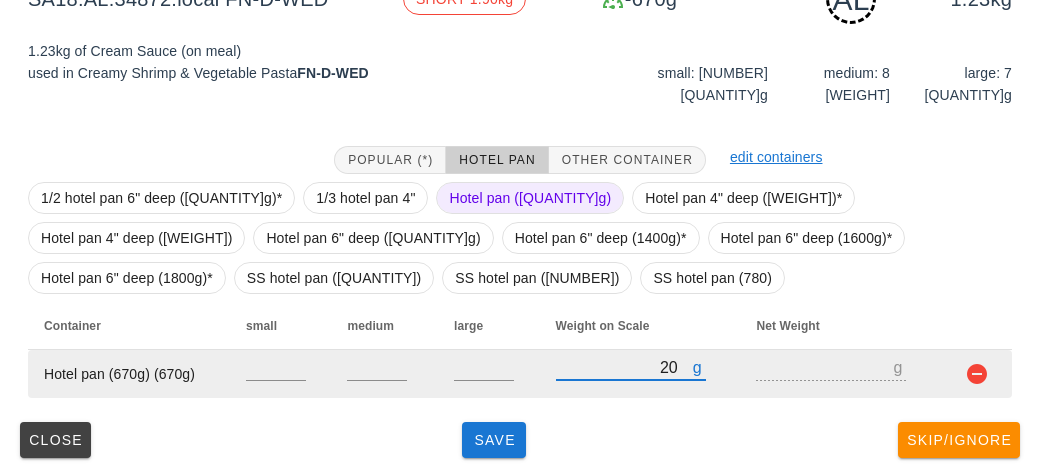 type on "[QUANTITY]" 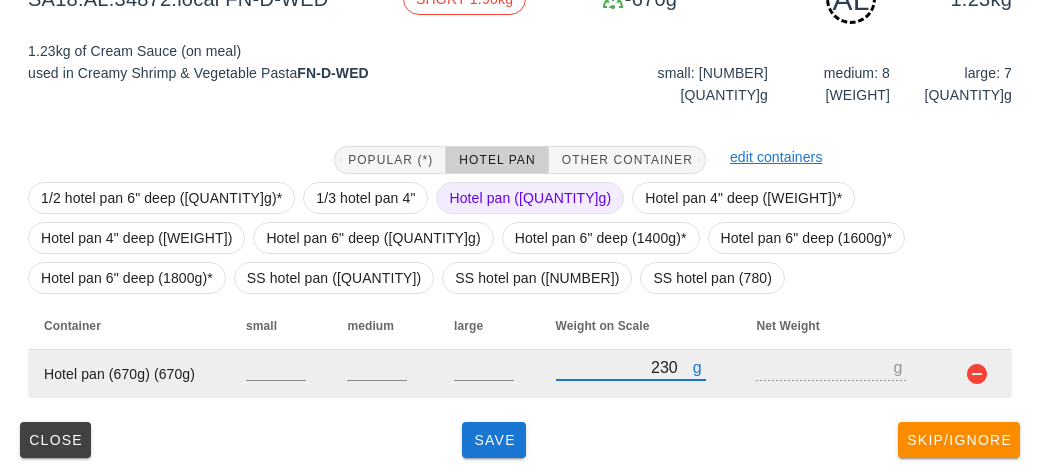 type on "-440" 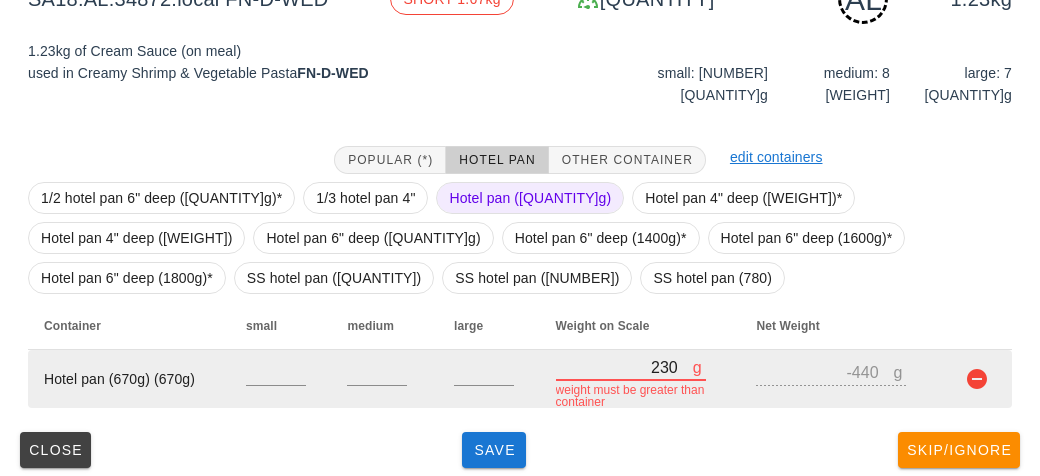 type on "2300" 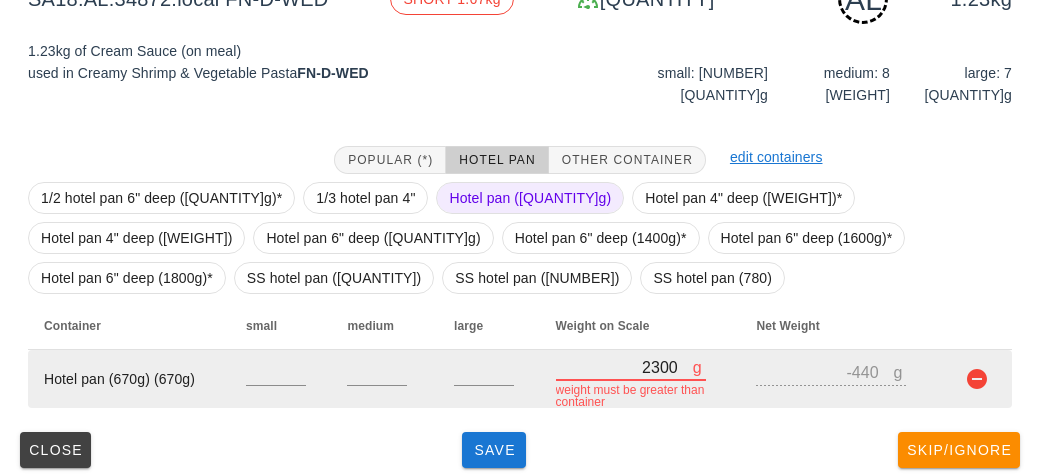 type on "1630" 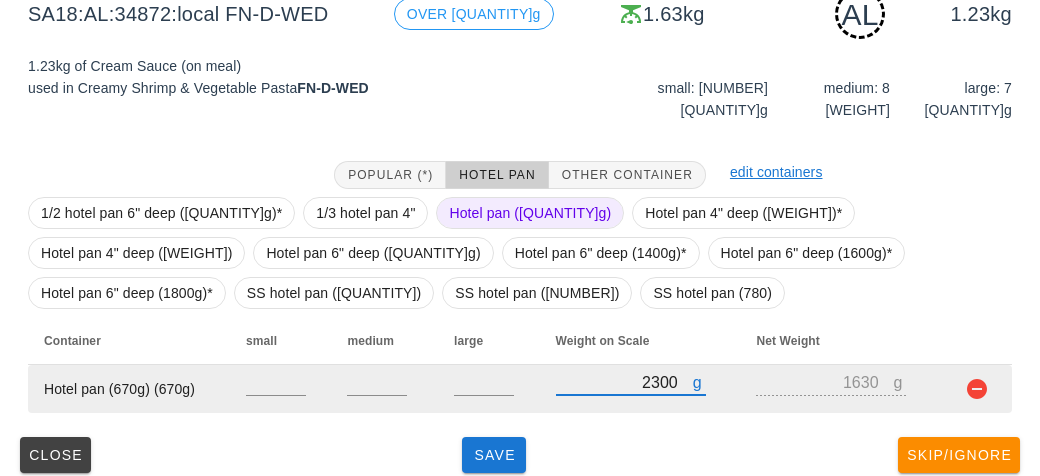 scroll, scrollTop: 358, scrollLeft: 0, axis: vertical 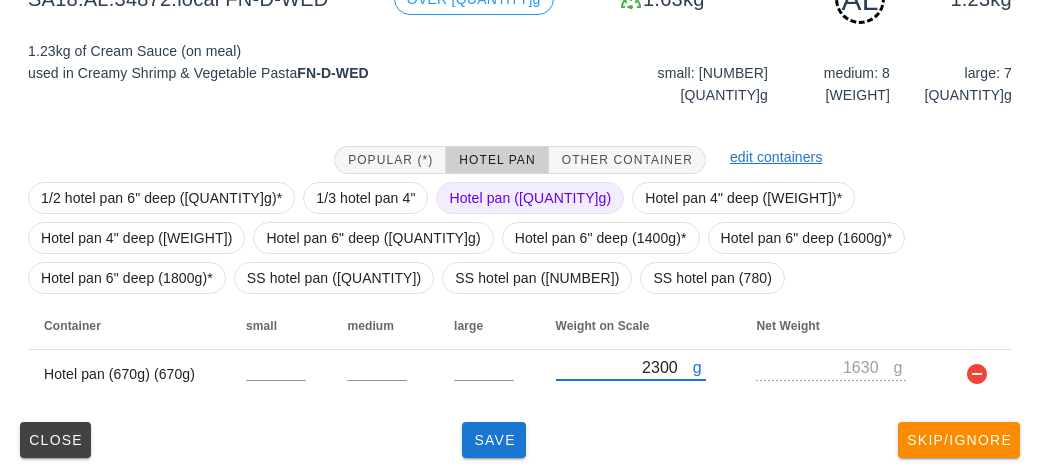 type on "2300" 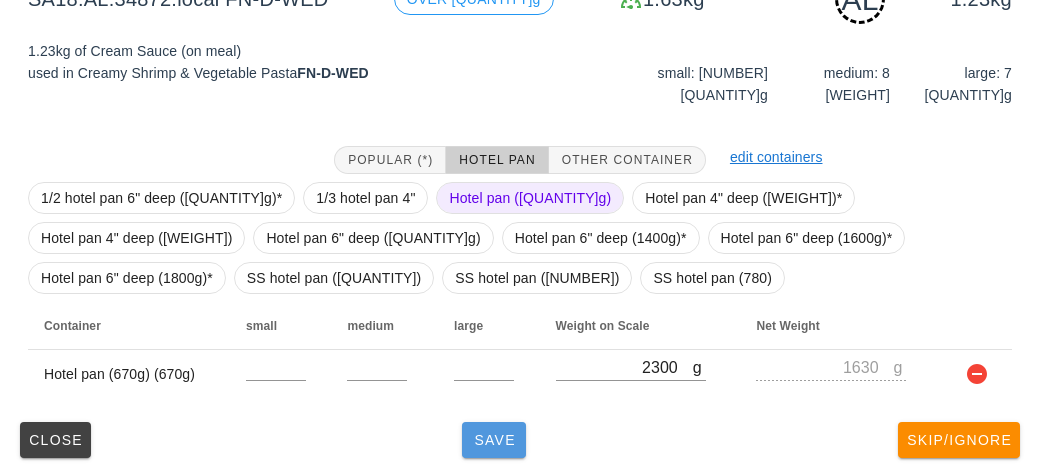 click on "Save" at bounding box center (494, 440) 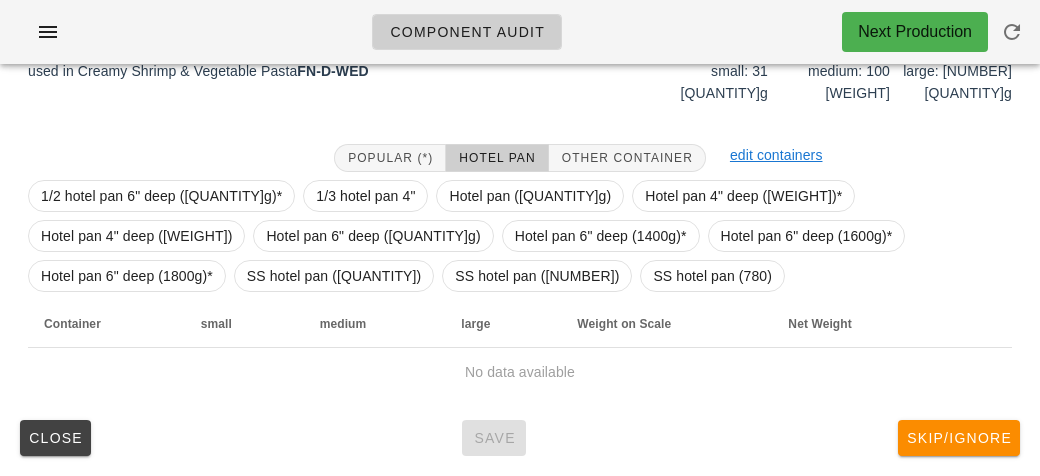 scroll, scrollTop: 340, scrollLeft: 0, axis: vertical 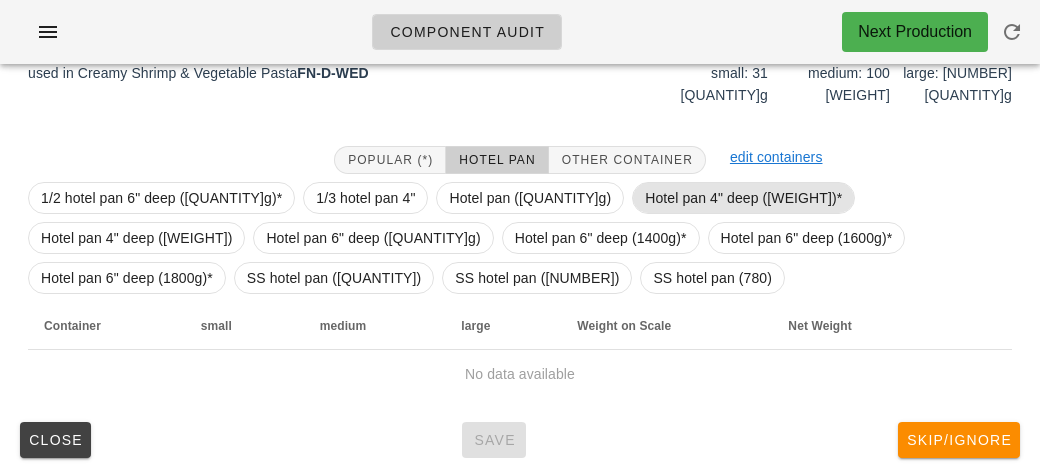 click on "Hotel pan 4" deep ([WEIGHT])*" at bounding box center (743, 198) 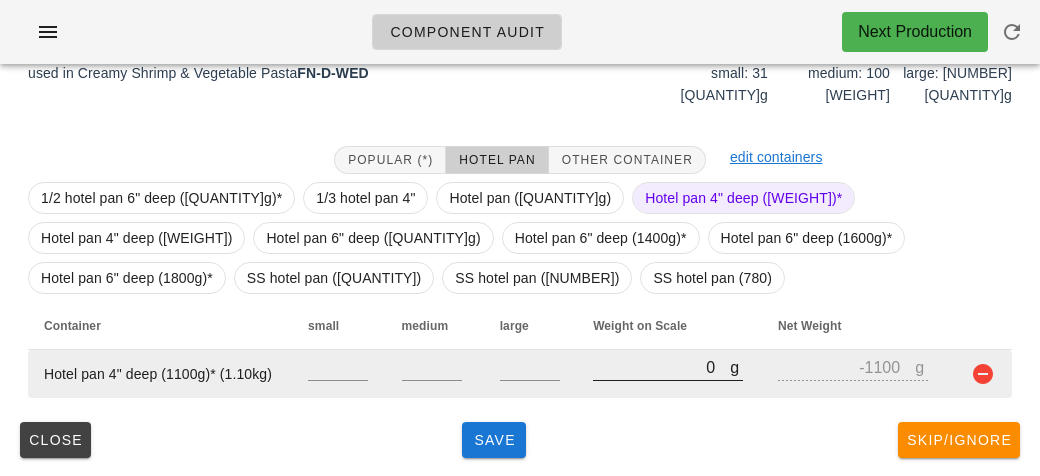 click on "0" at bounding box center [661, 367] 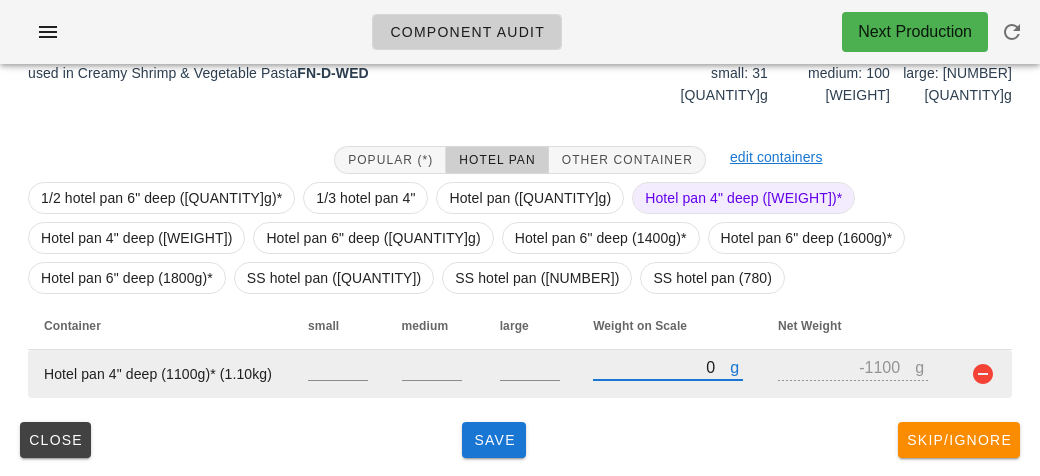 type on "10" 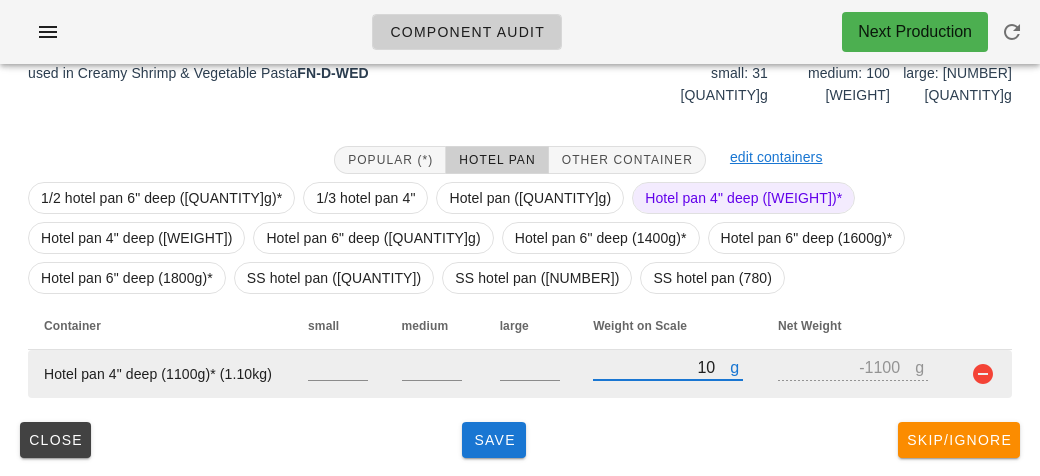 type on "-1090" 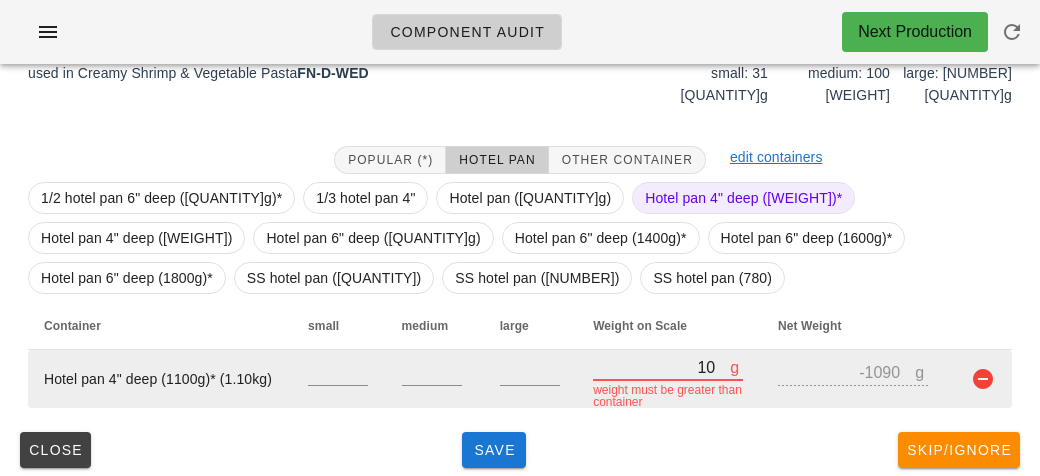 type on "140" 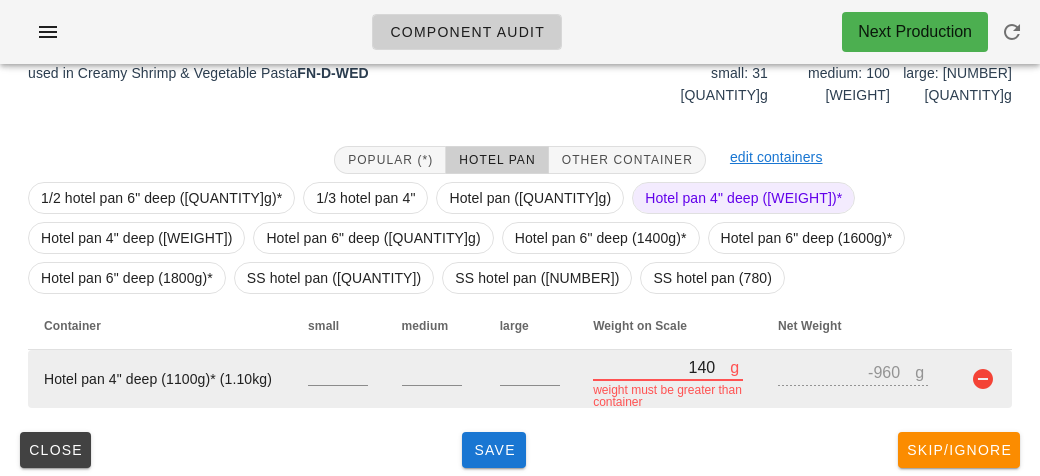 type on "1490" 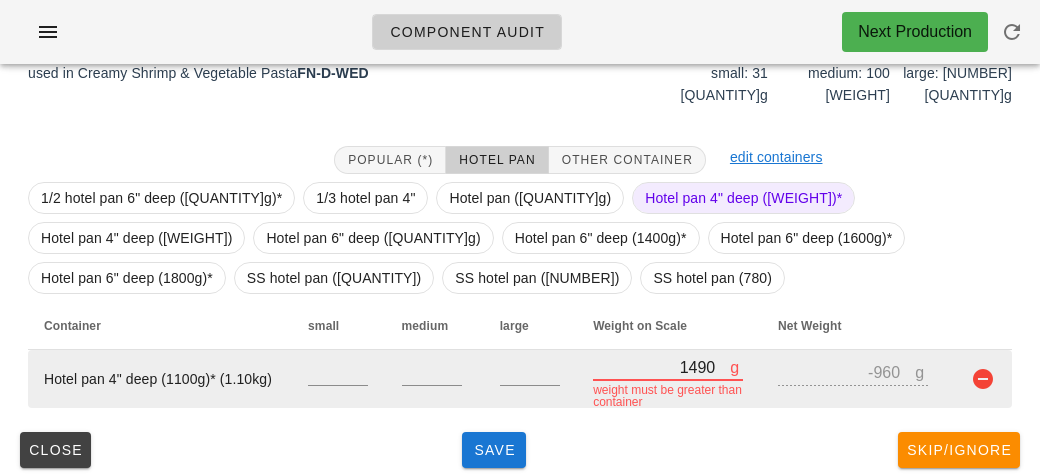 type on "[NUMBER]" 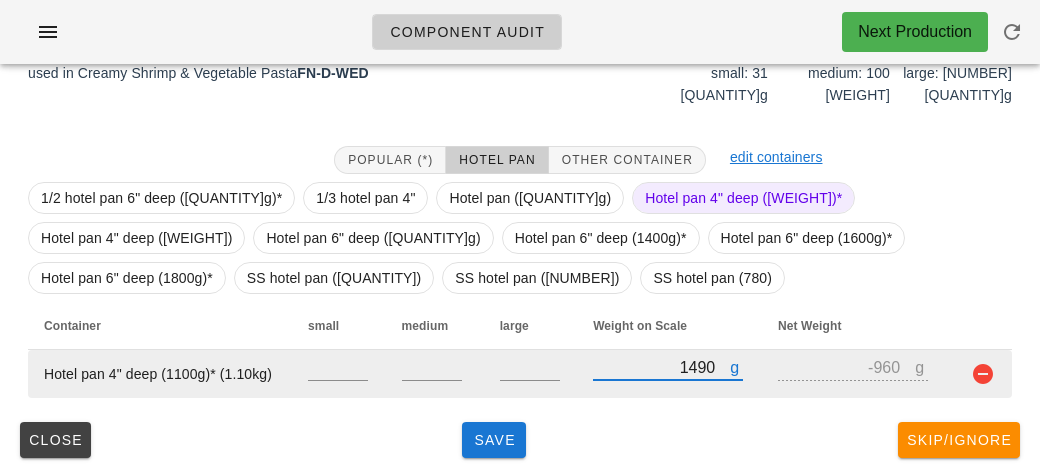 type on "14900" 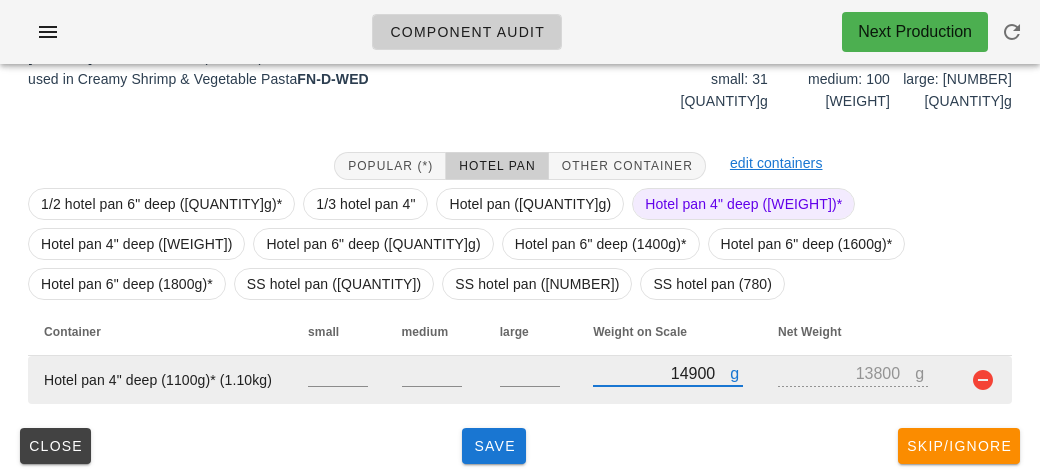 scroll, scrollTop: 340, scrollLeft: 0, axis: vertical 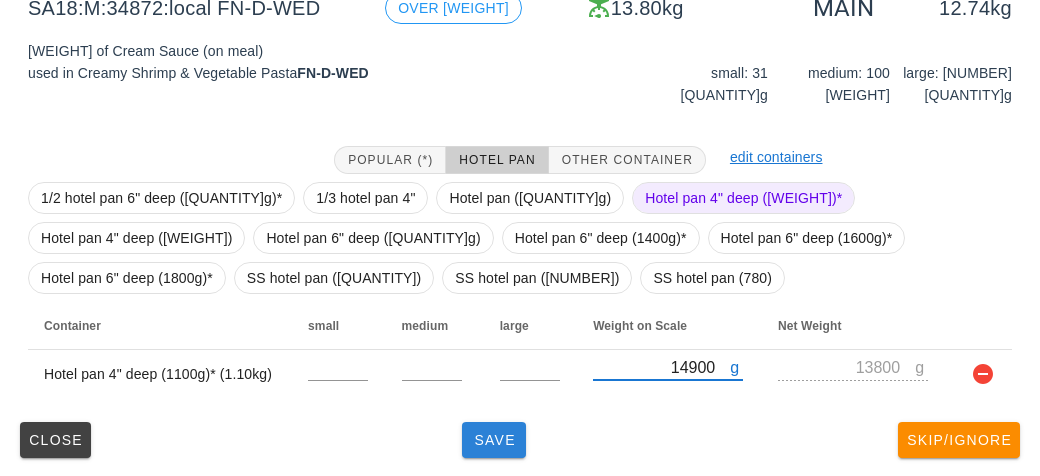 type on "14900" 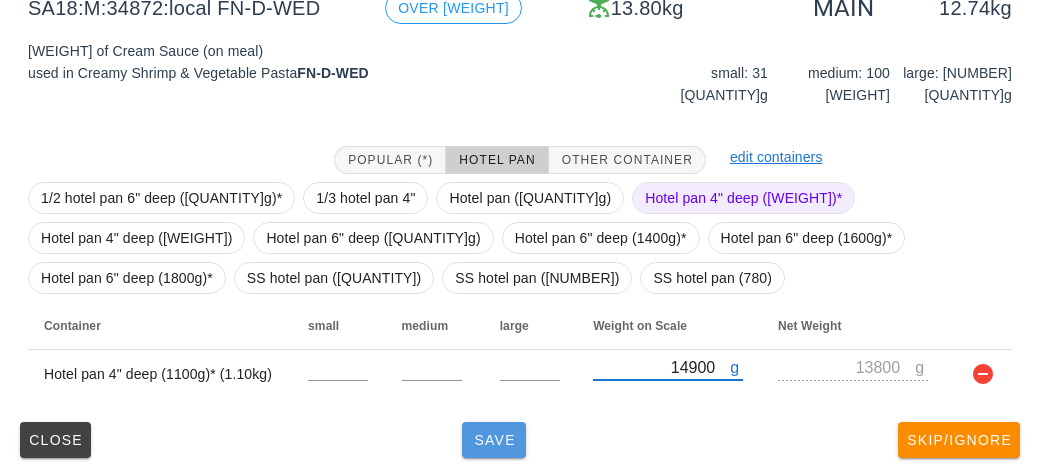 click on "Save" at bounding box center (494, 440) 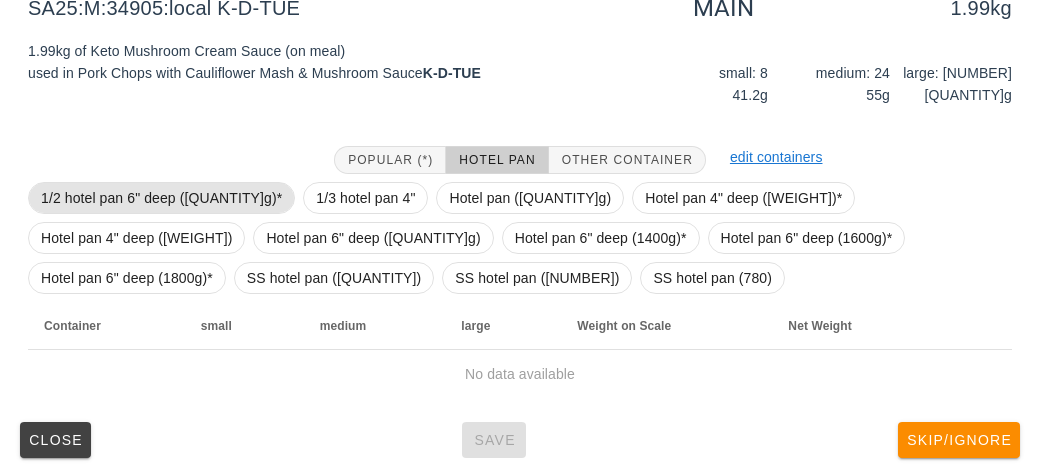 click on "1/2 hotel pan 6" deep ([QUANTITY]g)*" at bounding box center (161, 198) 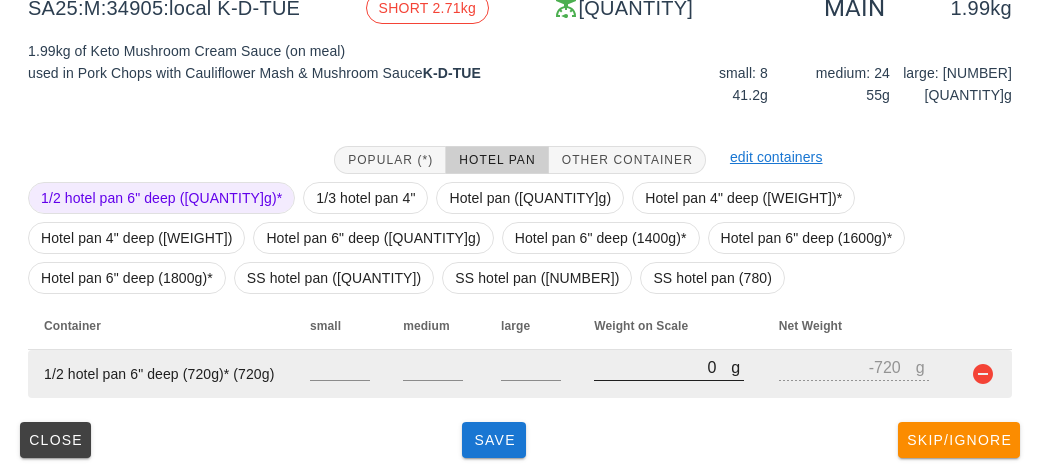 click on "0" at bounding box center (662, 367) 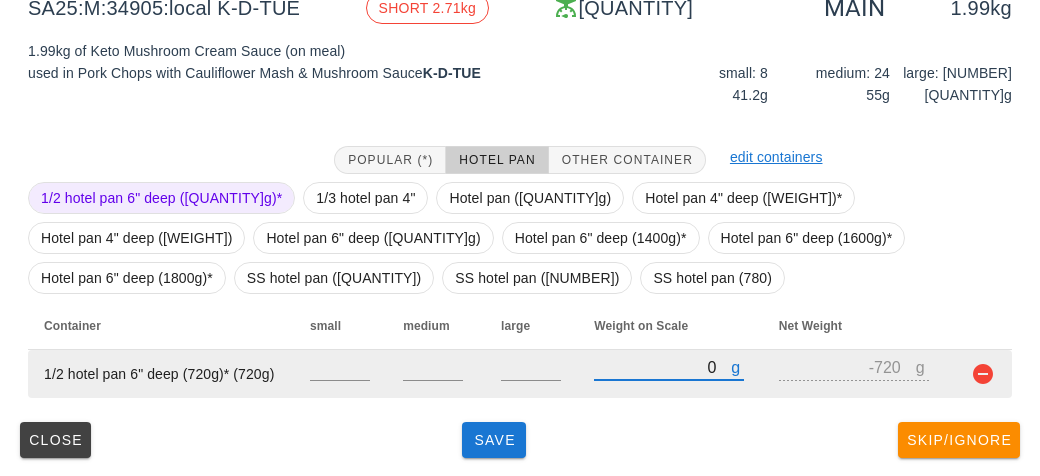 type on "[NUMBER]" 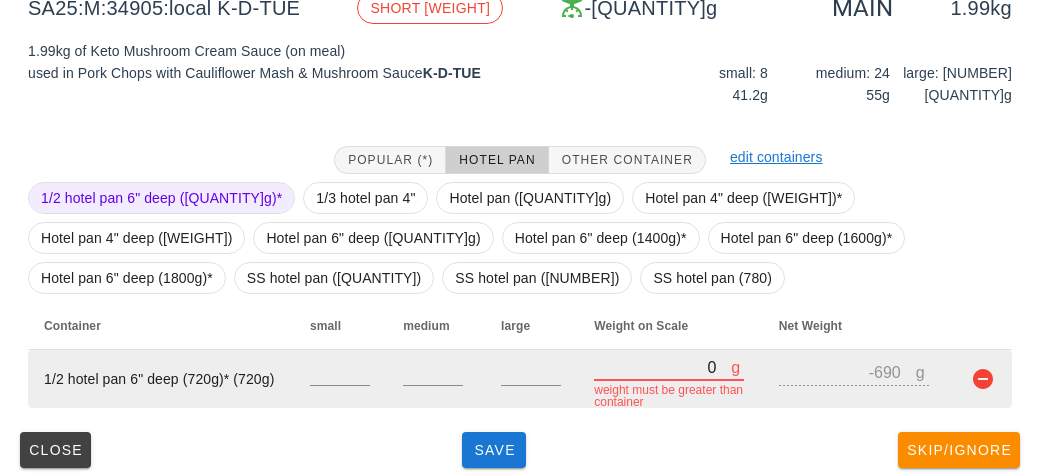 type on "330" 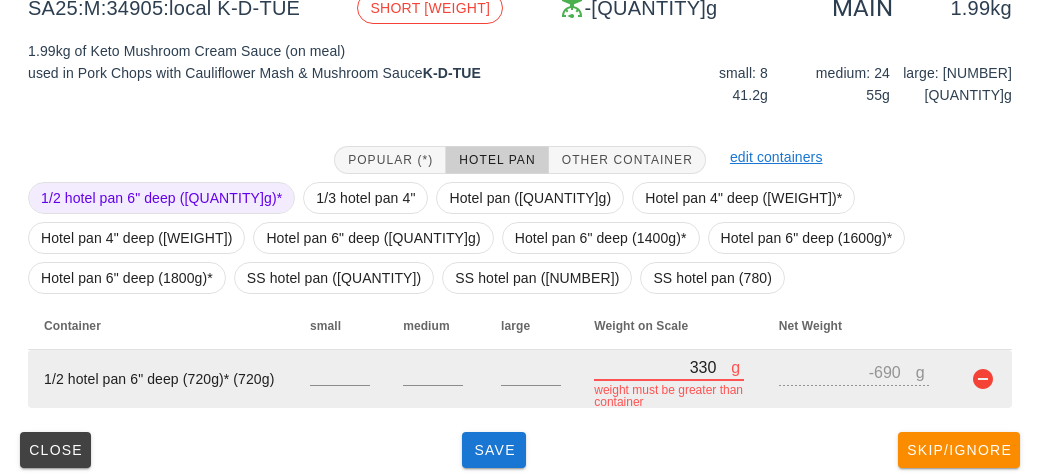 type on "-[NUMBER]" 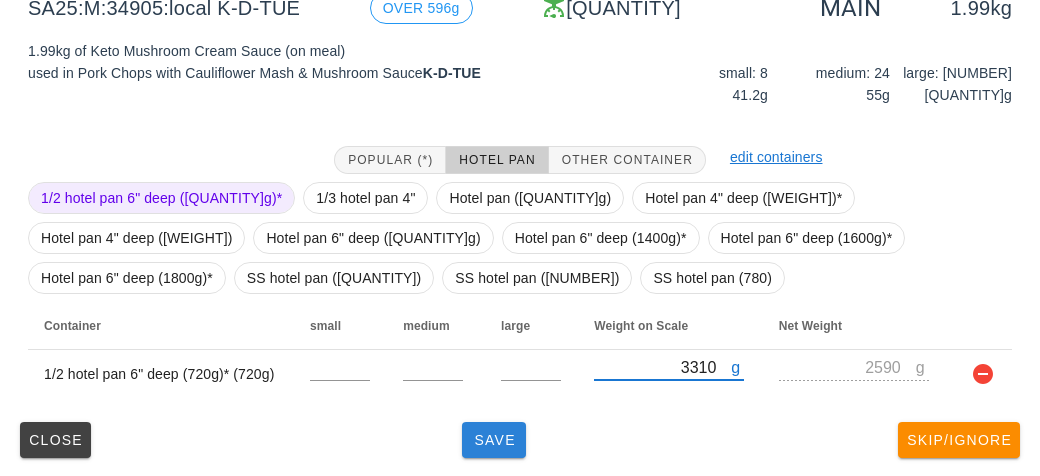 type on "3310" 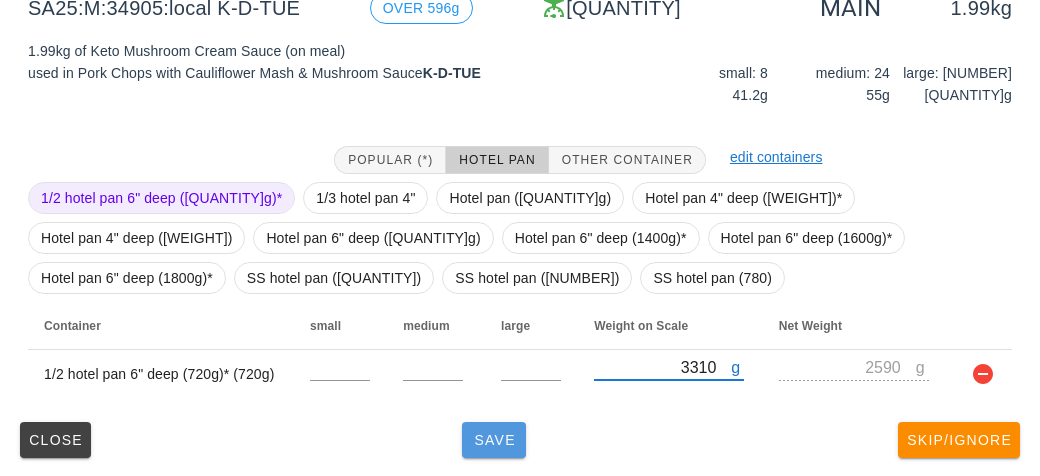click on "Save" at bounding box center (494, 440) 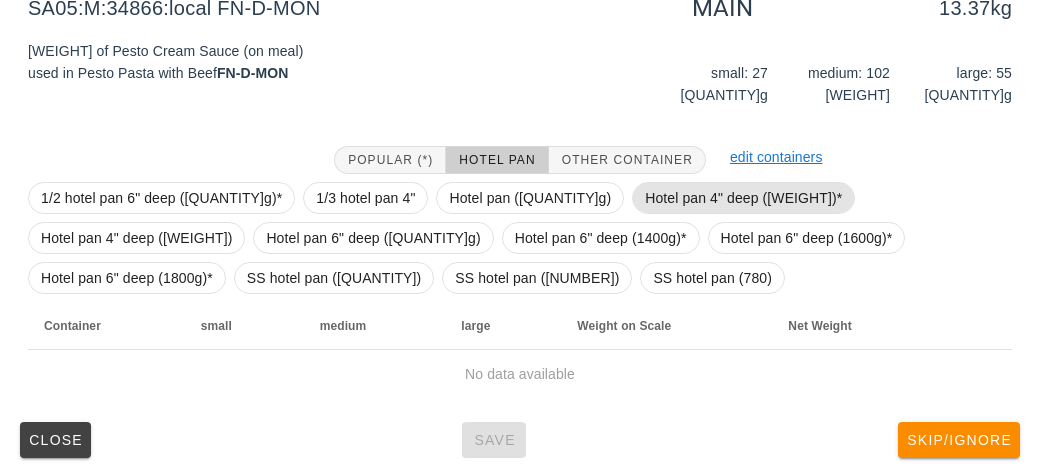 click on "Hotel pan 4" deep ([WEIGHT])*" at bounding box center (743, 198) 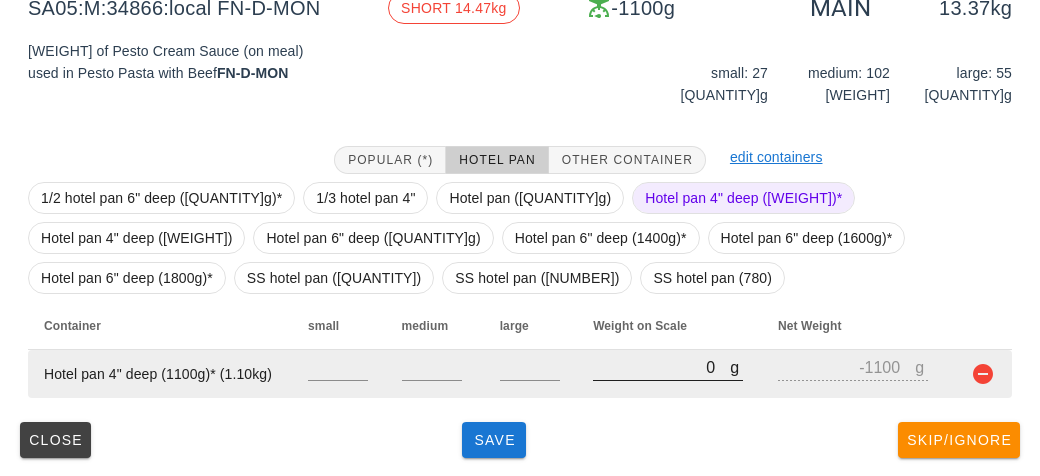 click on "0" at bounding box center [661, 367] 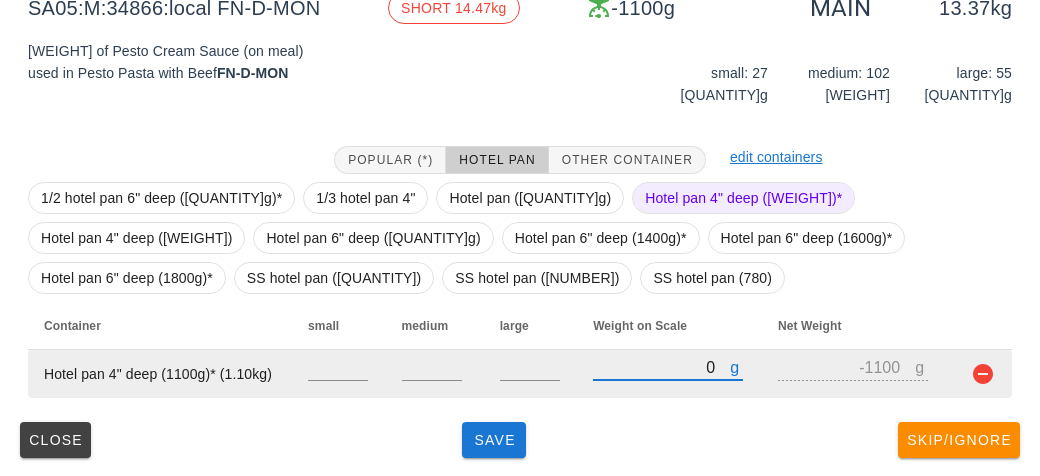 type on "10" 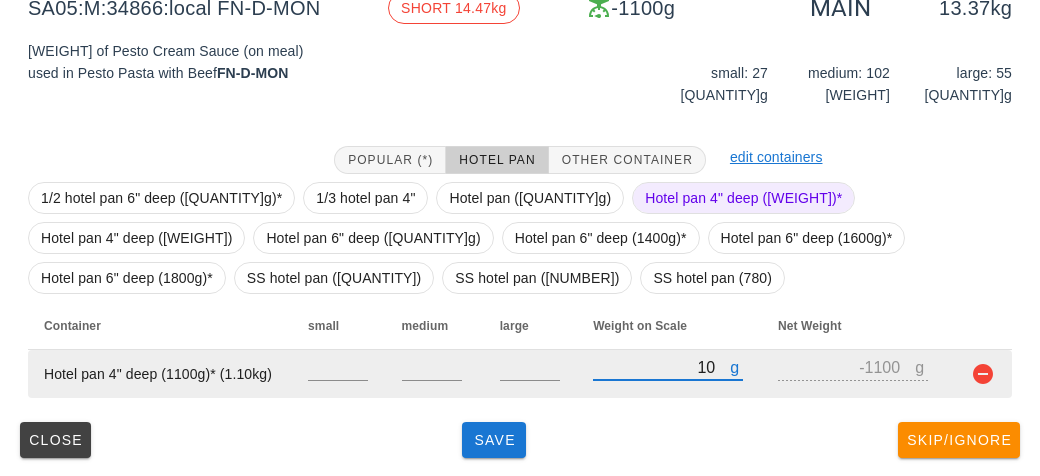 type on "-1090" 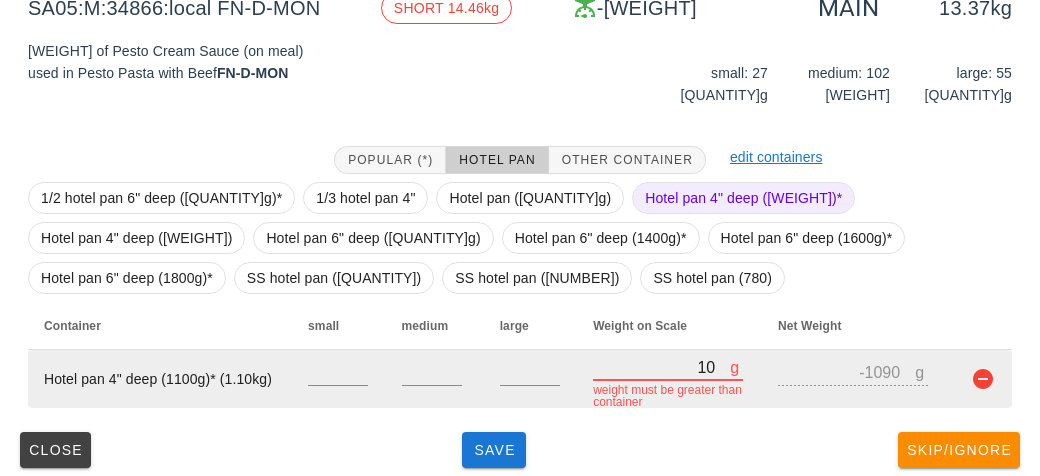 type on "150" 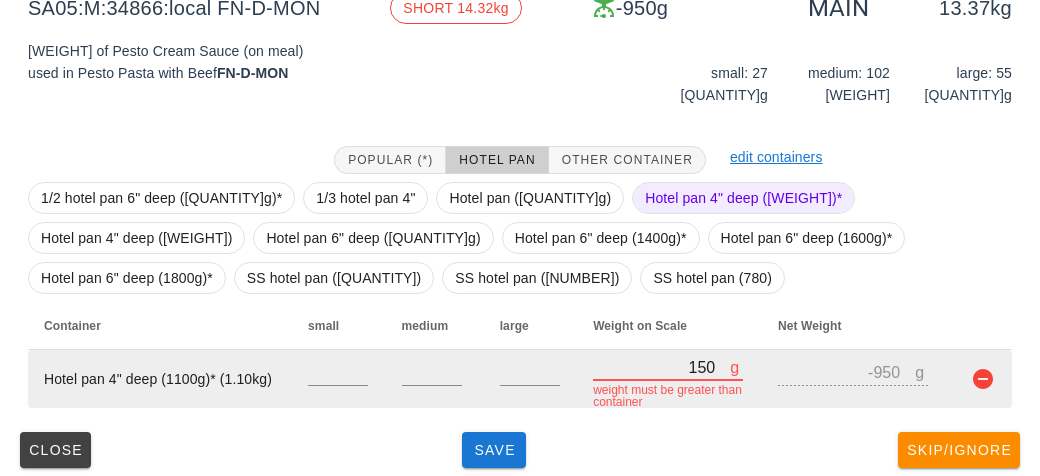 type on "1520" 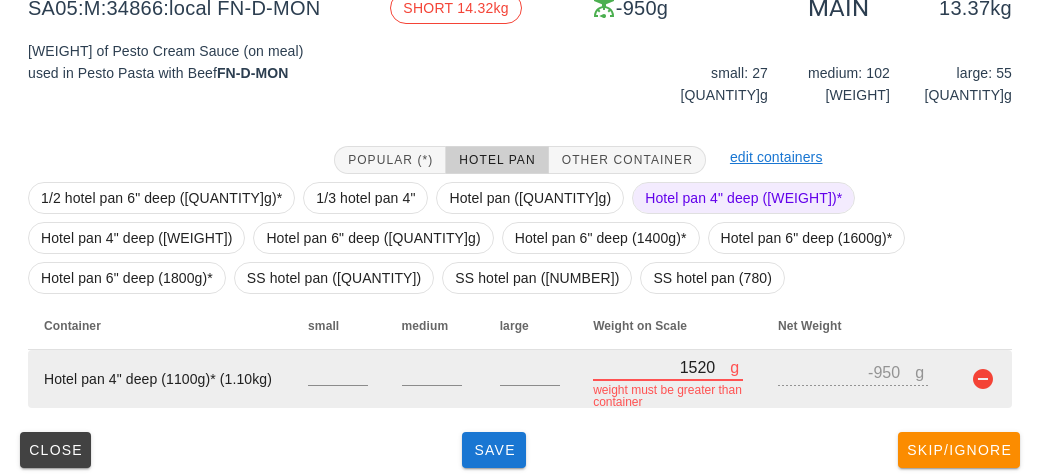 type on "420" 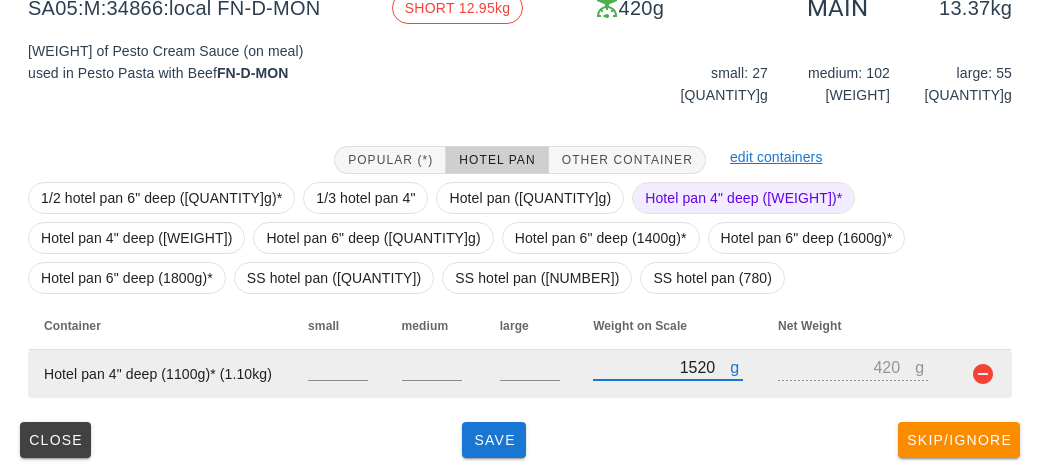 type on "[NUMBER]" 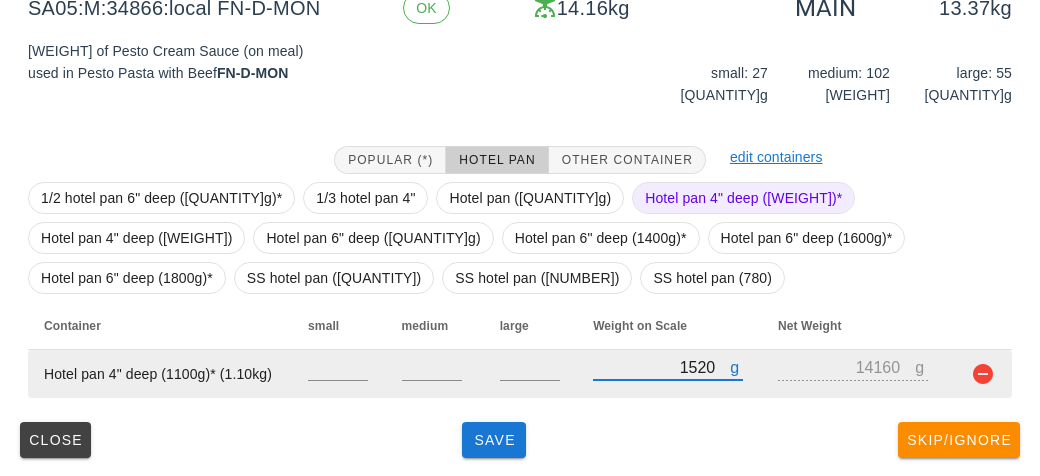 type on "[NUMBER]" 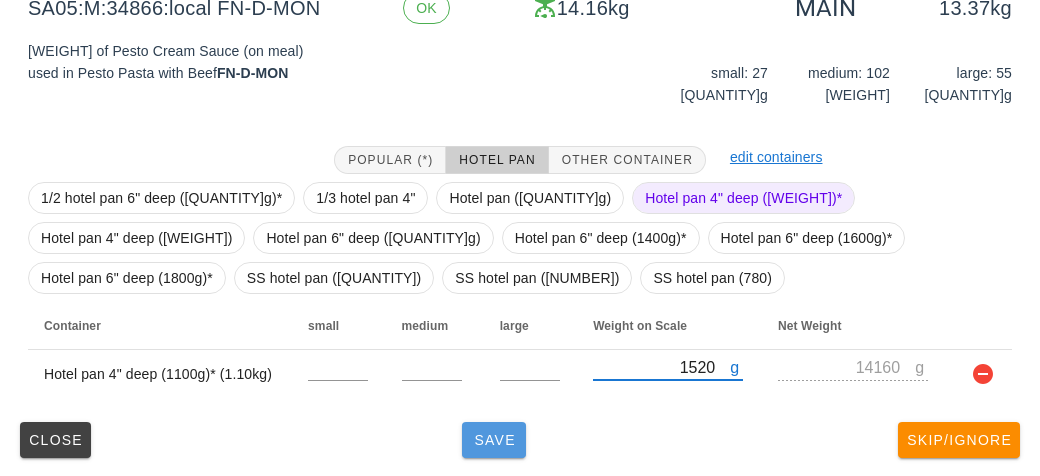 click on "Save" at bounding box center (494, 440) 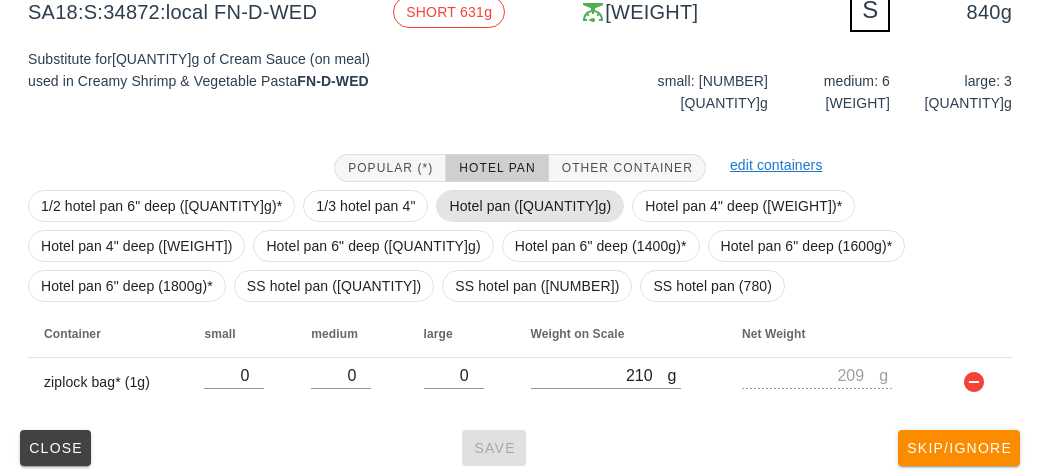 click on "Hotel pan ([QUANTITY]g)" at bounding box center [530, 206] 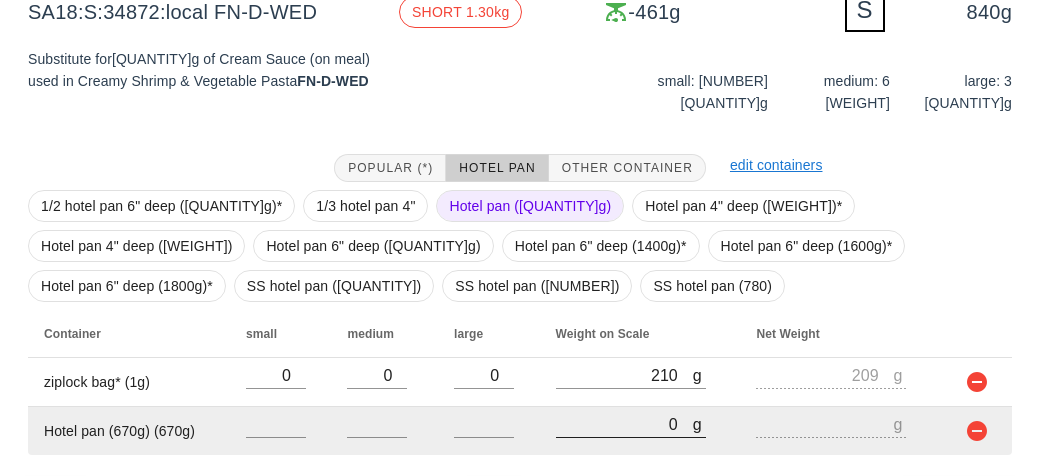 click on "0" at bounding box center (624, 424) 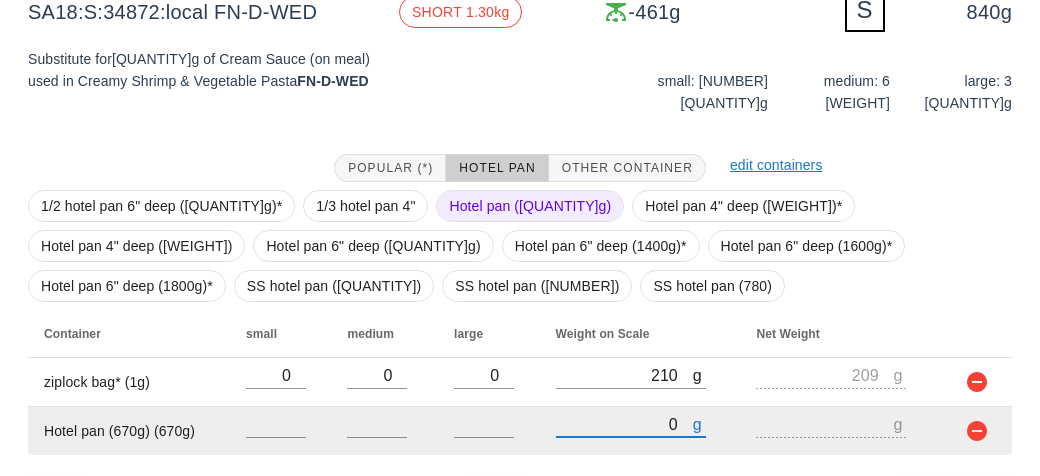 type on "10" 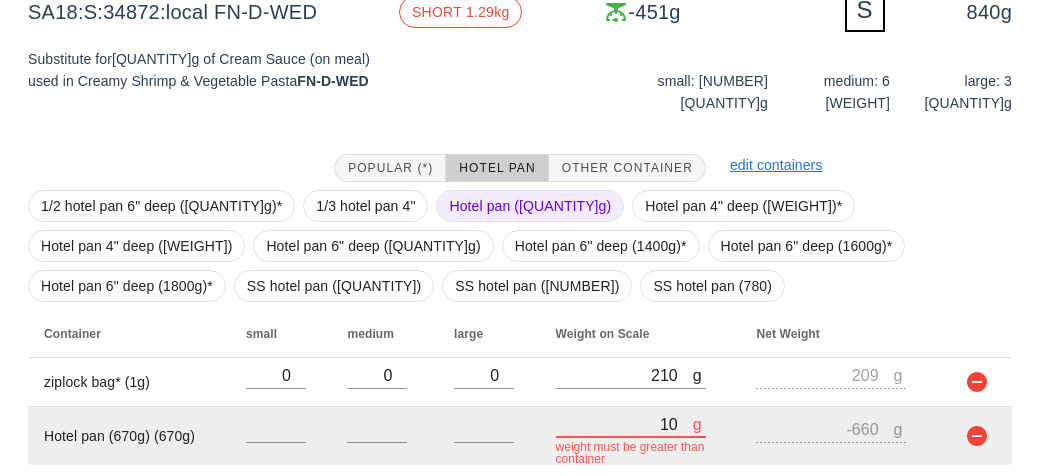 type on "[NUMBER]" 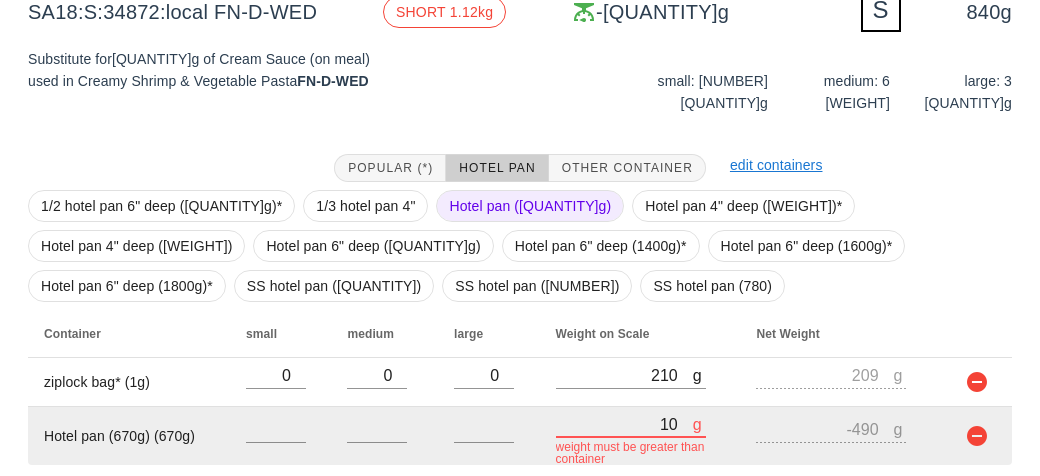 type on "[NUMBER]" 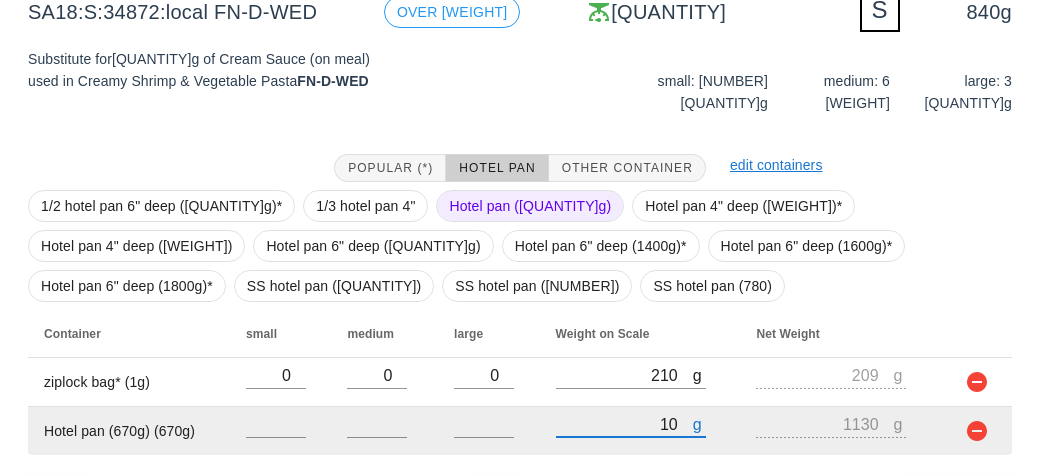 scroll, scrollTop: 397, scrollLeft: 0, axis: vertical 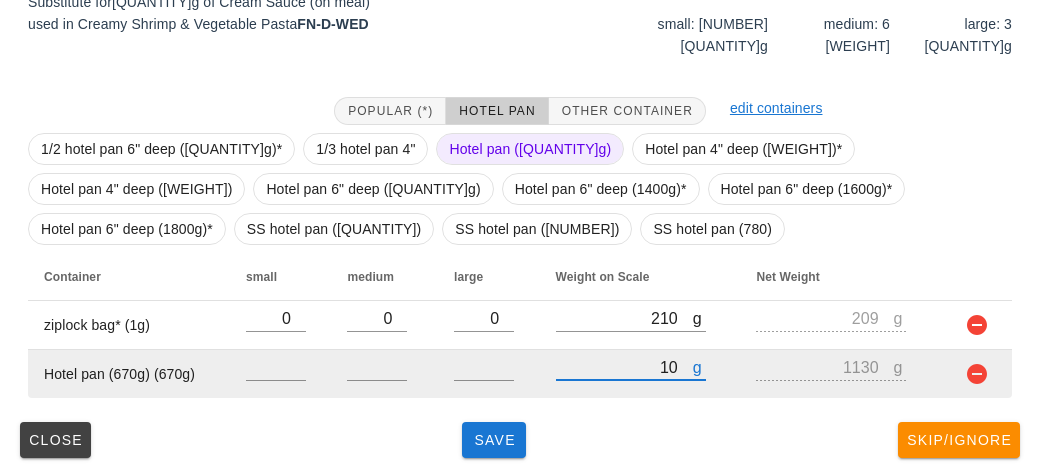 type on "[NUMBER]" 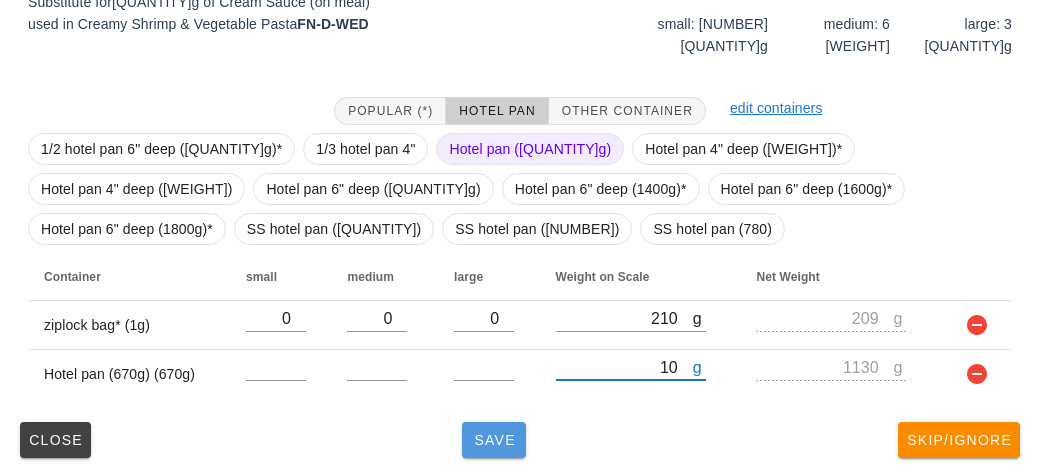 click on "Save" at bounding box center [494, 440] 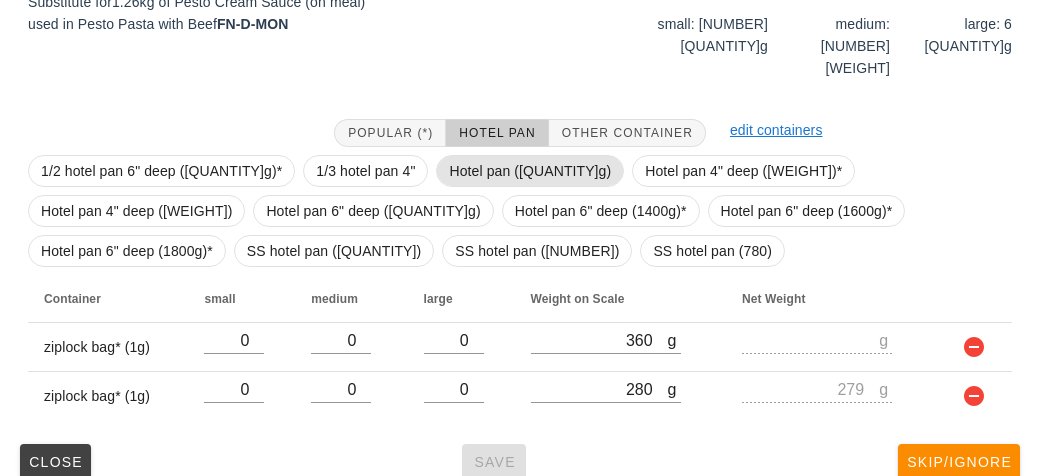click on "Hotel pan ([QUANTITY]g)" at bounding box center (530, 171) 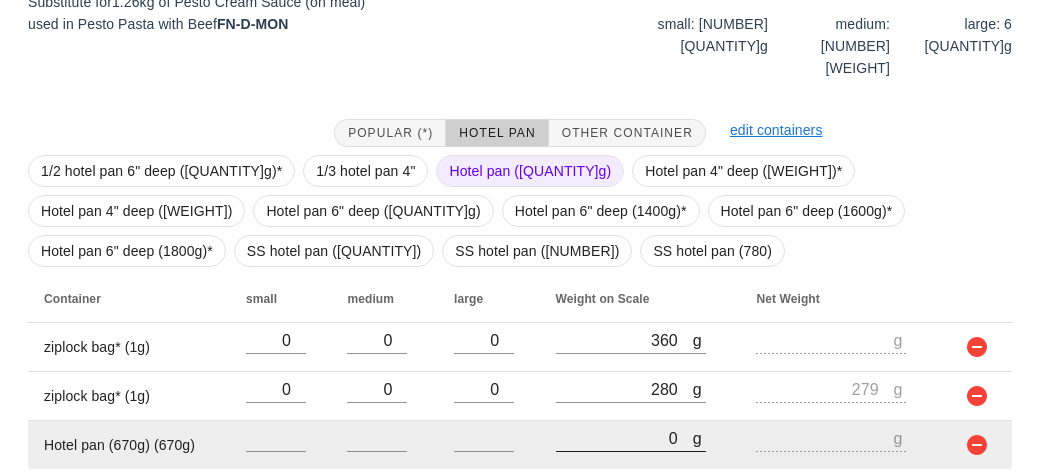 click on "0" at bounding box center (624, 438) 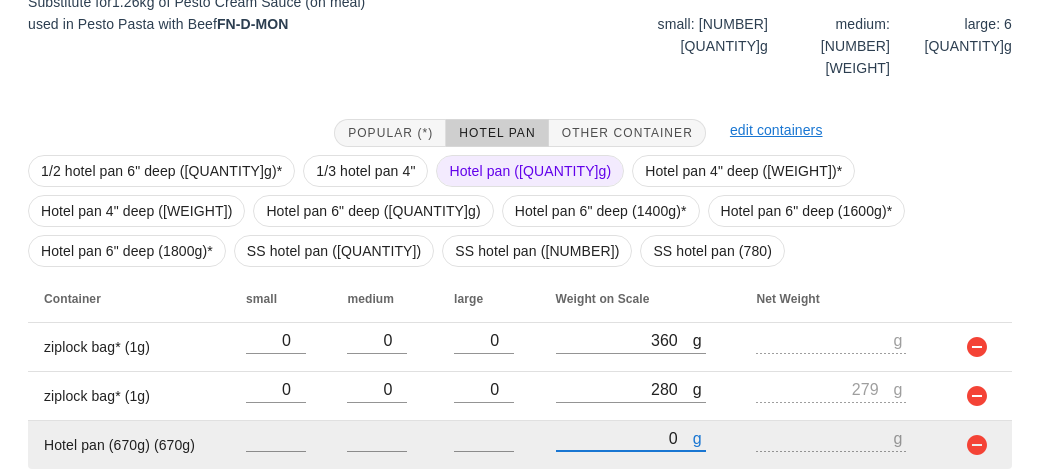 type on "10" 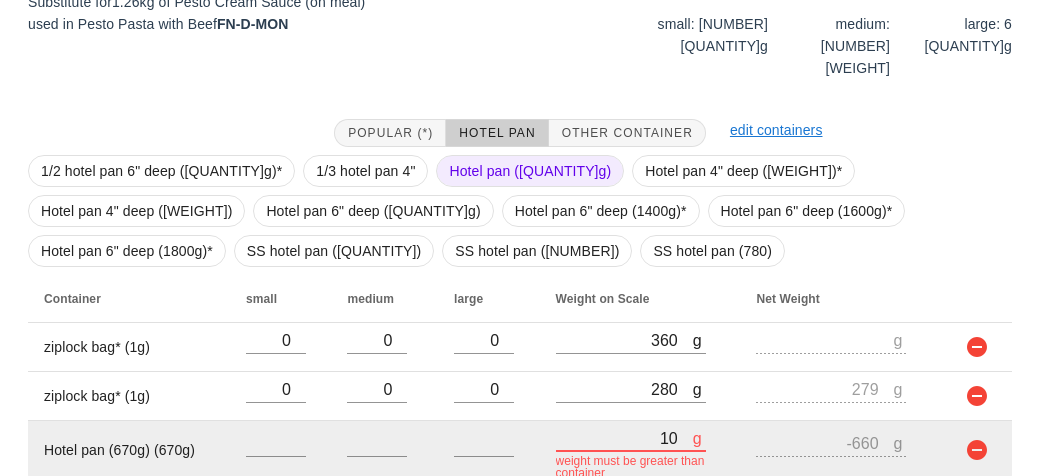 type on "[NUMBER]" 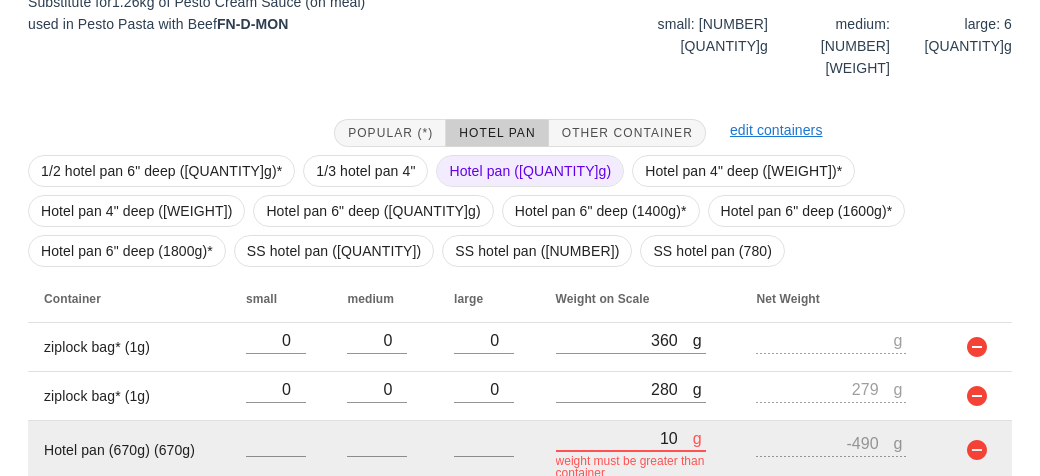 type on "[NUMBER]" 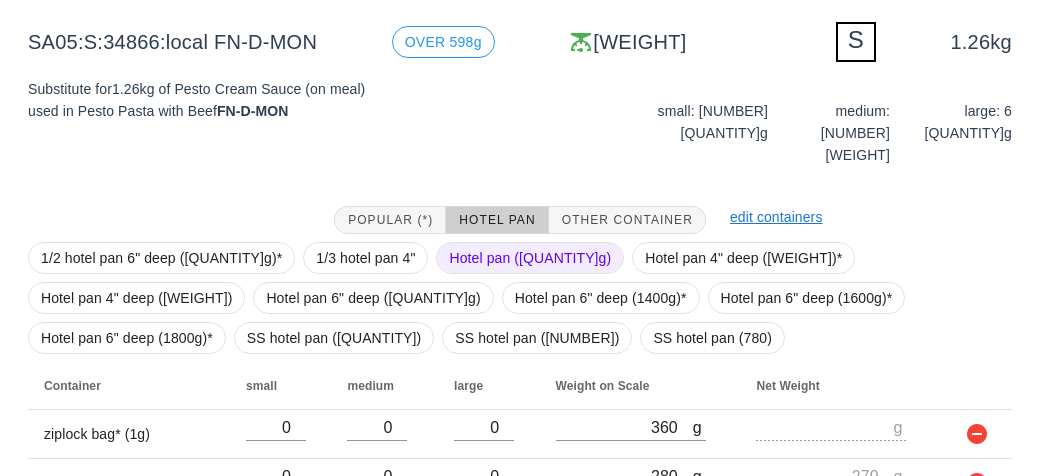 scroll, scrollTop: 446, scrollLeft: 0, axis: vertical 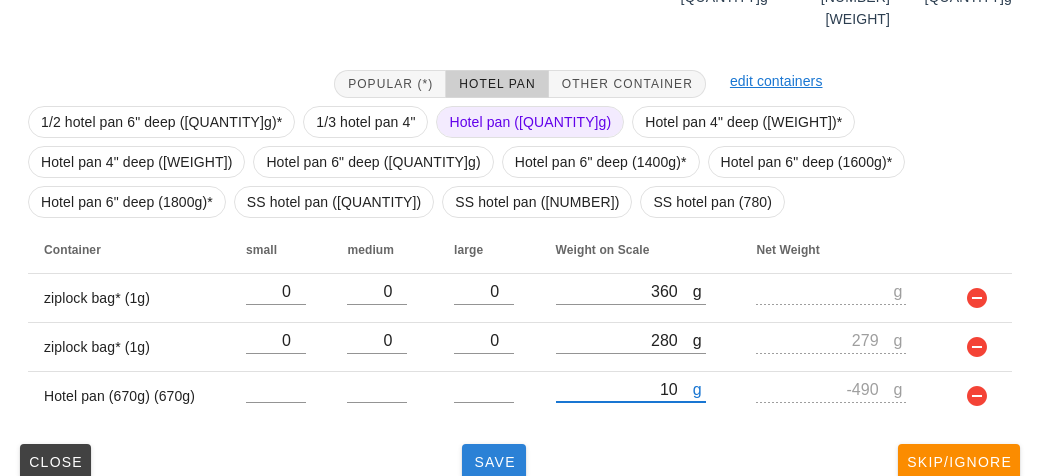 type on "[NUMBER]" 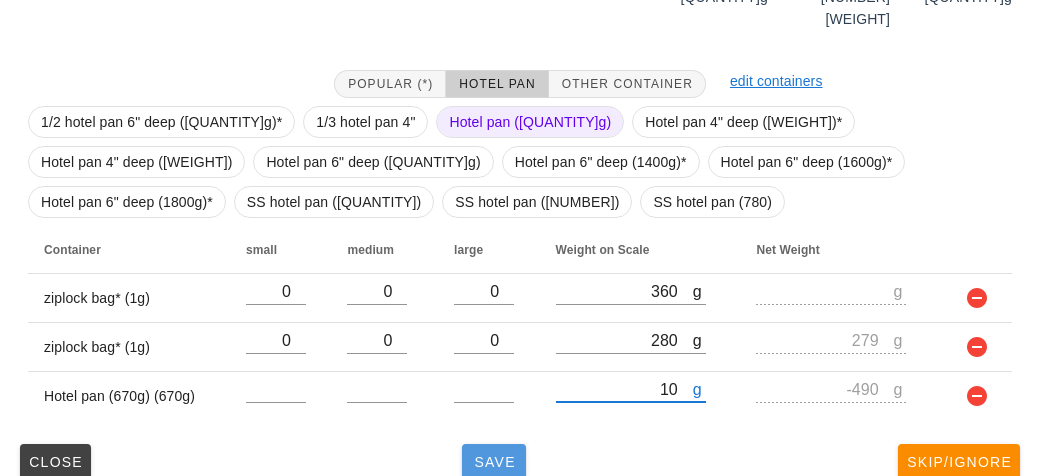 click on "Save" at bounding box center (494, 462) 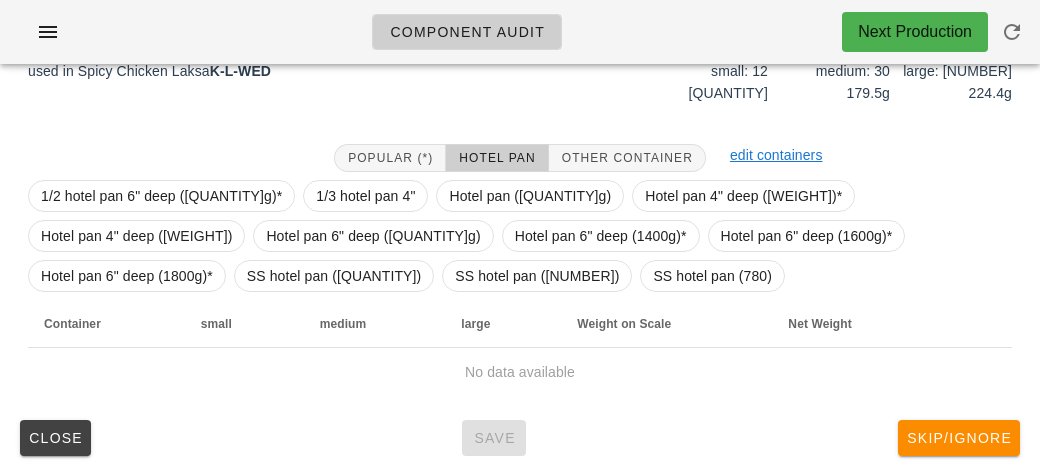 scroll, scrollTop: 340, scrollLeft: 0, axis: vertical 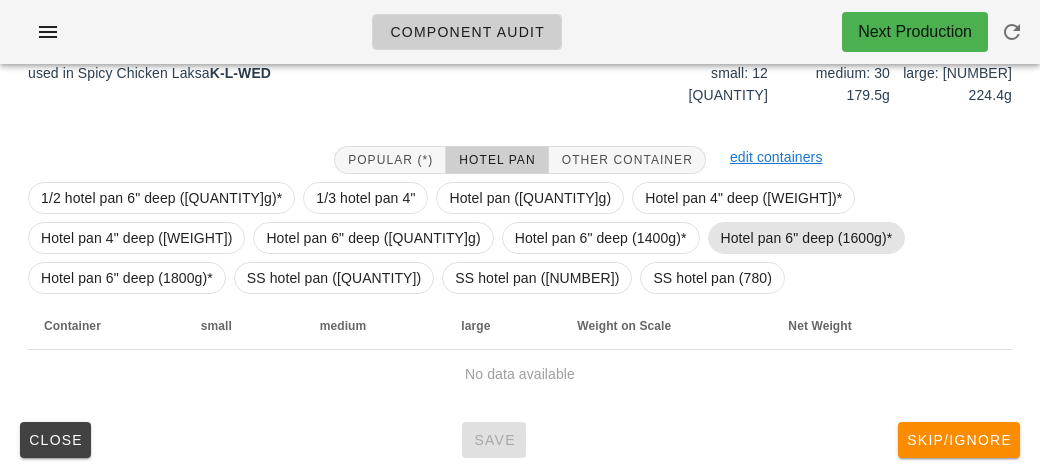 click on "Hotel pan 6" deep (1600g)*" at bounding box center [807, 238] 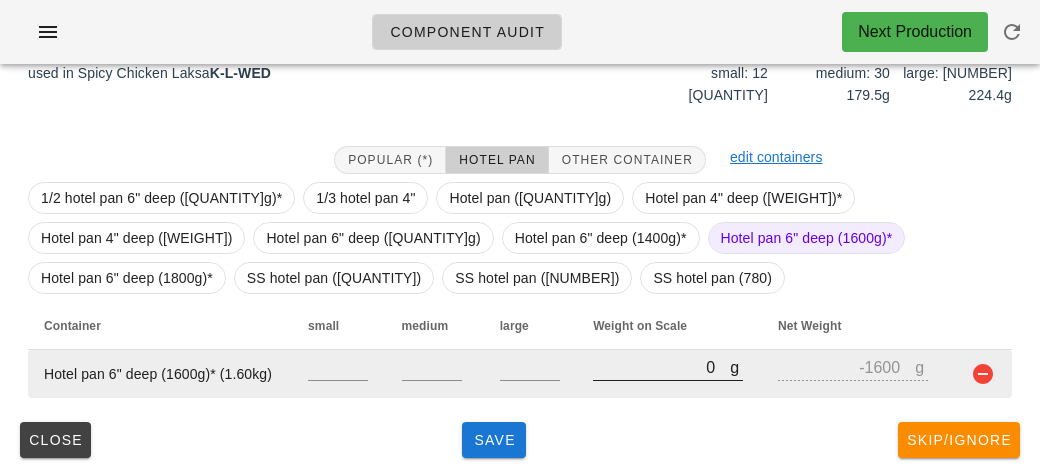 click on "0" at bounding box center [661, 367] 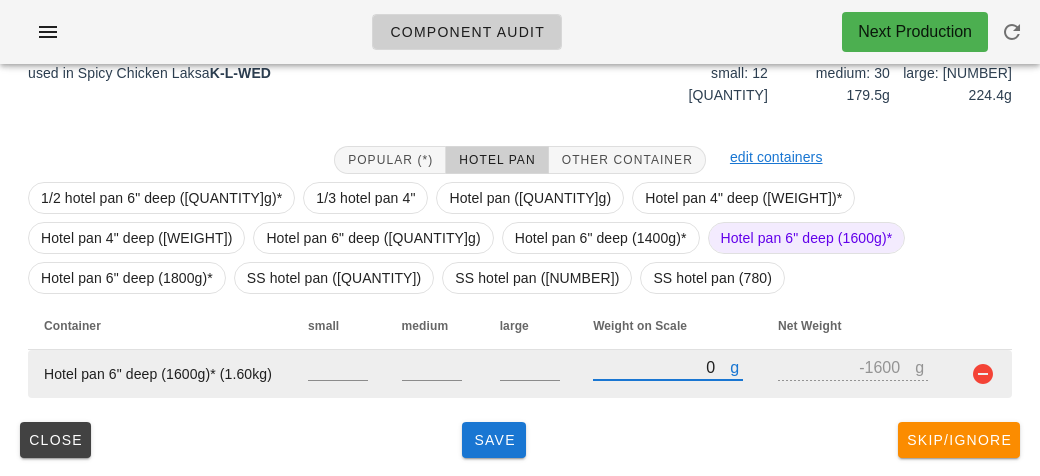 type on "10" 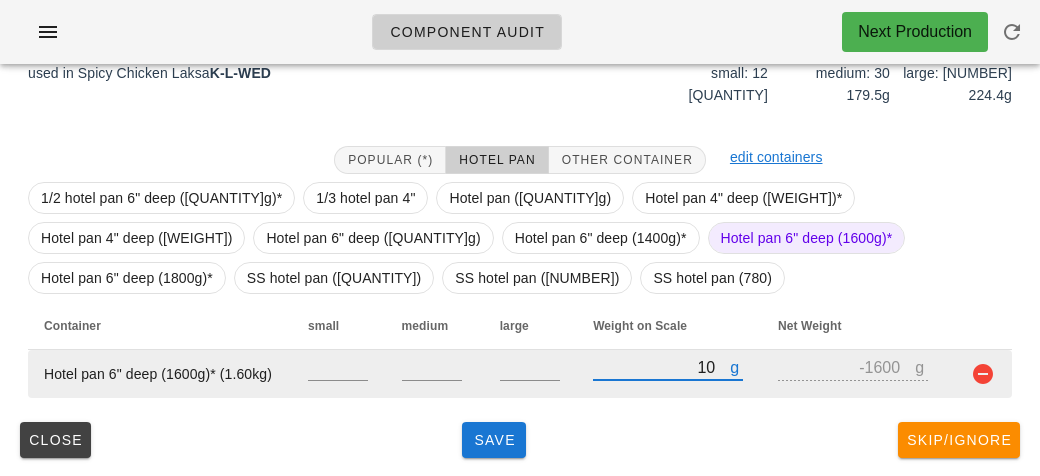 type on "-[NUMBER]" 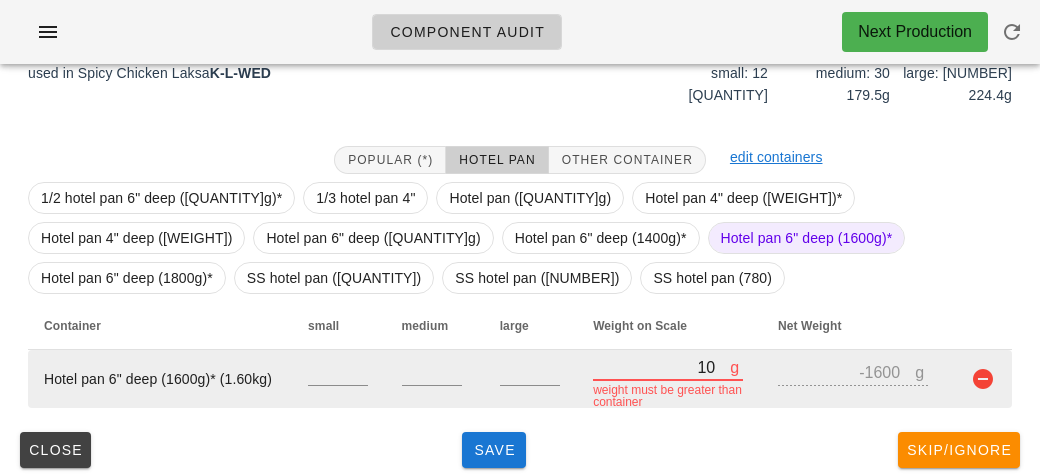type on "110" 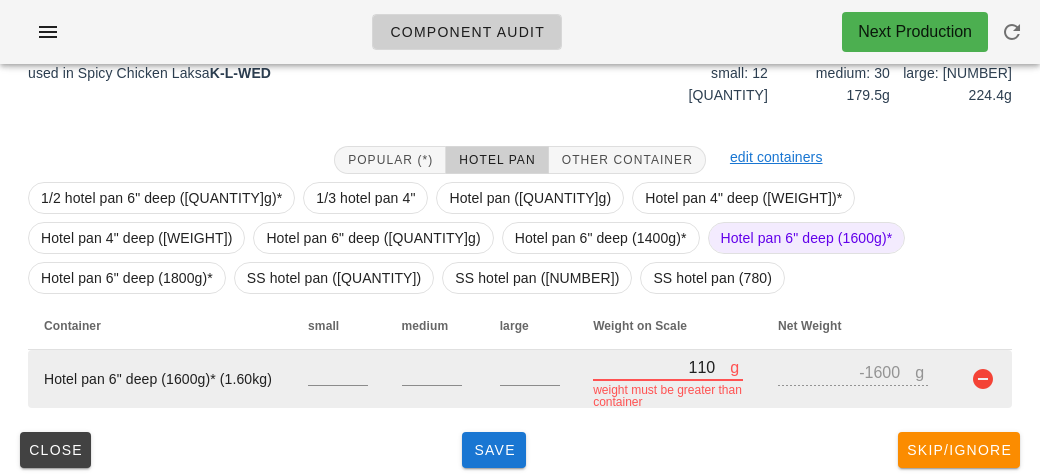 type on "[QUANTITY]" 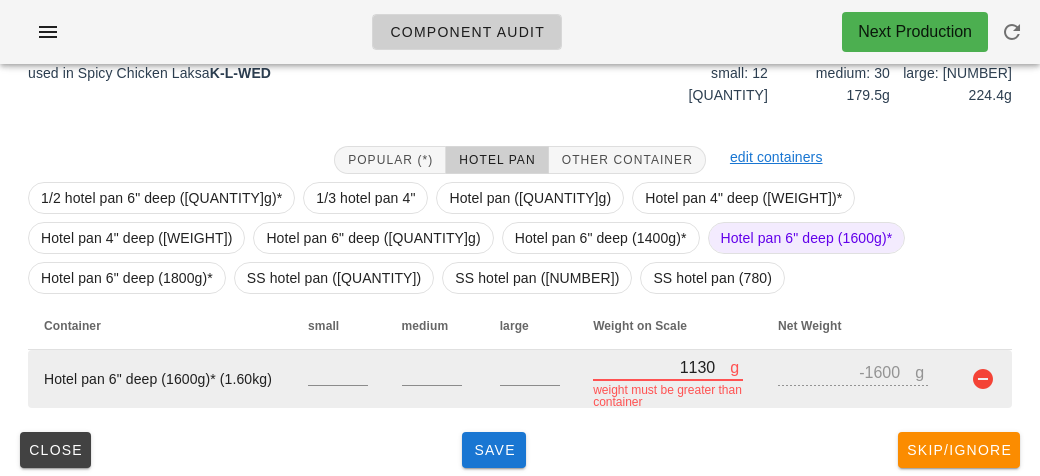 type on "-[NUMBER]" 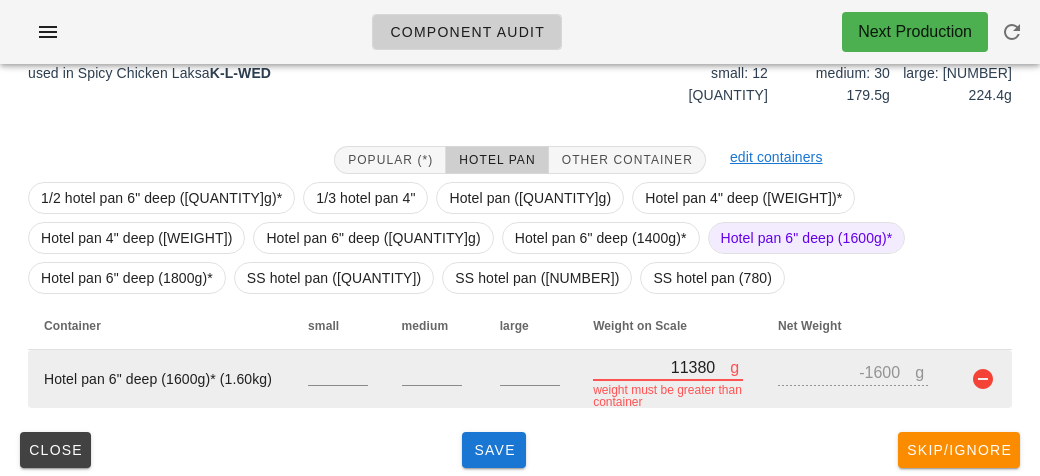 type on "9780" 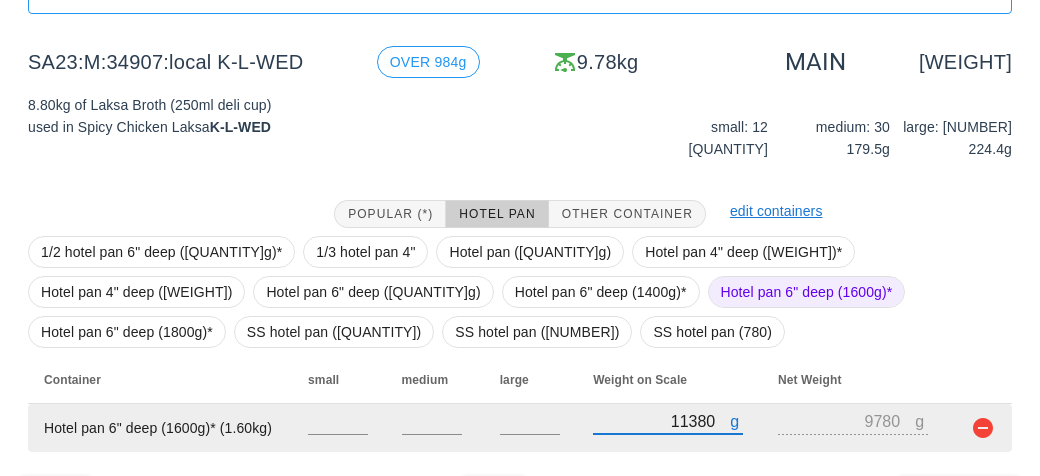 scroll, scrollTop: 340, scrollLeft: 0, axis: vertical 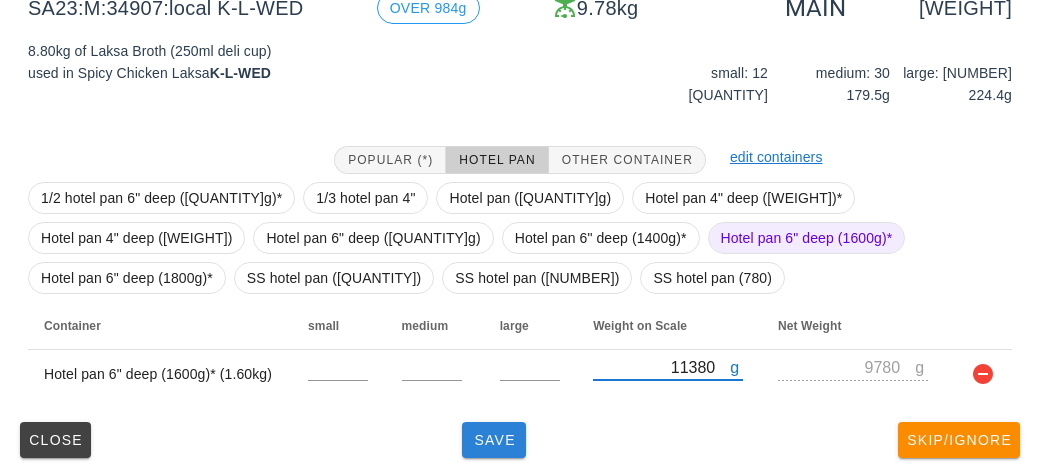 type on "11380" 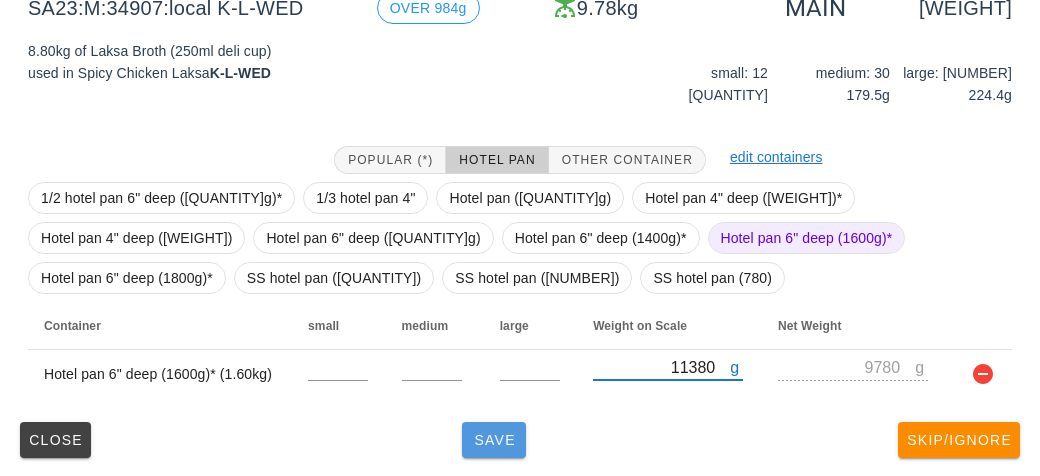 click on "Save" at bounding box center [494, 440] 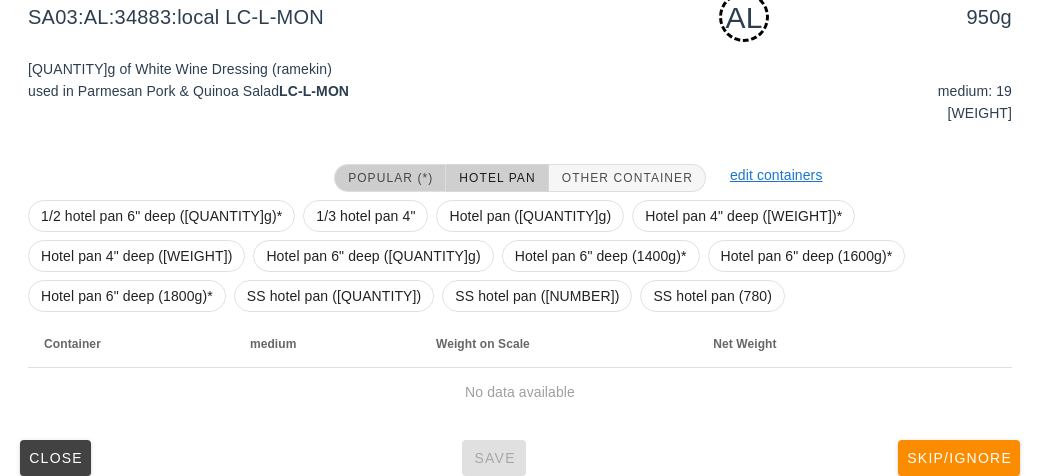 click on "Popular (*)" at bounding box center [390, 178] 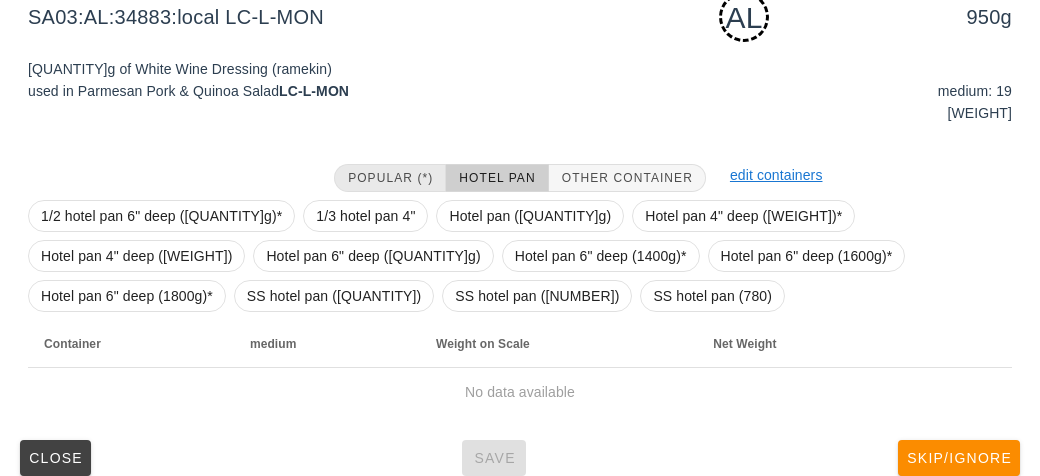 scroll, scrollTop: 318, scrollLeft: 0, axis: vertical 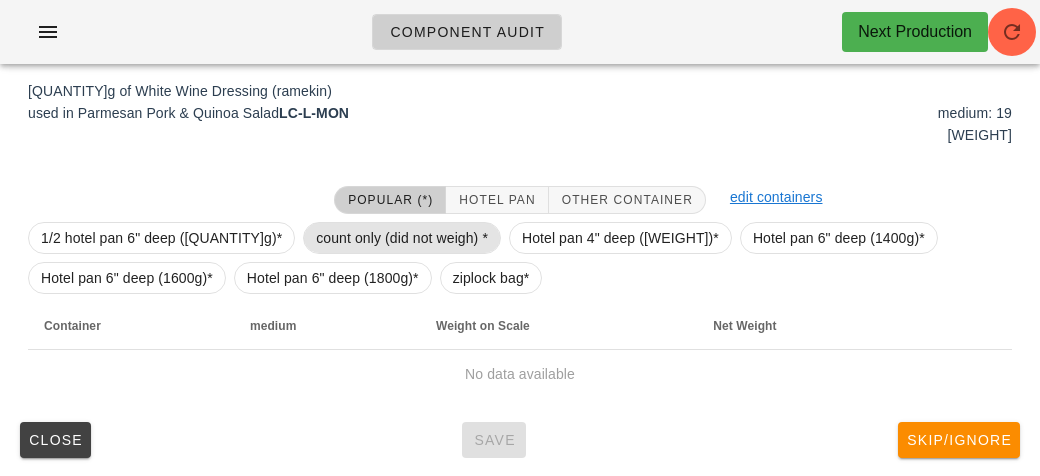 click on "count only (did not weigh) *" at bounding box center [402, 238] 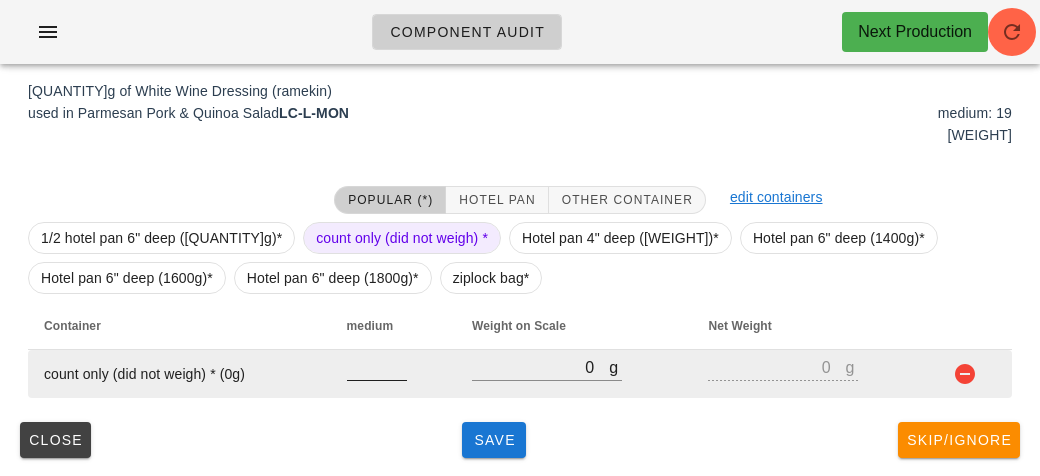 click at bounding box center [377, 367] 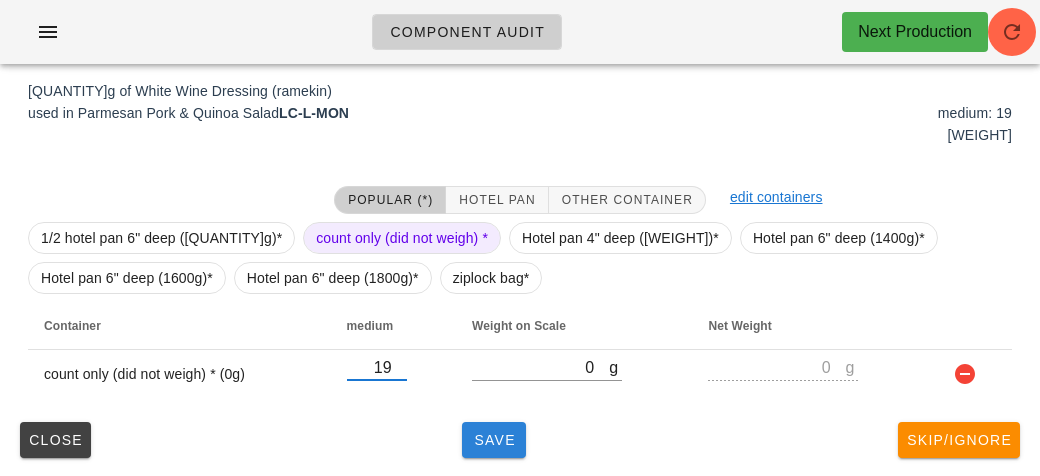 type on "19" 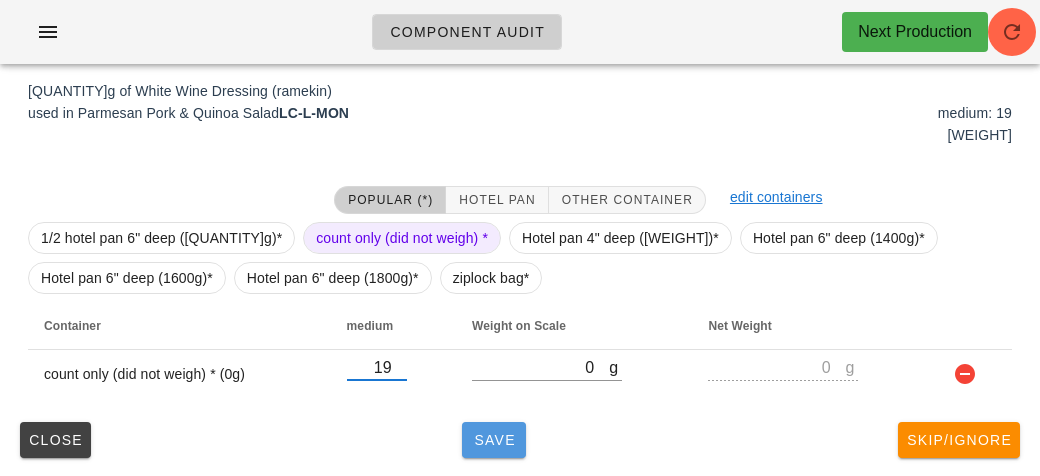 click on "Save" at bounding box center (494, 440) 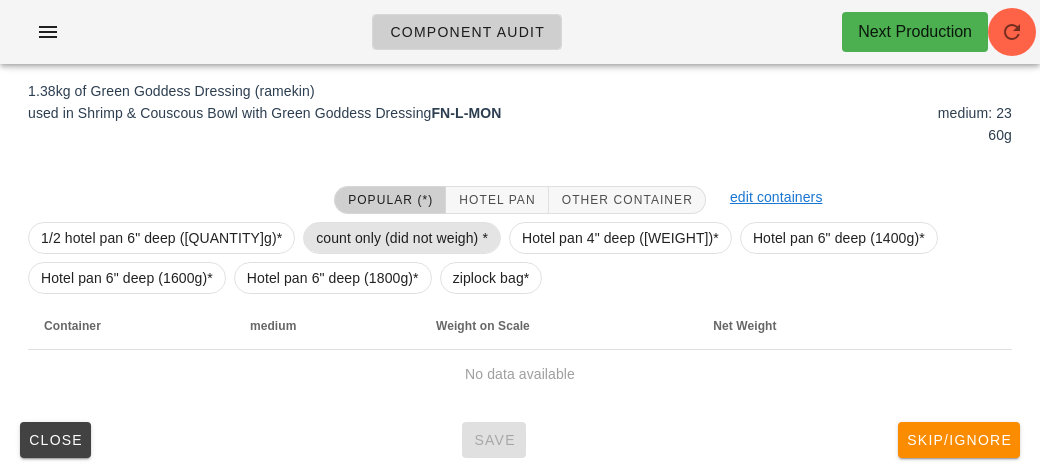 click on "count only (did not weigh) *" at bounding box center (402, 238) 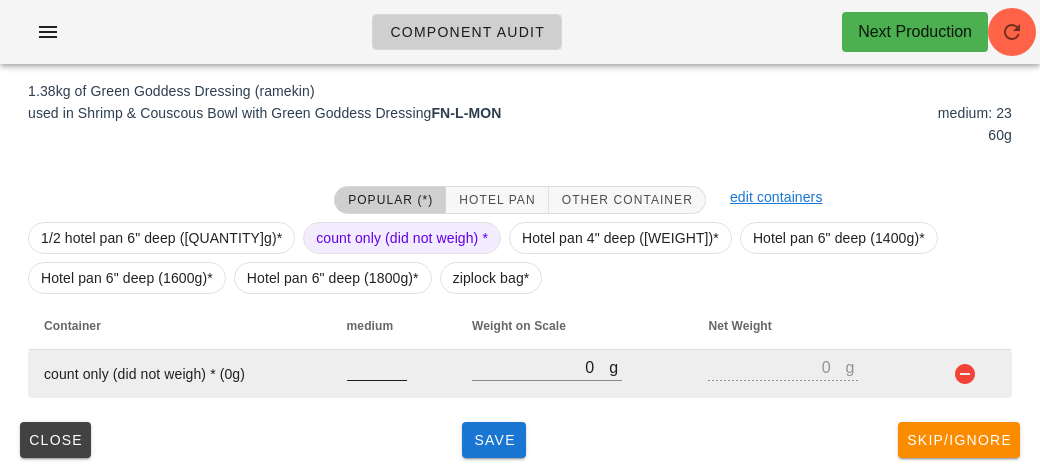 click at bounding box center (377, 367) 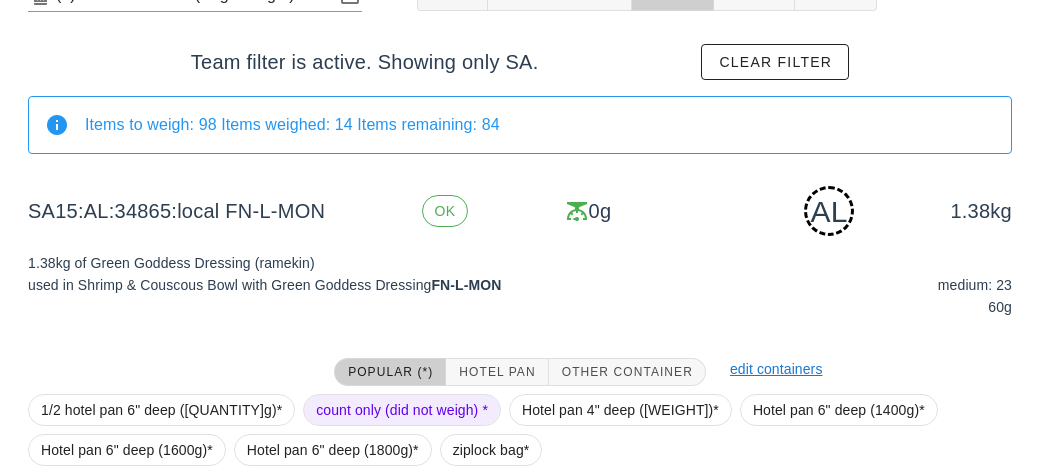 scroll, scrollTop: 318, scrollLeft: 0, axis: vertical 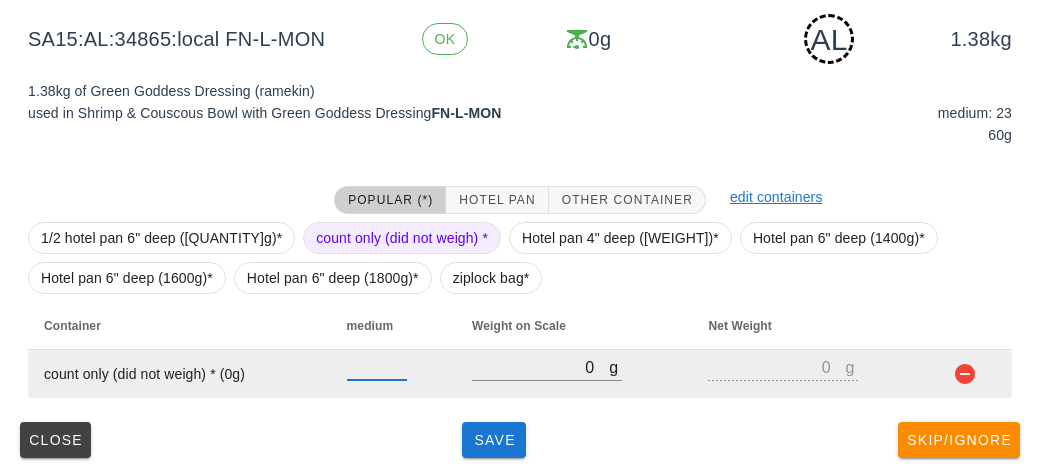type on "[NUMBER]" 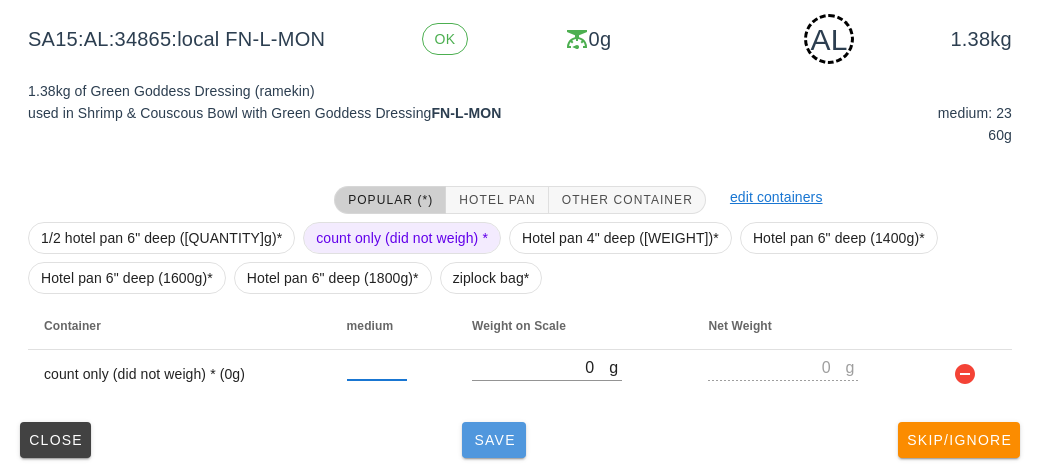 click on "Save" at bounding box center [494, 440] 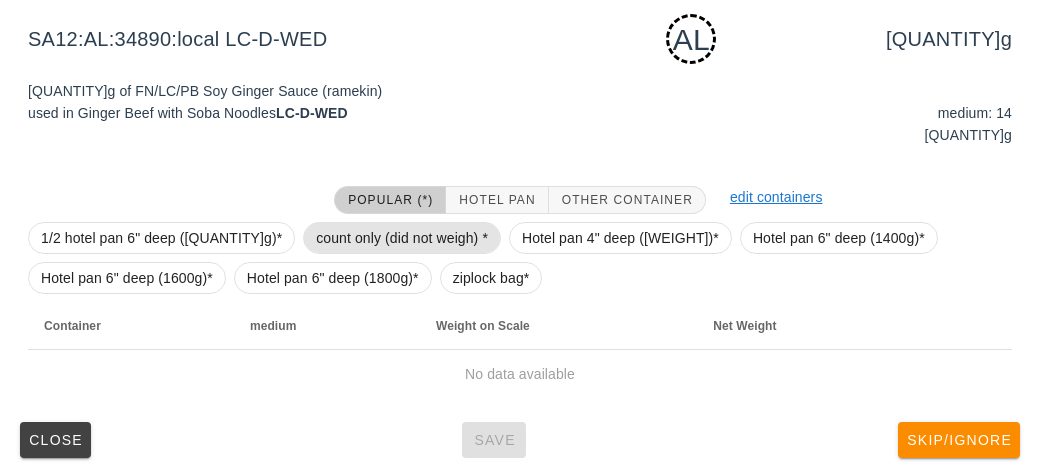 click on "count only (did not weigh) *" at bounding box center [402, 238] 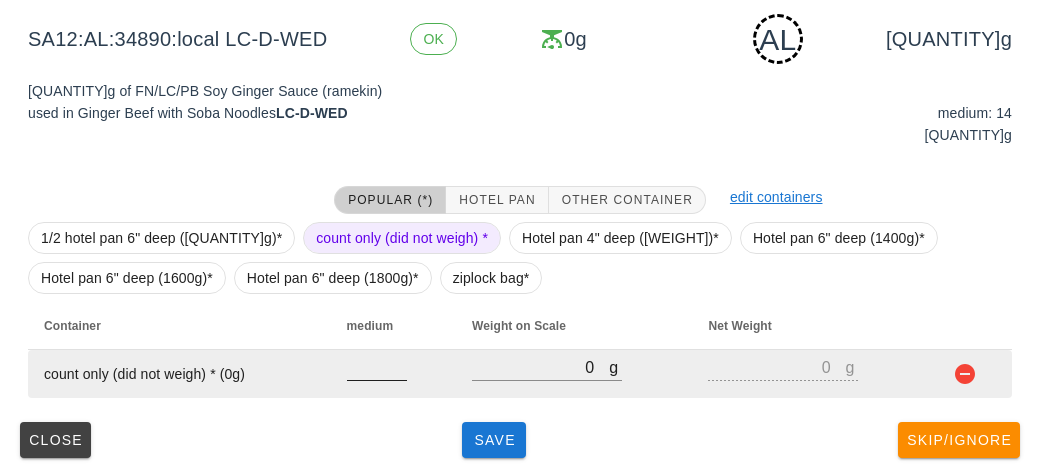 click at bounding box center [377, 367] 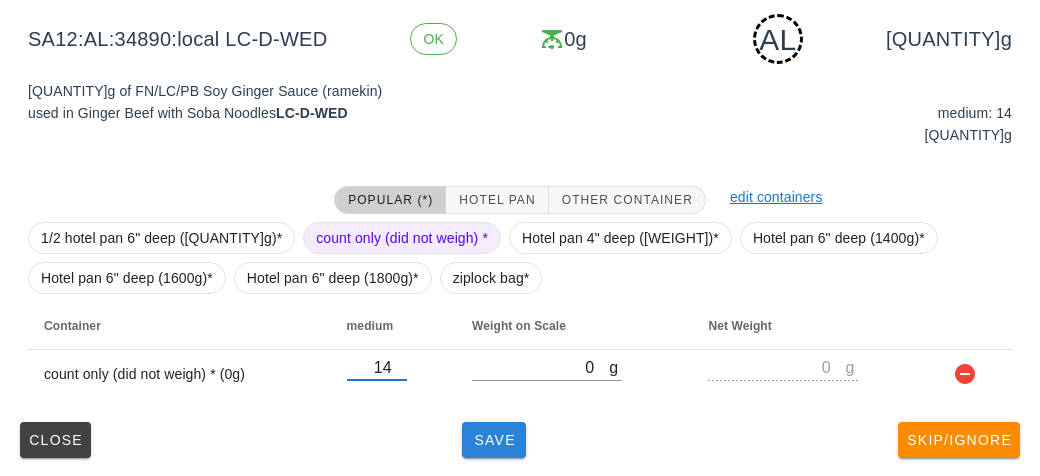 type on "14" 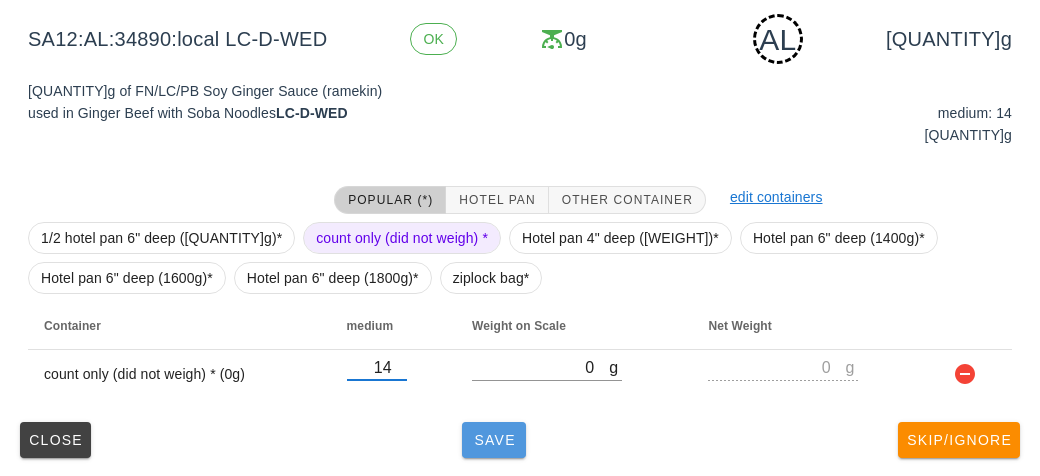 click on "Save" at bounding box center [494, 440] 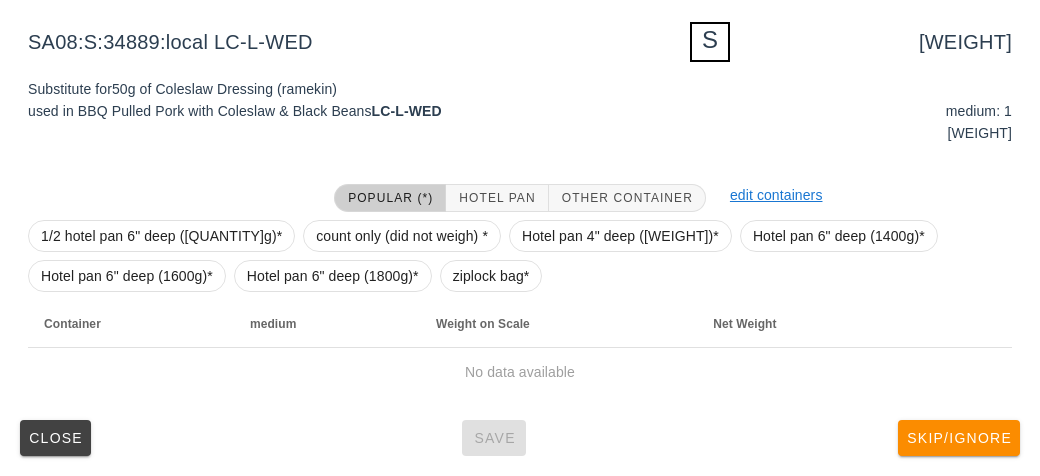 scroll, scrollTop: 308, scrollLeft: 0, axis: vertical 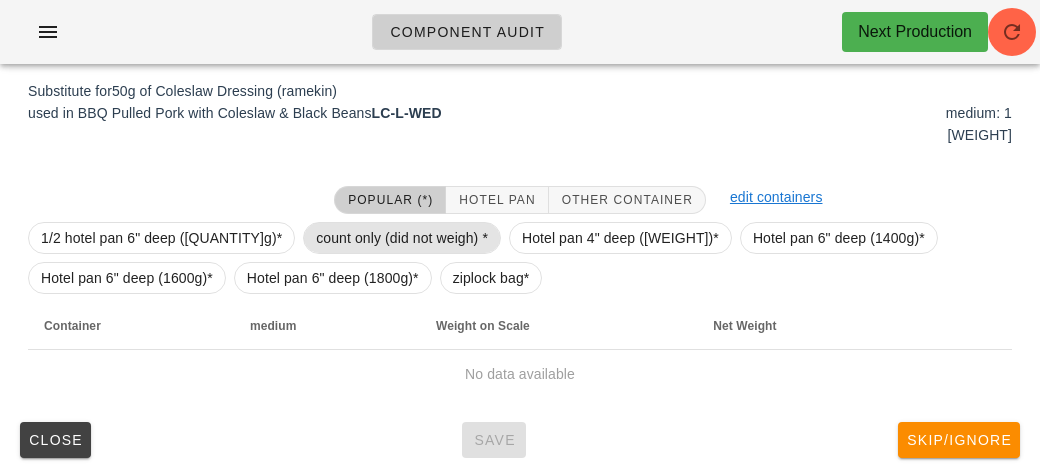 click on "count only (did not weigh) *" at bounding box center [402, 238] 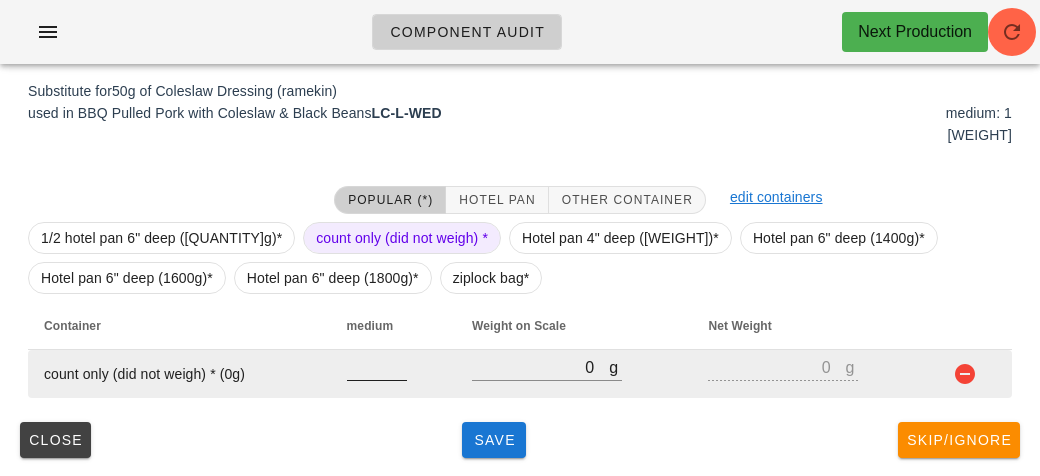 click at bounding box center (377, 367) 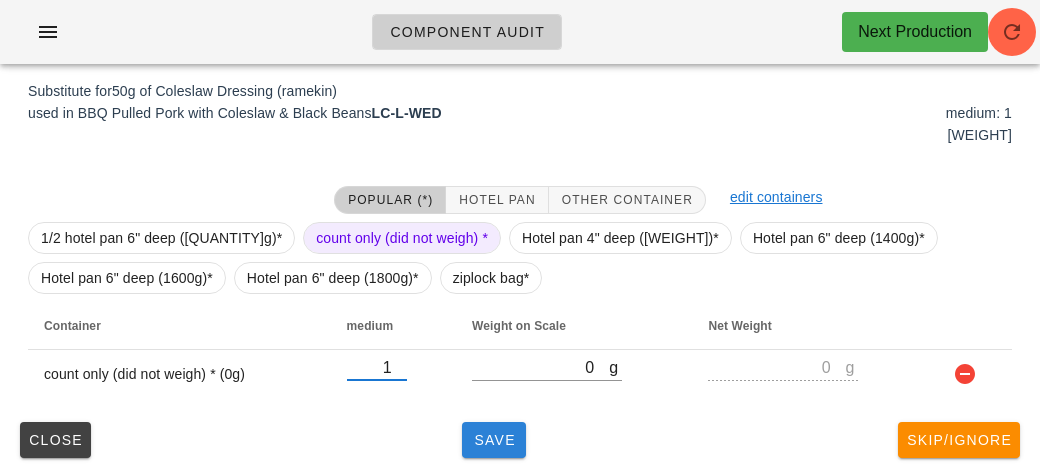 type on "1" 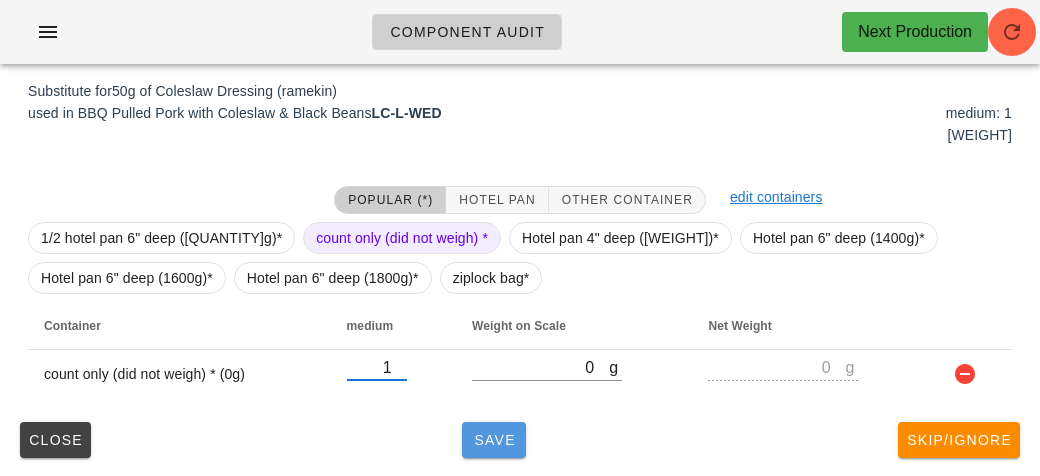 click on "Save" at bounding box center [494, 440] 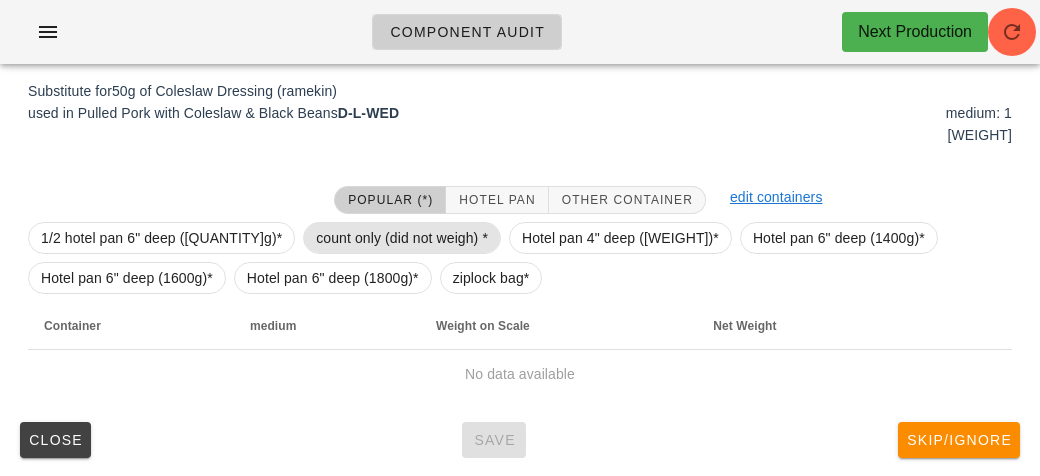 click on "count only (did not weigh) *" at bounding box center (402, 238) 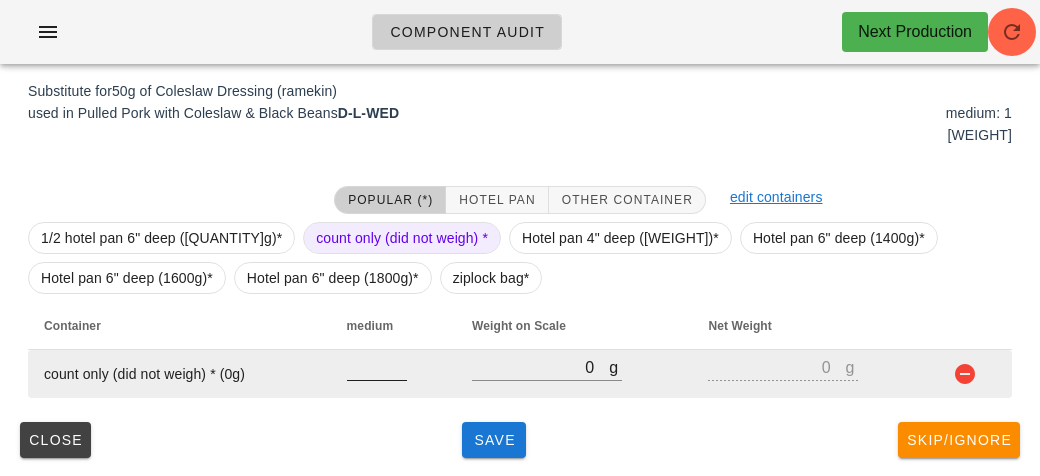 click at bounding box center [377, 367] 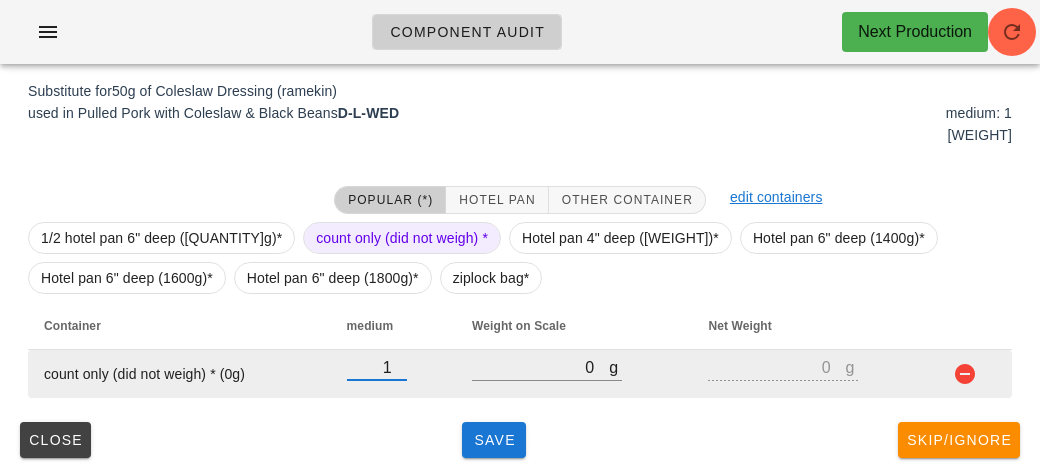 type on "1" 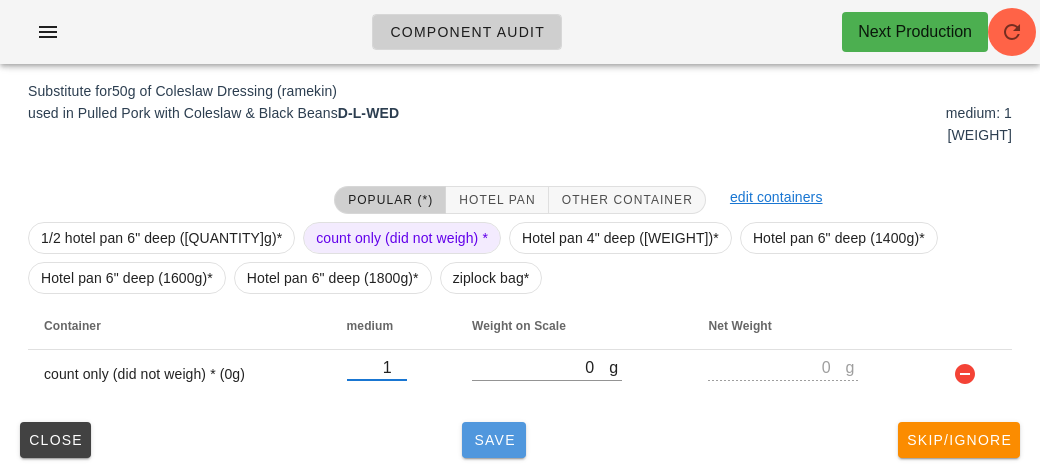 click on "Save" at bounding box center (494, 440) 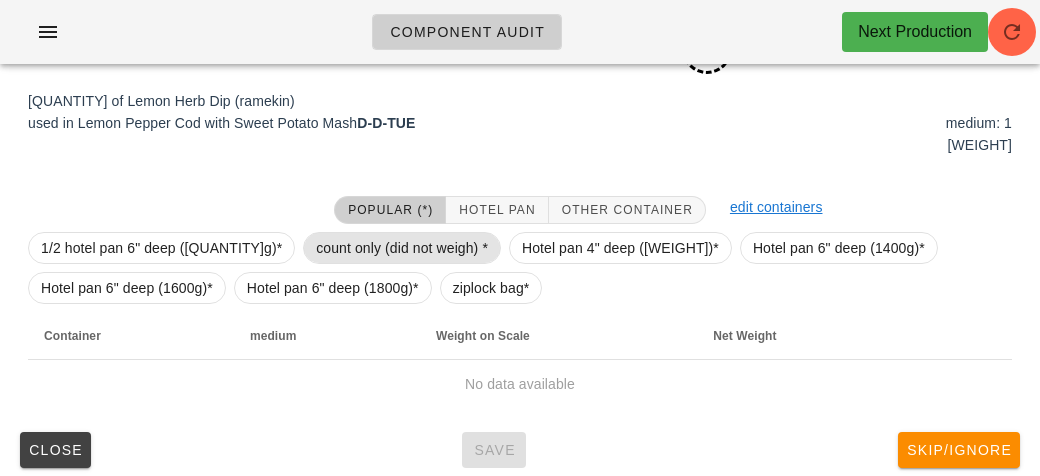 click on "count only (did not weigh) *" at bounding box center [402, 248] 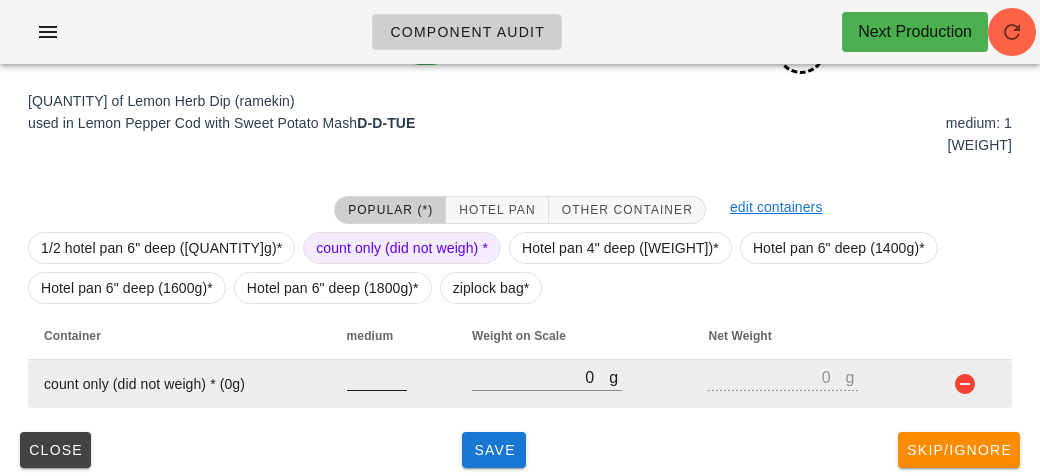 click at bounding box center (377, 377) 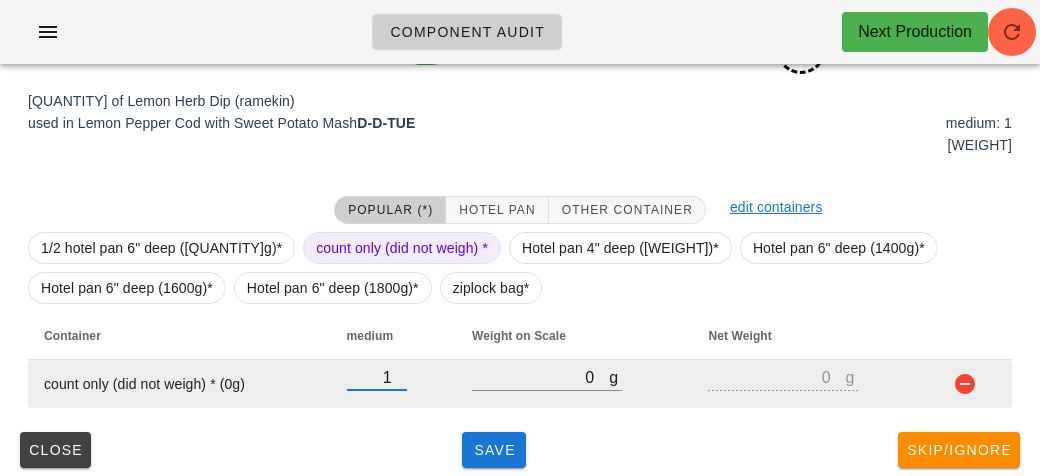 type on "1" 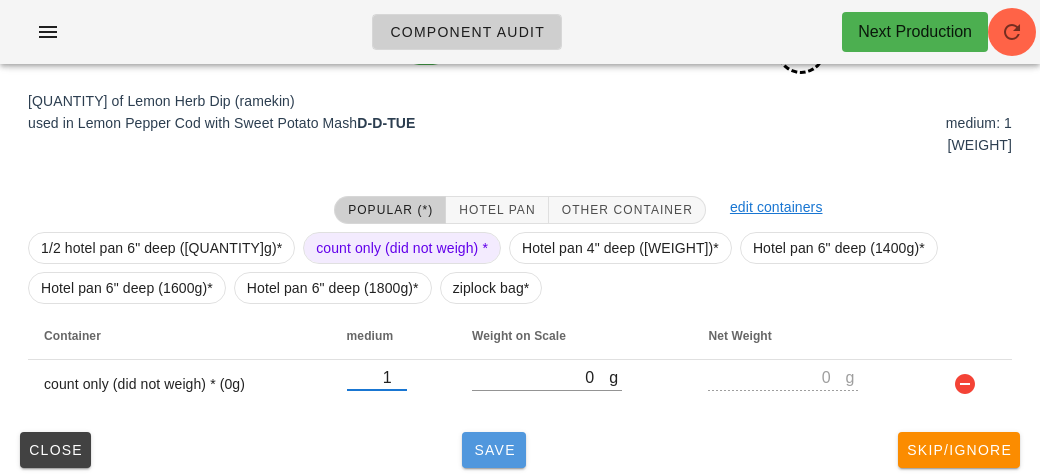 click on "Save" at bounding box center (494, 450) 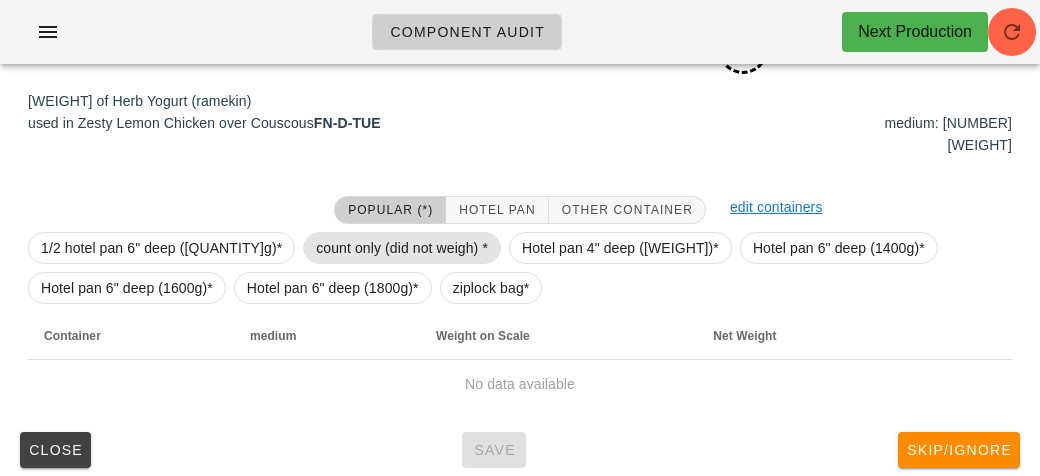click on "count only (did not weigh) *" at bounding box center [402, 248] 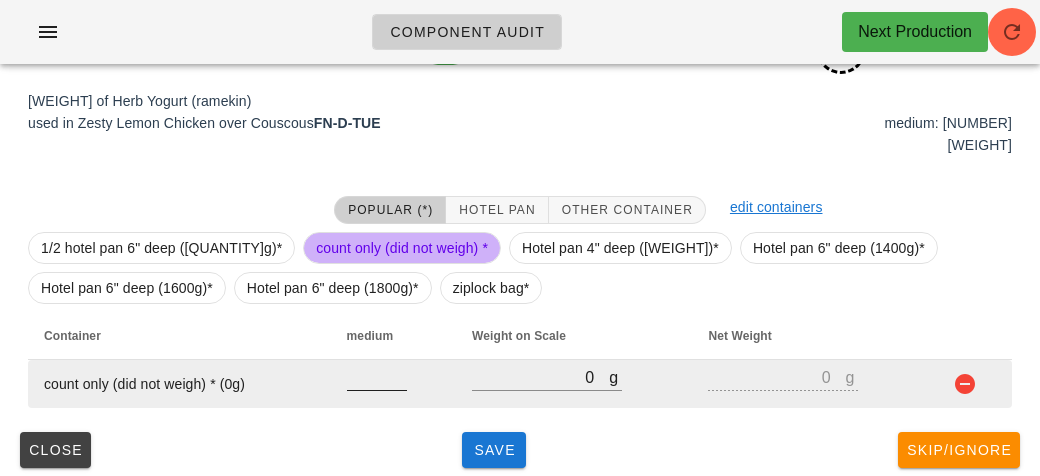 click at bounding box center [377, 377] 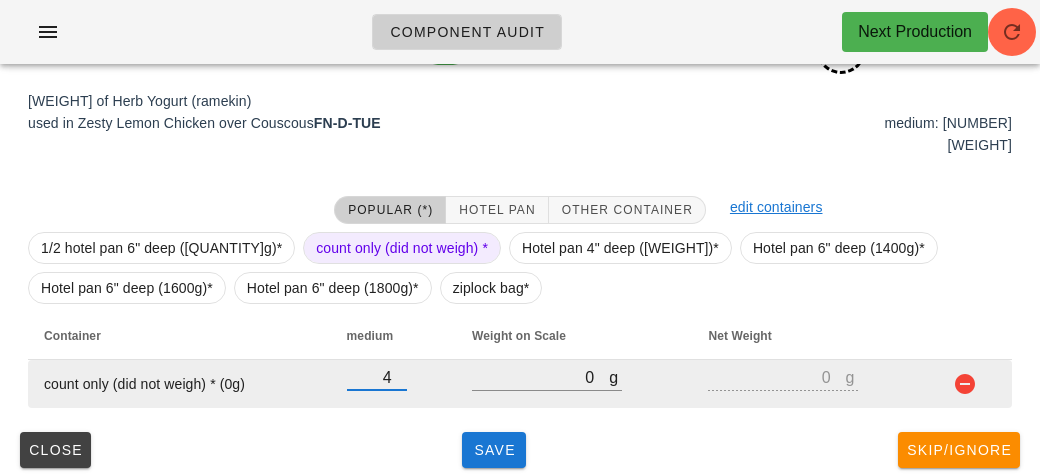 type on "4" 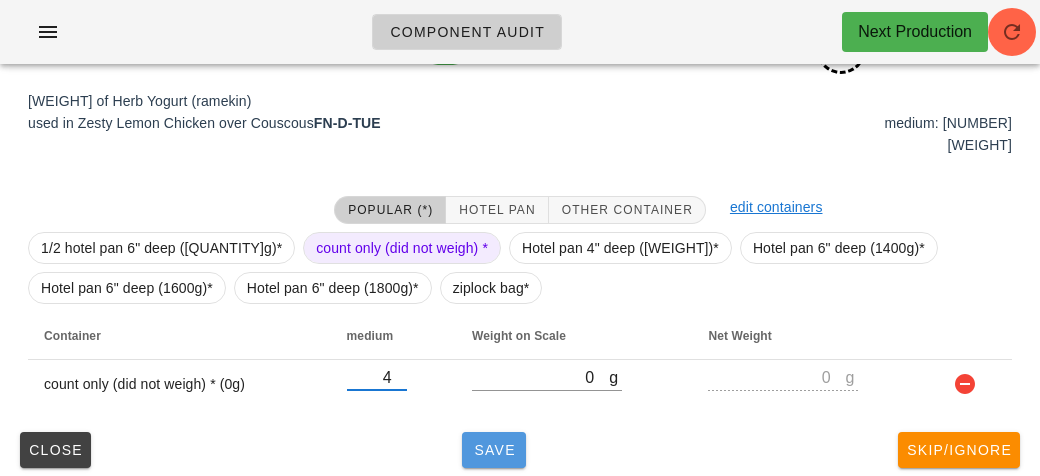 click on "Save" at bounding box center [494, 450] 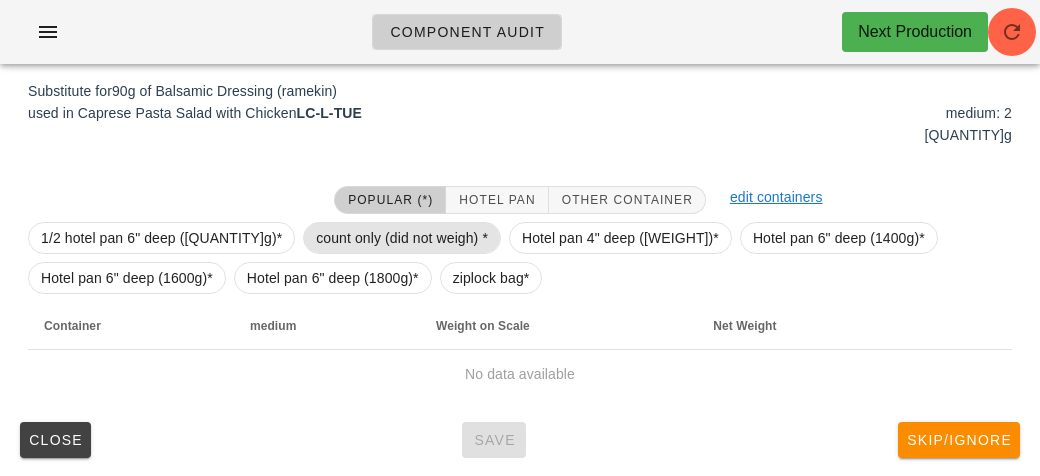 click on "count only (did not weigh) *" at bounding box center (402, 238) 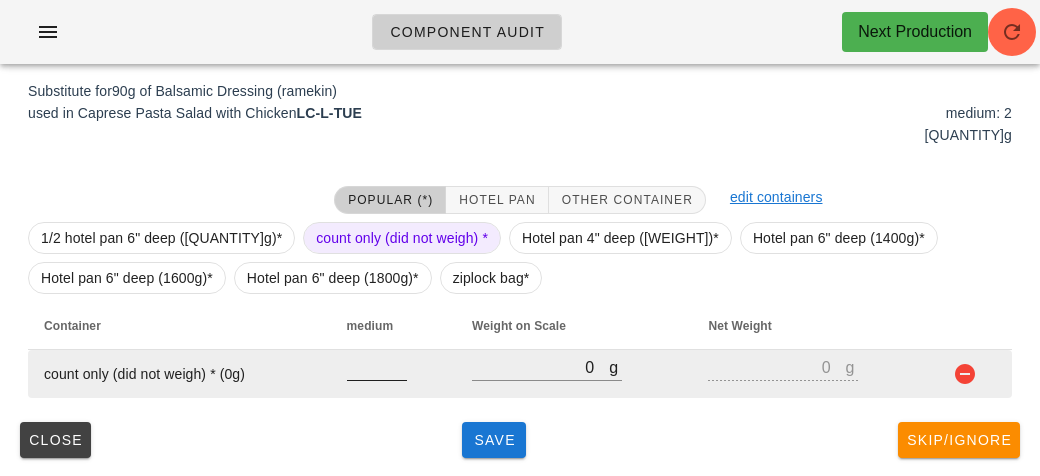 click at bounding box center (377, 367) 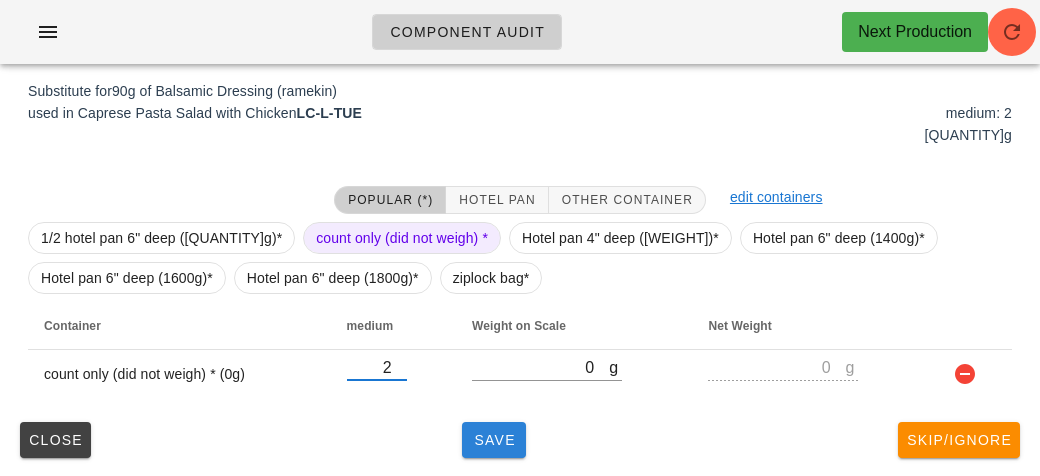 type on "2" 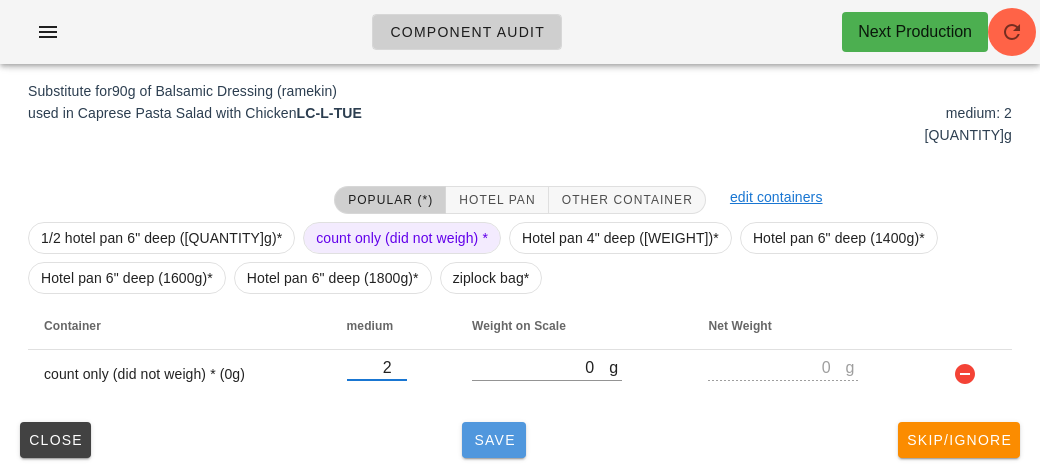 click on "Save" at bounding box center [494, 440] 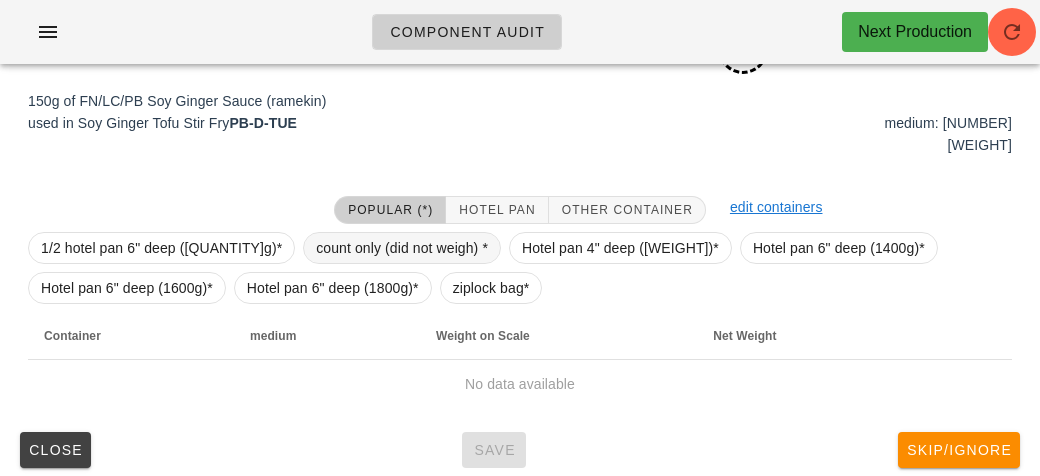 click on "count only (did not weigh) *" at bounding box center [402, 248] 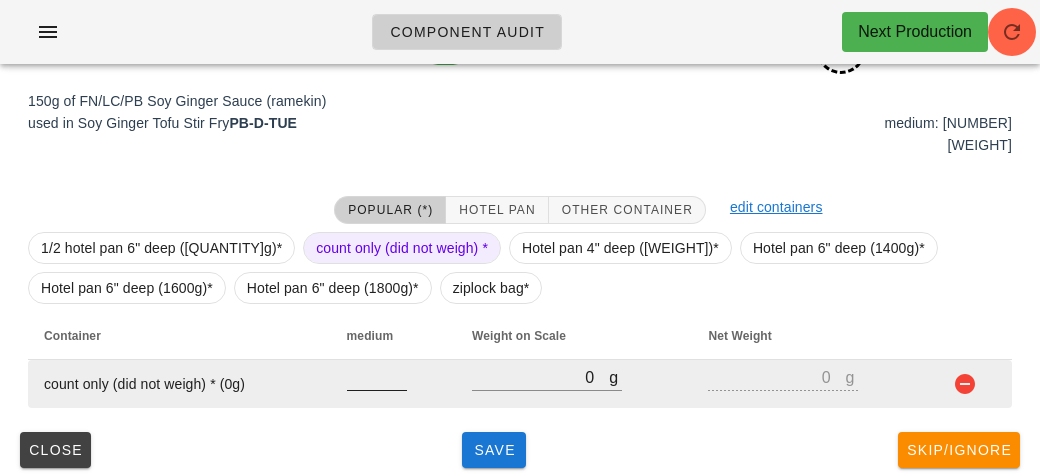 click at bounding box center [377, 377] 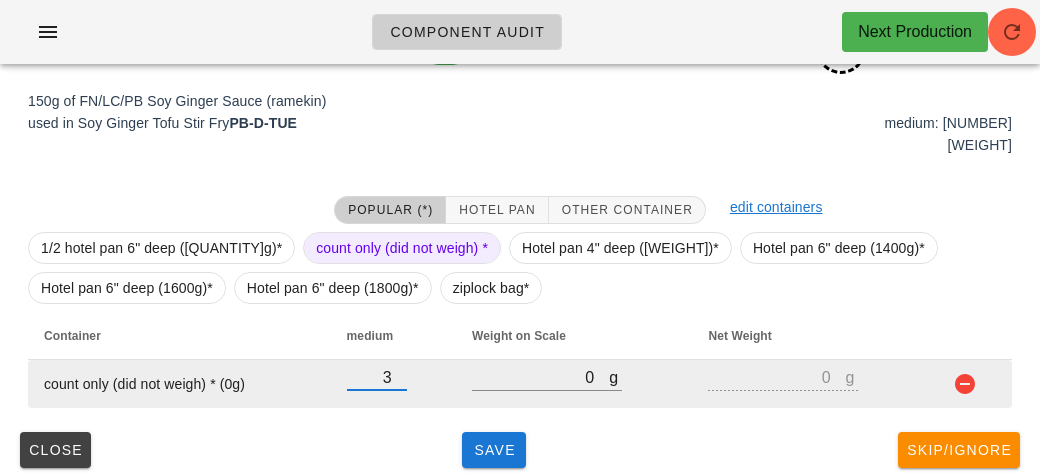 type on "3" 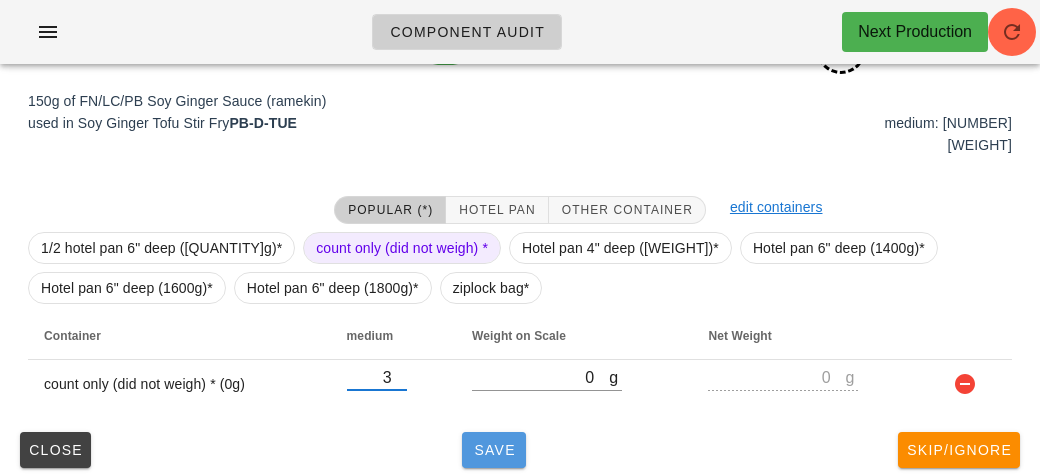 click on "Save" at bounding box center (494, 450) 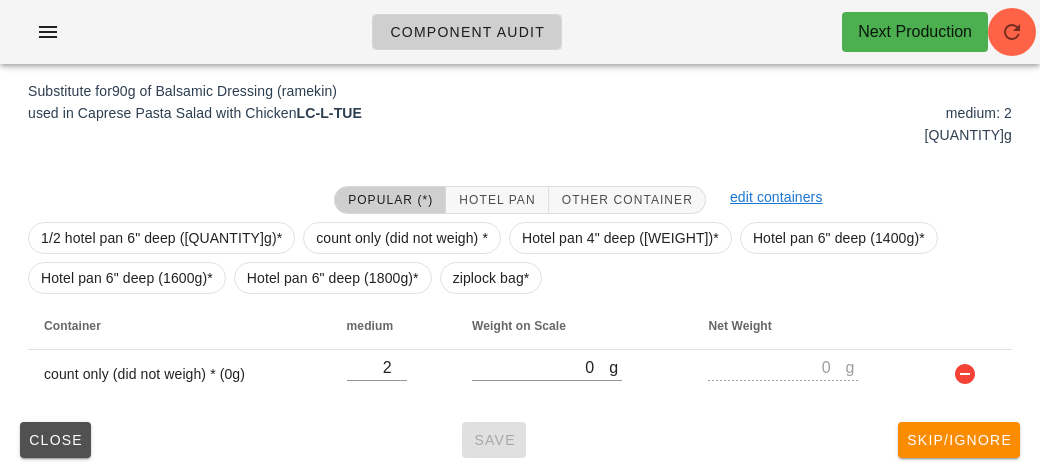 click on "Close" at bounding box center (55, 440) 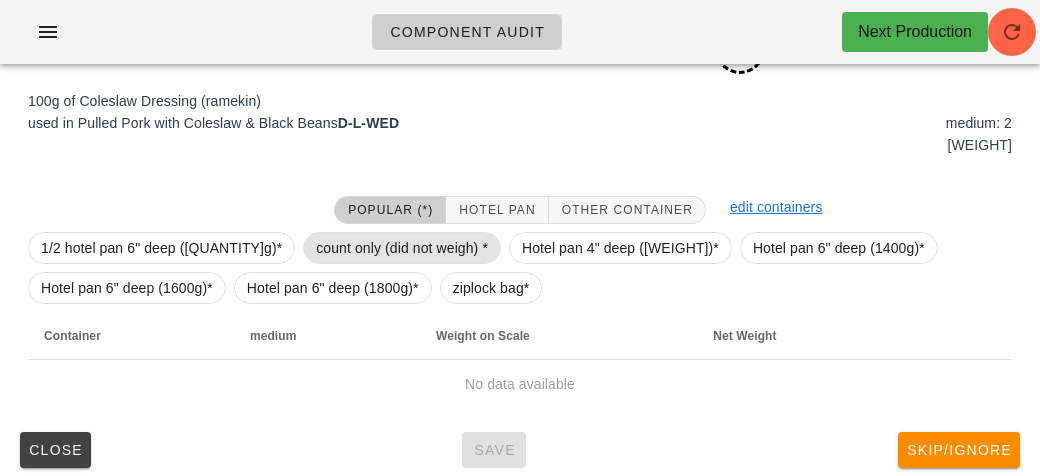 click on "count only (did not weigh) *" at bounding box center [402, 248] 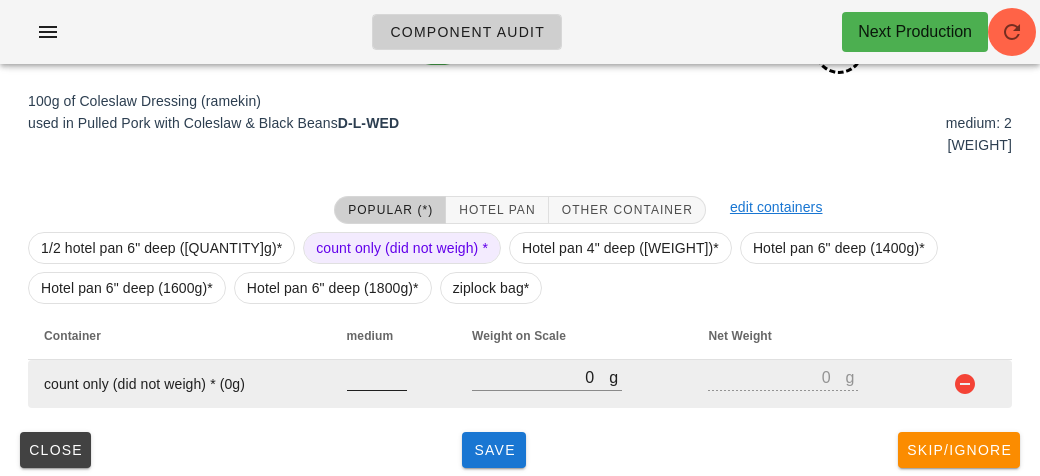 click at bounding box center (377, 377) 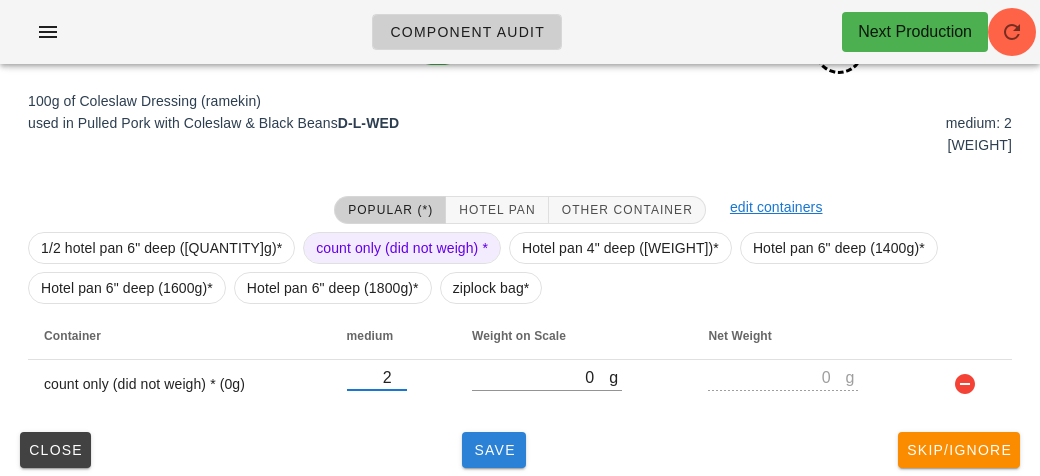 type on "2" 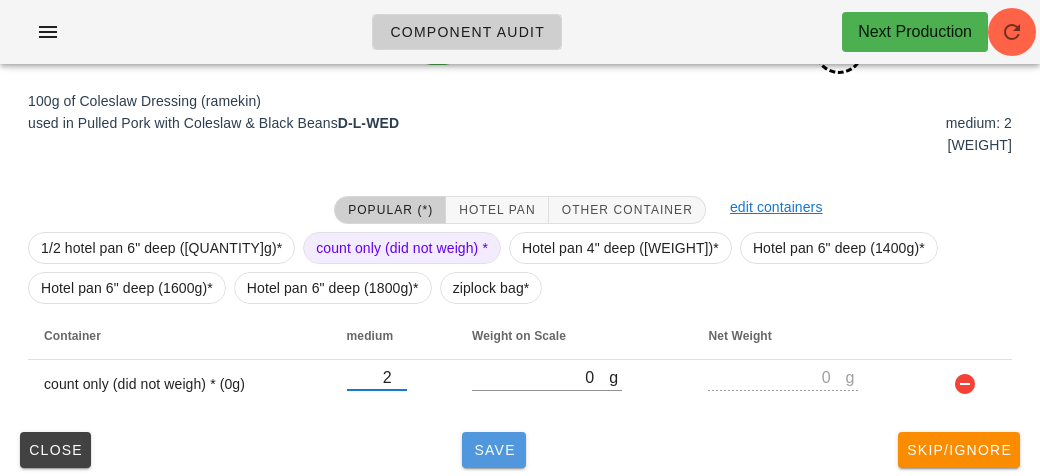 click on "Save" at bounding box center (494, 450) 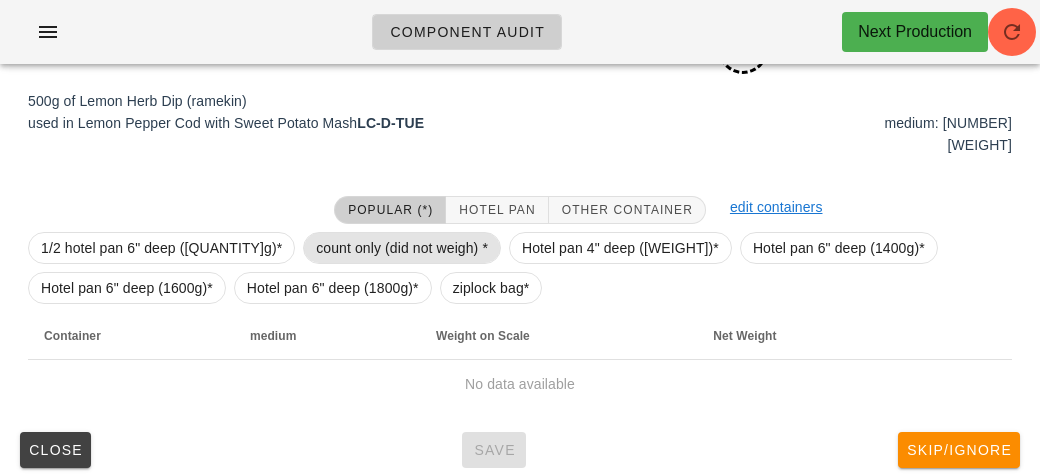 click on "count only (did not weigh) *" at bounding box center [402, 248] 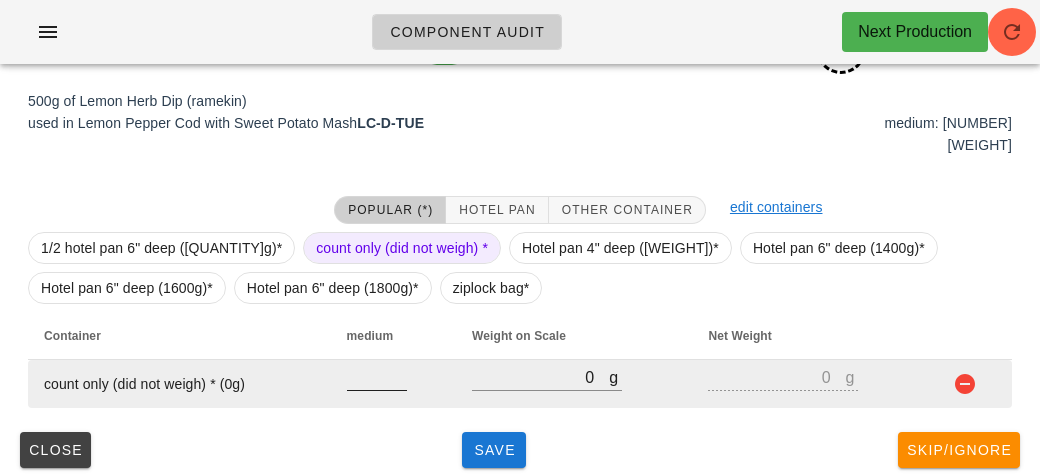 click at bounding box center (377, 377) 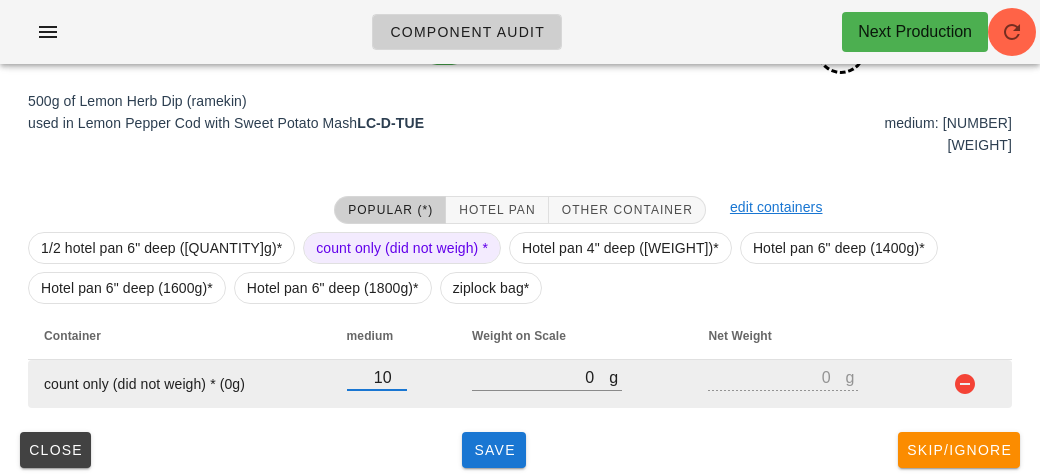 type on "10" 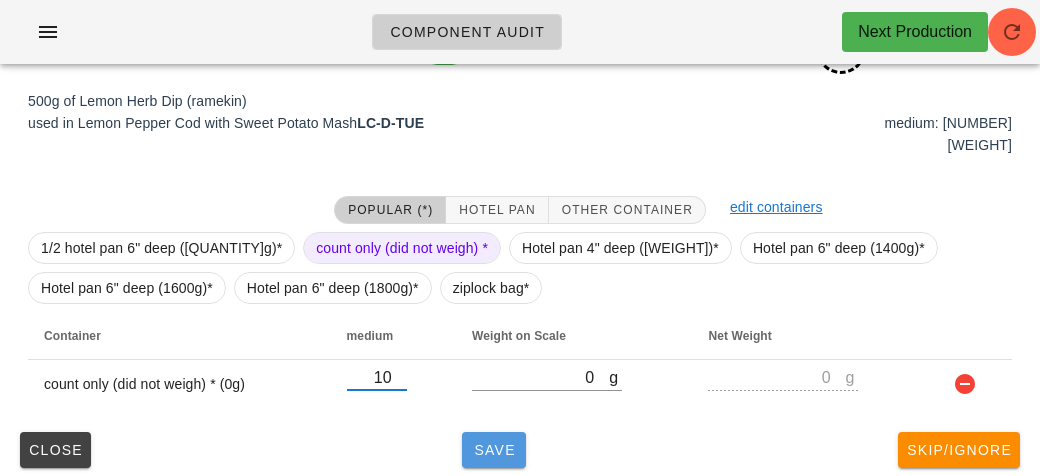 click on "Save" at bounding box center (494, 450) 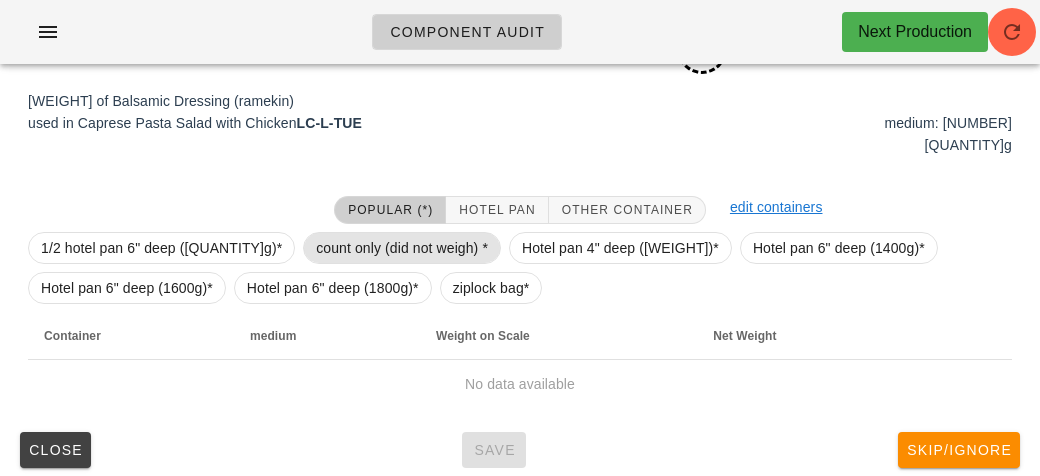 click on "count only (did not weigh) *" at bounding box center [402, 248] 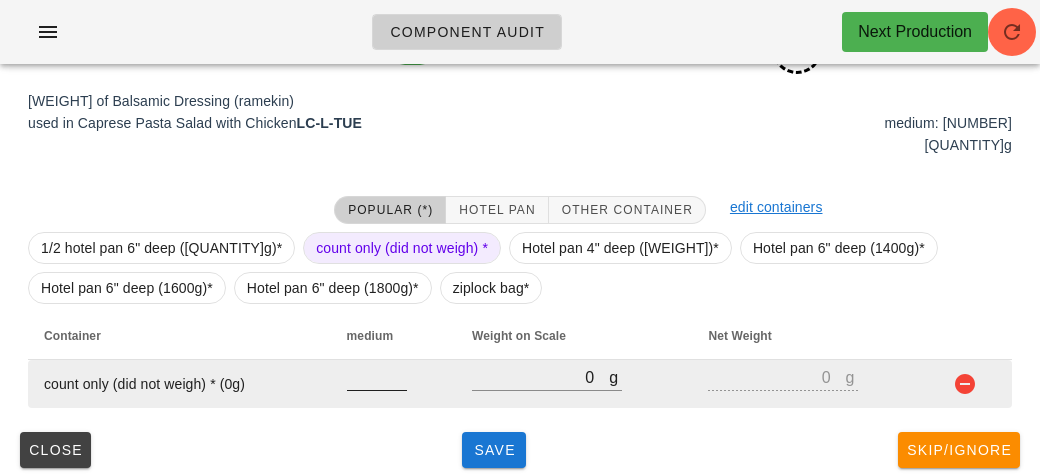 click at bounding box center (377, 377) 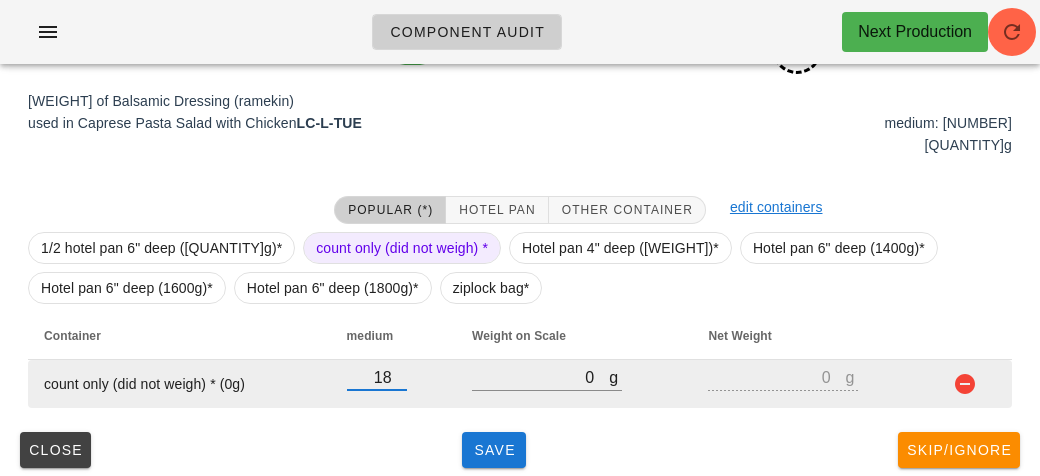 type on "18" 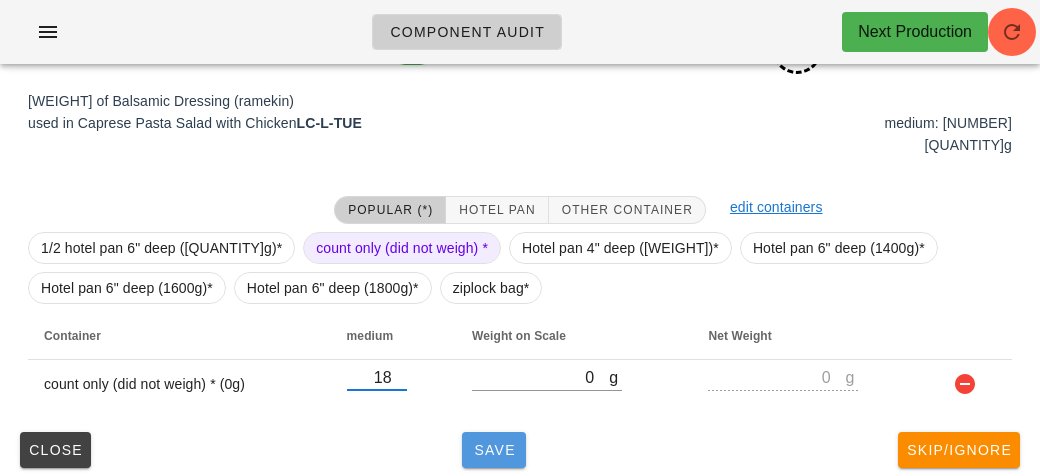 click on "Save" at bounding box center [494, 450] 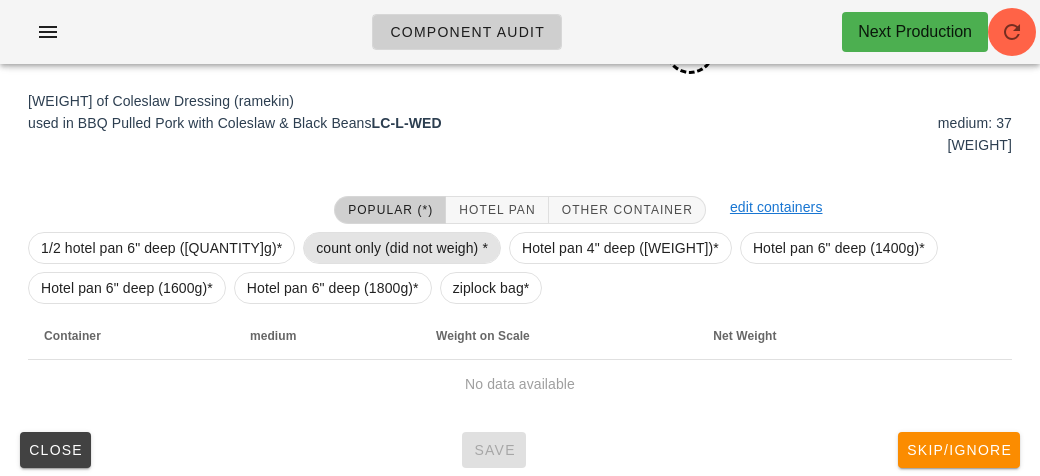 click on "count only (did not weigh) *" at bounding box center [402, 248] 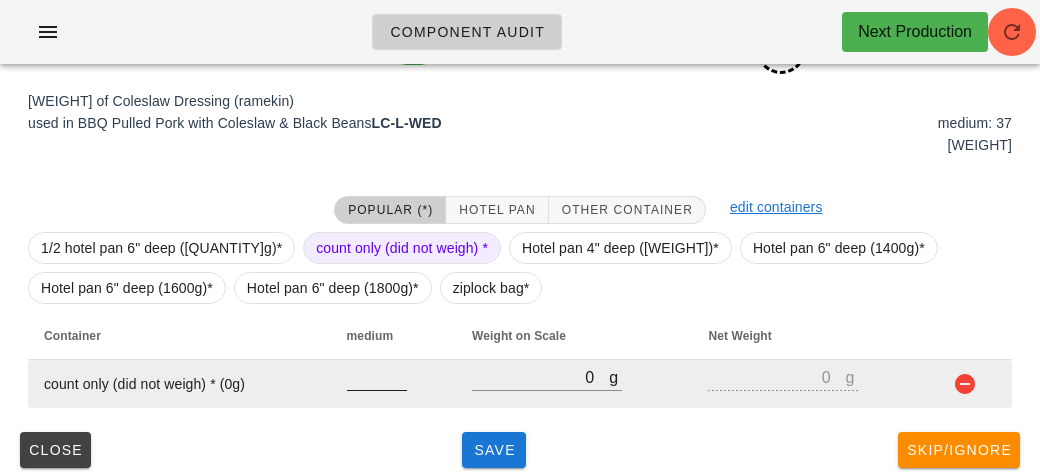 click at bounding box center (377, 377) 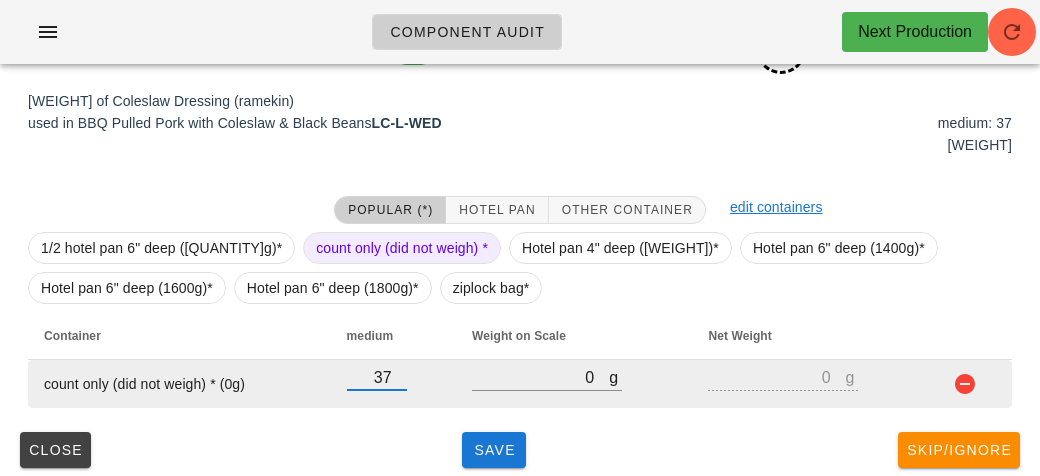 scroll, scrollTop: 318, scrollLeft: 0, axis: vertical 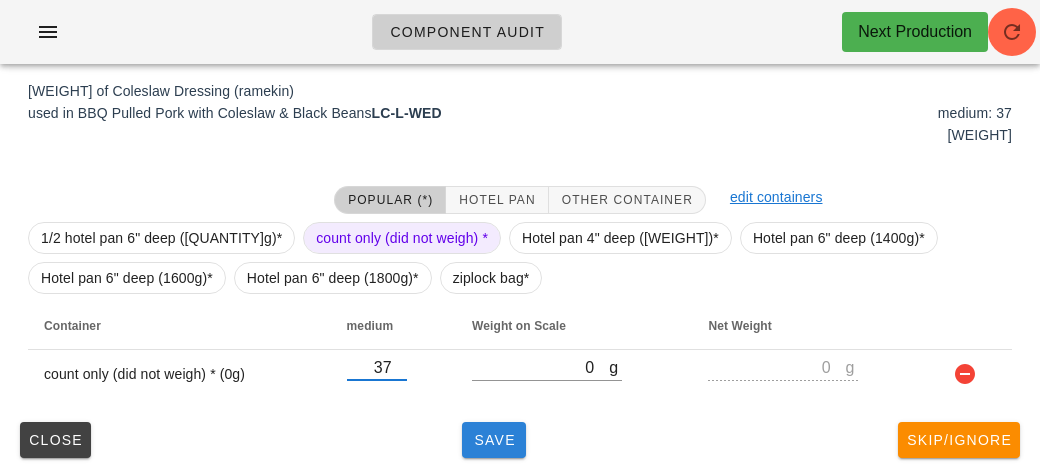 type on "37" 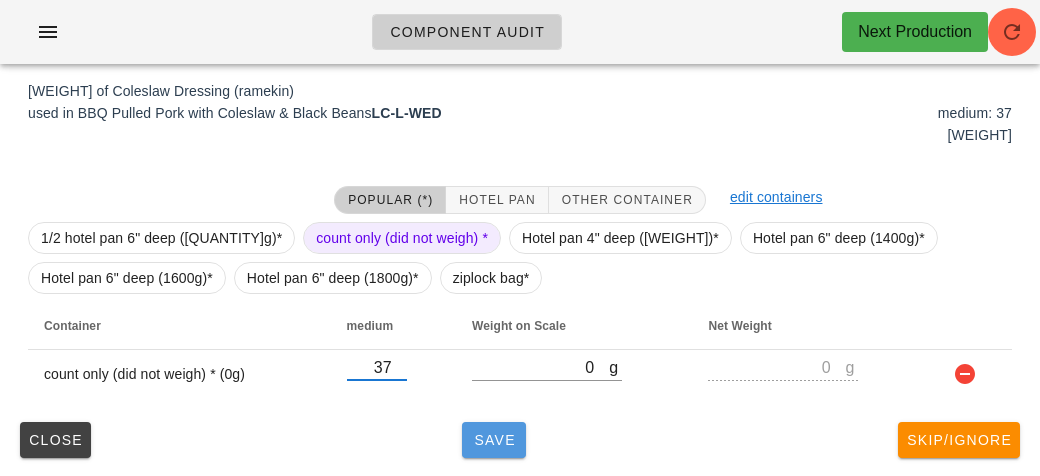 click on "Save" at bounding box center [494, 440] 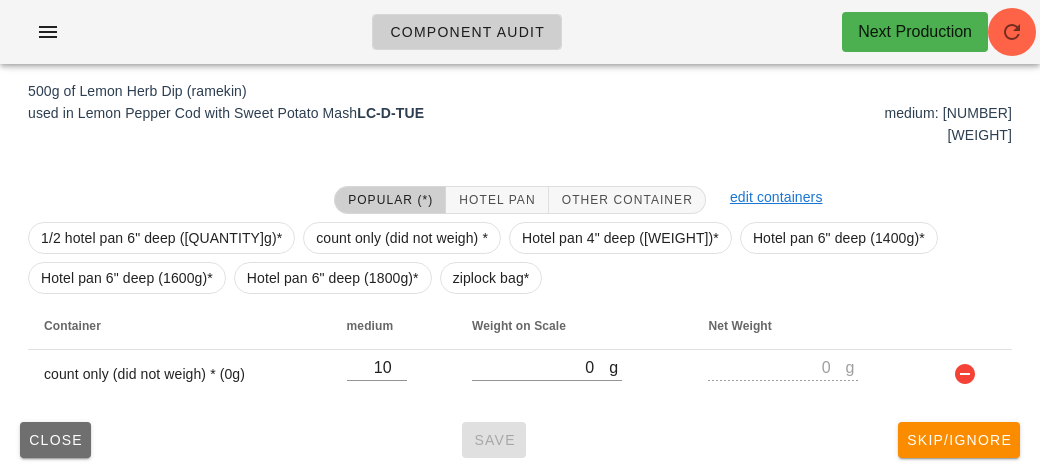 click on "Close" at bounding box center [55, 440] 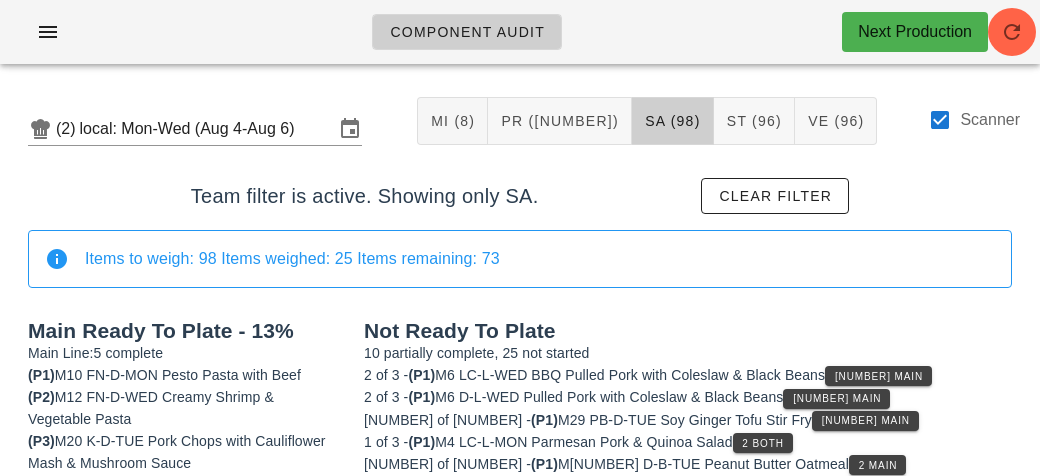 scroll, scrollTop: 0, scrollLeft: 0, axis: both 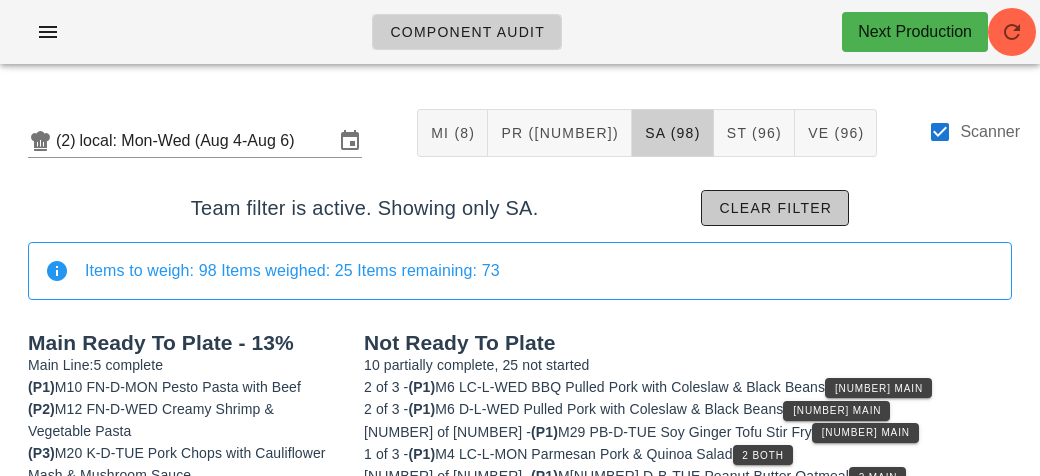 click on "Clear filter" at bounding box center [775, 208] 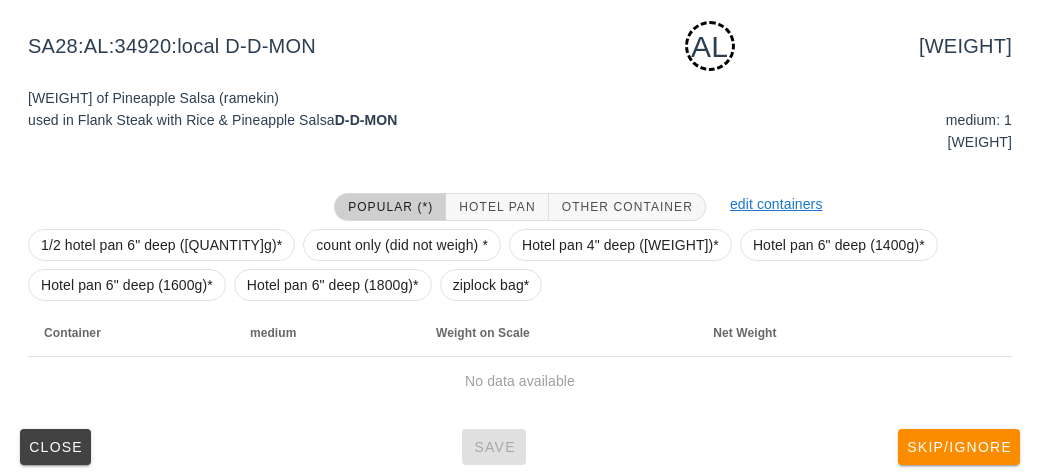 scroll, scrollTop: 250, scrollLeft: 0, axis: vertical 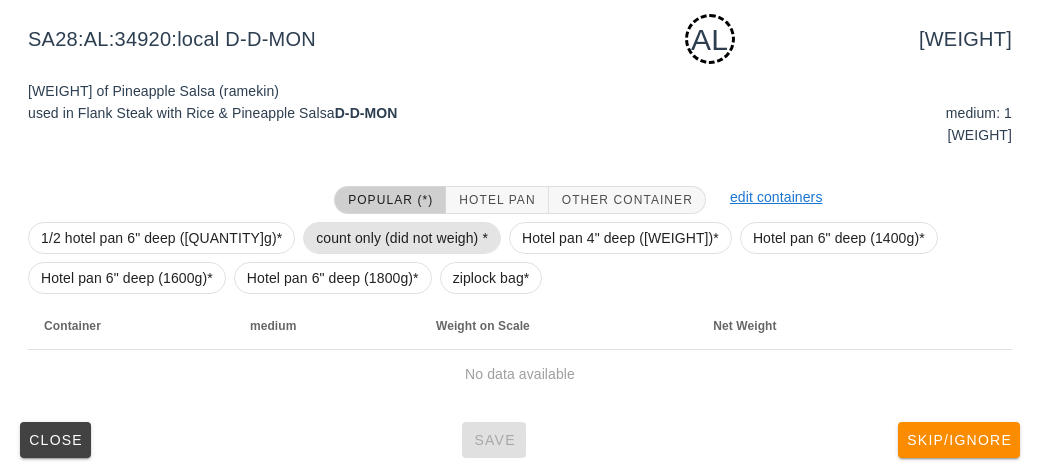 click on "count only (did not weigh) *" at bounding box center (402, 238) 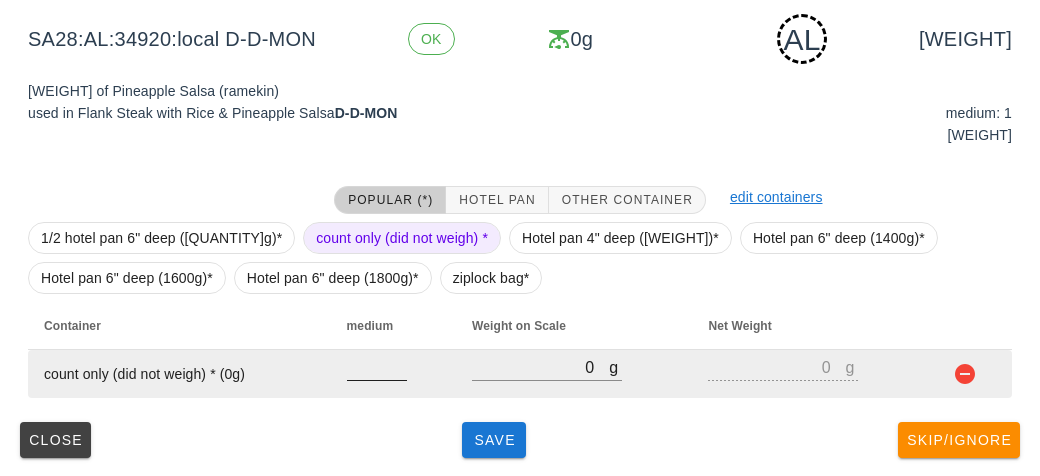 click at bounding box center (377, 367) 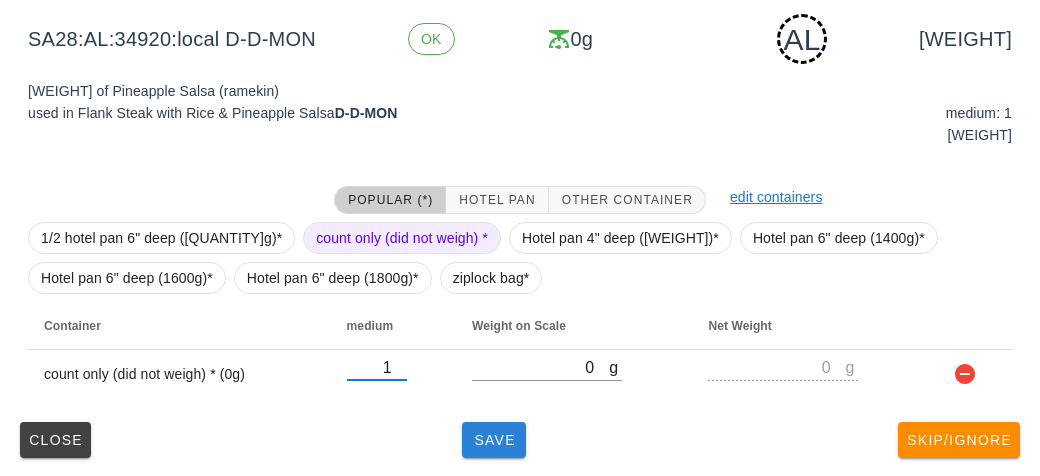 type on "1" 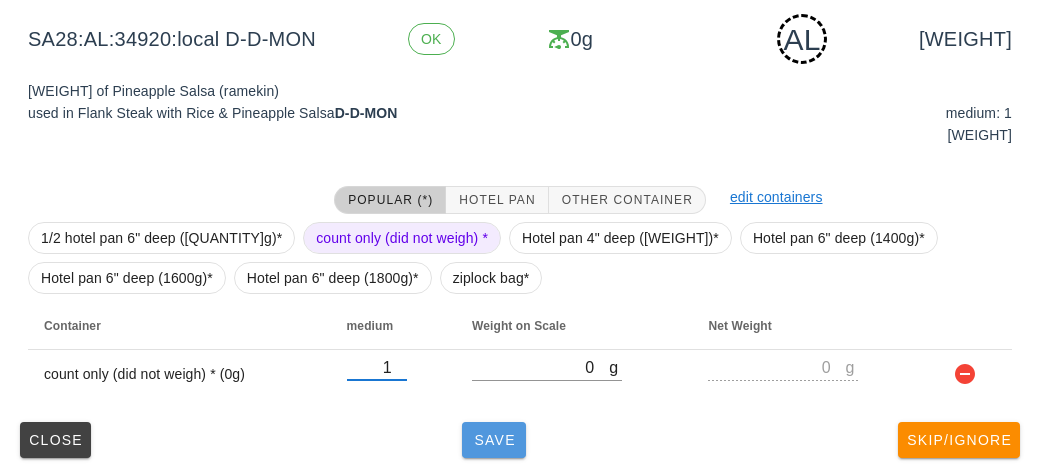click on "Save" at bounding box center [494, 440] 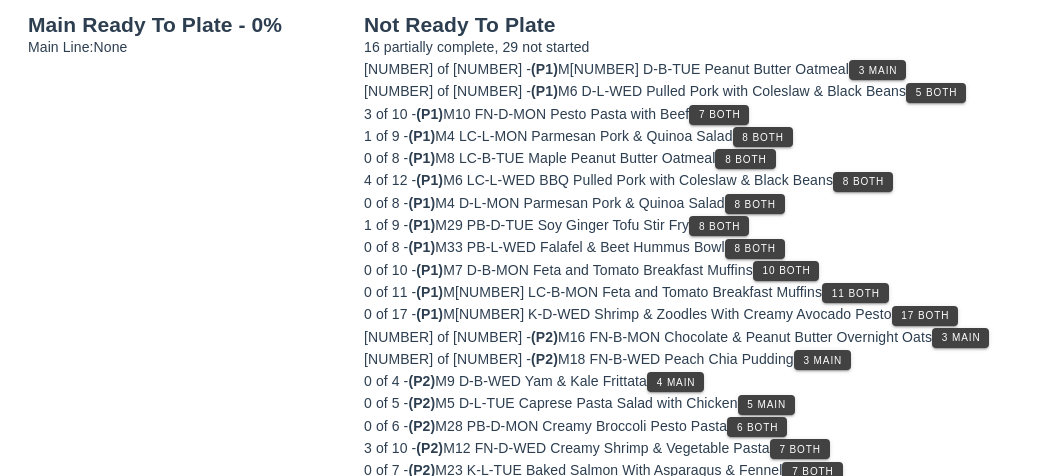 scroll, scrollTop: 0, scrollLeft: 0, axis: both 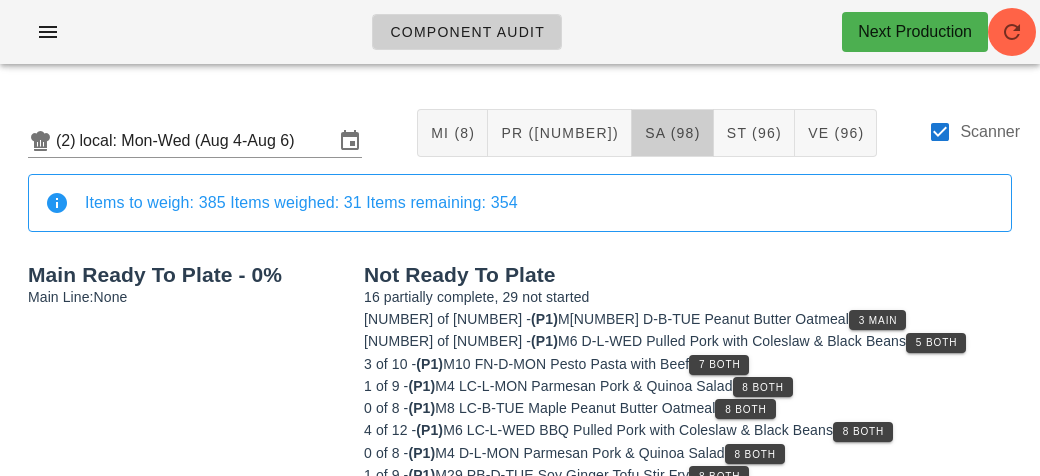 click on "SA (98)" at bounding box center (673, 133) 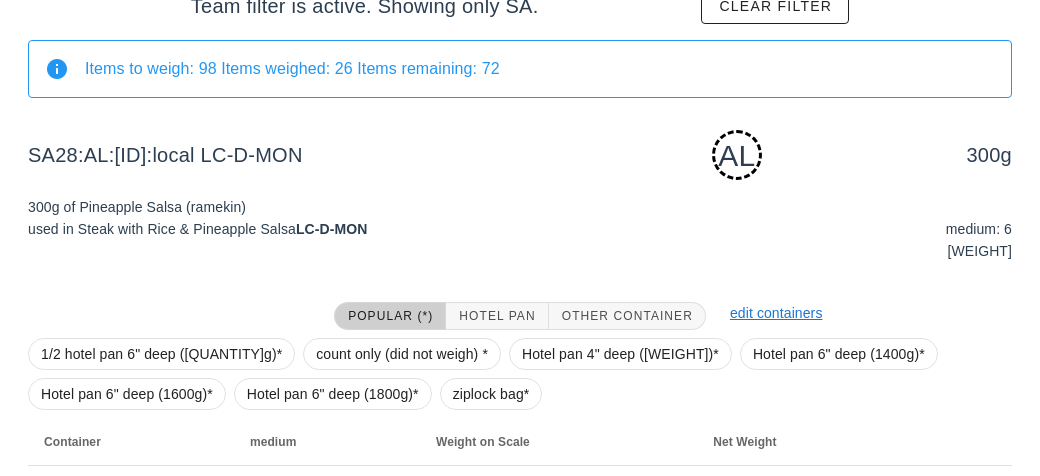scroll, scrollTop: 318, scrollLeft: 0, axis: vertical 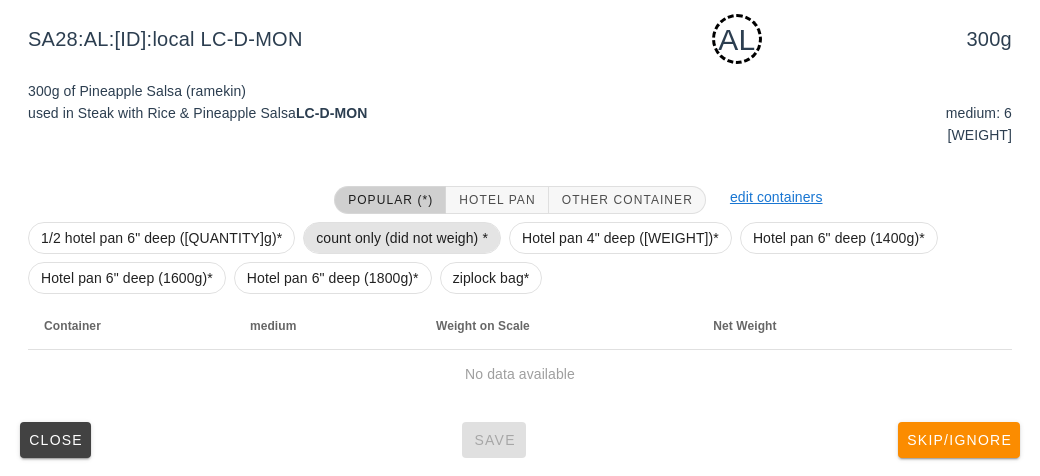 click on "count only (did not weigh) *" at bounding box center (402, 238) 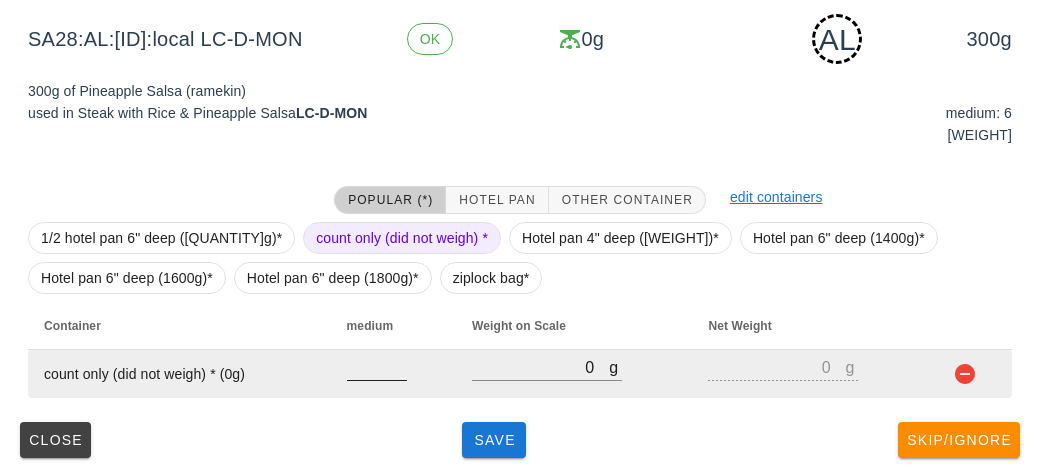 click at bounding box center [377, 367] 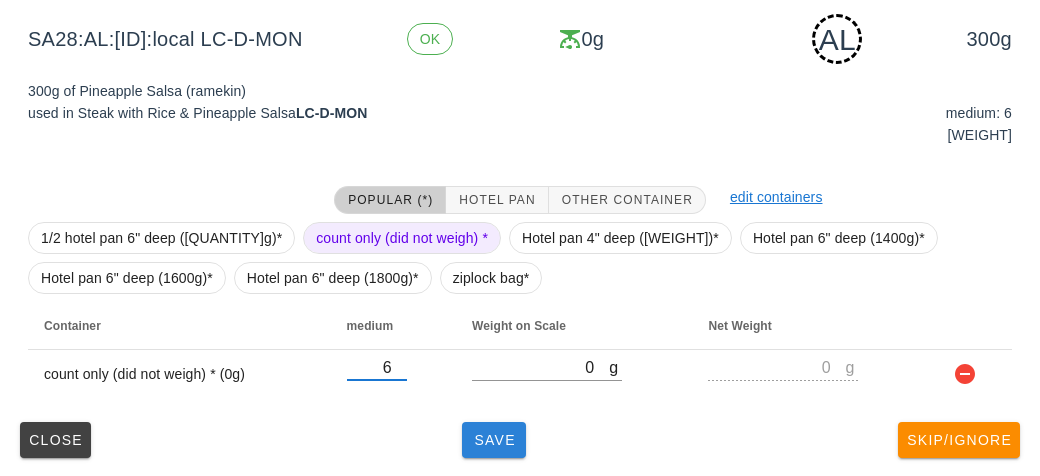 type on "6" 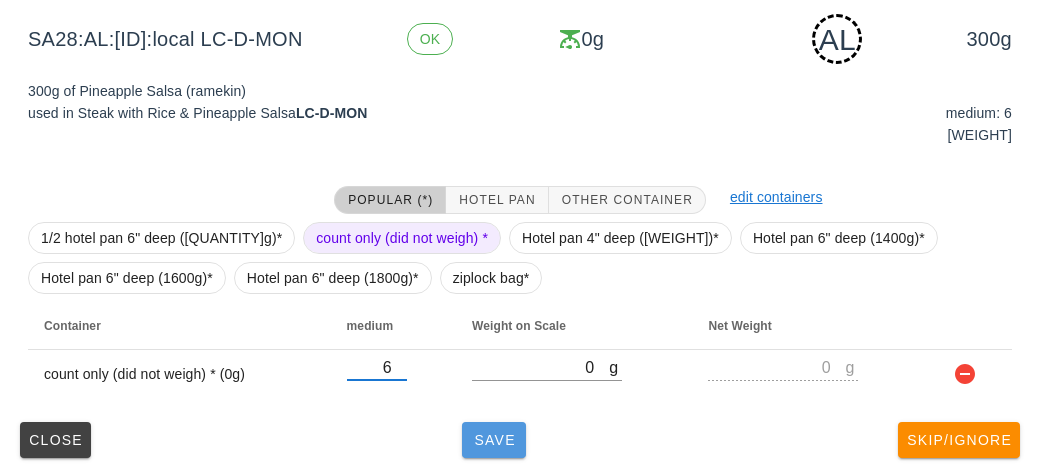 click on "Save" at bounding box center (494, 440) 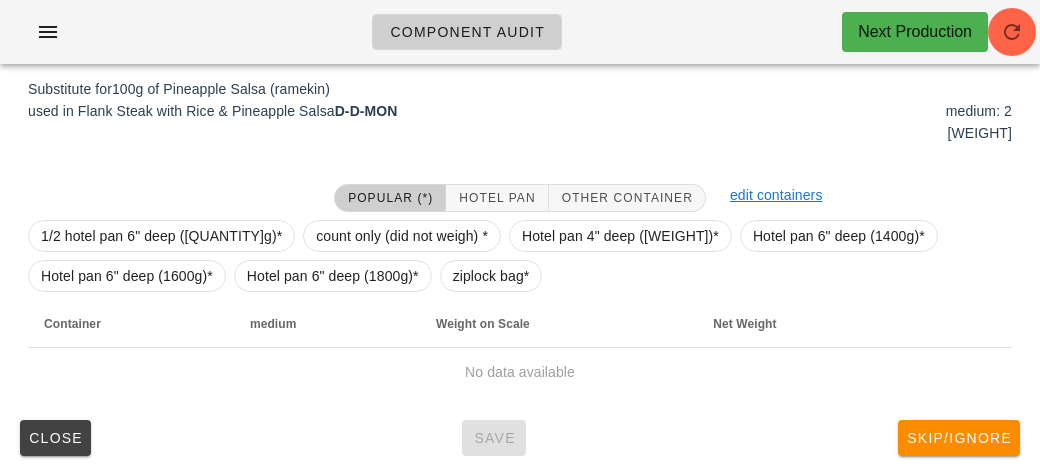 scroll, scrollTop: 308, scrollLeft: 0, axis: vertical 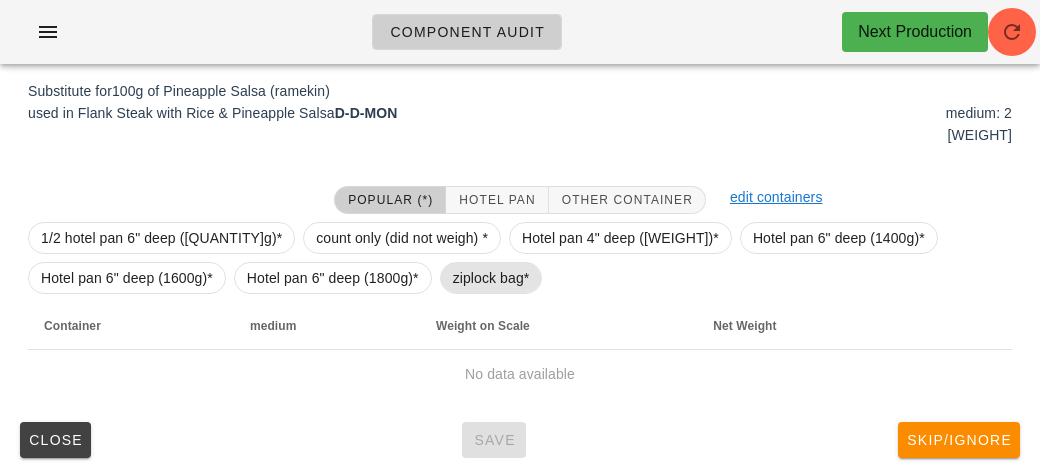 click on "ziplock bag*" at bounding box center (491, 278) 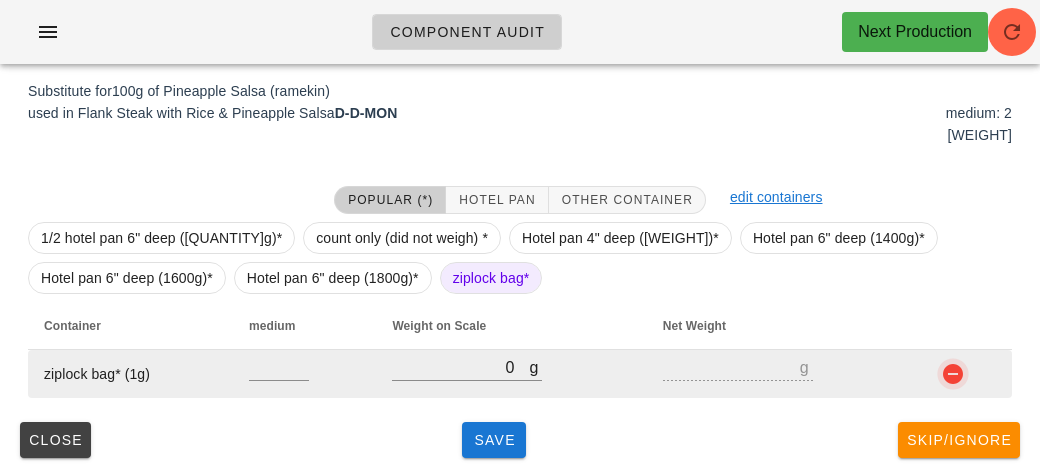 click at bounding box center (953, 374) 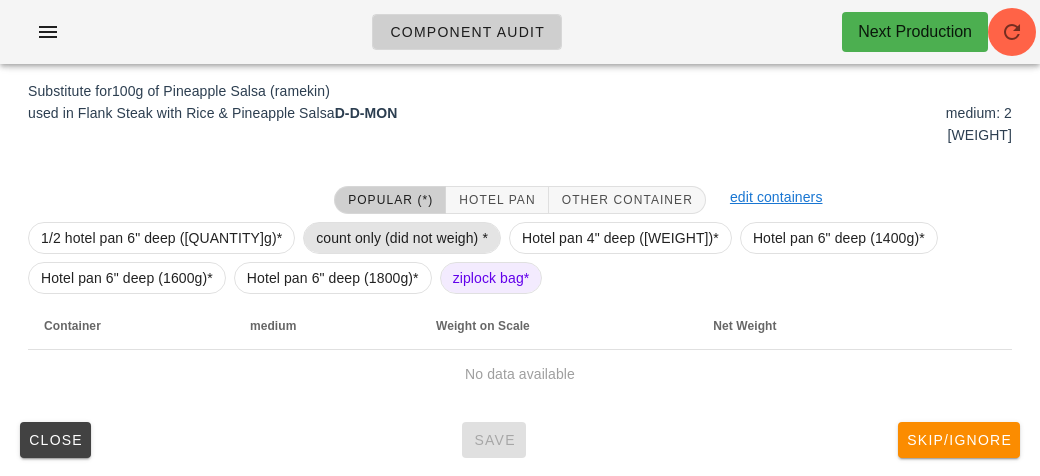click on "count only (did not weigh) *" at bounding box center (402, 238) 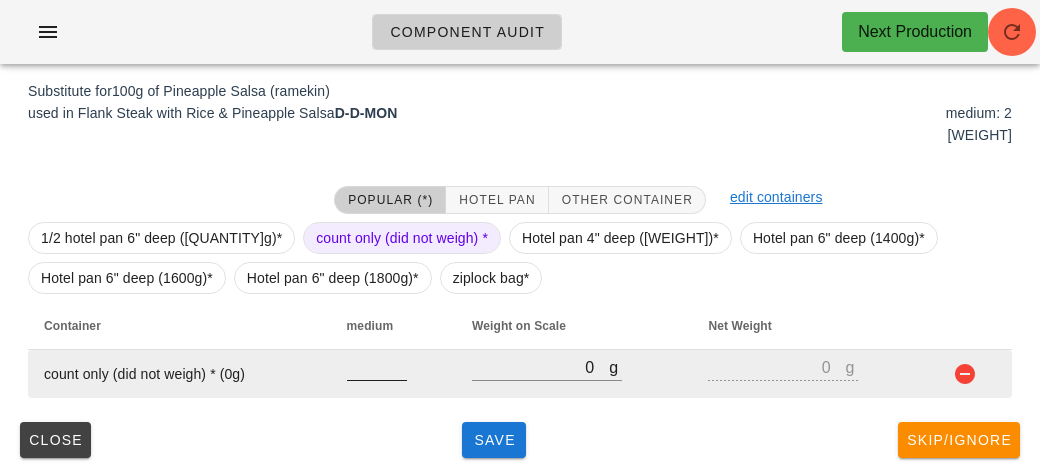 click at bounding box center [377, 367] 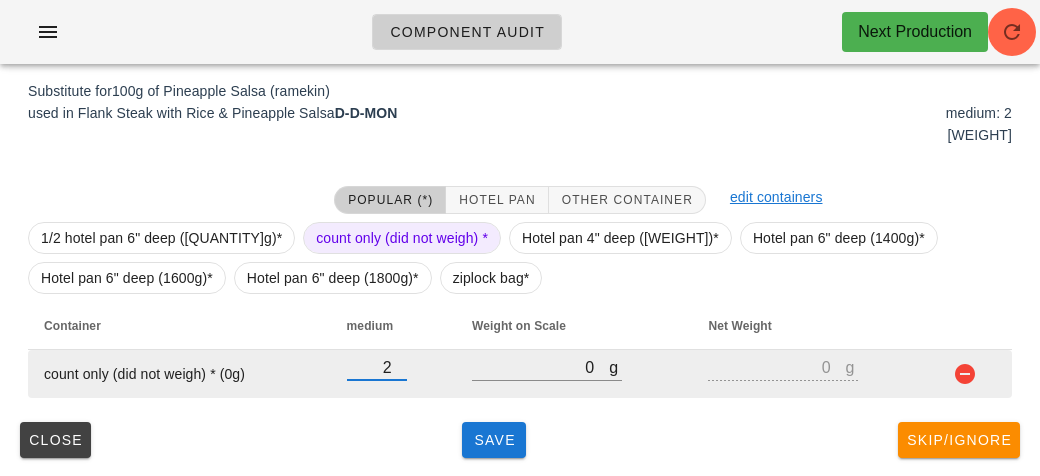 type on "2" 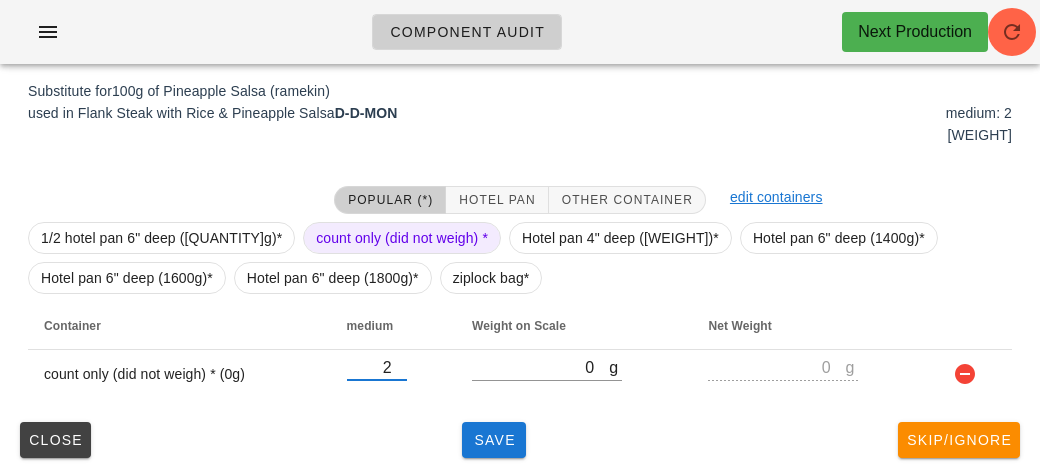 click on "Popular (*) [SIZE] Pan [SIZE] Container edit containers [SIZE] hotel pan [WEIGHT] * count only (did not weigh) * [SIZE] hotel pan [WEIGHT] * [SIZE] hotel pan [WEIGHT] * [SIZE] hotel pan [WEIGHT] * ziplock bag* Container [SIZE] Weight on Scale Net Weight count only (did not weigh) * ([WEIGHT]) [NUMBER] g [WEIGHT] g [WEIGHT]" at bounding box center (520, 292) 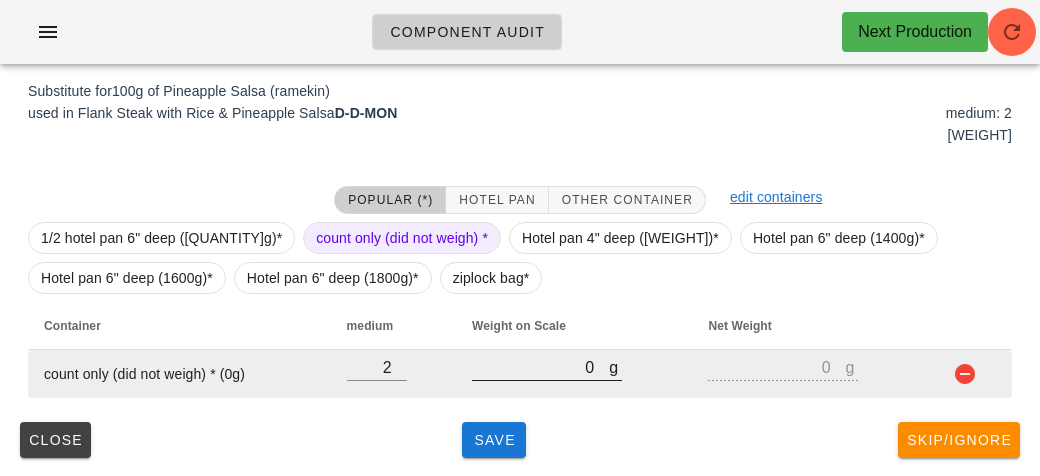 click at bounding box center (547, 391) 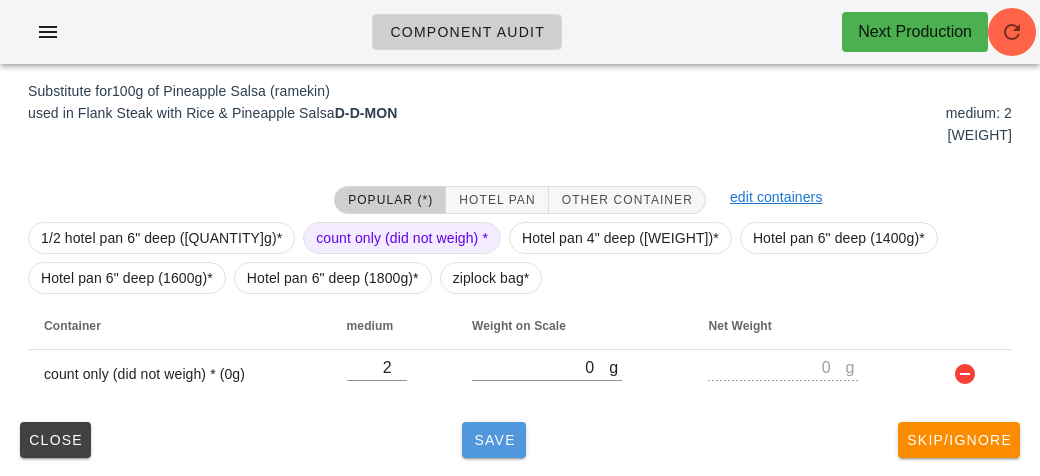 click on "Save" at bounding box center [494, 440] 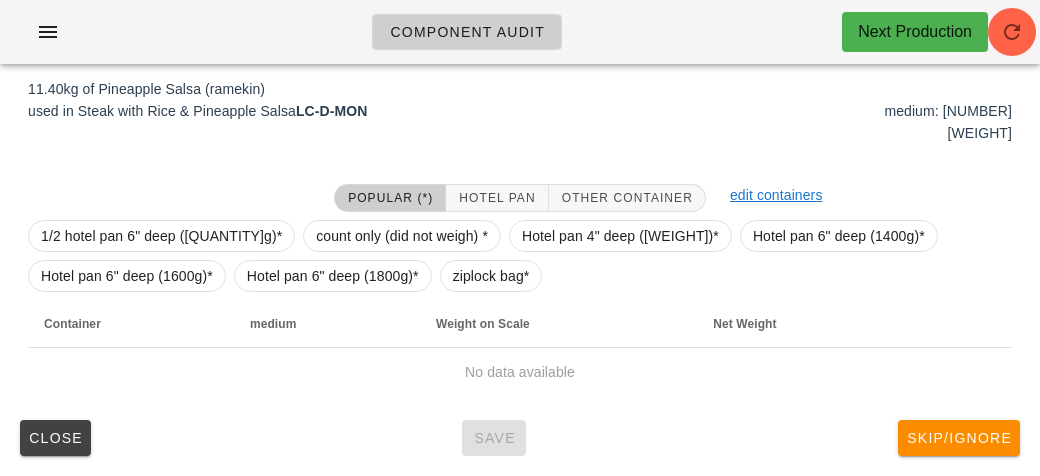 scroll, scrollTop: 300, scrollLeft: 0, axis: vertical 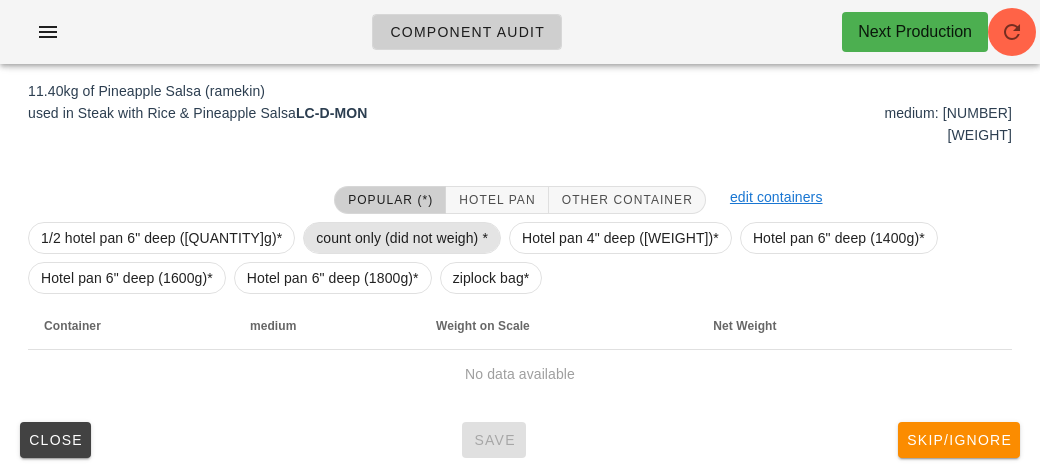 click on "count only (did not weigh) *" at bounding box center [402, 238] 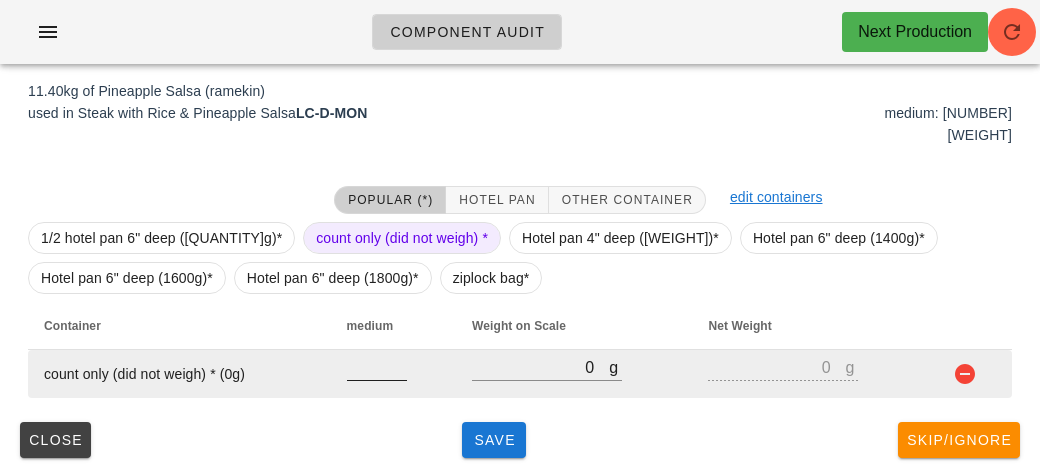 click at bounding box center [377, 391] 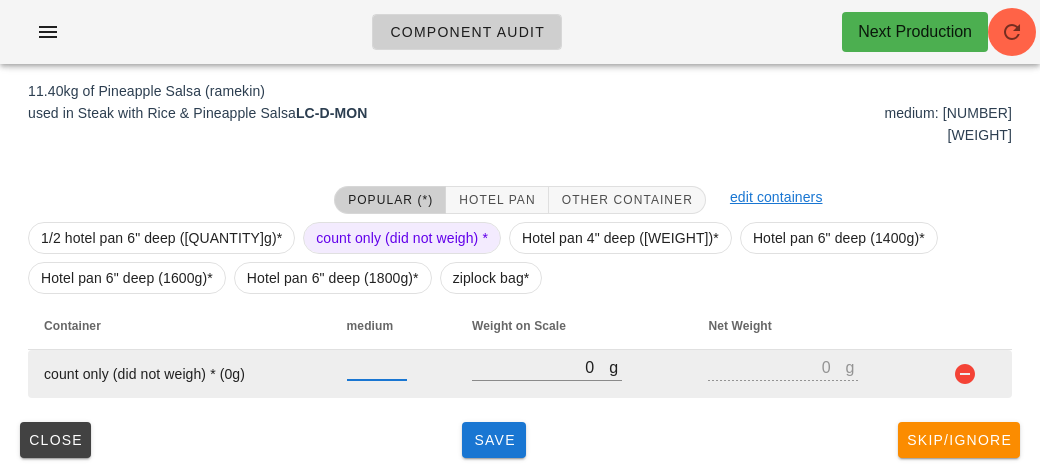 type on "[NUMBER]" 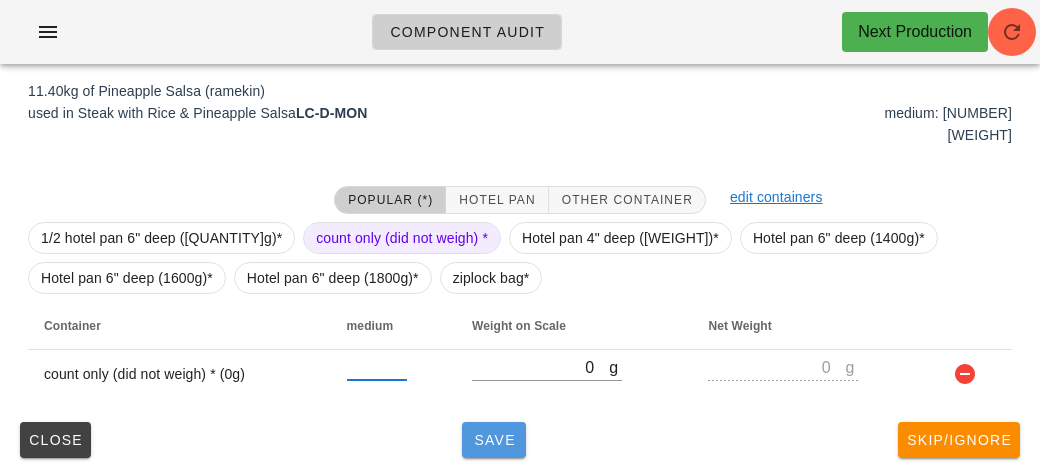 click on "Save" at bounding box center [494, 440] 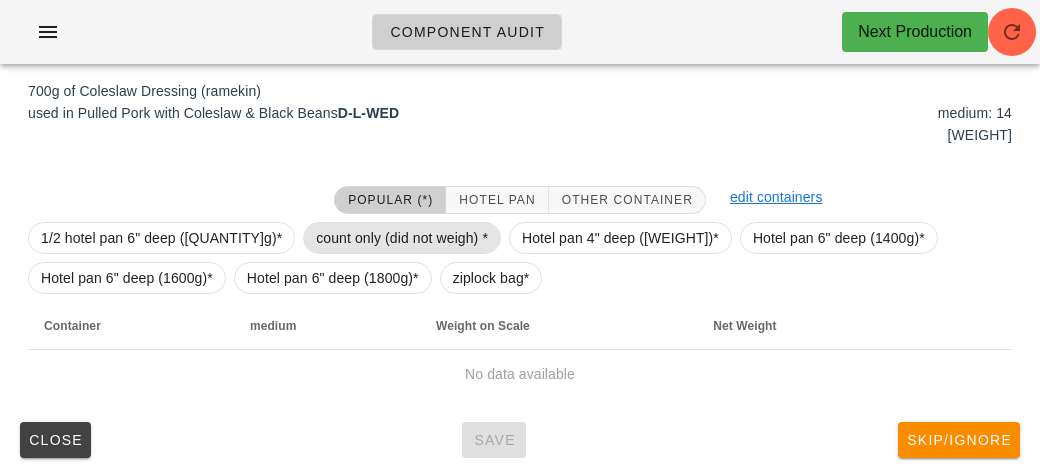 click on "count only (did not weigh) *" at bounding box center (402, 238) 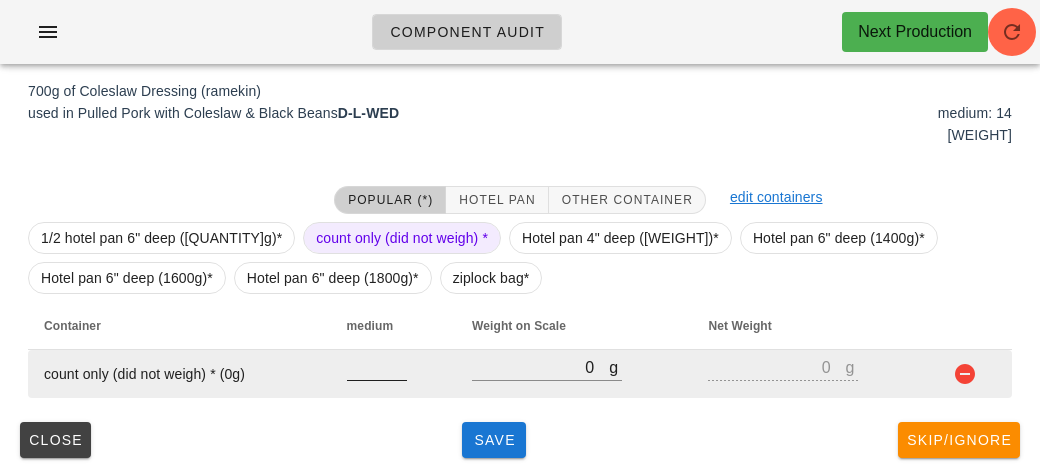 click at bounding box center [377, 391] 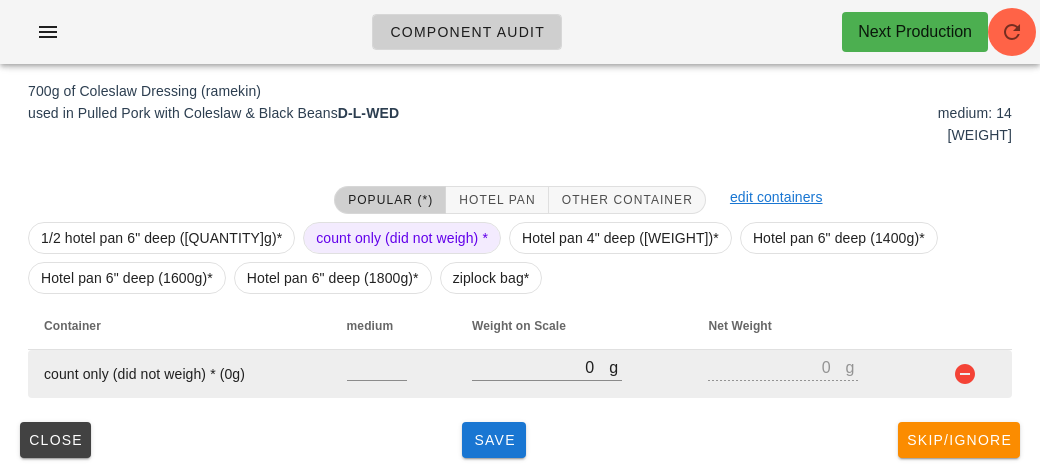 click at bounding box center (393, 374) 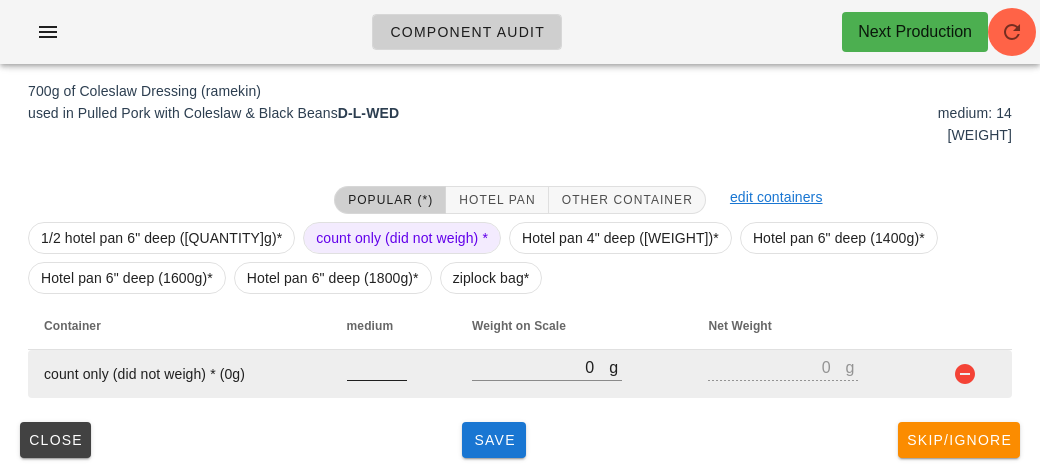 click at bounding box center [377, 367] 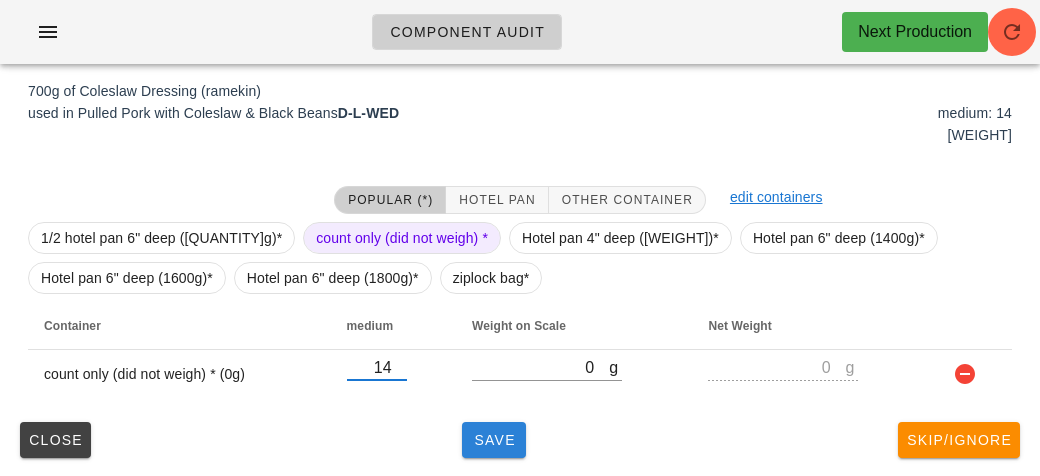 type on "14" 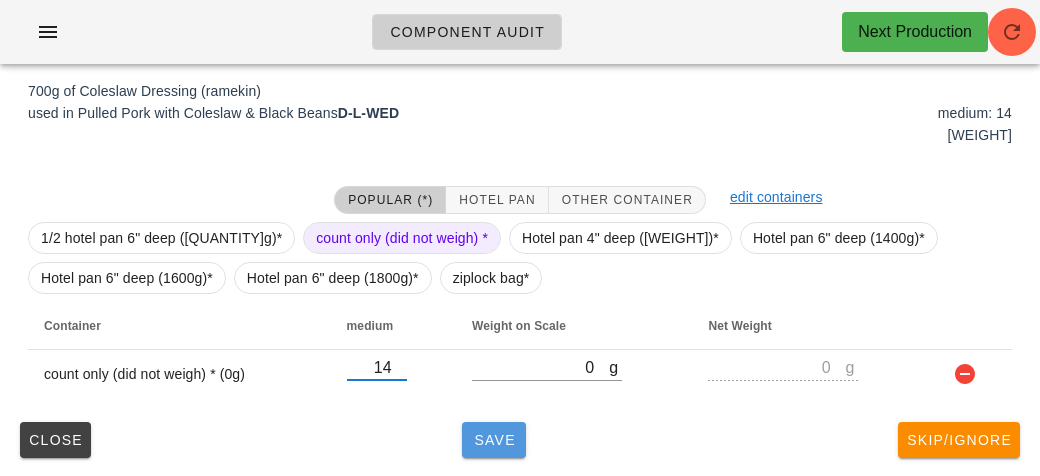 click on "Save" at bounding box center [494, 440] 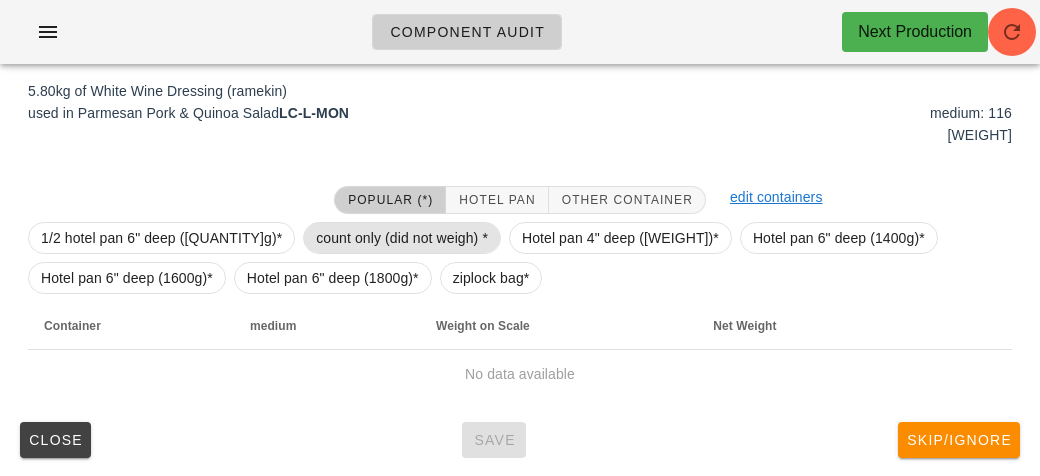 click on "count only (did not weigh) *" at bounding box center (402, 238) 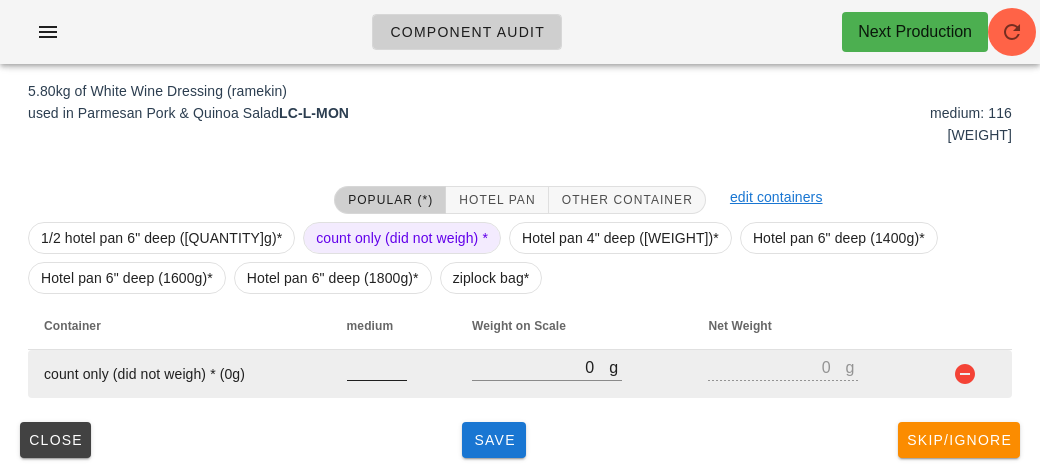 click at bounding box center (377, 367) 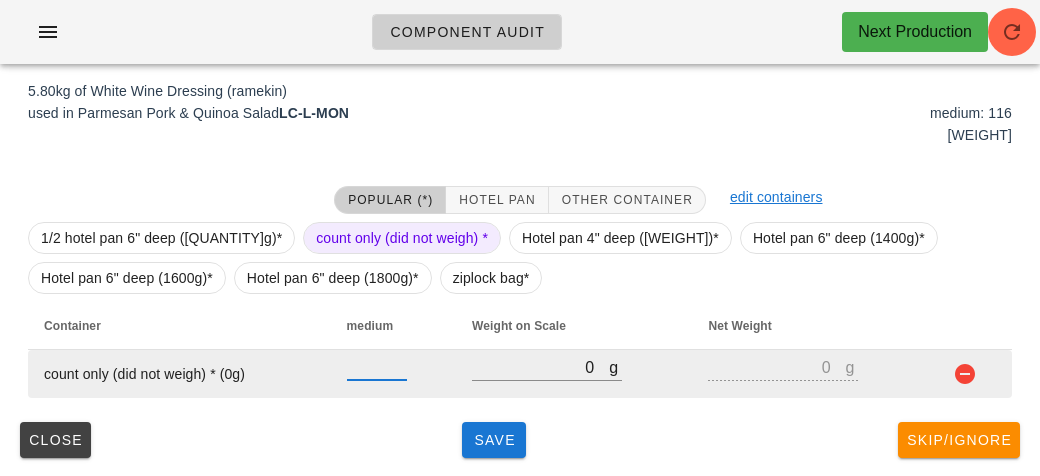 type on "[NUMBER]" 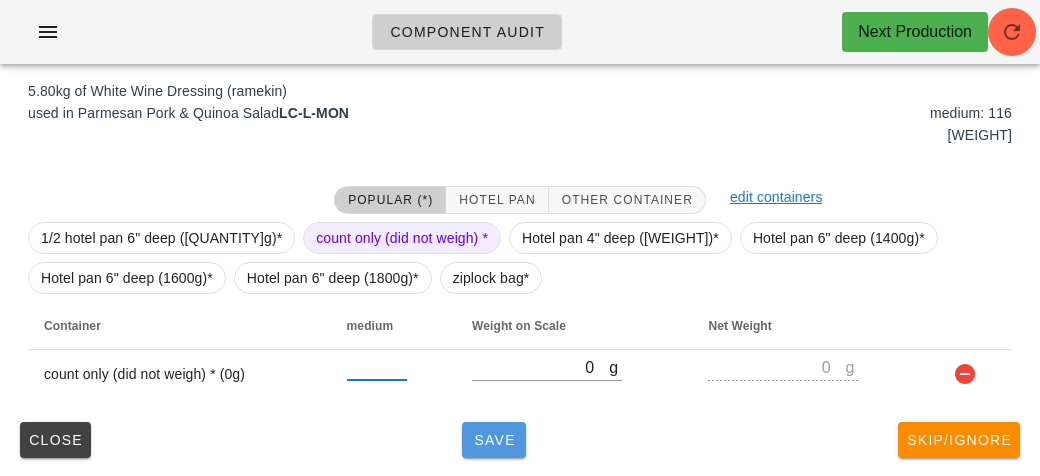 click on "Save" at bounding box center [494, 440] 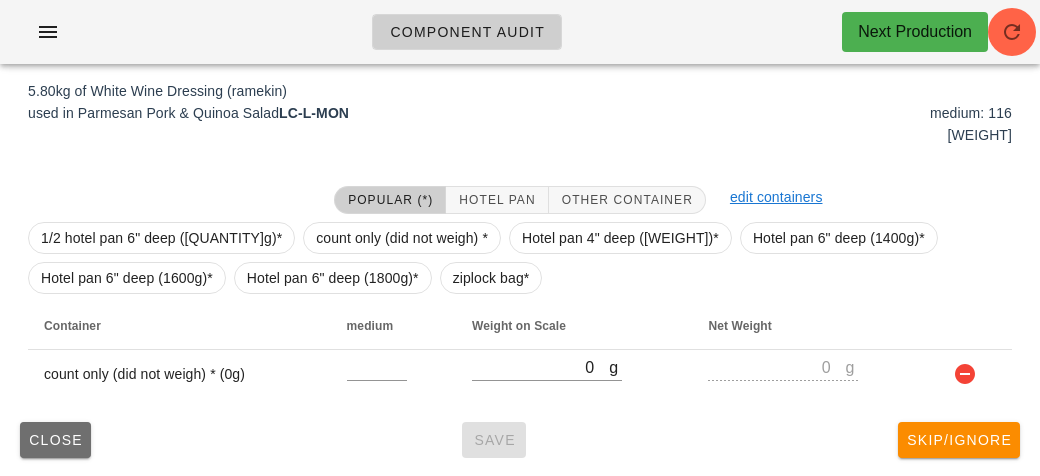 click on "Close" at bounding box center [55, 440] 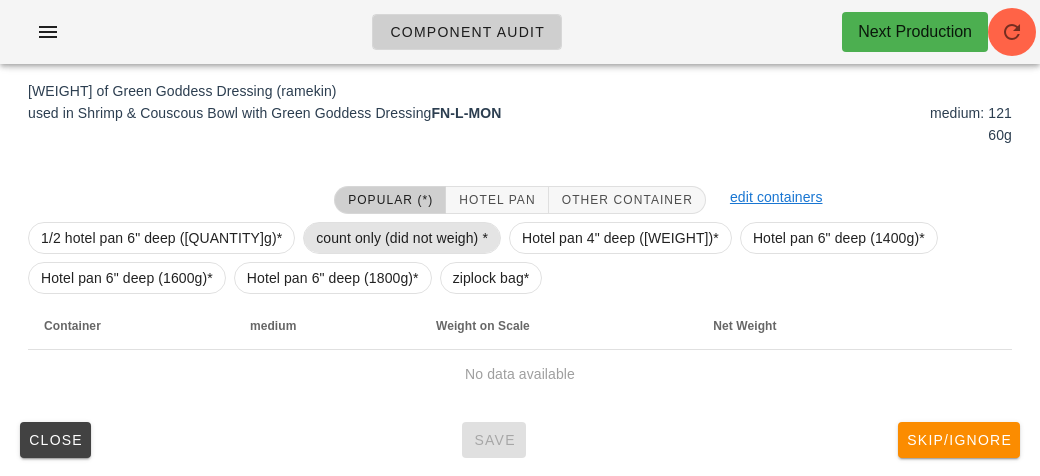 click on "count only (did not weigh) *" at bounding box center (402, 238) 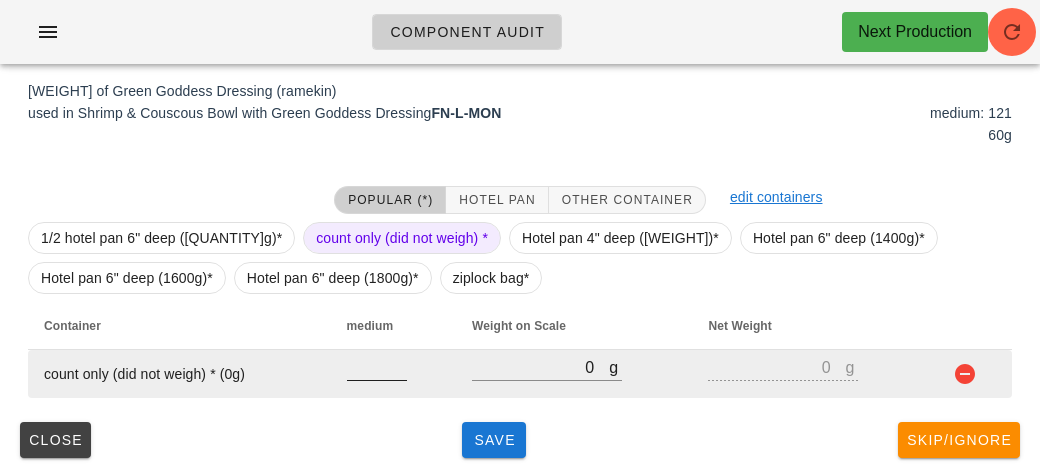 click at bounding box center [377, 367] 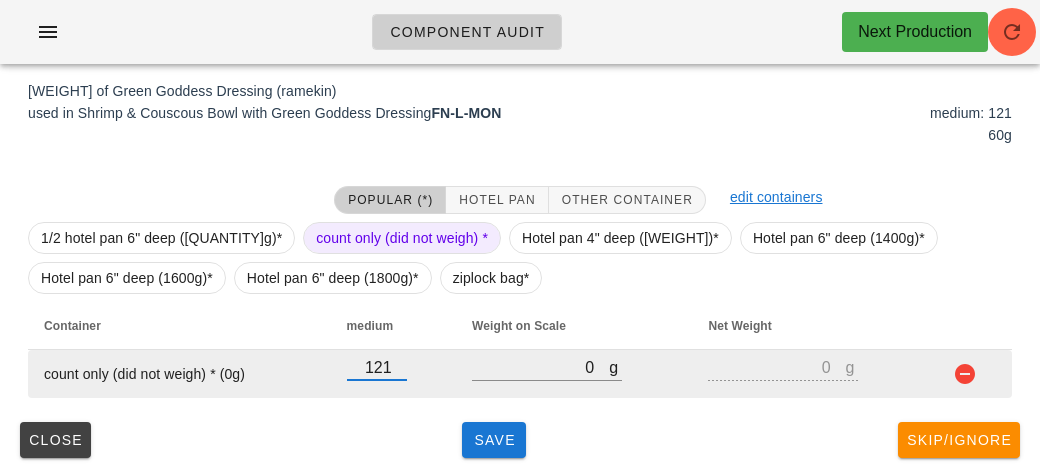 type on "121" 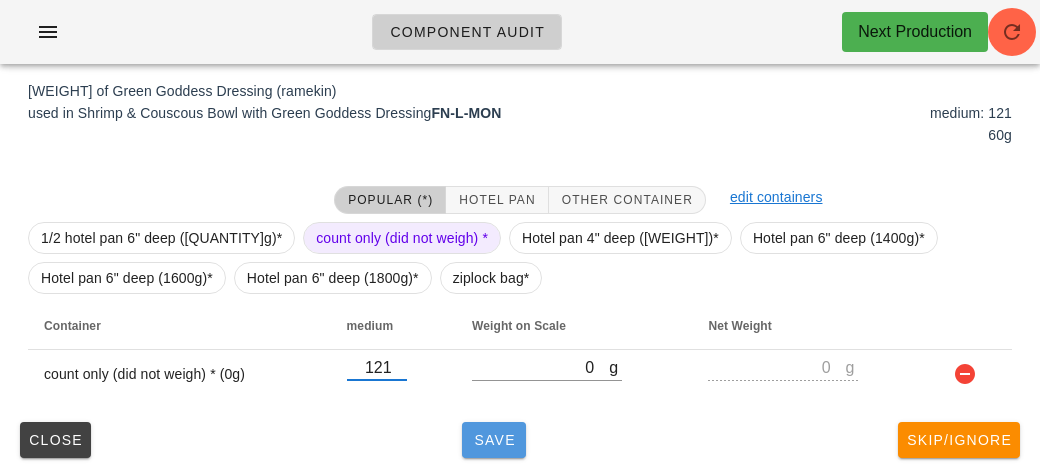 click on "Save" at bounding box center [494, 440] 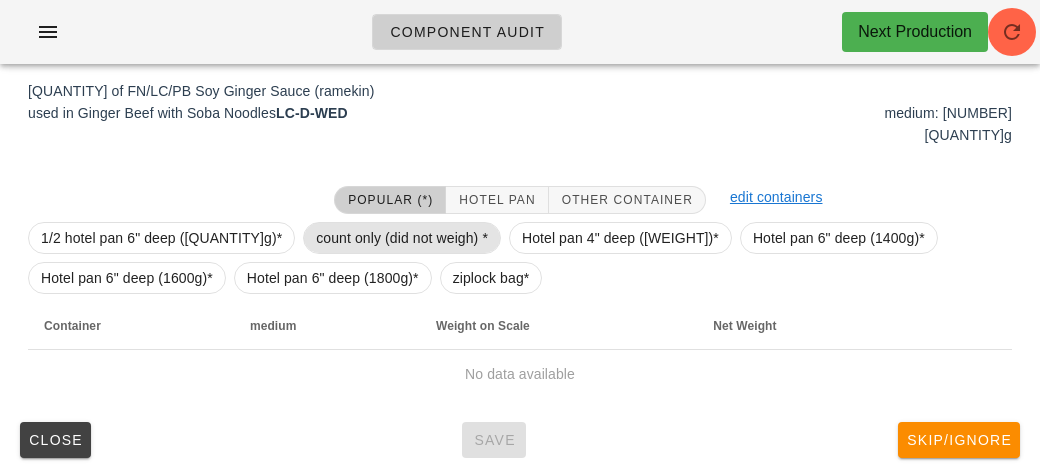 click on "count only (did not weigh) *" at bounding box center (402, 238) 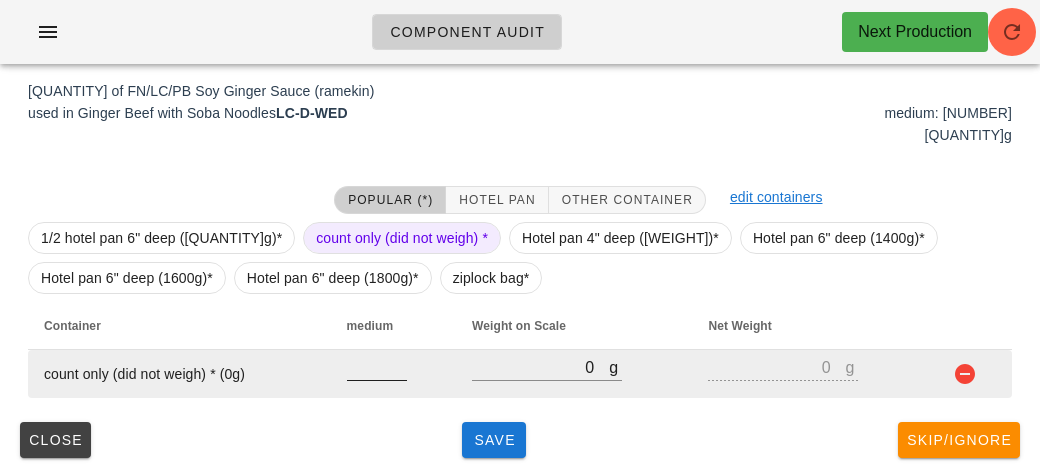 click at bounding box center (377, 367) 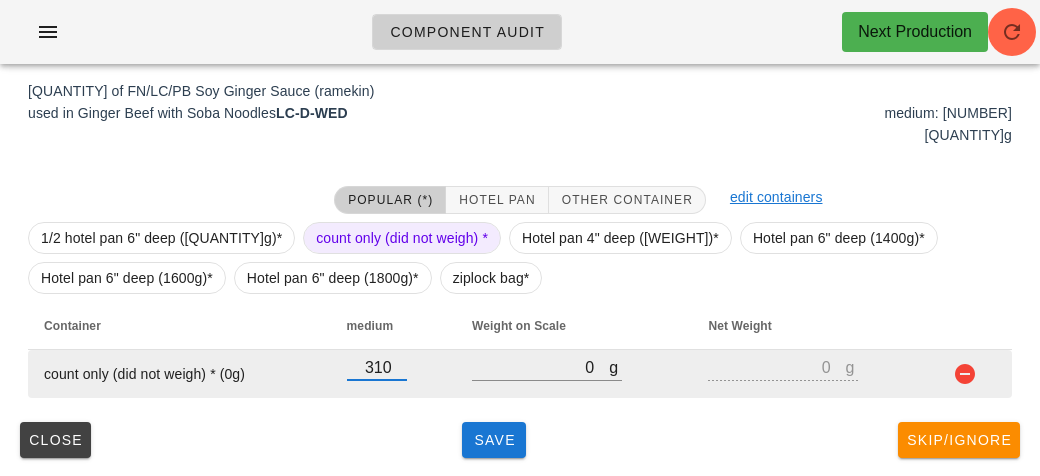 type on "310" 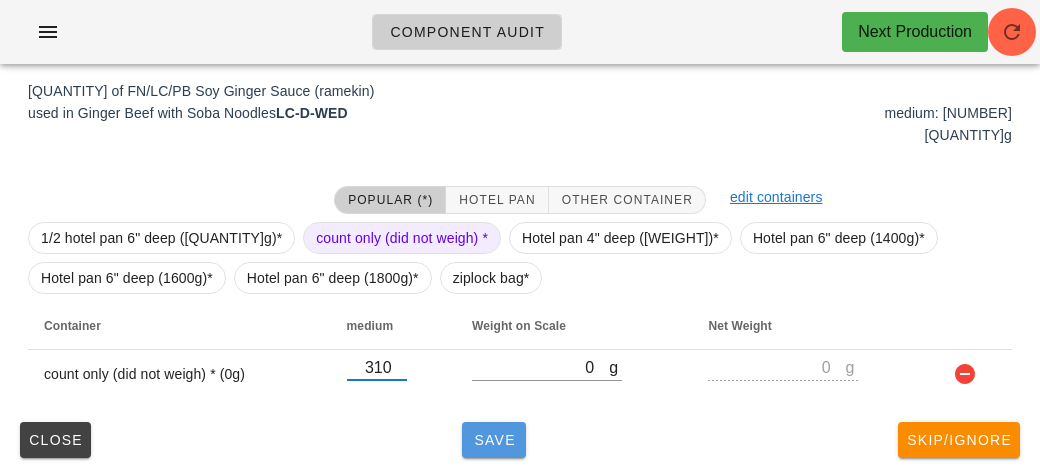 click on "Save" at bounding box center [494, 440] 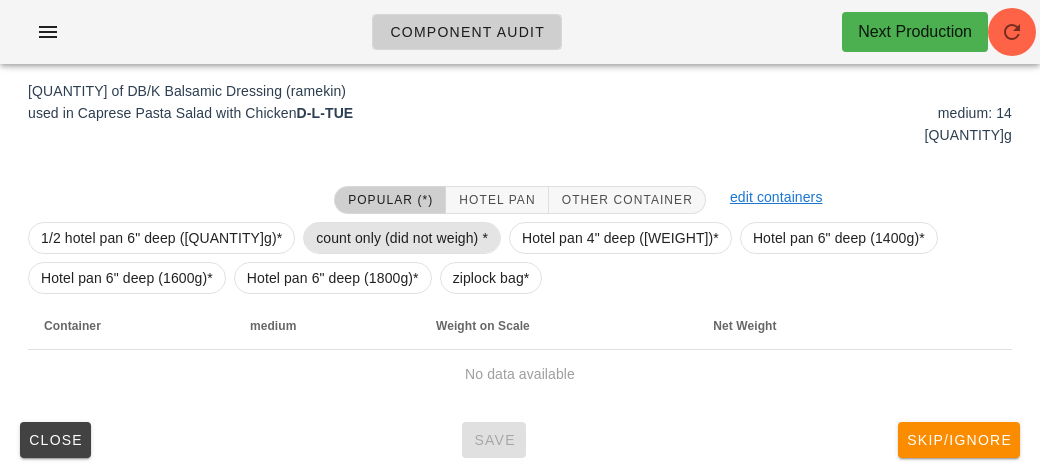 click on "count only (did not weigh) *" at bounding box center (402, 238) 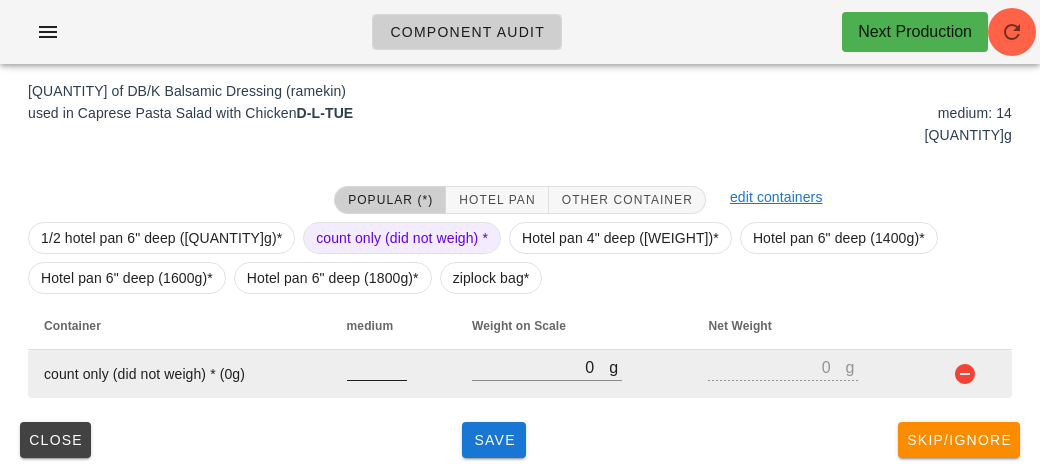 click at bounding box center (377, 367) 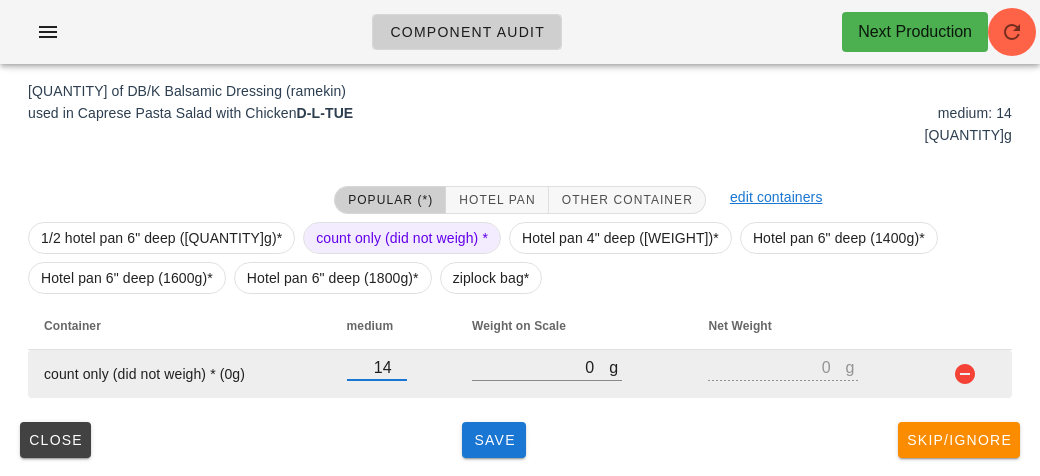 type on "14" 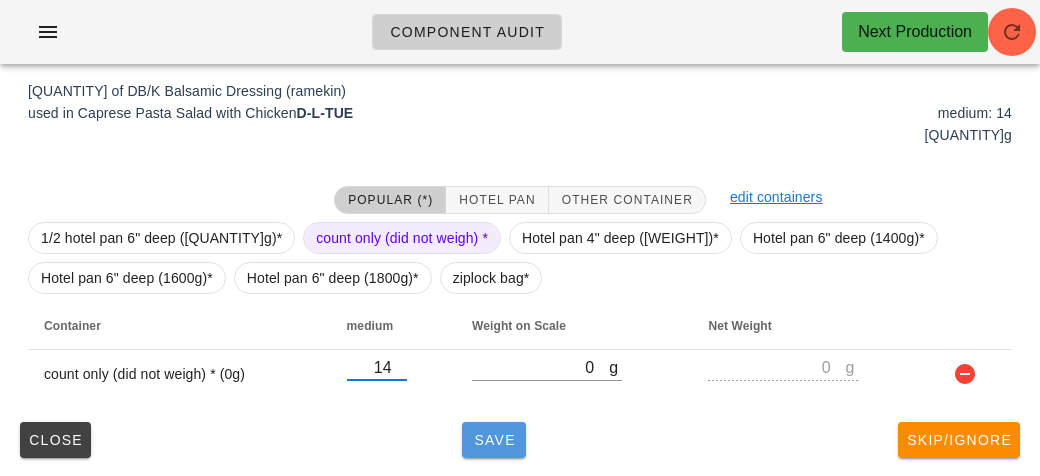 click on "Save" at bounding box center (494, 440) 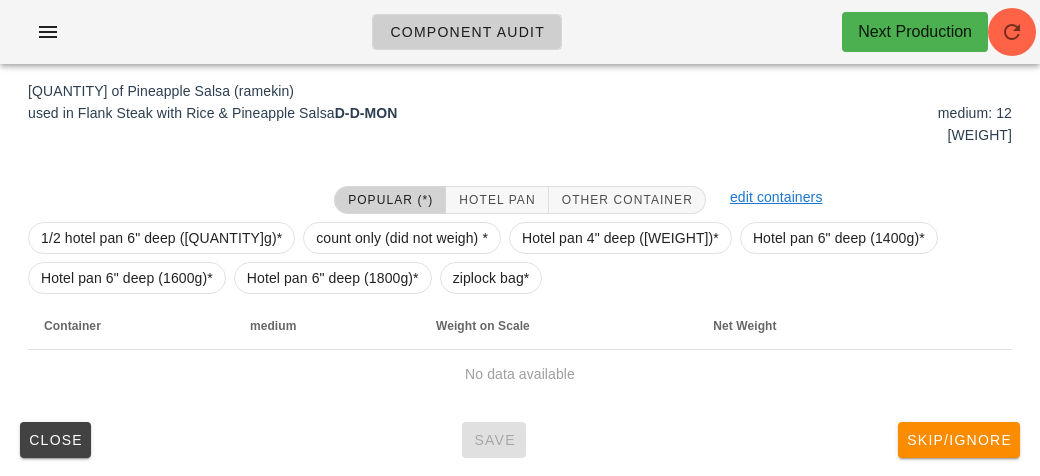 click on "Popular (*)" at bounding box center [390, 200] 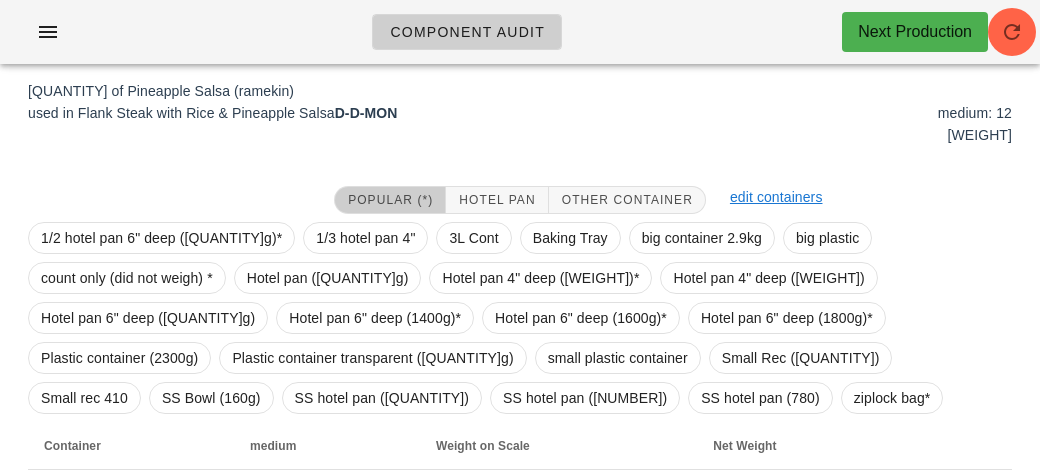 click on "Popular (*)" at bounding box center (390, 200) 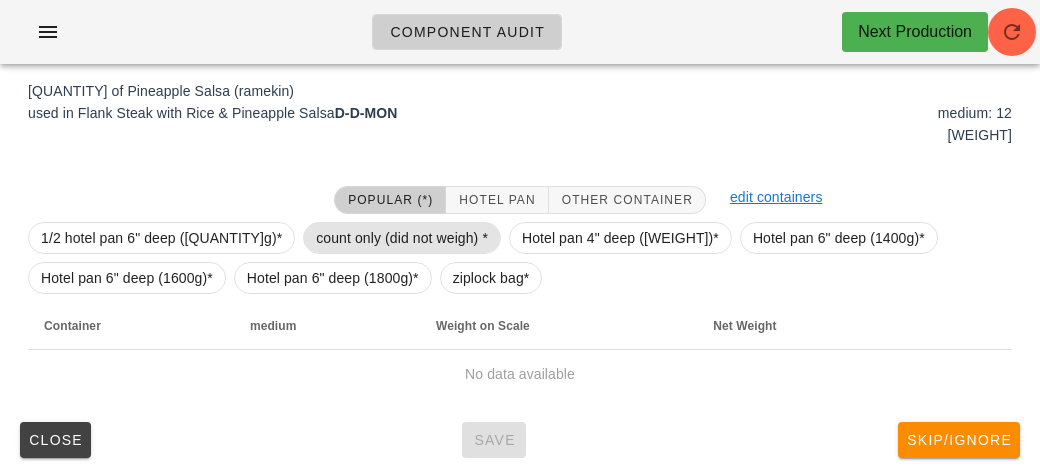 click on "count only (did not weigh) *" at bounding box center [402, 238] 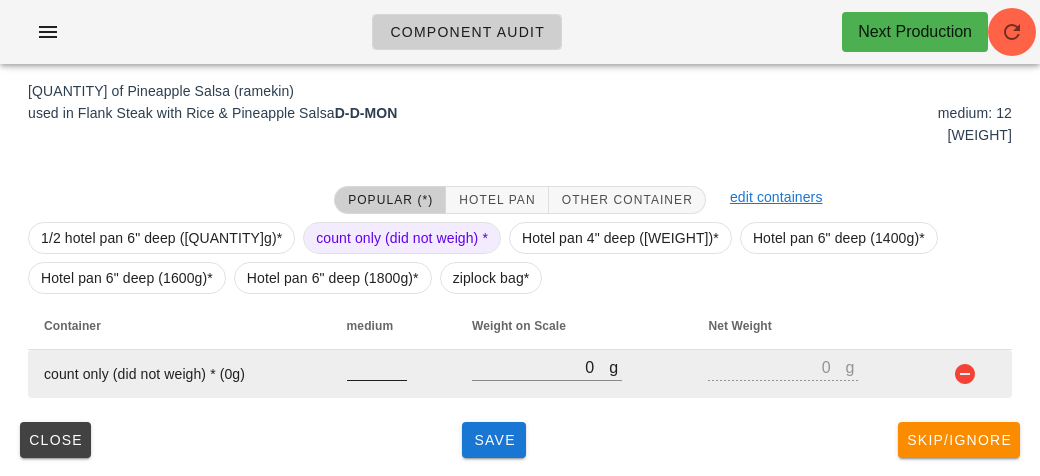 click at bounding box center (377, 367) 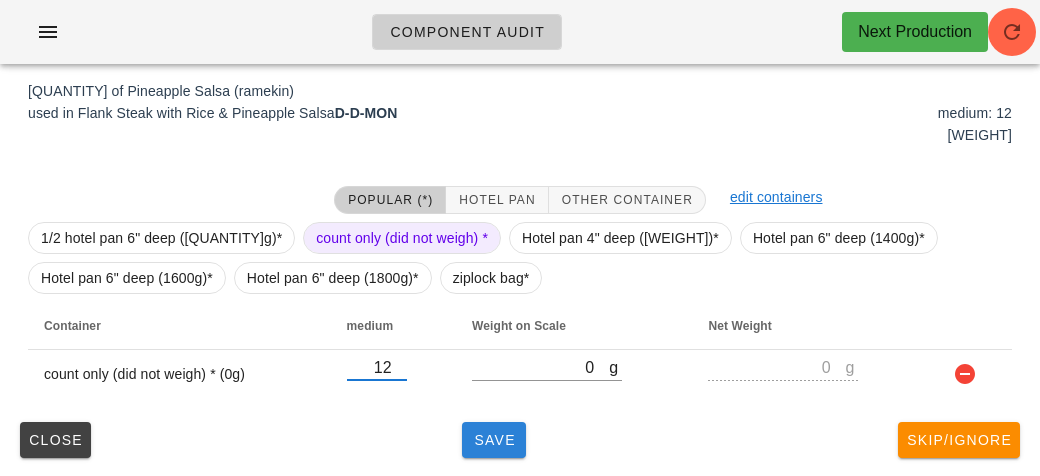 type on "12" 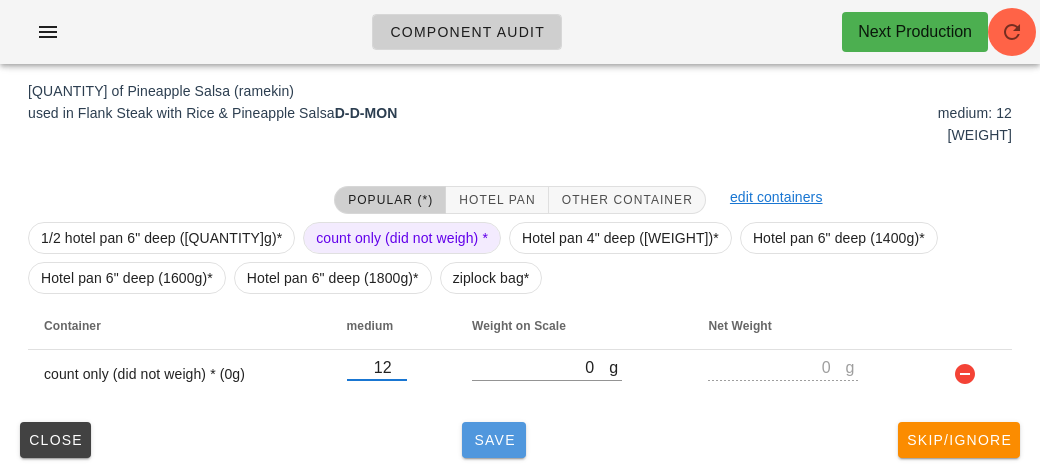 click on "Save" at bounding box center [494, 440] 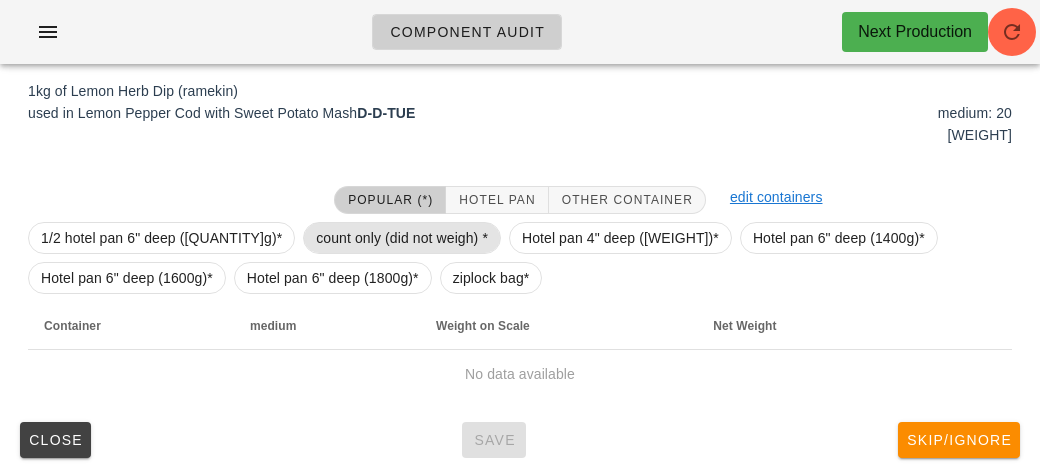 click on "count only (did not weigh) *" at bounding box center (402, 238) 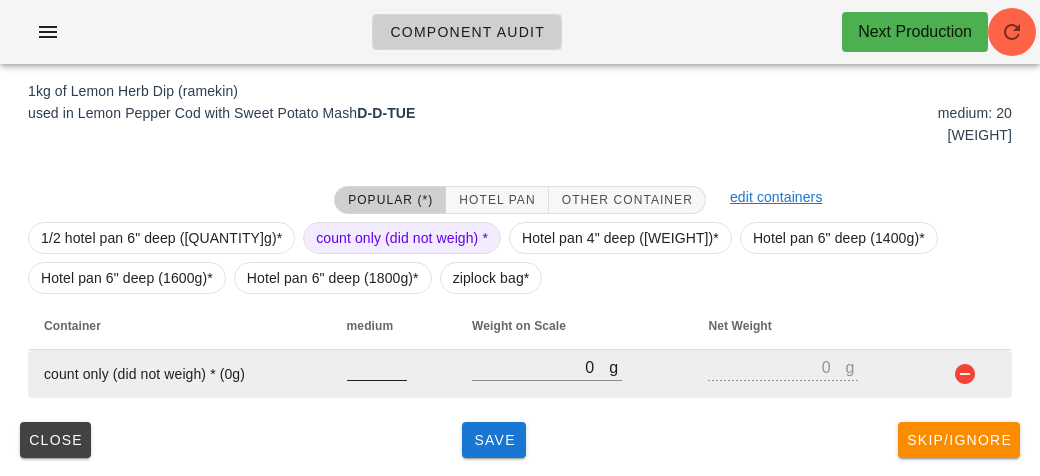 click at bounding box center [377, 367] 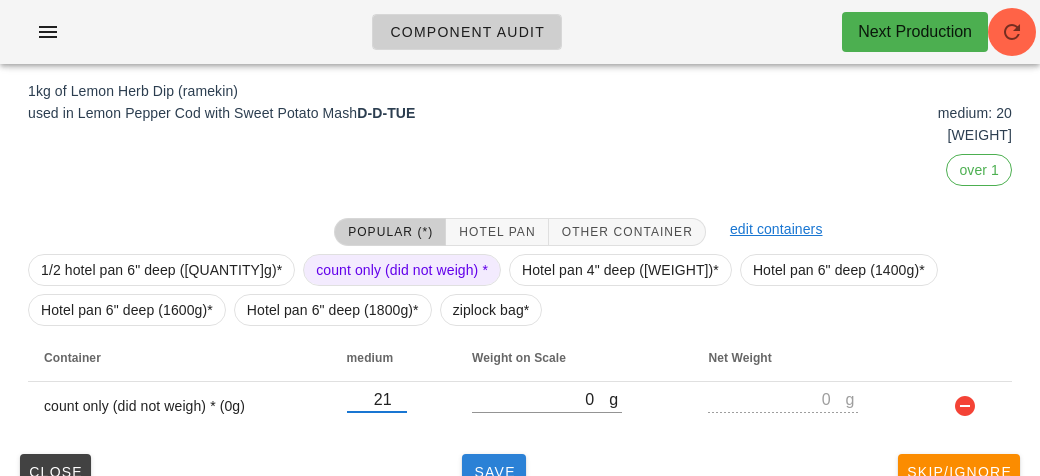 type on "21" 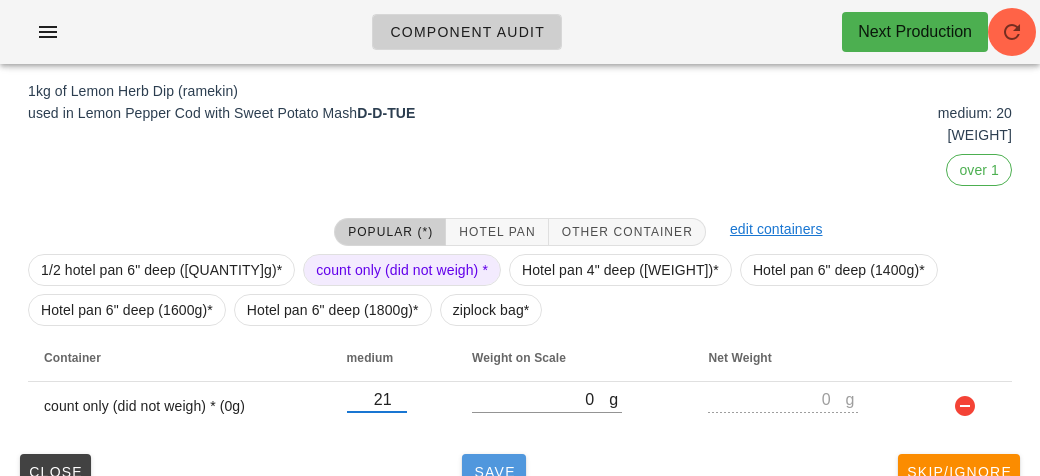 click on "Save" at bounding box center (494, 472) 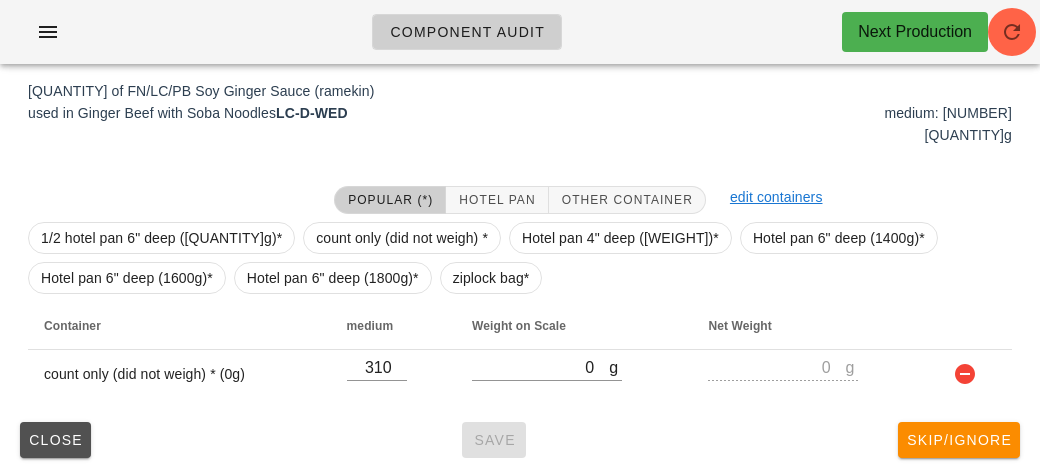click on "Close" at bounding box center (55, 440) 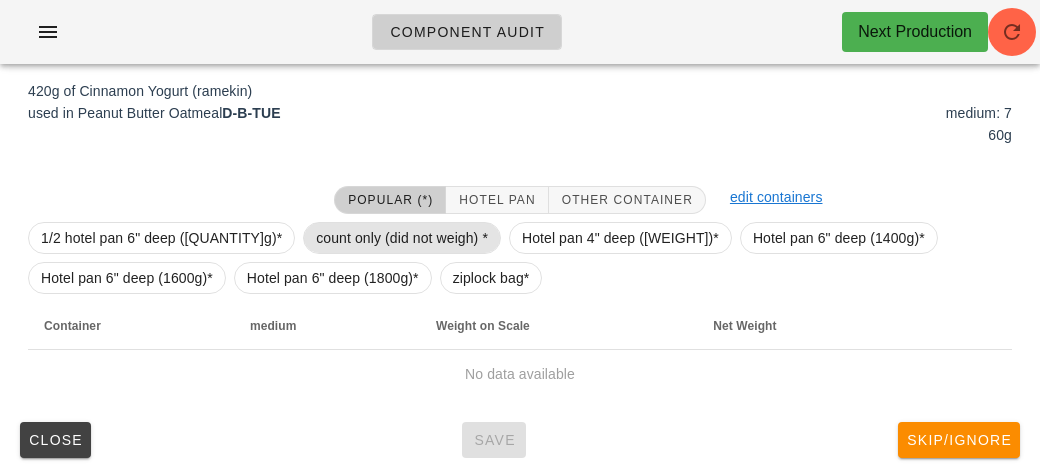 click on "count only (did not weigh) *" at bounding box center [402, 238] 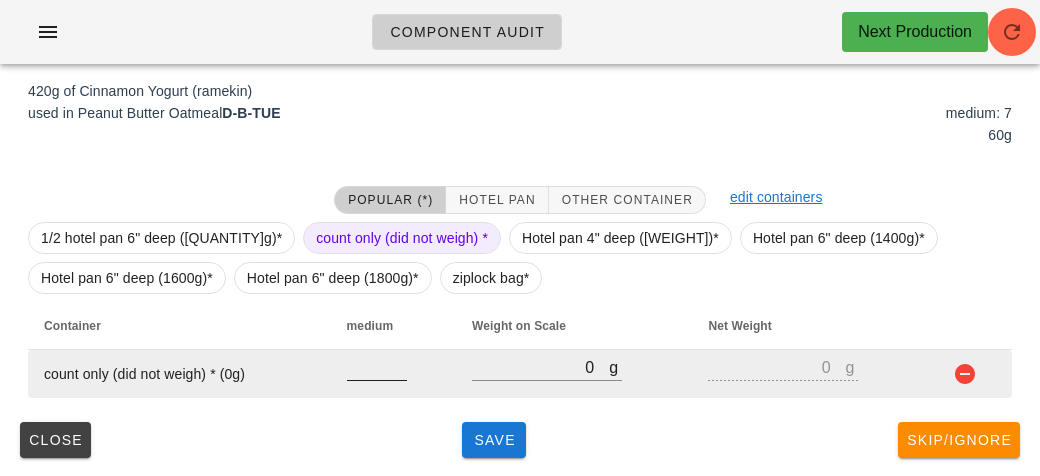 click at bounding box center (377, 367) 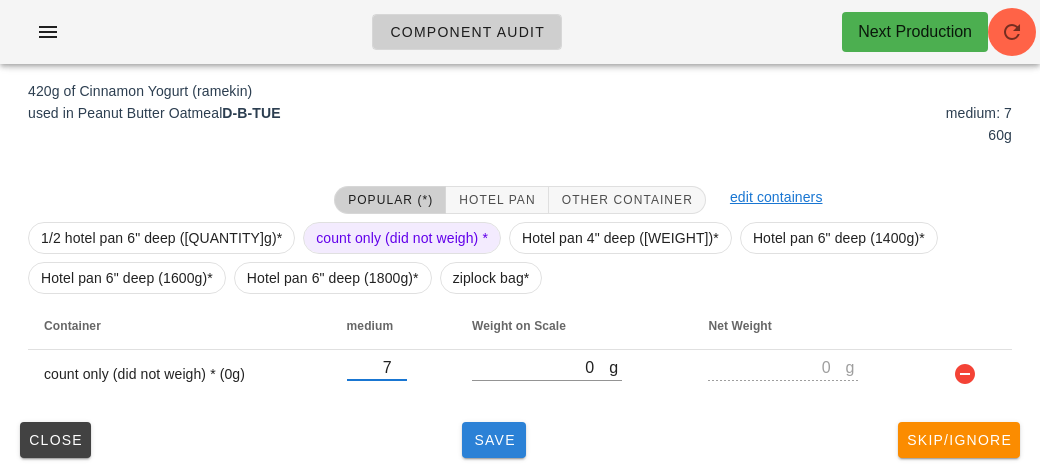 type on "7" 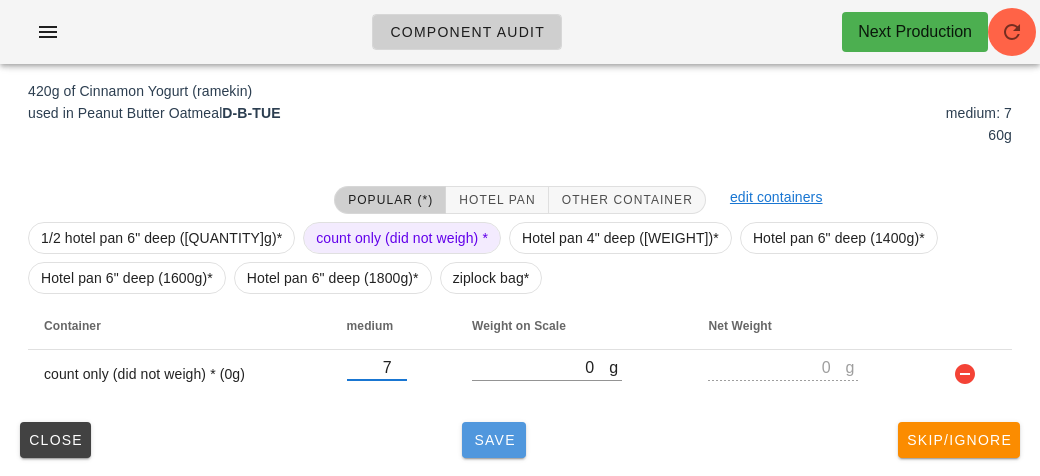 click on "Save" at bounding box center [494, 440] 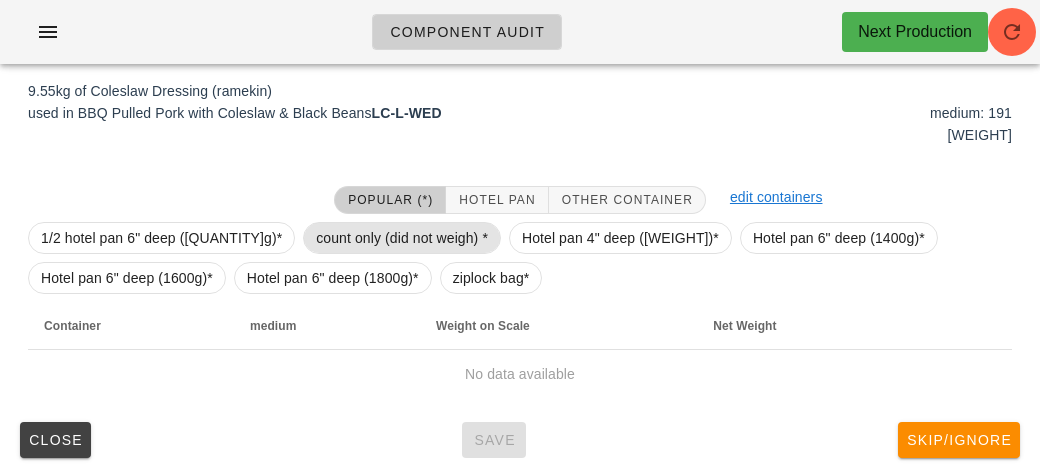 click on "count only (did not weigh) *" at bounding box center (402, 238) 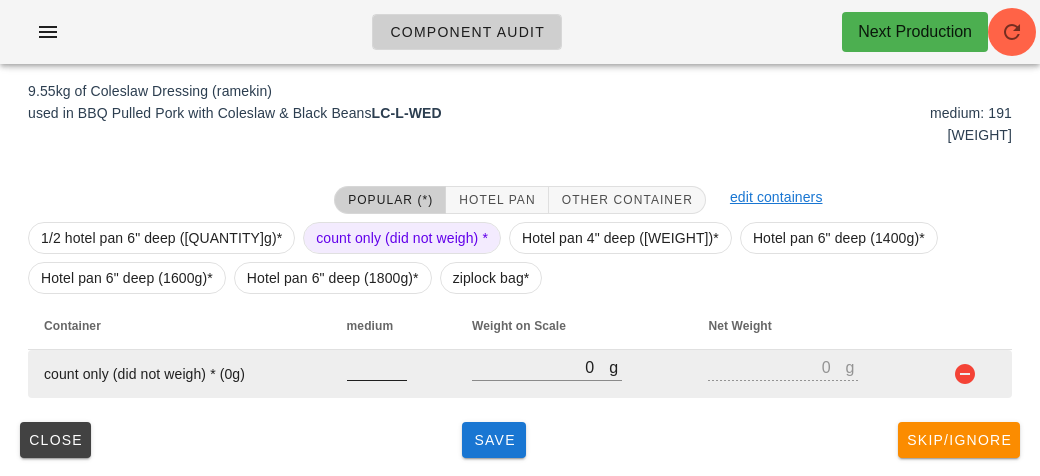 click at bounding box center [377, 367] 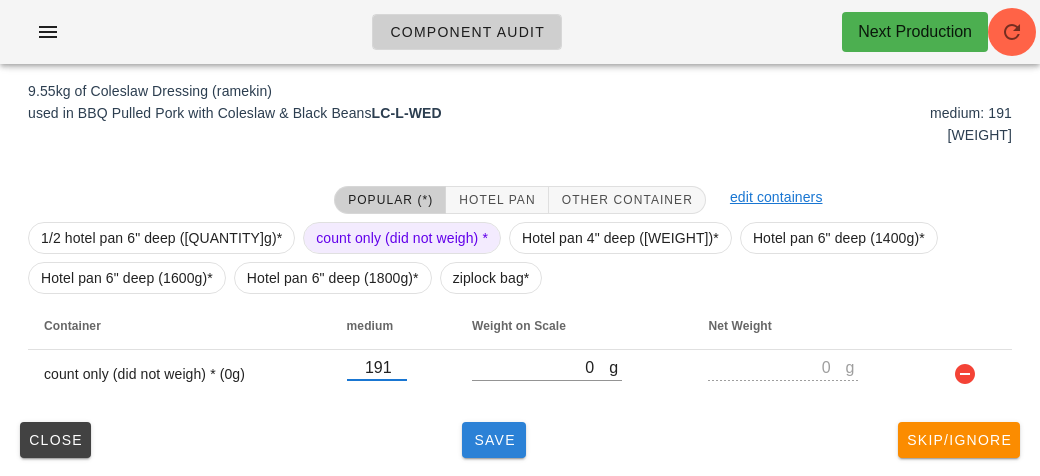 type on "191" 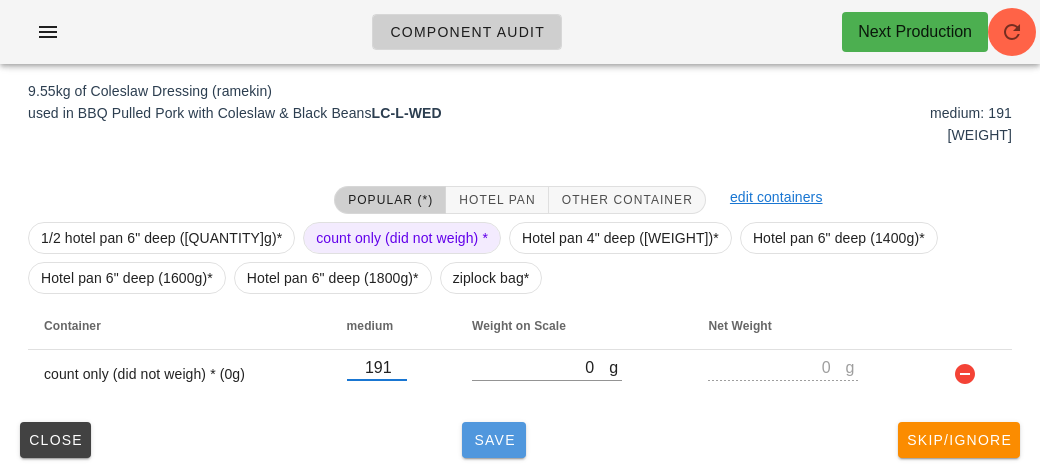 click on "Save" at bounding box center (494, 440) 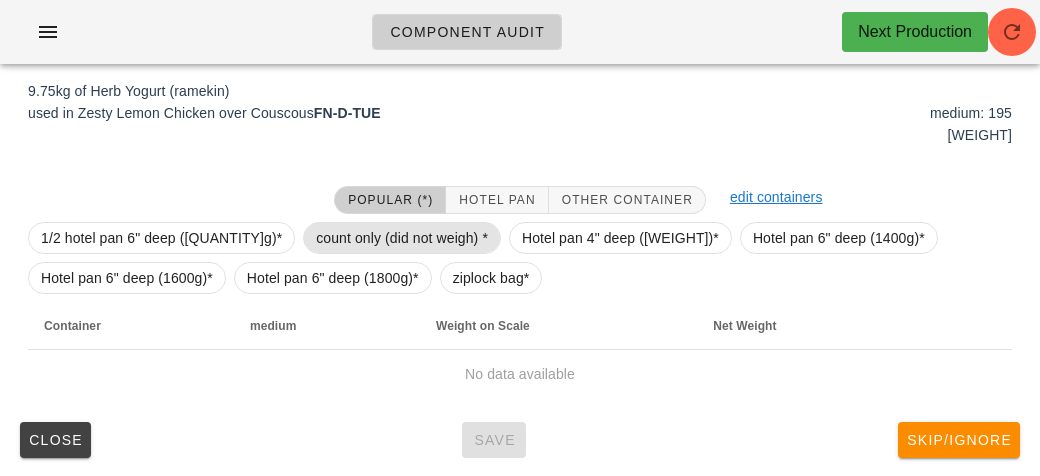 click on "count only (did not weigh) *" at bounding box center [402, 238] 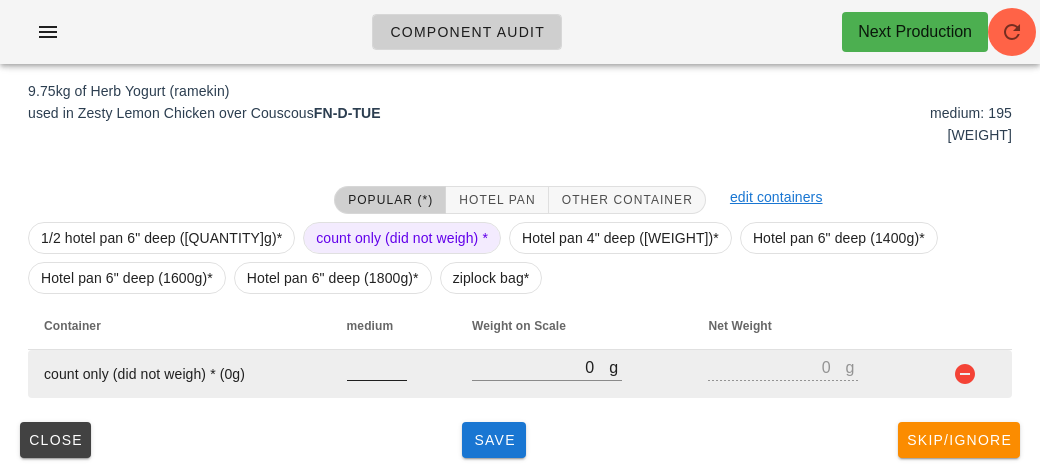 click at bounding box center (377, 367) 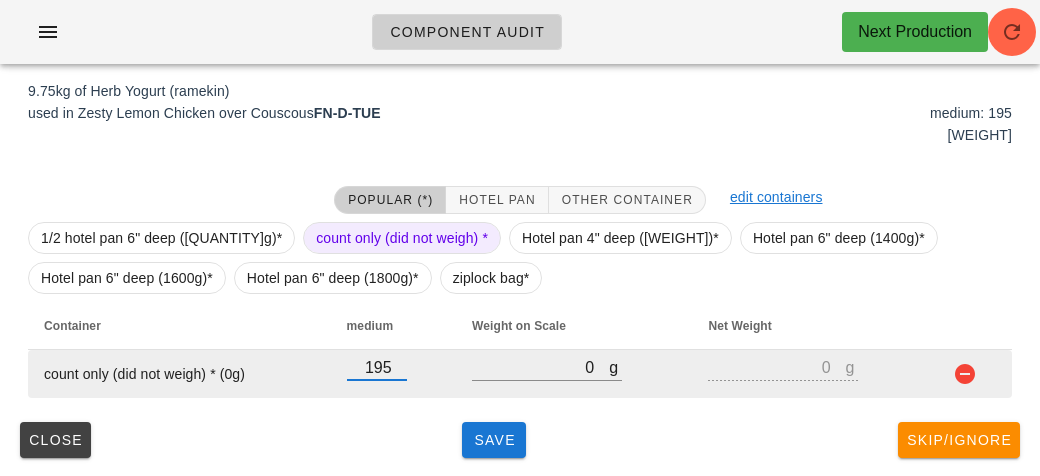 type on "195" 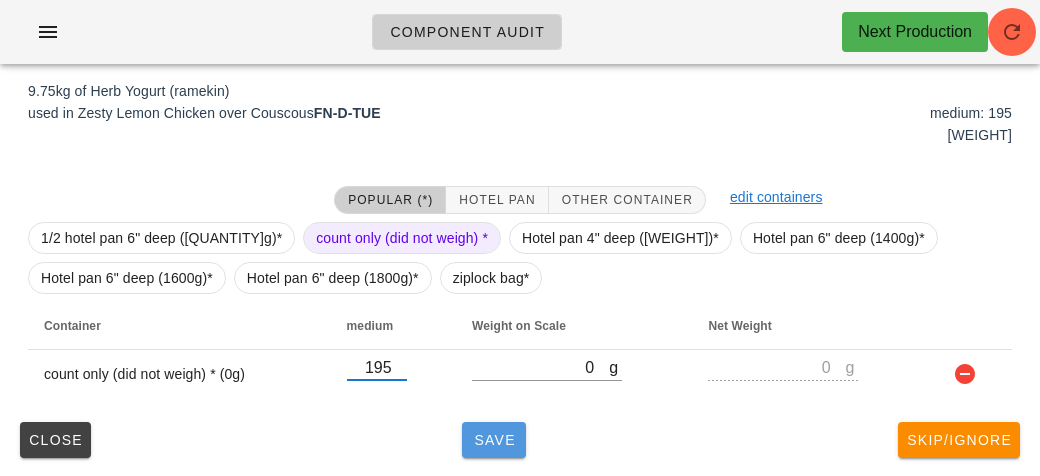 click on "Save" at bounding box center (494, 440) 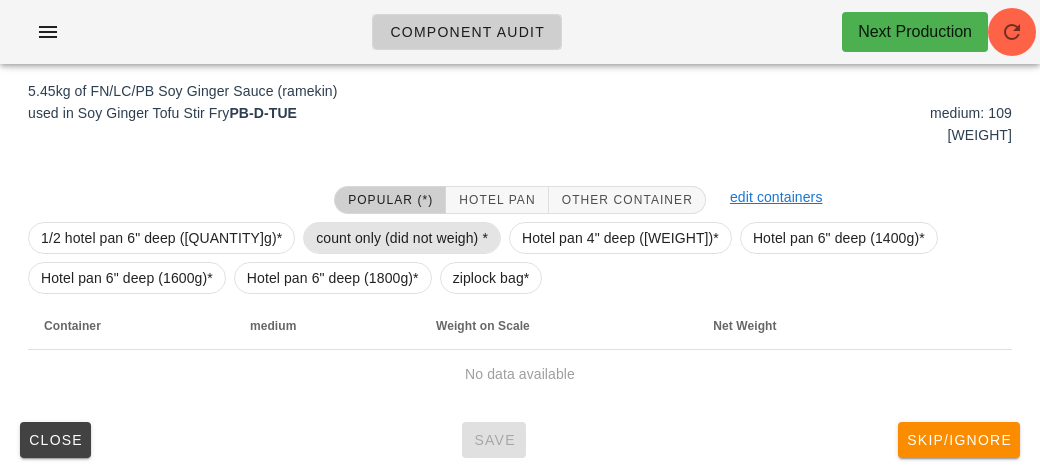 click on "count only (did not weigh) *" at bounding box center (402, 238) 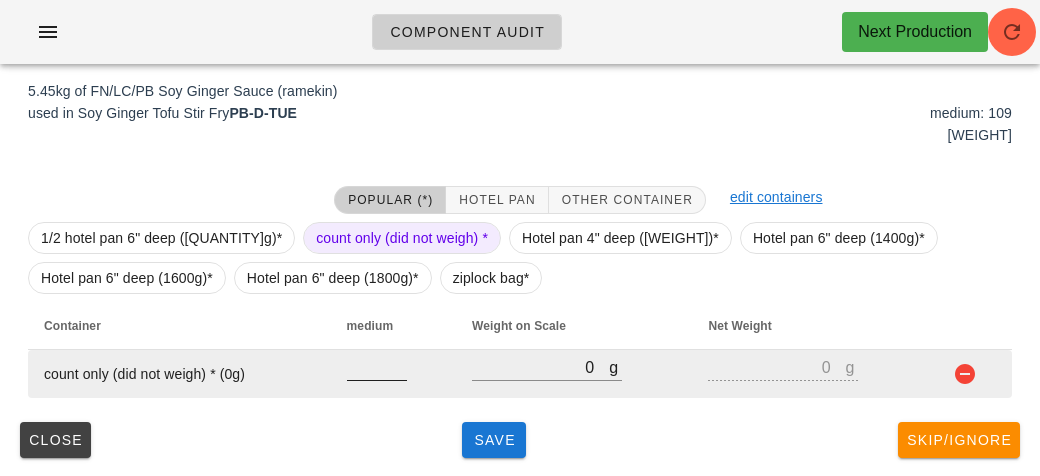 click at bounding box center (377, 367) 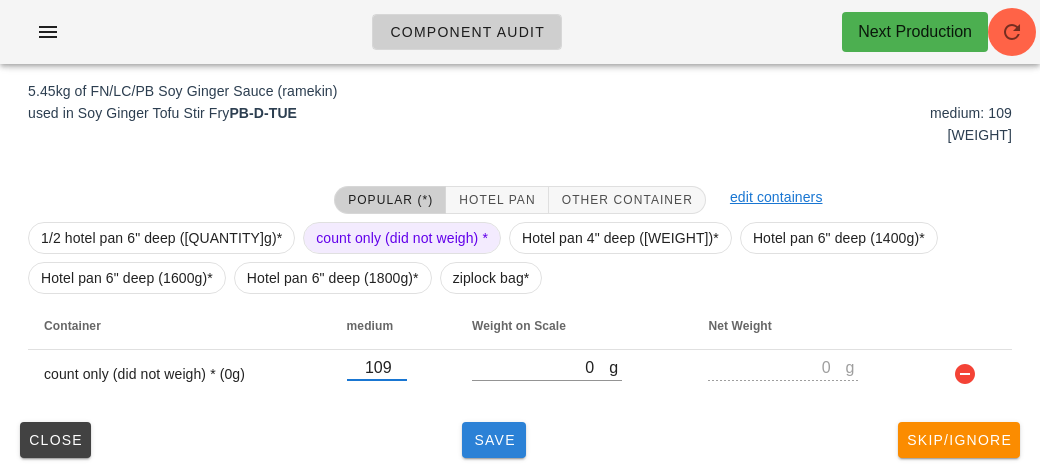 type on "109" 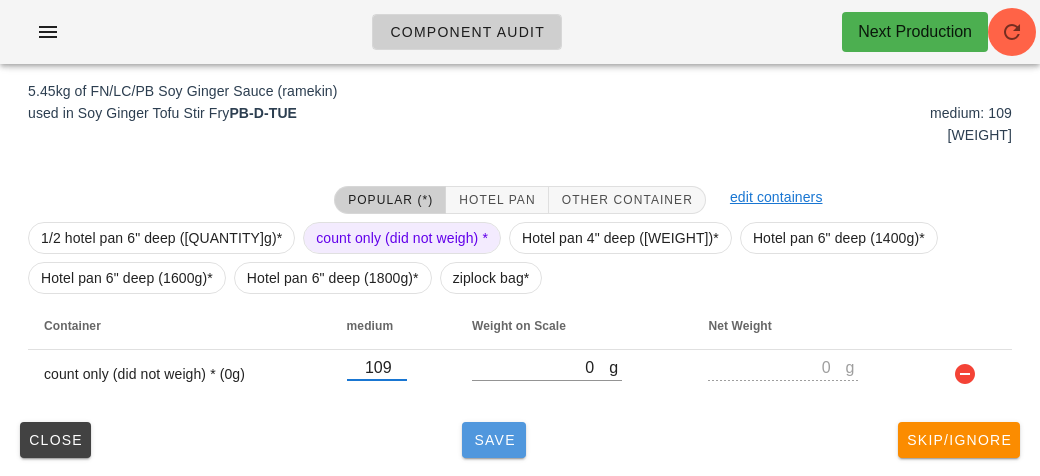 click on "Save" at bounding box center [494, 440] 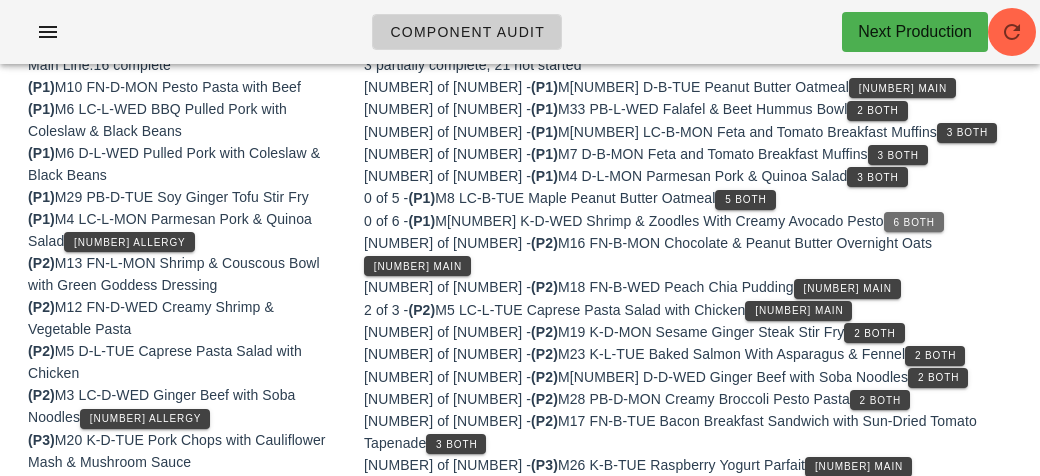 click on "6 Both" at bounding box center (914, 222) 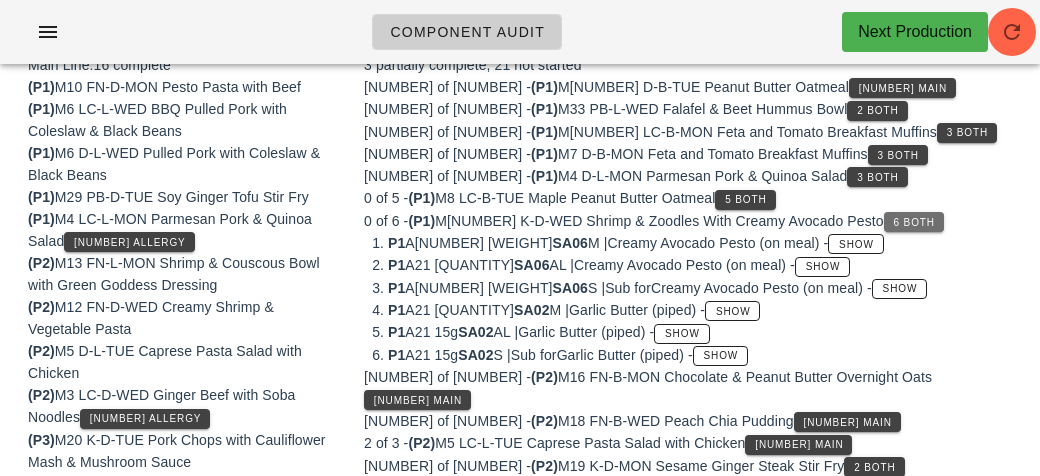 click on "6 Both" at bounding box center [914, 222] 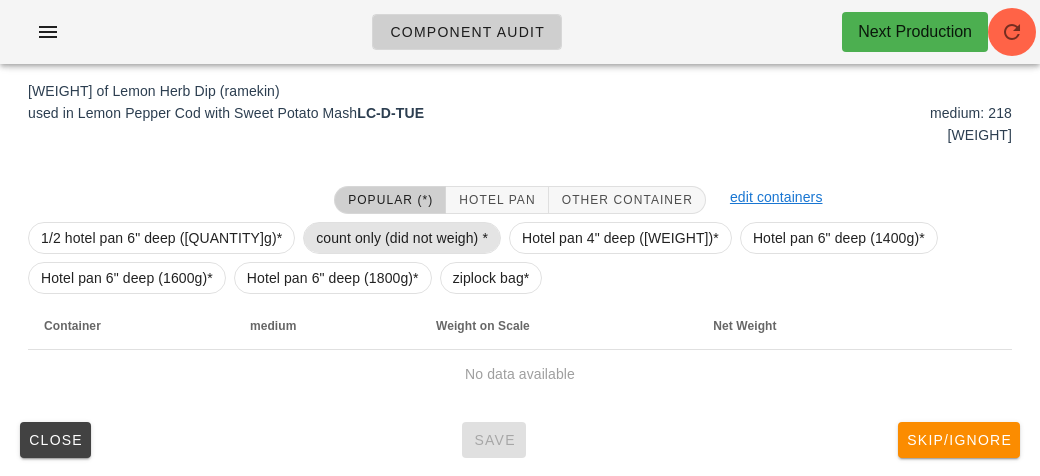 click on "count only (did not weigh) *" at bounding box center [402, 238] 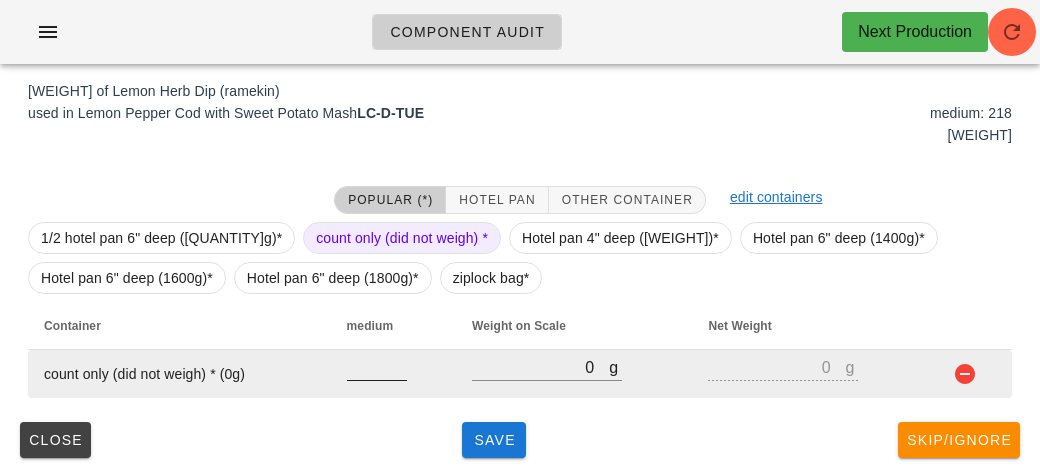 click at bounding box center [377, 367] 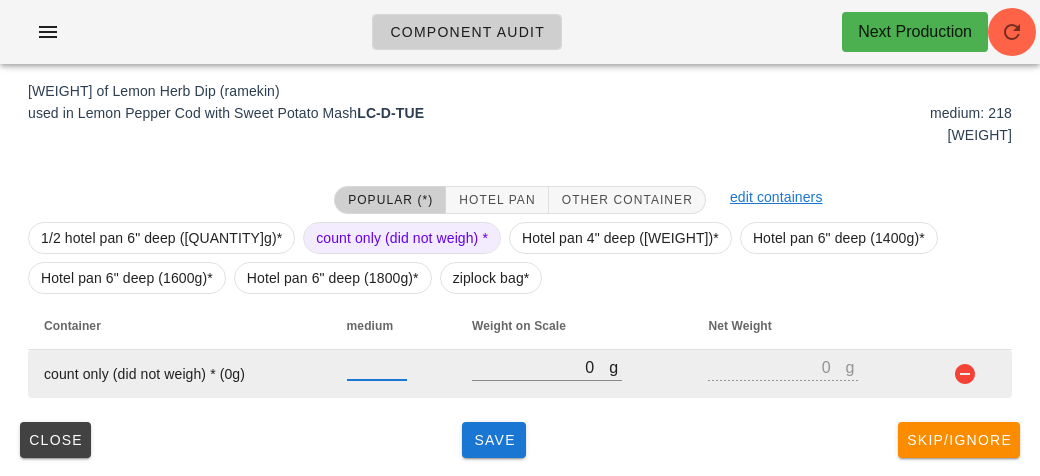 type on "[NUMBER]" 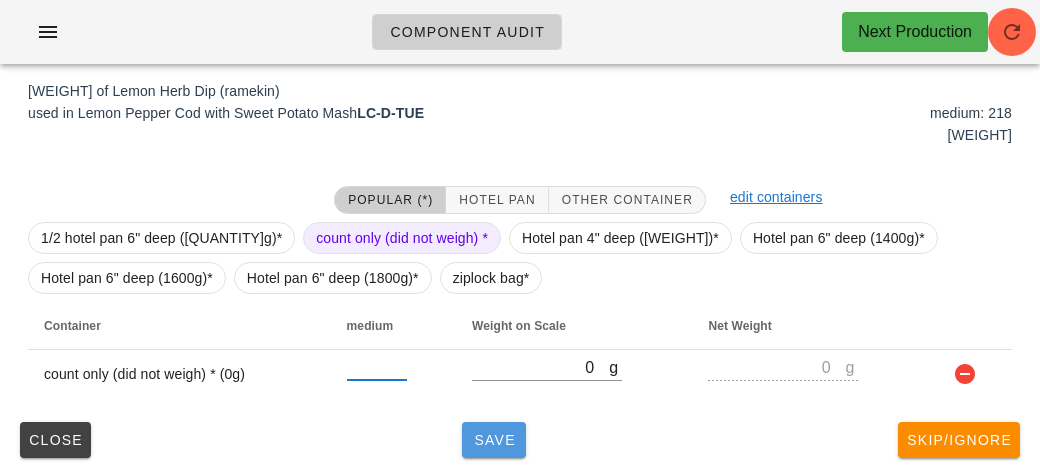 click on "Save" at bounding box center [494, 440] 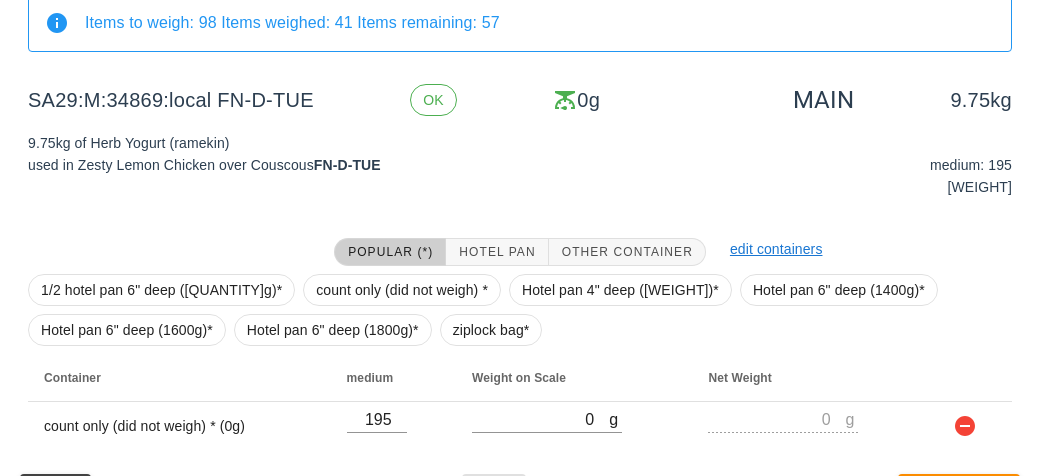 scroll, scrollTop: 300, scrollLeft: 0, axis: vertical 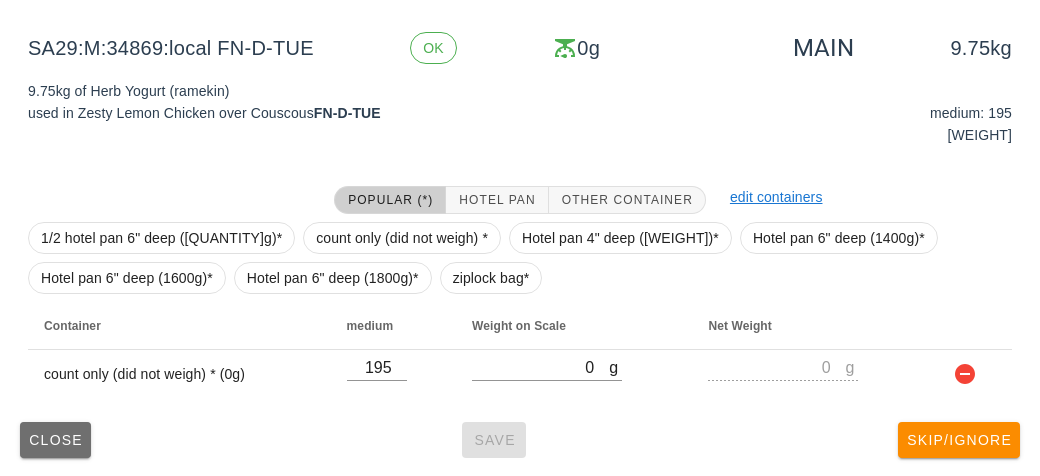 click on "Close" at bounding box center (55, 440) 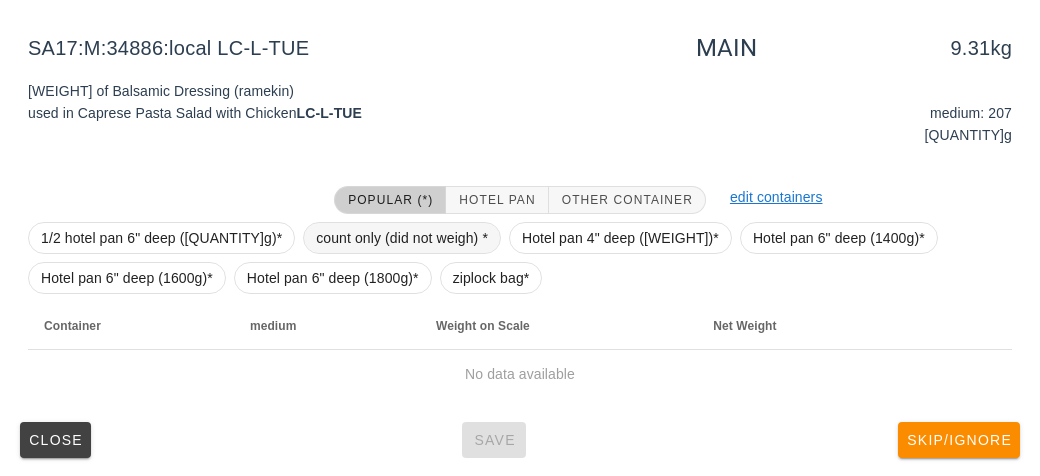 click on "count only (did not weigh) *" at bounding box center [402, 238] 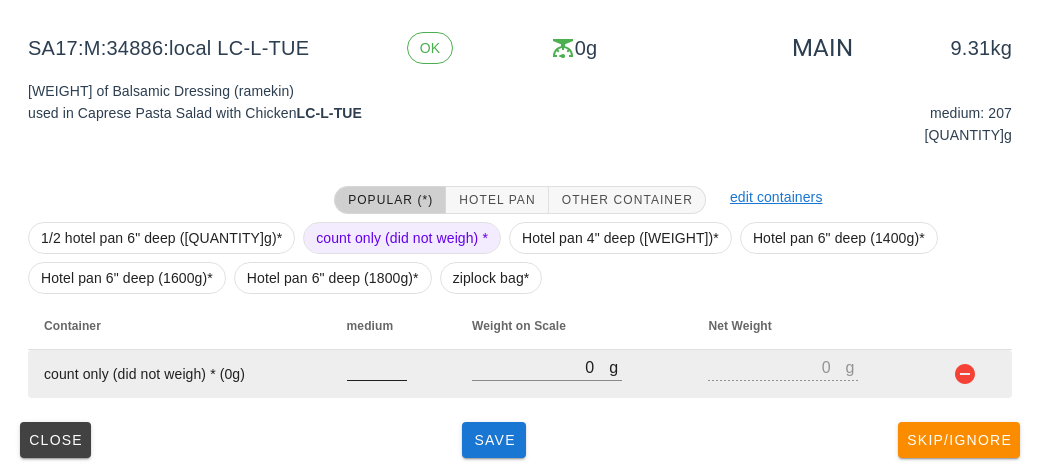 click at bounding box center (377, 367) 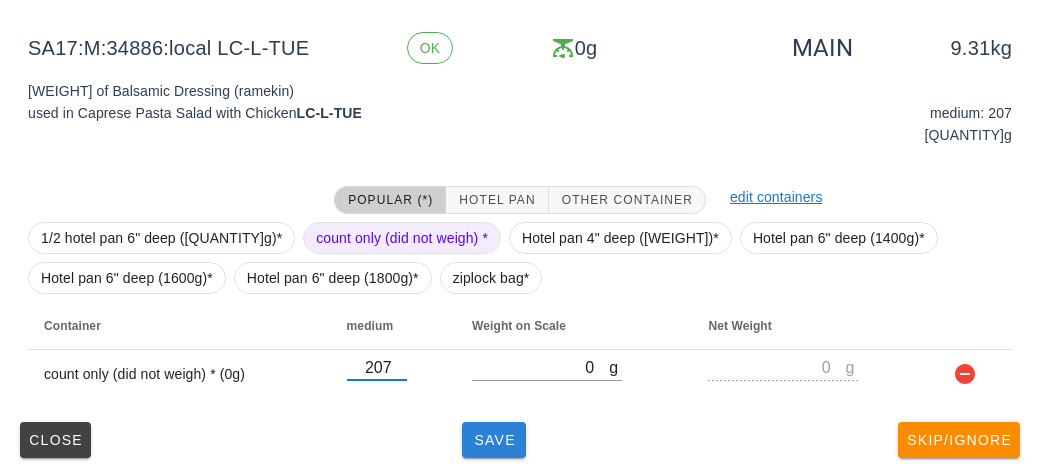 type on "207" 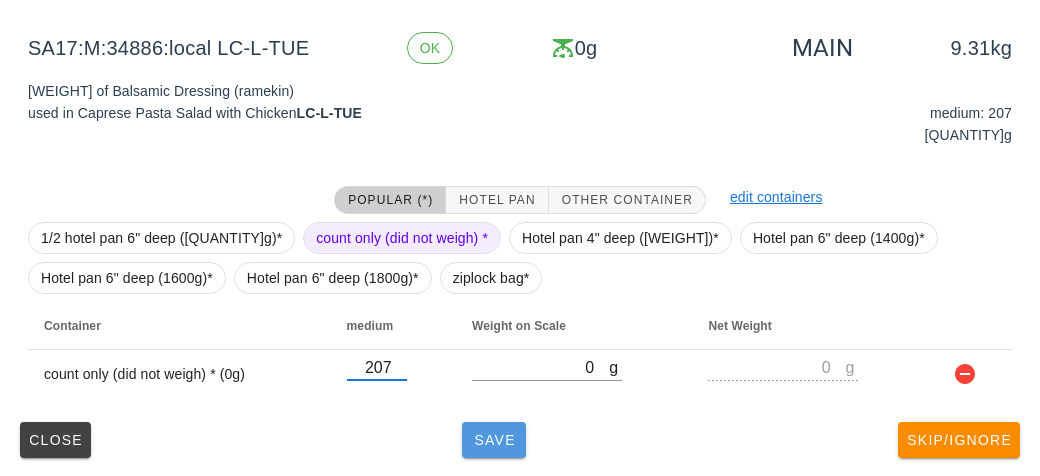 click on "Save" at bounding box center (494, 440) 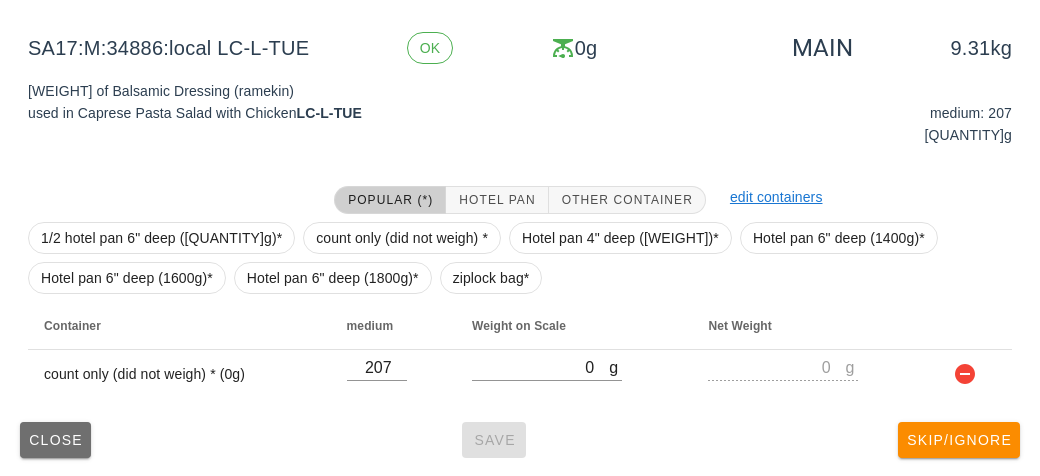 click on "Close" at bounding box center (55, 440) 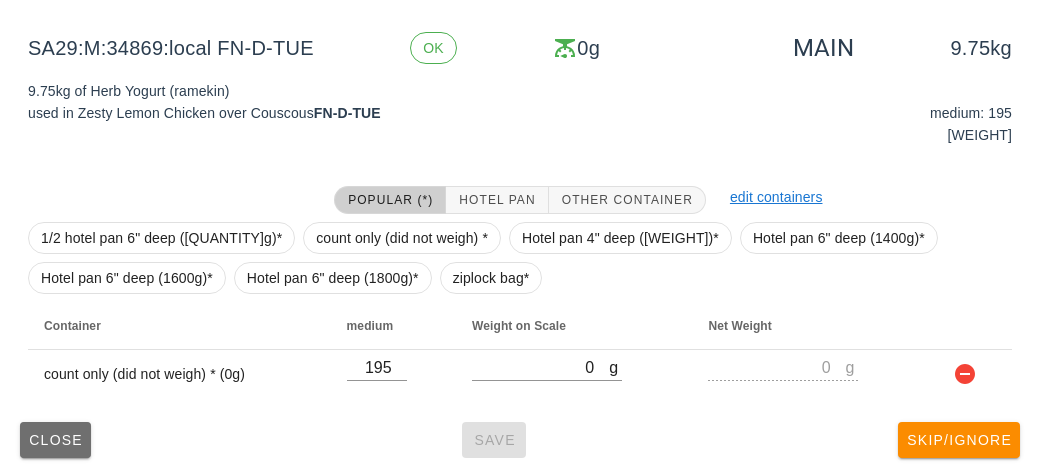 click on "Close" at bounding box center [55, 440] 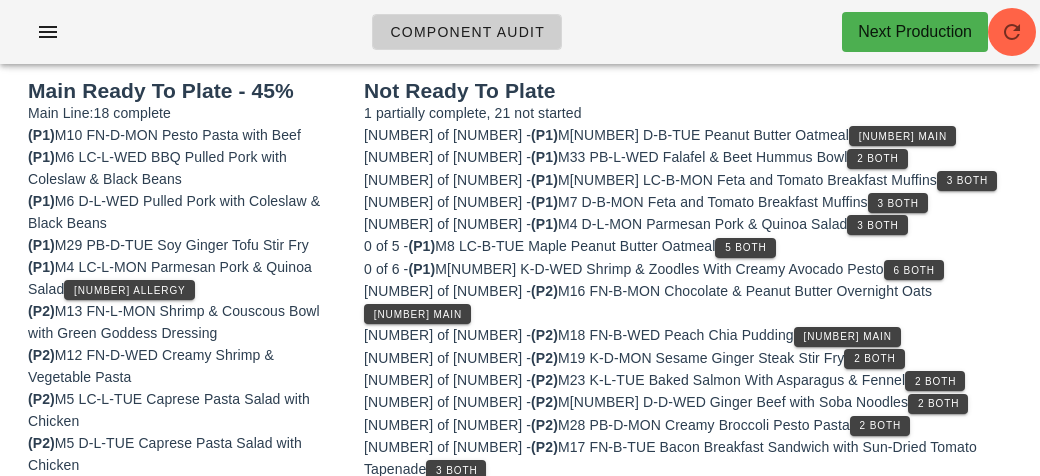 scroll, scrollTop: 0, scrollLeft: 0, axis: both 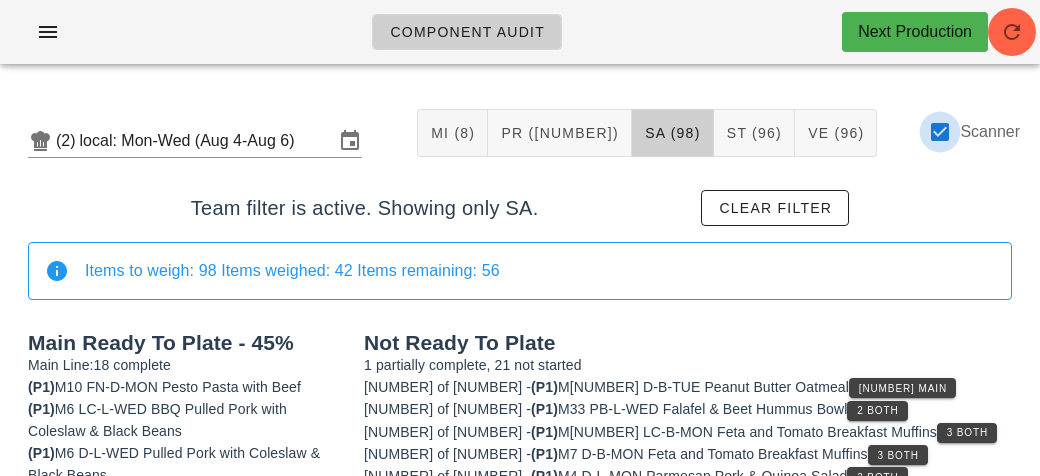 click at bounding box center (940, 132) 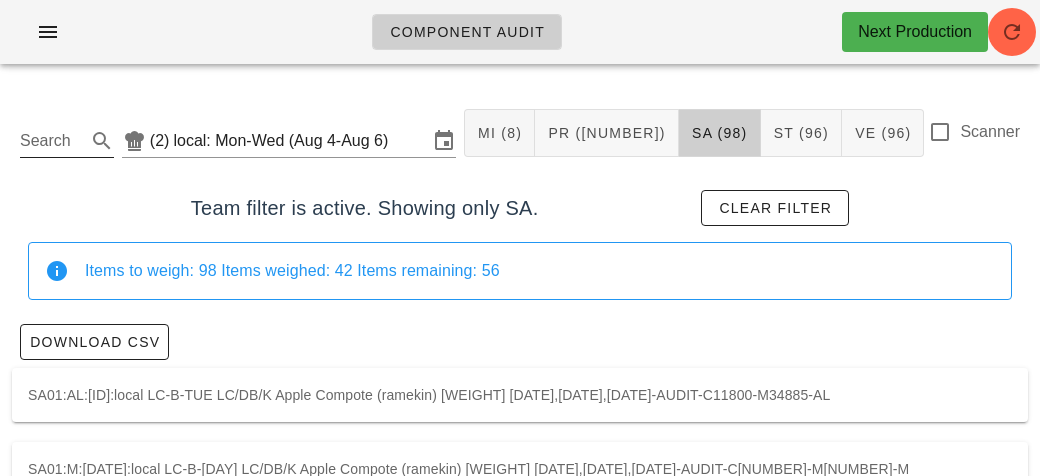 click on "Search" at bounding box center (51, 141) 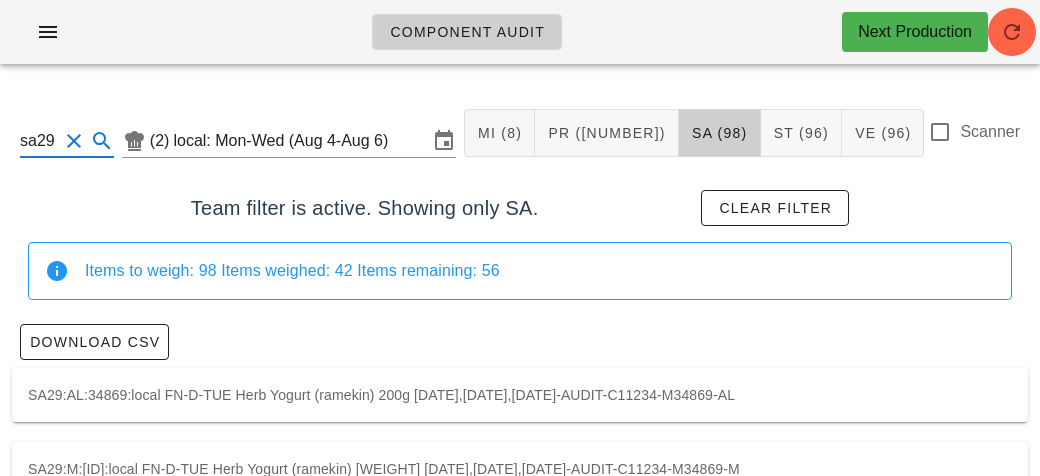 click on "Download CSV" at bounding box center (520, 342) 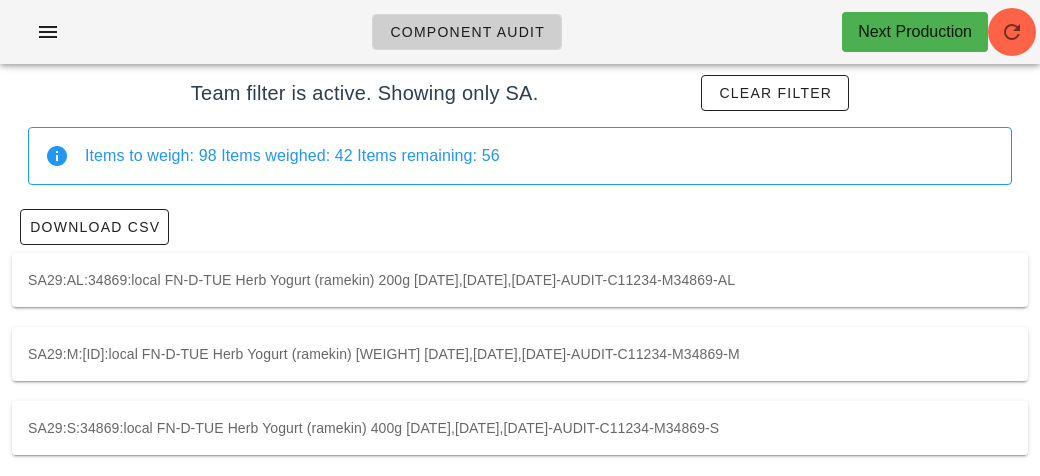 scroll, scrollTop: 124, scrollLeft: 0, axis: vertical 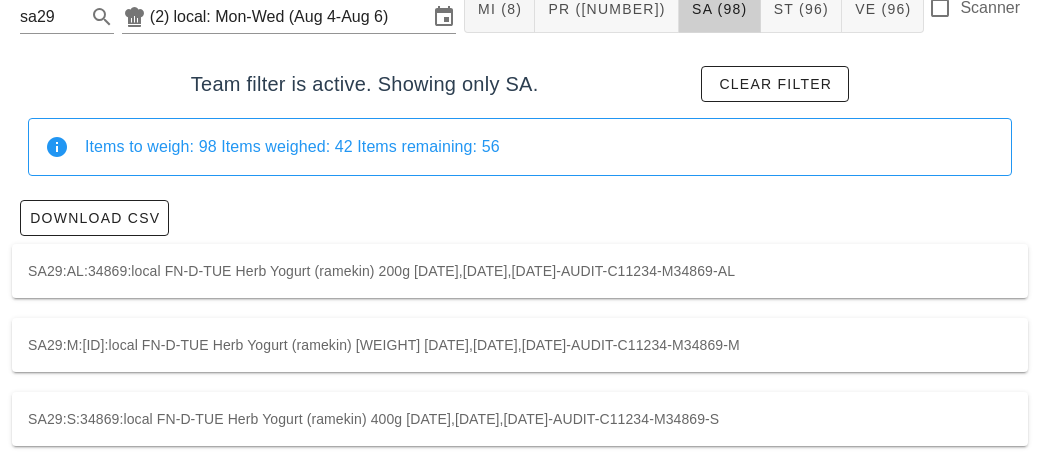 click on "SA29:S:34869:local FN-D-TUE Herb Yogurt (ramekin) 400g [DATE],[DATE],[DATE]-AUDIT-C11234-M34869-S" at bounding box center (520, 419) 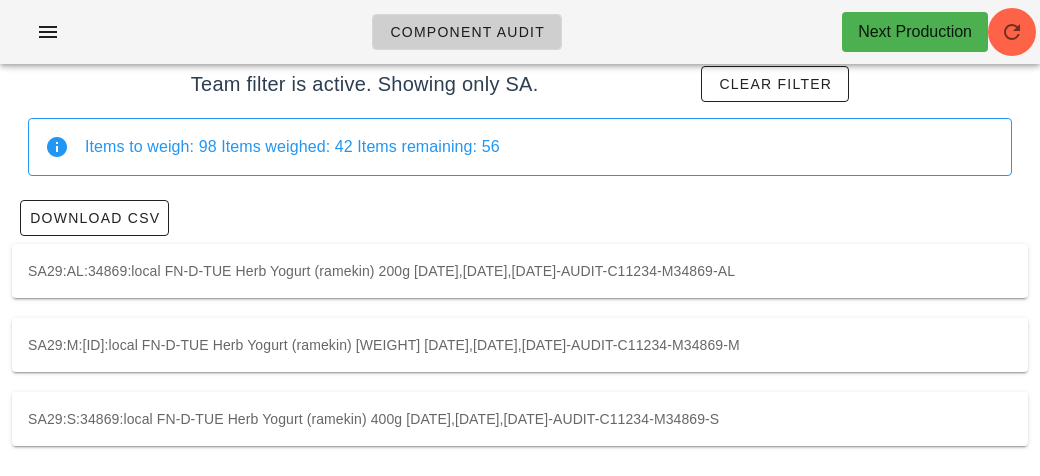 click on "SA29:AL:34869:local FN-D-TUE Herb Yogurt (ramekin) 200g [DATE],[DATE],[DATE]-AUDIT-C11234-M34869-AL" at bounding box center (520, 271) 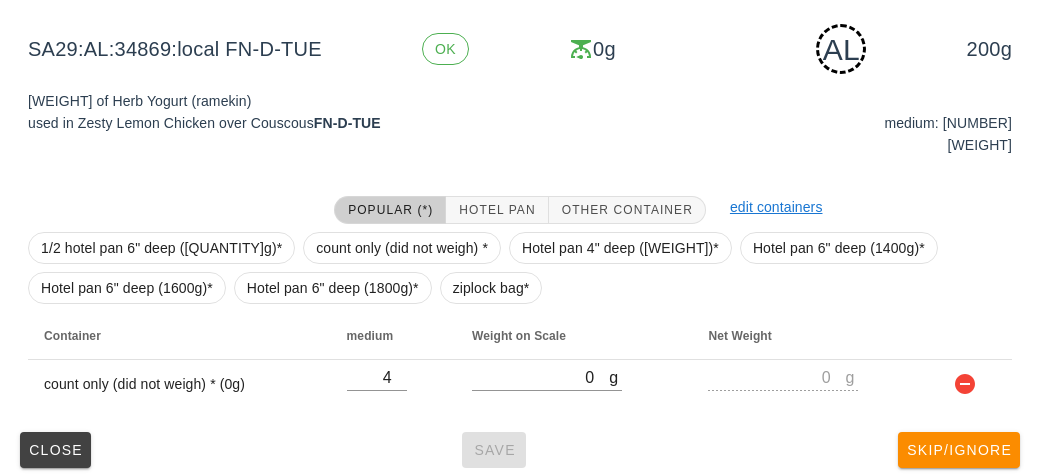 scroll, scrollTop: 370, scrollLeft: 0, axis: vertical 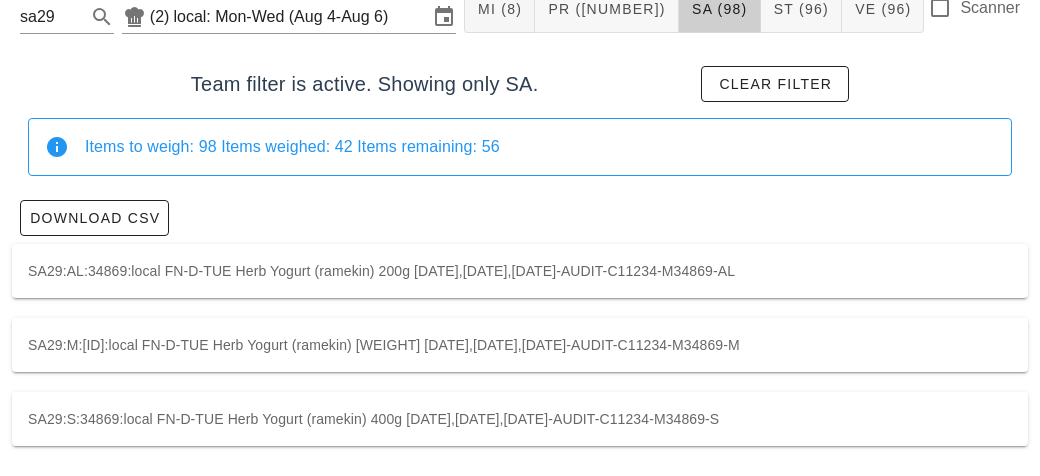 click on "SA29:S:34869:local FN-D-TUE Herb Yogurt (ramekin) 400g [DATE],[DATE],[DATE]-AUDIT-C11234-M34869-S" at bounding box center (520, 419) 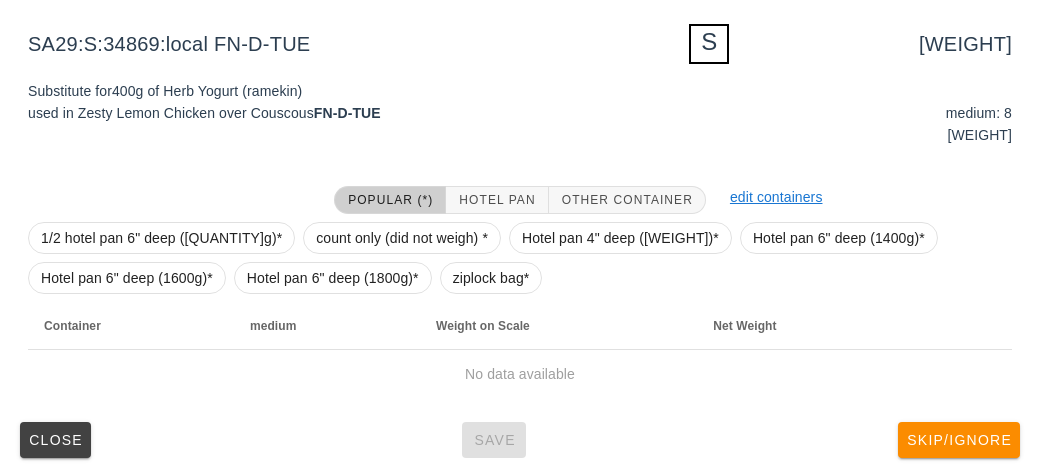 scroll, scrollTop: 124, scrollLeft: 0, axis: vertical 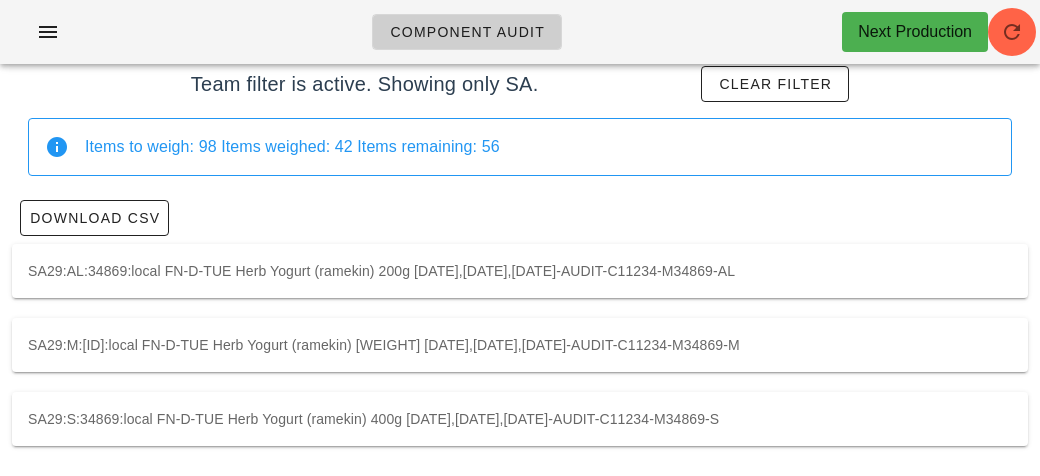 click on "SA29:AL:34869:local FN-D-TUE Herb Yogurt (ramekin) 200g [DATE],[DATE],[DATE]-AUDIT-C11234-M34869-AL" at bounding box center [520, 271] 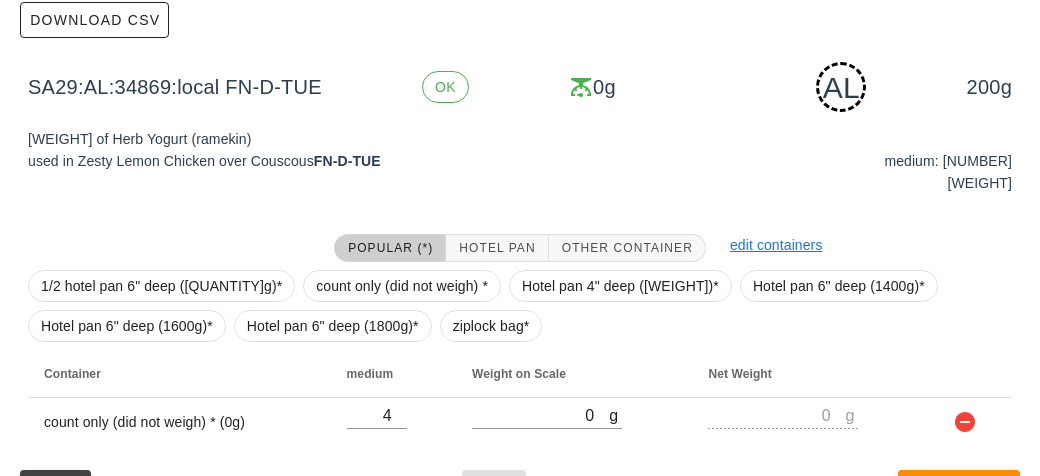 scroll, scrollTop: 370, scrollLeft: 0, axis: vertical 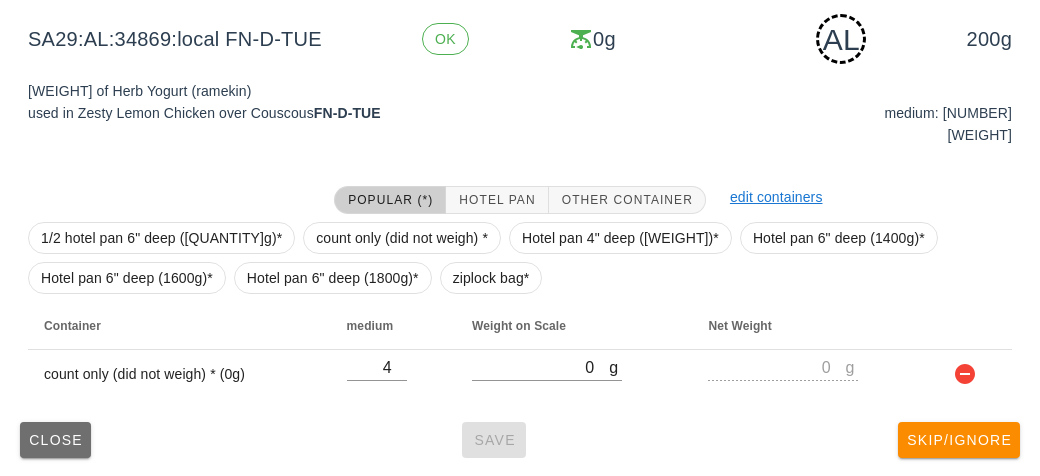 click on "Close" at bounding box center (55, 440) 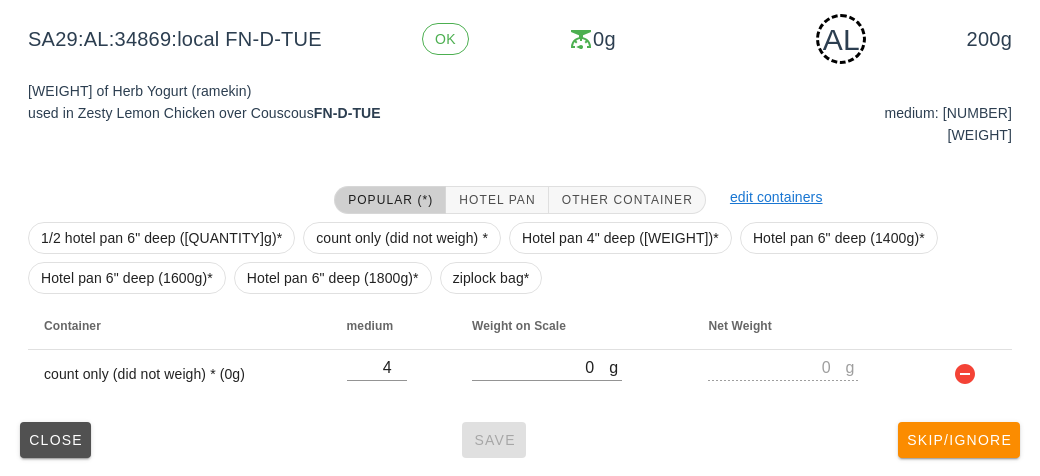 type 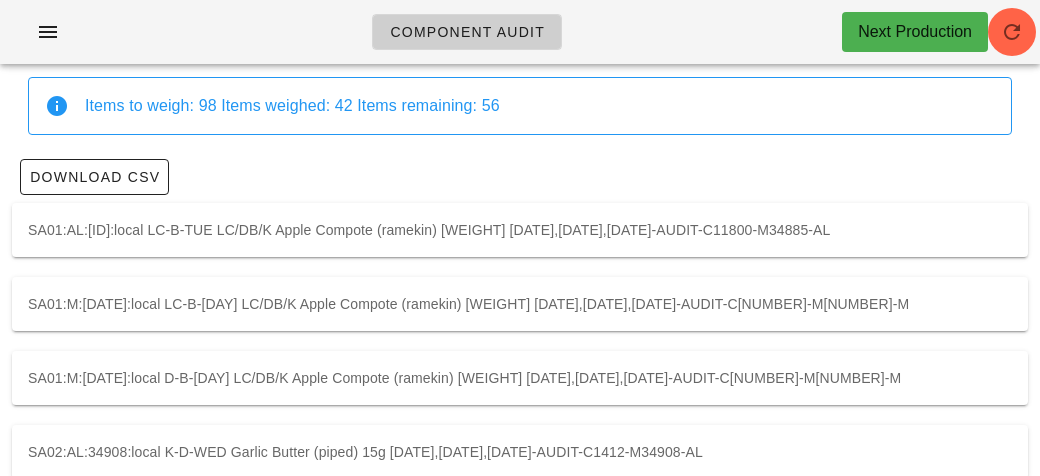 scroll, scrollTop: 0, scrollLeft: 0, axis: both 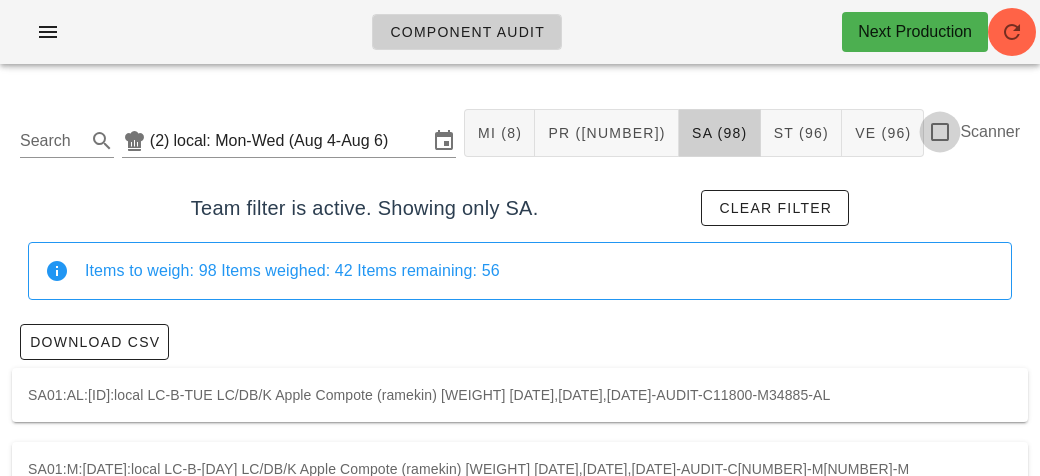 click at bounding box center (940, 132) 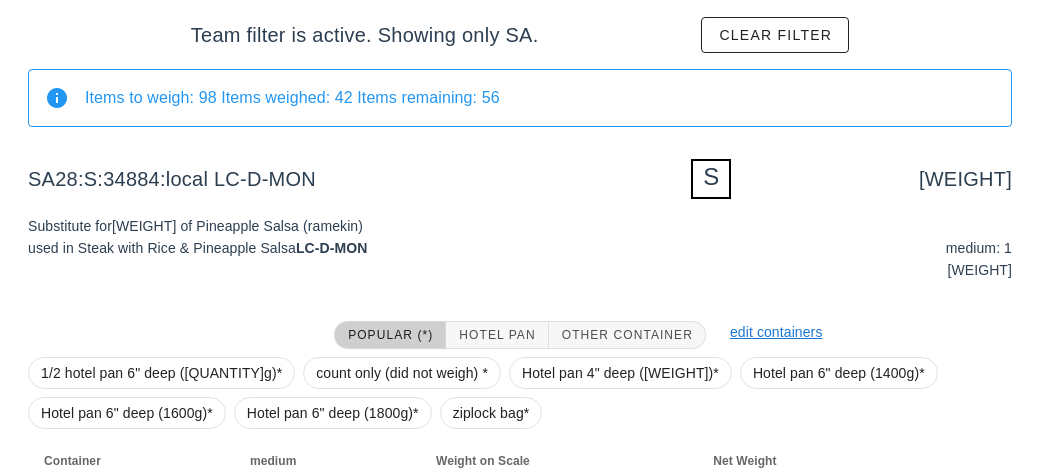 scroll, scrollTop: 308, scrollLeft: 0, axis: vertical 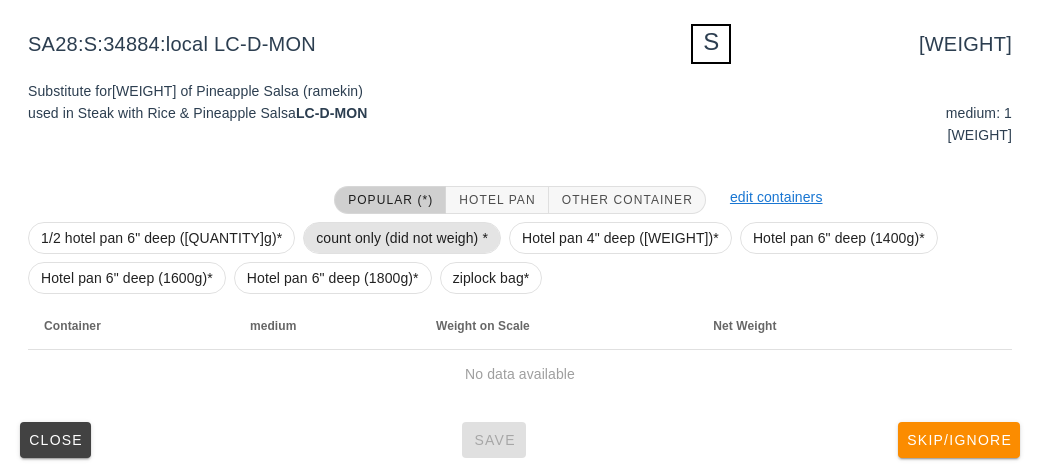click on "count only (did not weigh) *" at bounding box center (402, 238) 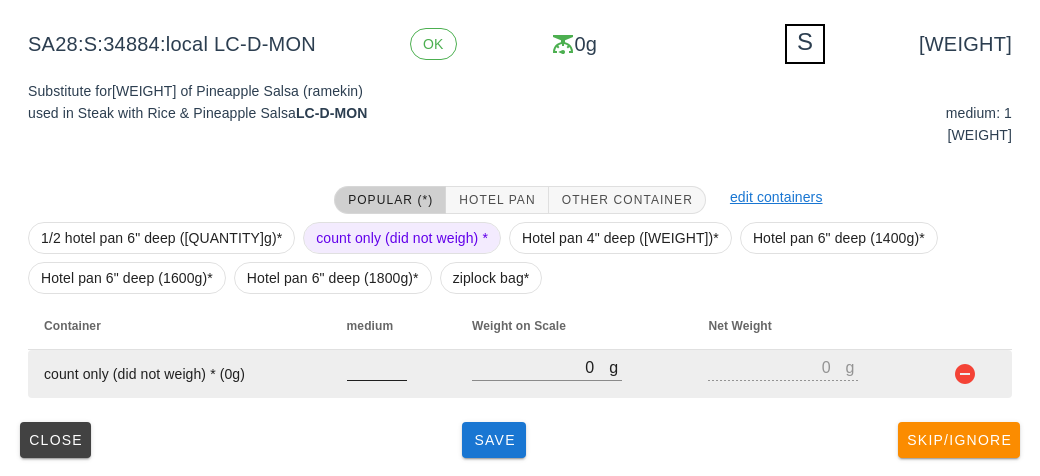 click at bounding box center [377, 367] 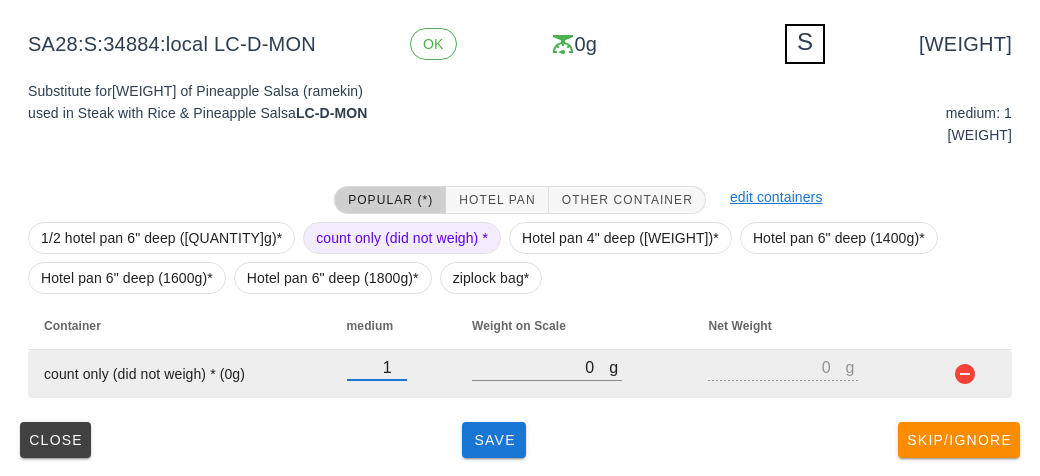type on "1" 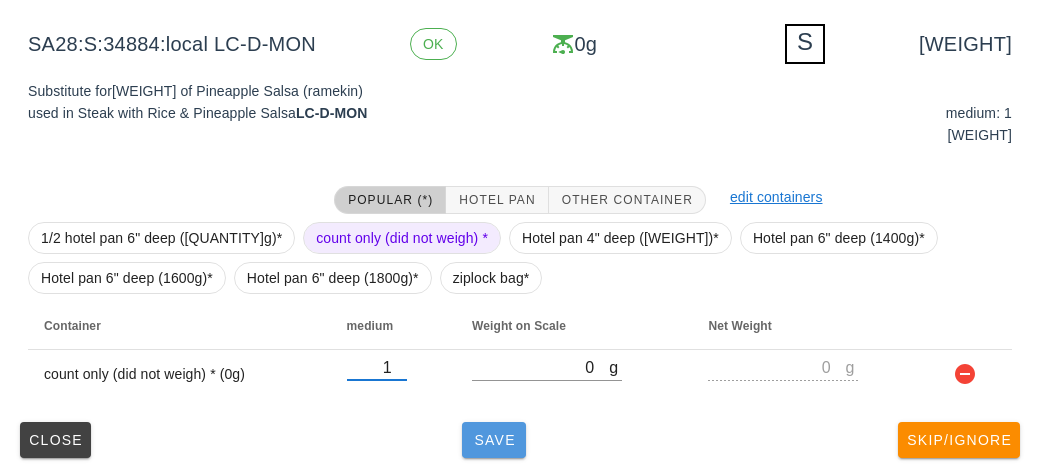 click on "Save" at bounding box center (494, 440) 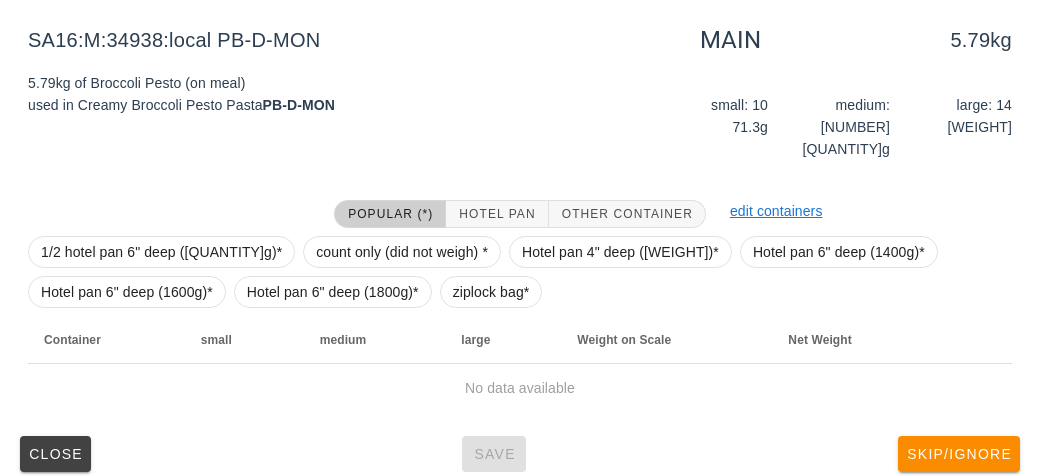 scroll, scrollTop: 300, scrollLeft: 0, axis: vertical 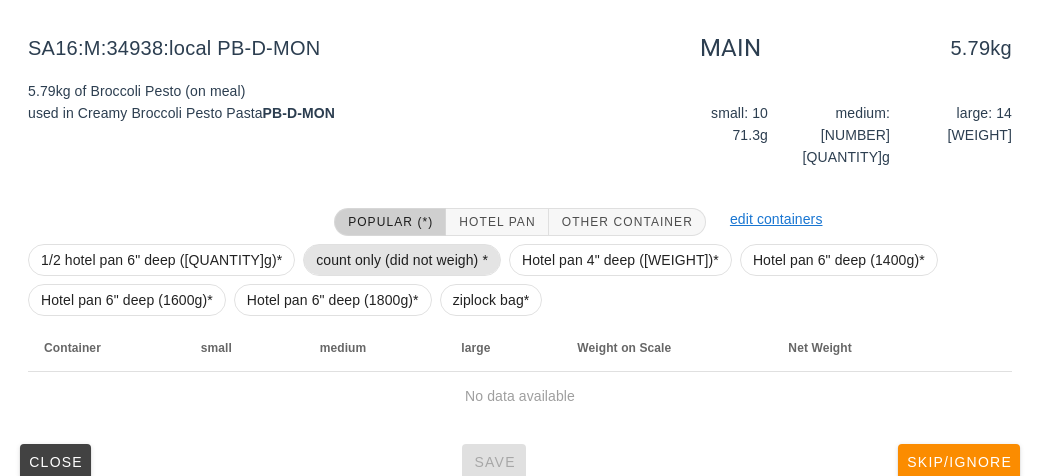 click on "count only (did not weigh) *" at bounding box center [402, 260] 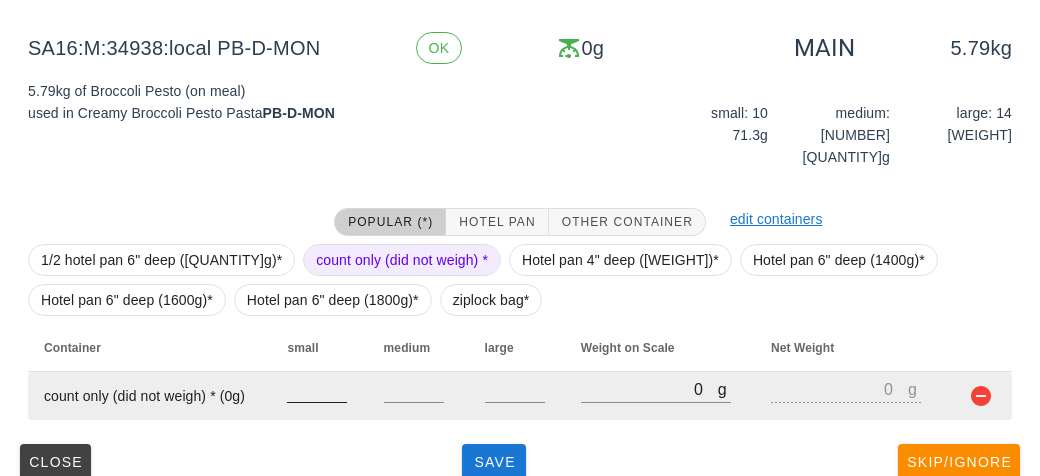 click at bounding box center [317, 389] 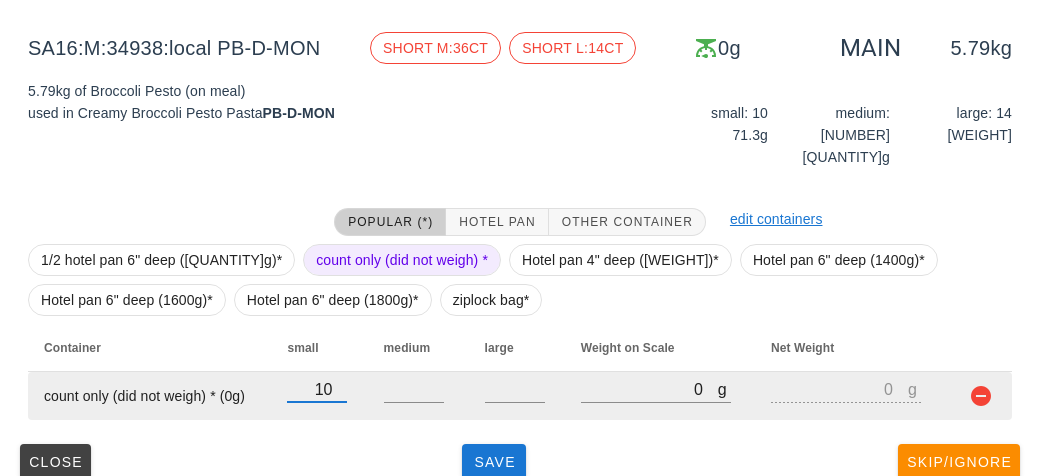 type on "10" 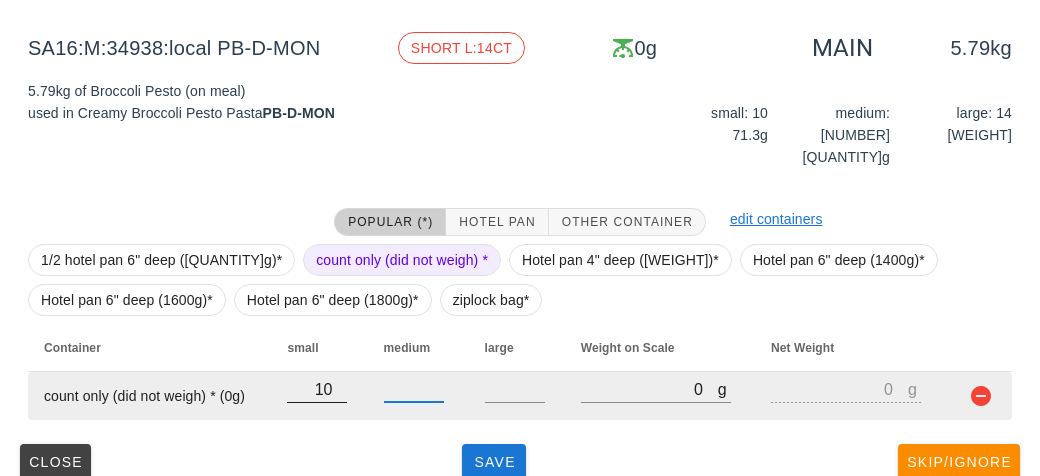 type on "[NUMBER]" 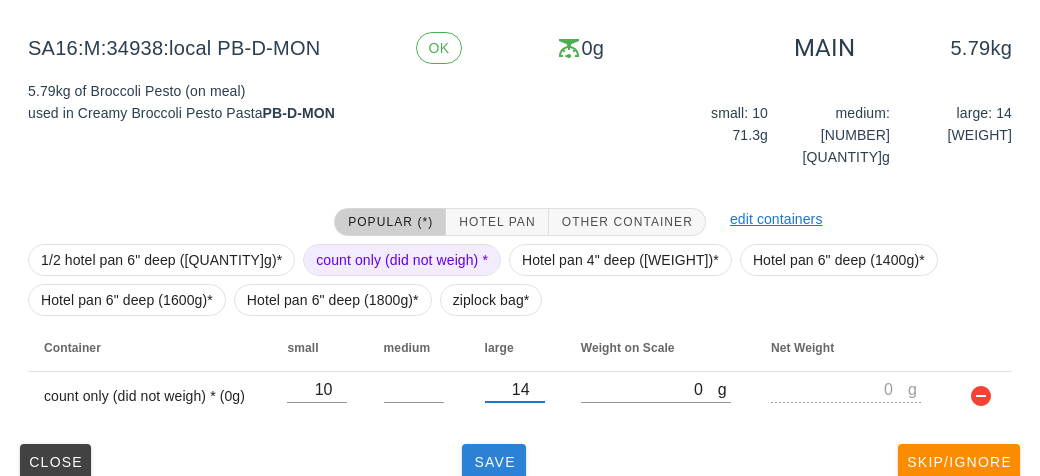 type on "14" 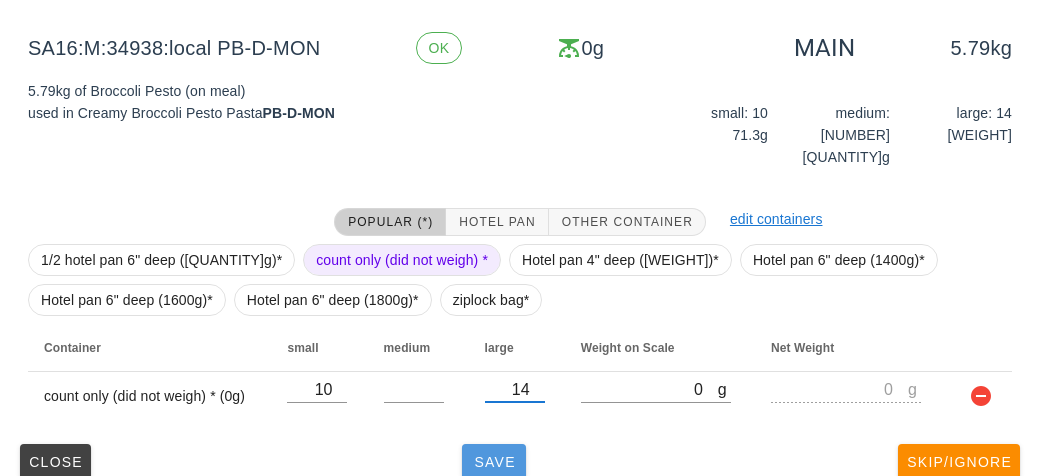 click on "Save" at bounding box center (494, 462) 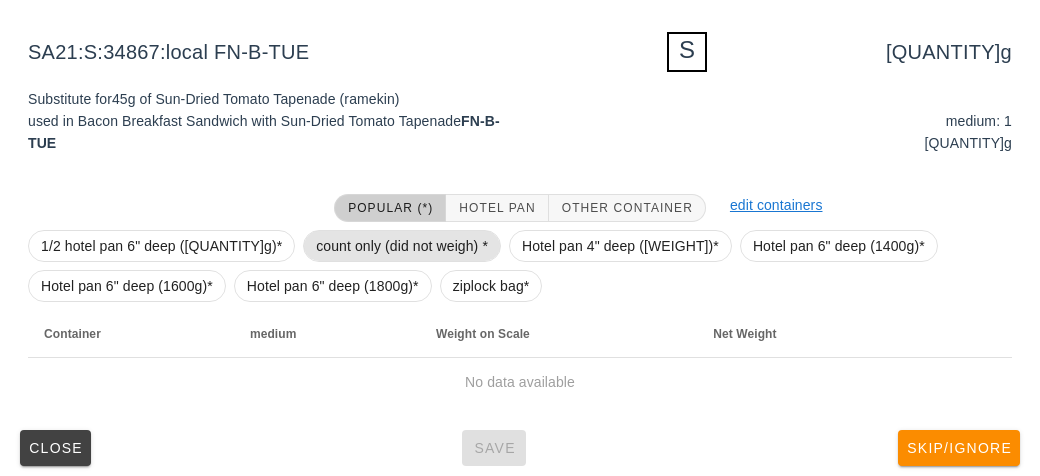 click on "count only (did not weigh) *" at bounding box center [402, 246] 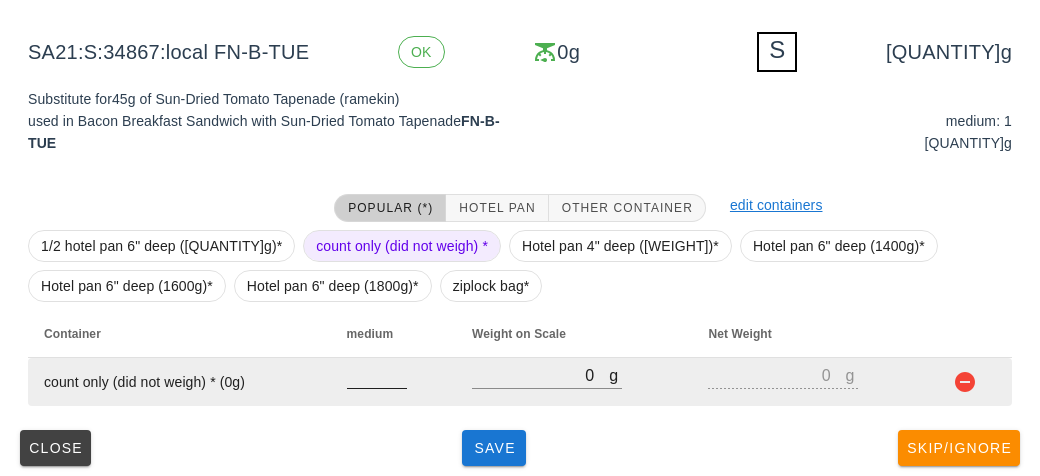 click at bounding box center [377, 375] 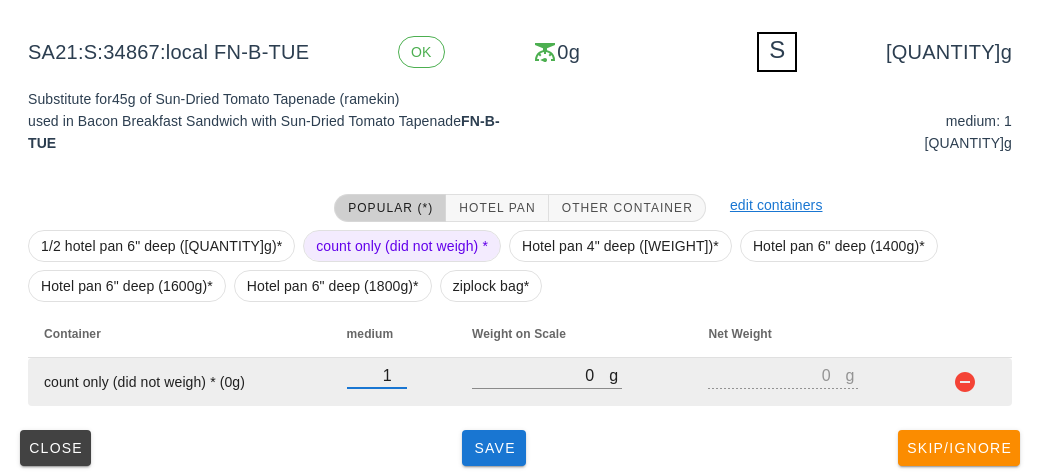 type on "1" 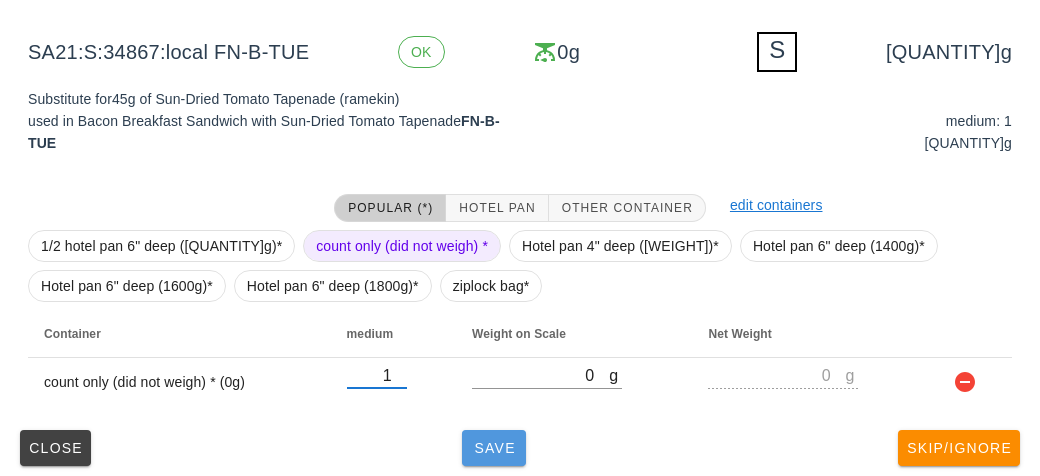 click on "Save" at bounding box center (494, 448) 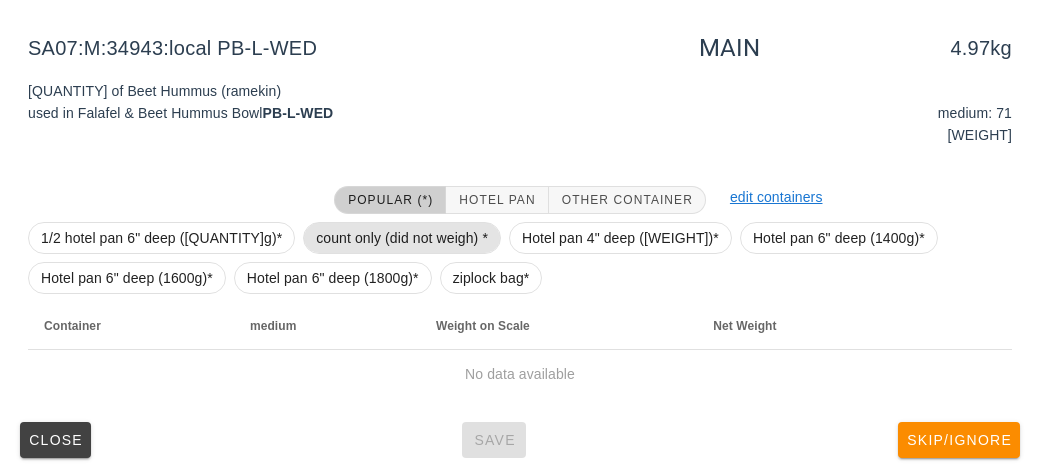 click on "count only (did not weigh) *" at bounding box center (402, 238) 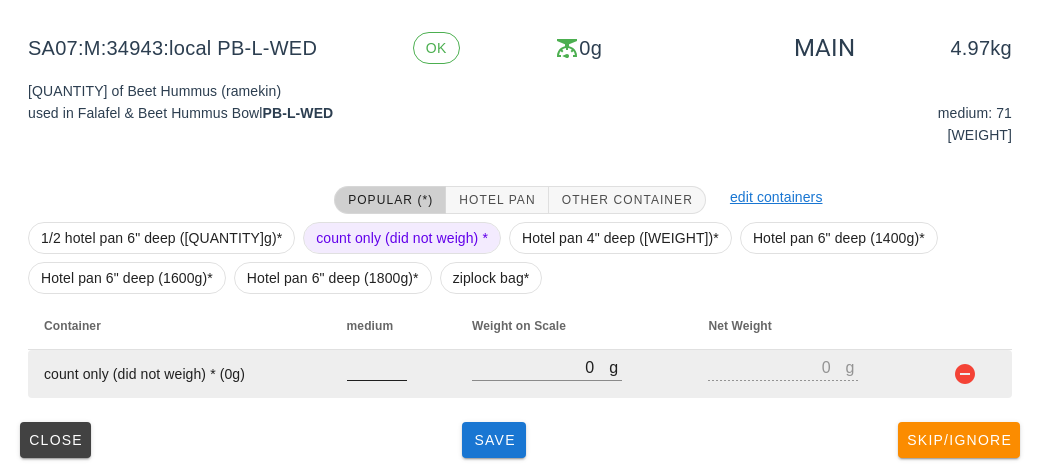 click at bounding box center (377, 367) 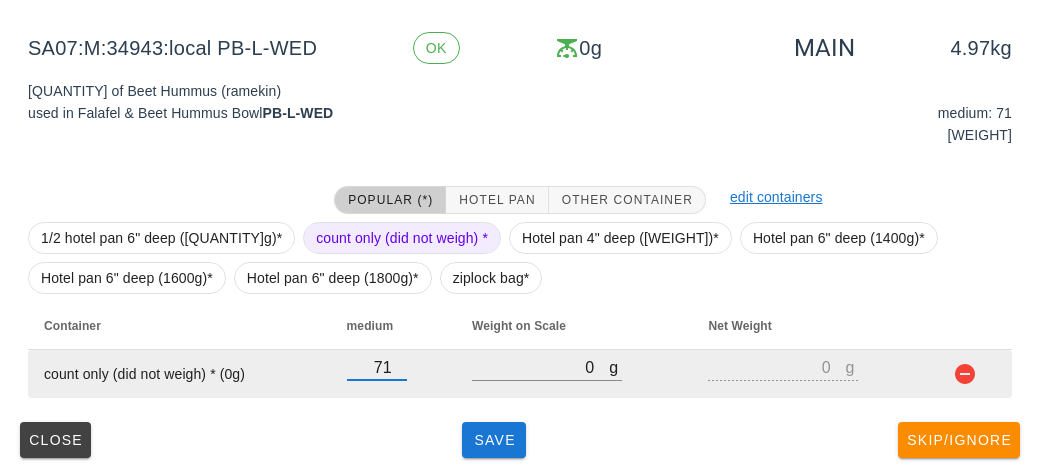 type on "71" 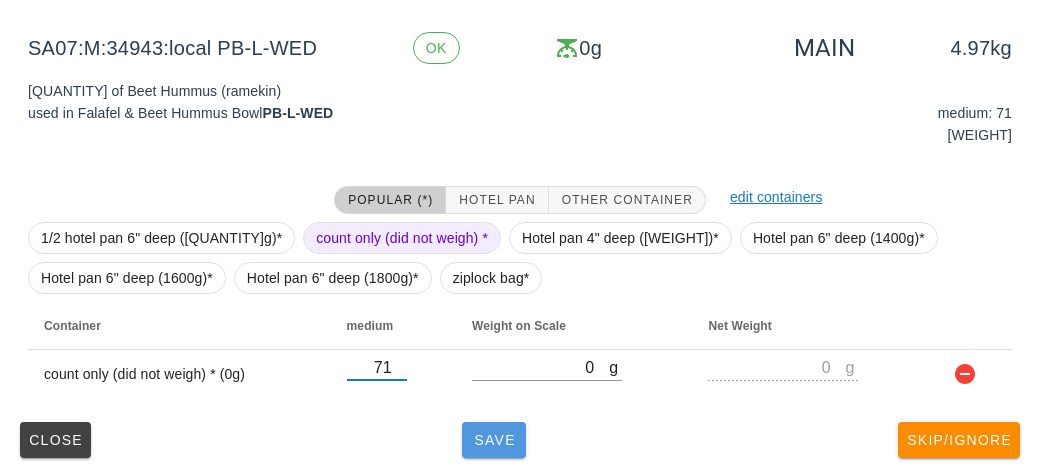 click on "Save" at bounding box center (494, 440) 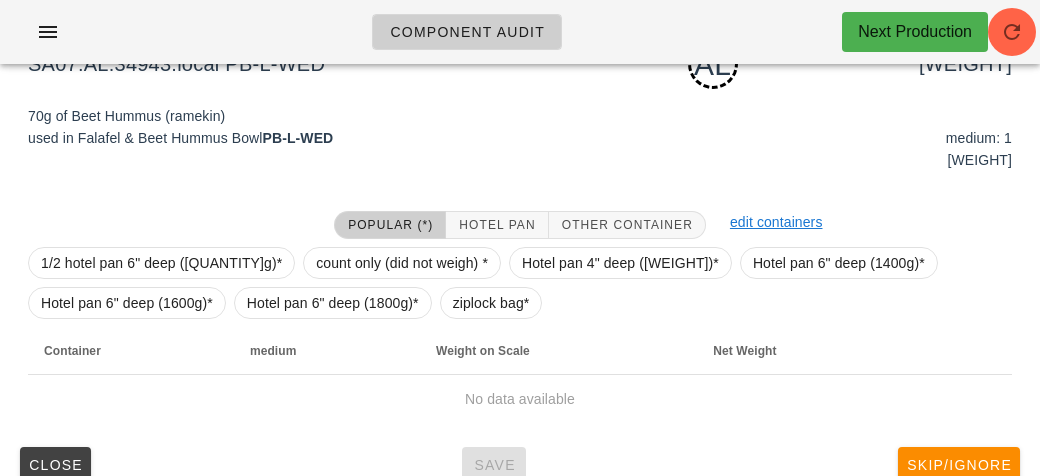 scroll, scrollTop: 279, scrollLeft: 0, axis: vertical 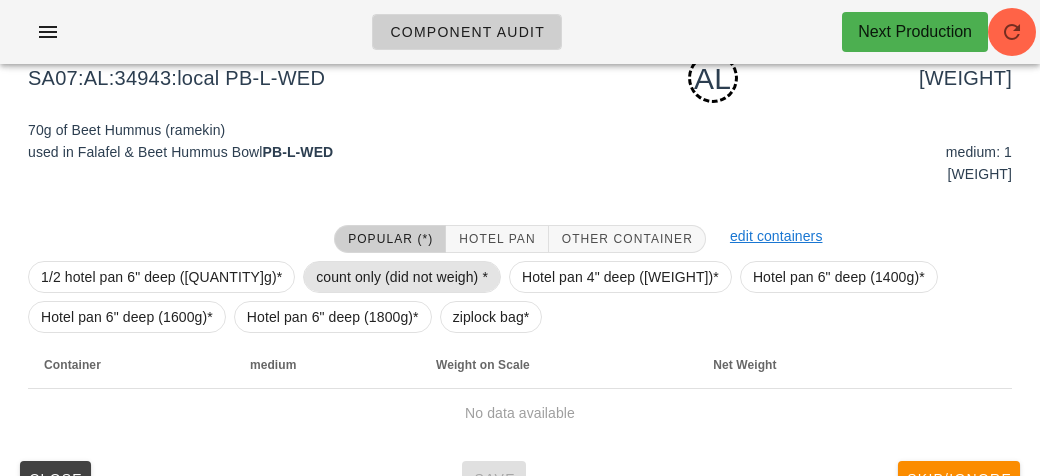 click on "count only (did not weigh) *" at bounding box center [402, 277] 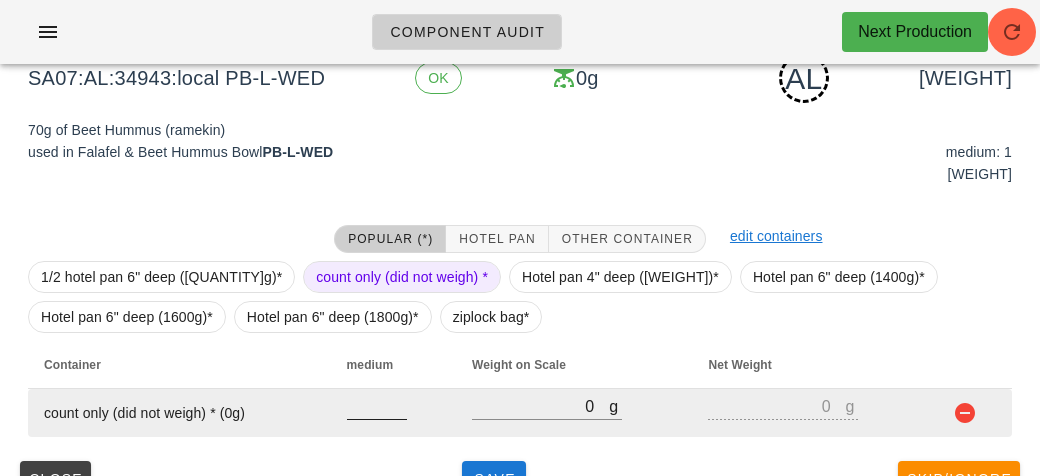 click at bounding box center [377, 406] 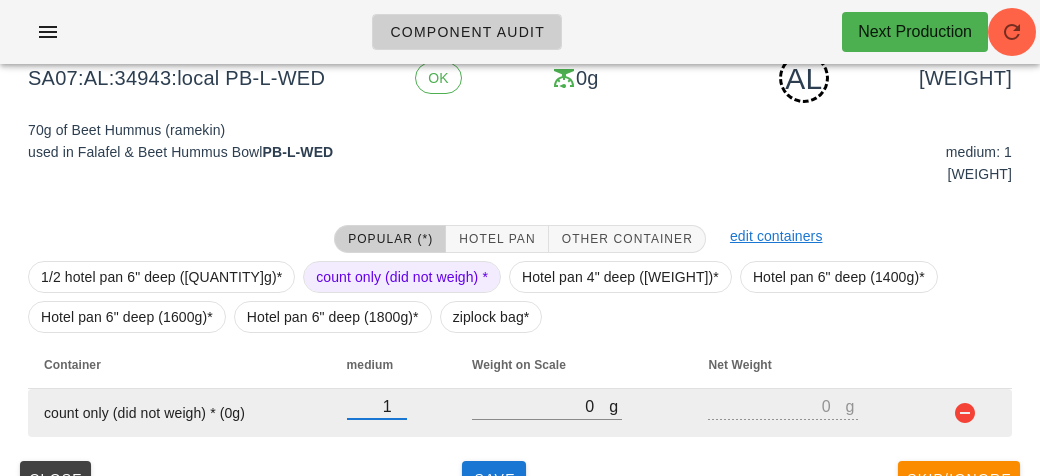 scroll, scrollTop: 318, scrollLeft: 0, axis: vertical 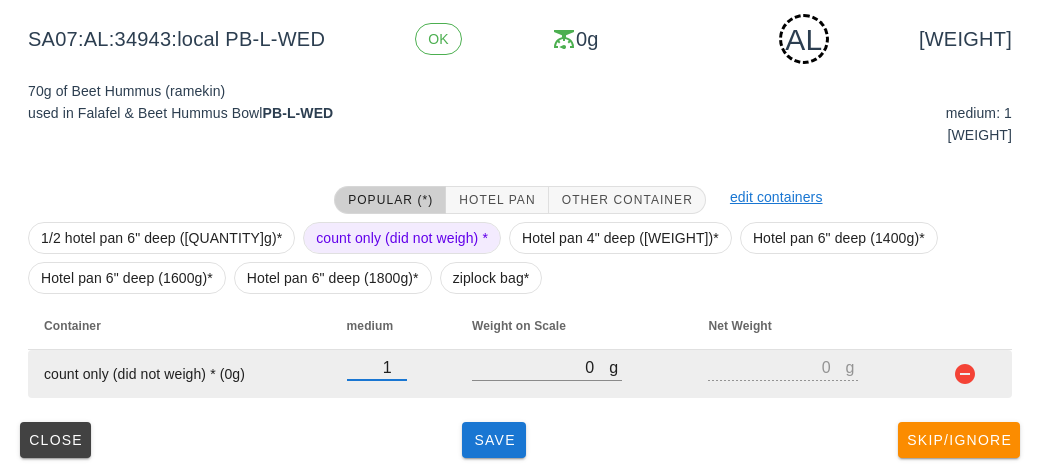 type on "1" 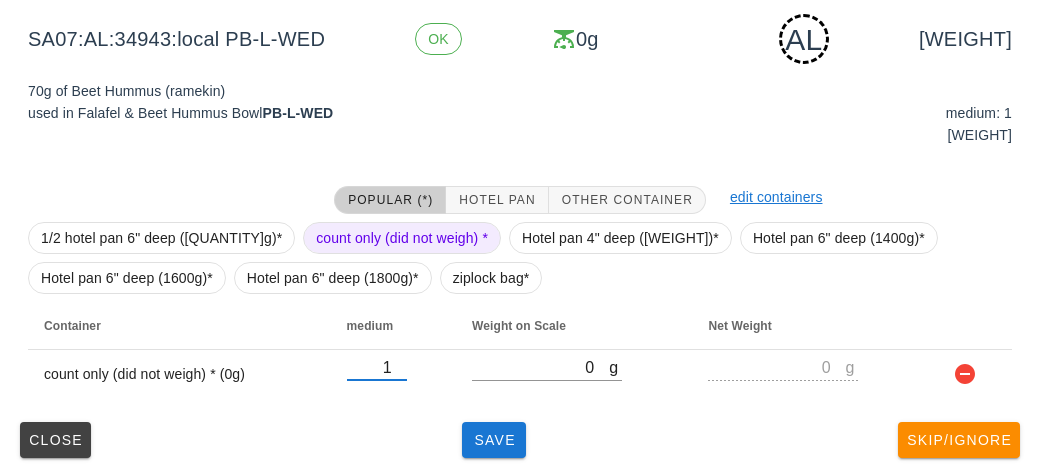 click on "(2) local: [DATE]-[DATE] MI (8) PR (87) SA (98) ST (96) VE (96) Scanner Team filter is active. Showing only SA. Clear filter Items to weigh: 98 Items weighed: 47 Items remaining: 51 SA07:AL:34943:local PB-L-WED OK 0g AL 70g 70g of Beet Hummus (ramekin) used in Falafel & Beet Hummus Bowl PB-L-WED medium: 1 70g Popular (*) Hotel Pan Other Container edit containers 1/2 hotel pan 6" deep (720g)* count only (did not weigh) * Hotel pan 4" deep (1100g)* Hotel pan 6" deep (1400g)* Hotel pan 6" deep (1600g)* Hotel pan 6" deep (1800g)* ziplock bag* Container medium Weight on Scale Net Weight count only (did not weigh) * (0g) 1 g 0 g 0 Close Save Skip/Ignore" at bounding box center [520, 120] 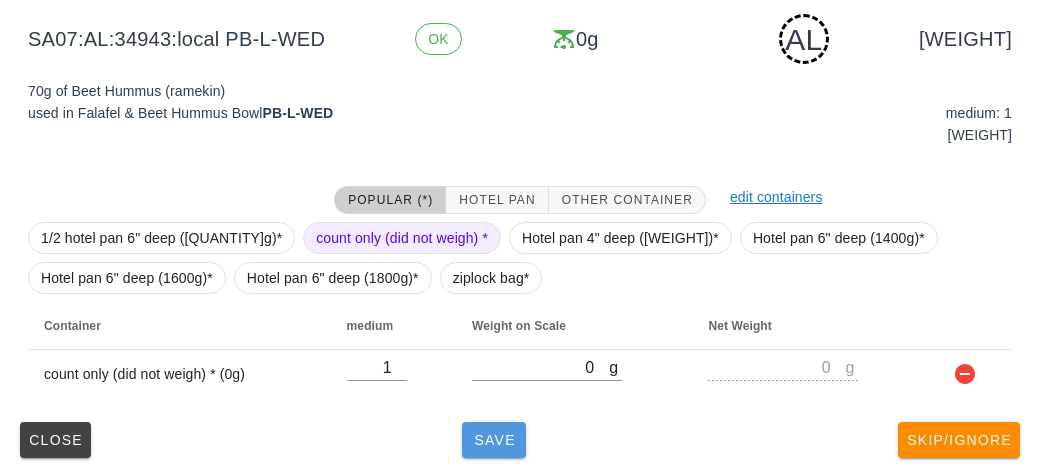 click on "Save" at bounding box center (494, 440) 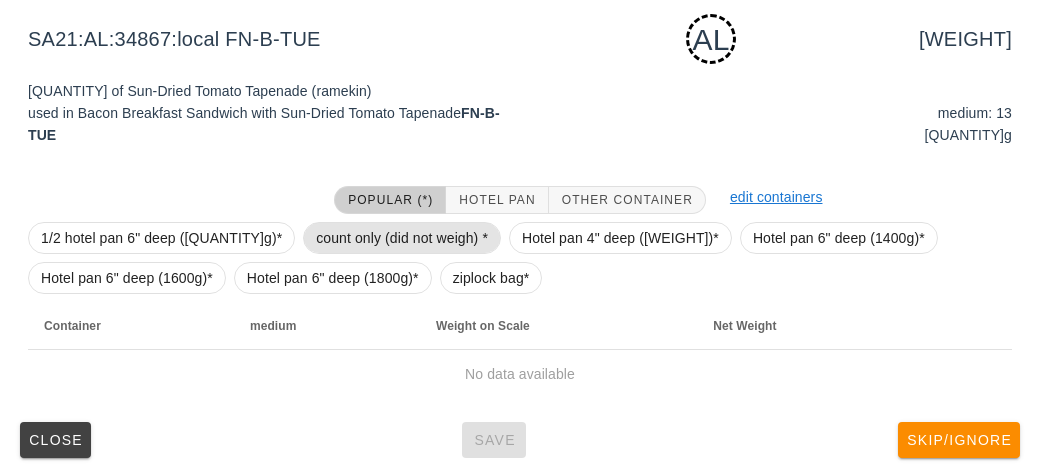 click on "count only (did not weigh) *" at bounding box center [402, 238] 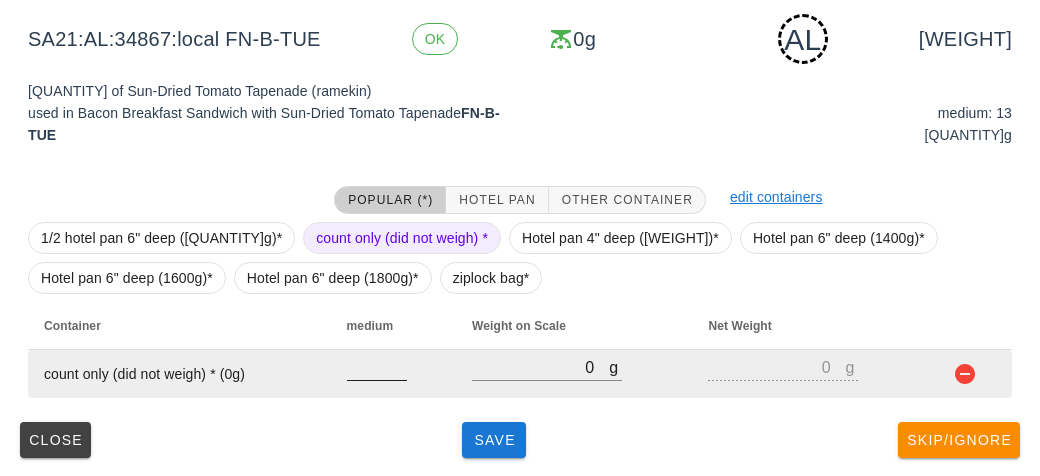 click at bounding box center (377, 367) 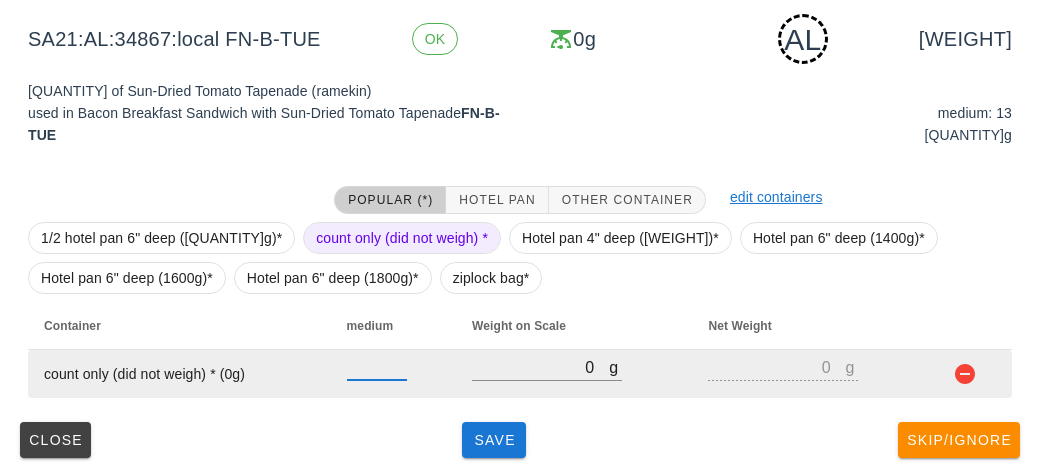 type on "[NUMBER]" 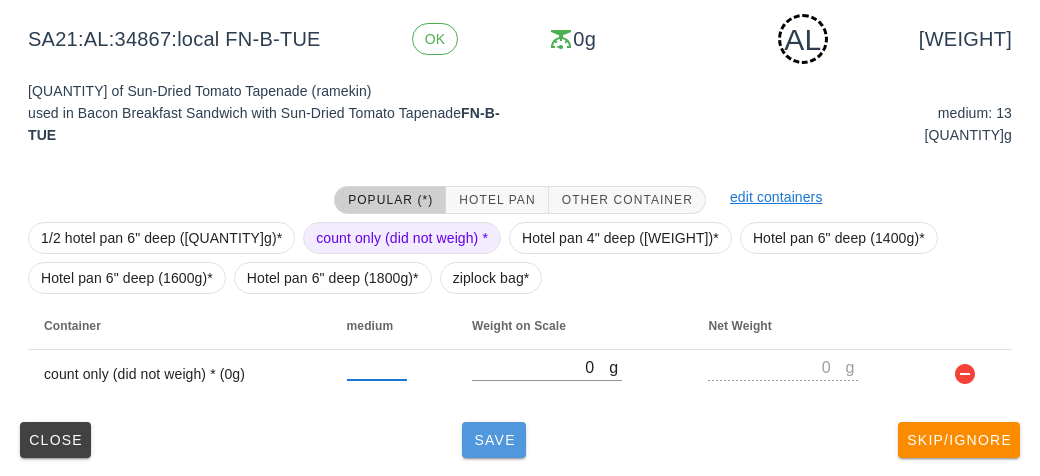 click on "Save" at bounding box center (494, 440) 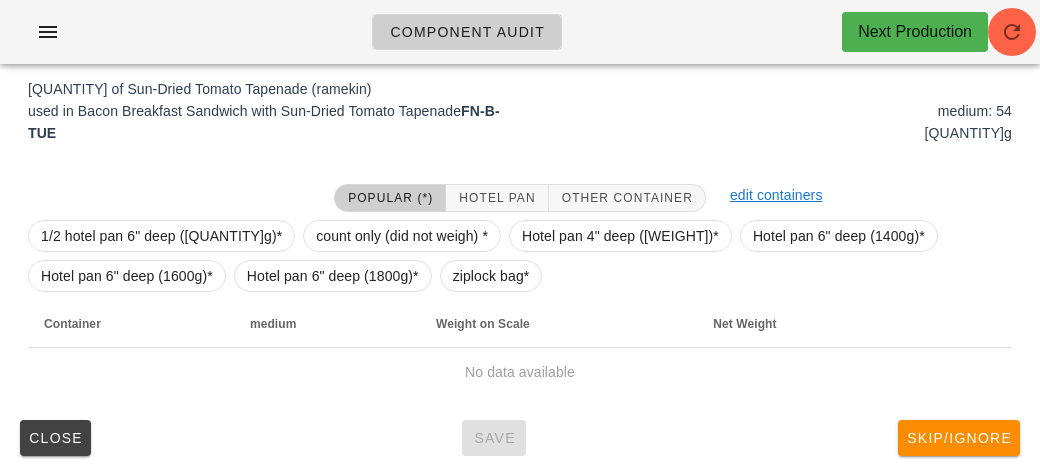 scroll, scrollTop: 300, scrollLeft: 0, axis: vertical 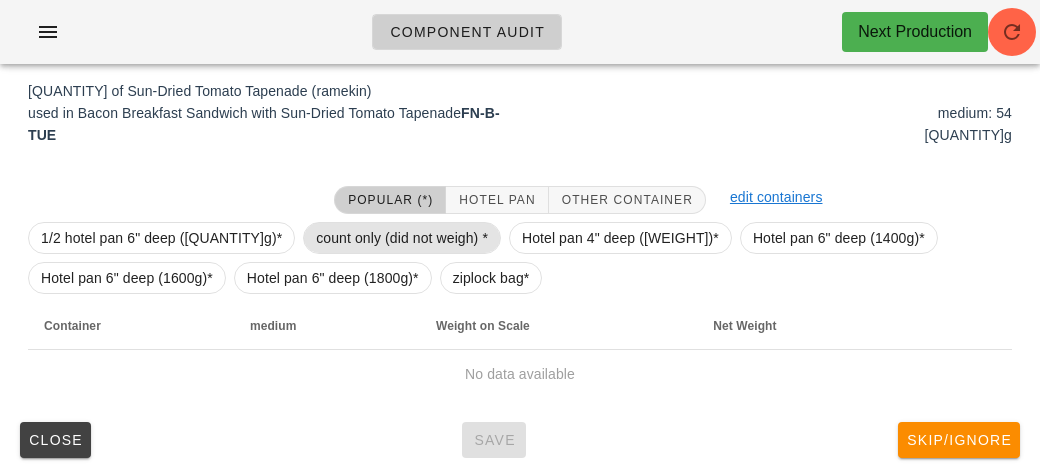 click on "count only (did not weigh) *" at bounding box center (402, 238) 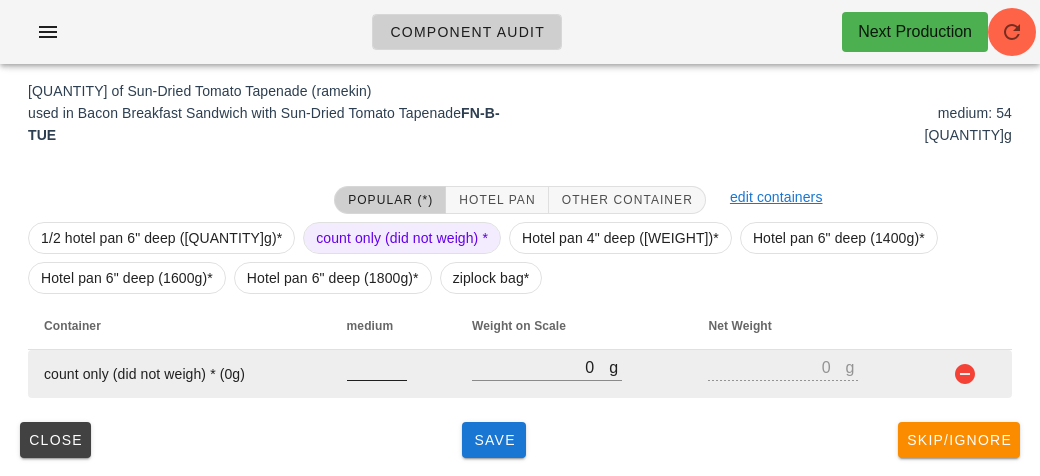 click at bounding box center (377, 391) 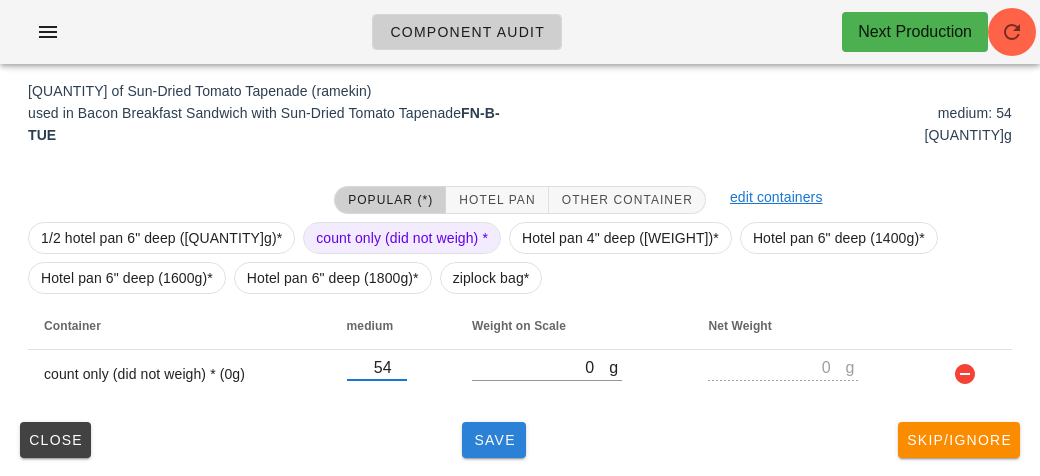 type on "54" 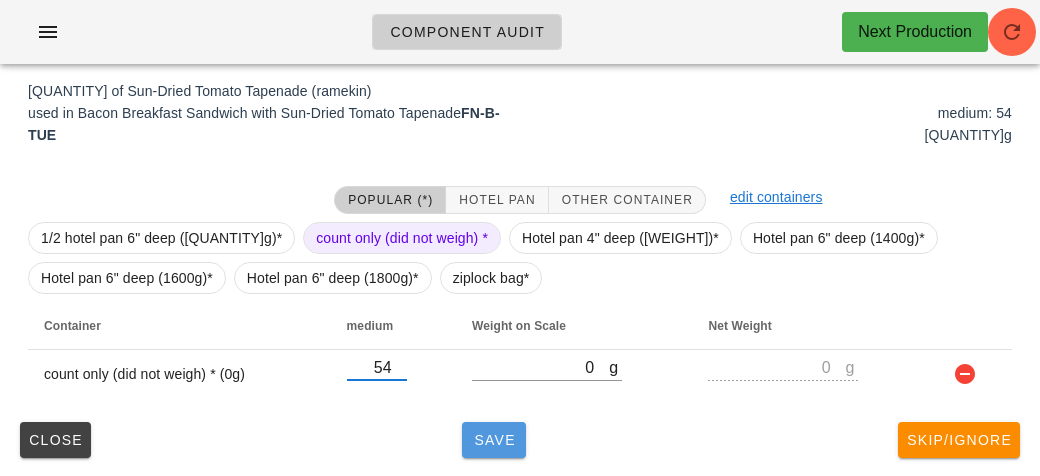 click on "Save" at bounding box center (494, 440) 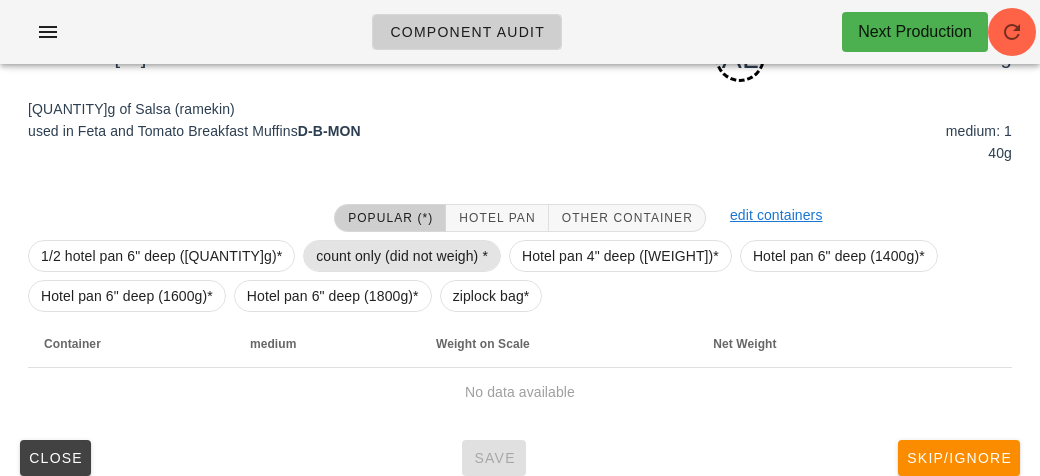 click on "count only (did not weigh) *" at bounding box center [402, 256] 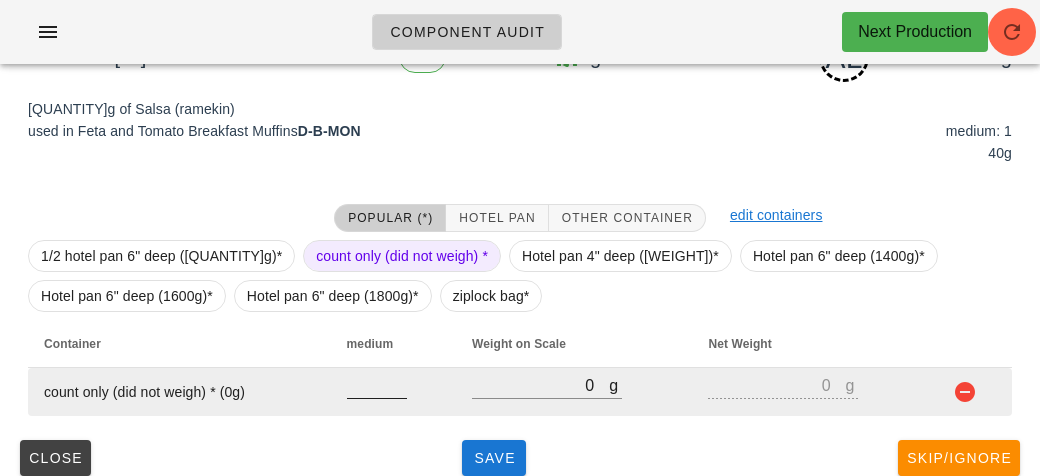 click at bounding box center (377, 385) 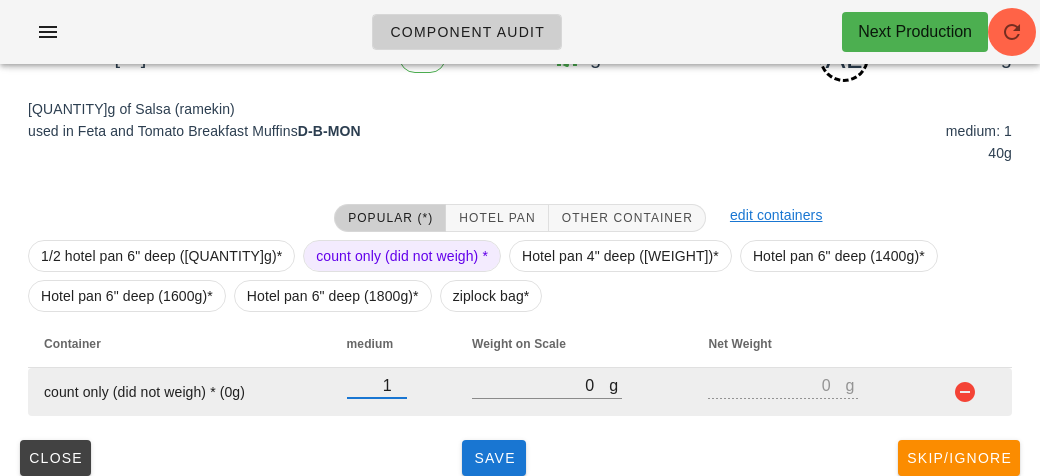 type 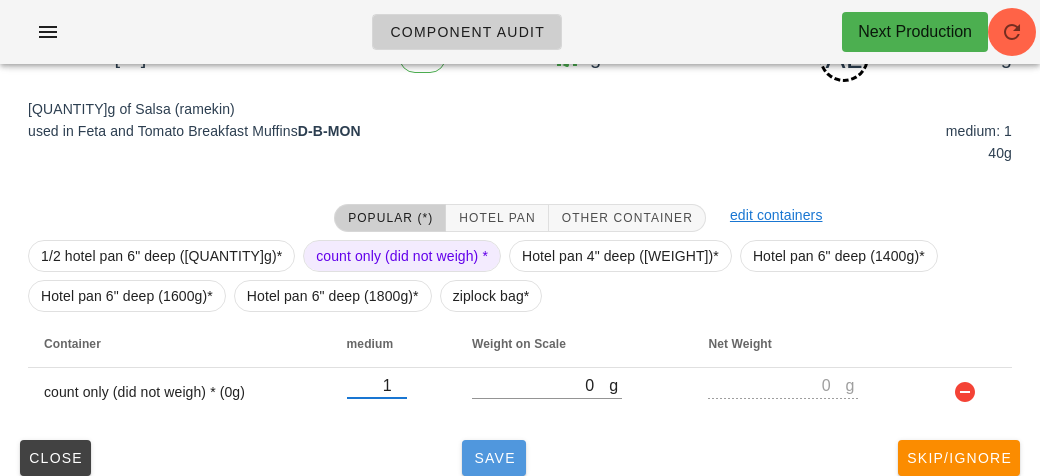 click on "Save" at bounding box center [494, 458] 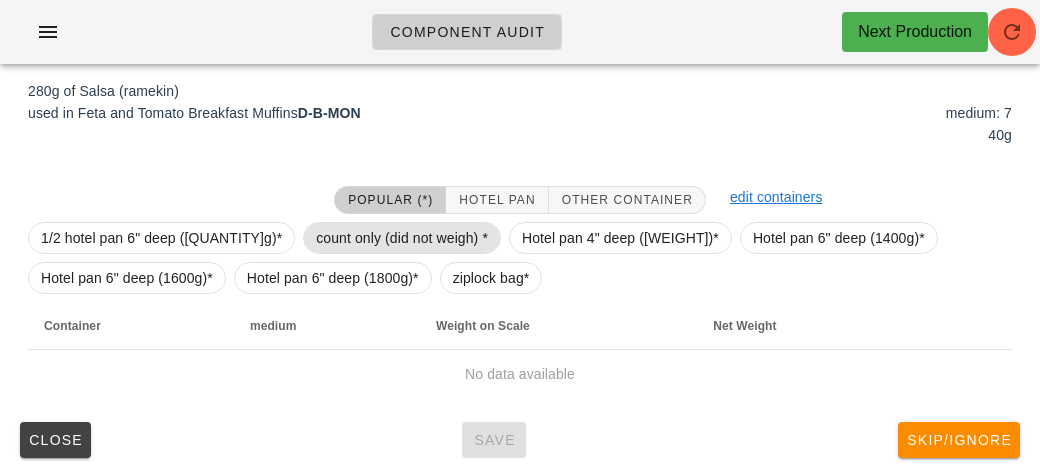 click on "count only (did not weigh) *" at bounding box center [402, 238] 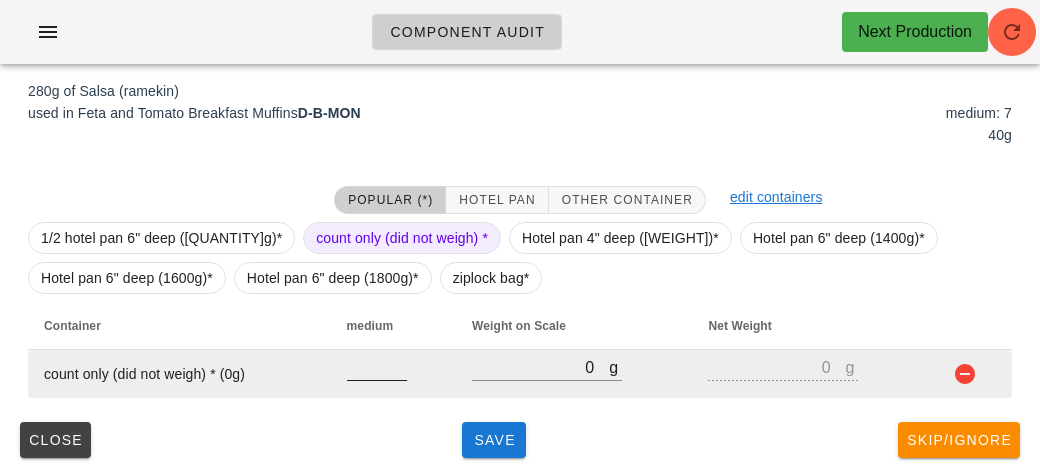 click at bounding box center (377, 367) 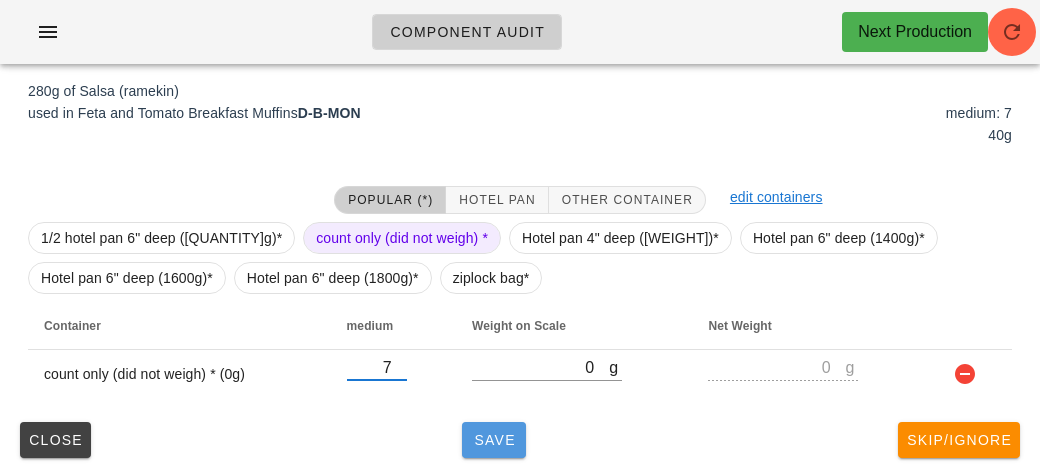 click on "Save" at bounding box center [494, 440] 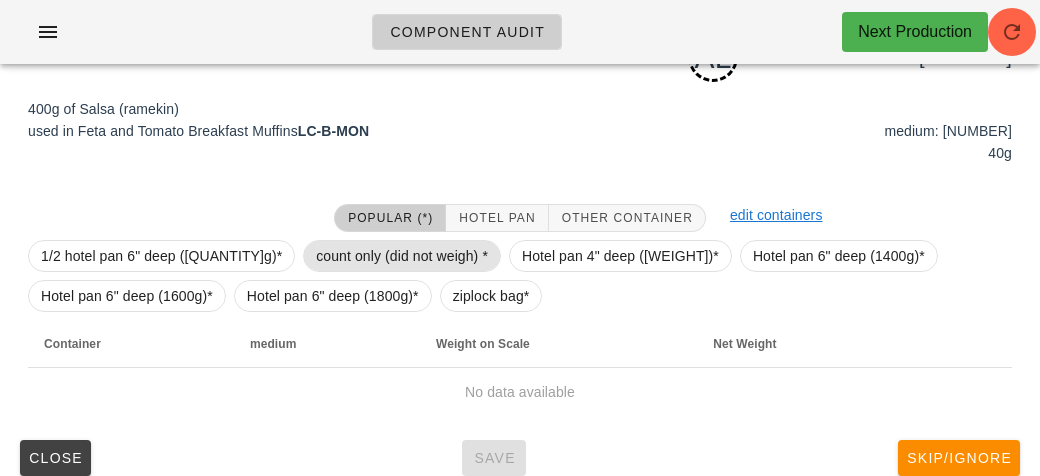 click on "count only (did not weigh) *" at bounding box center (402, 256) 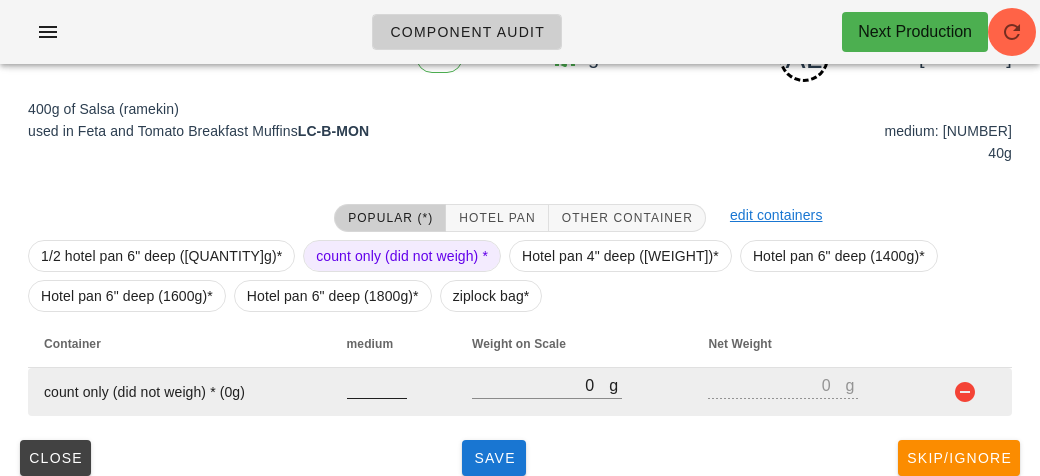 click at bounding box center [377, 385] 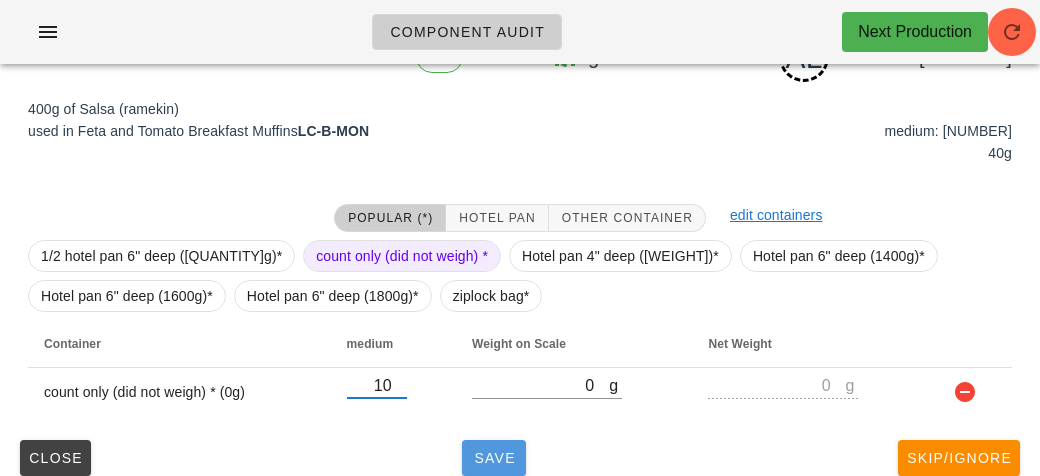 click on "Save" at bounding box center [494, 458] 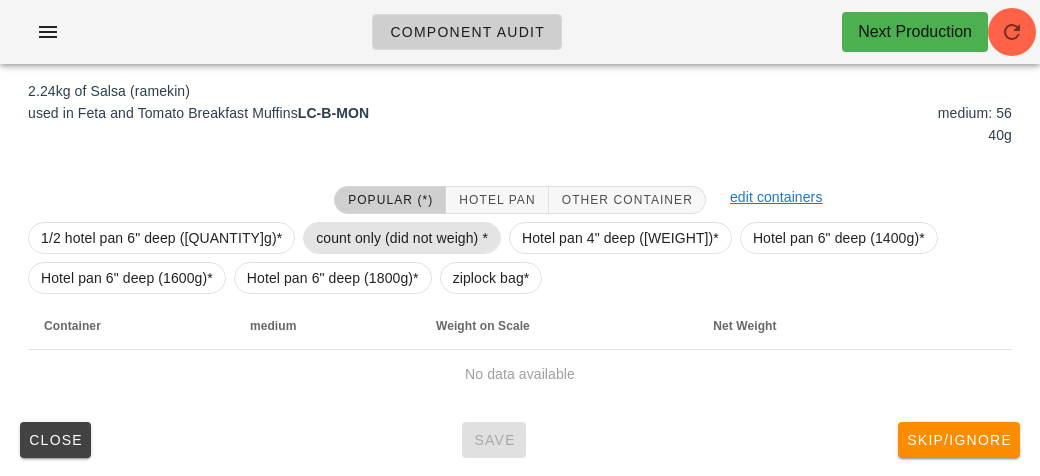 click on "count only (did not weigh) *" at bounding box center [402, 238] 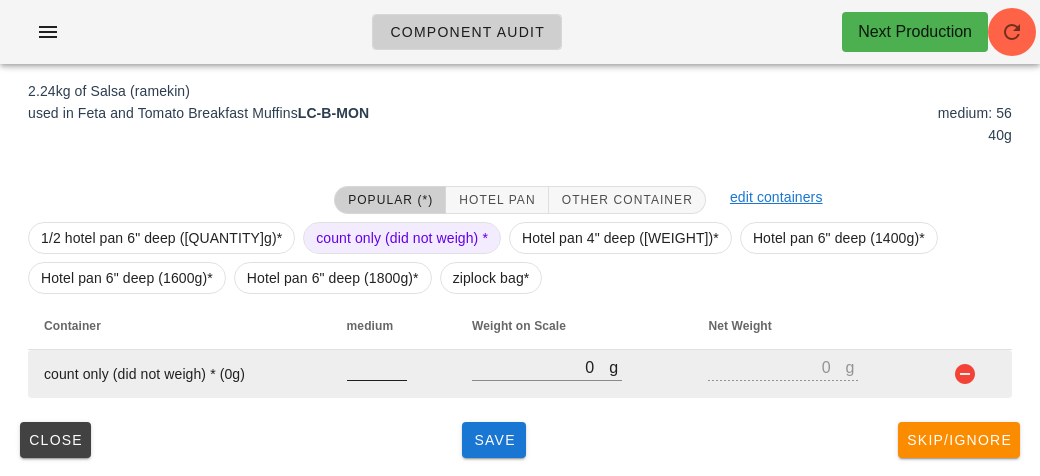click at bounding box center (377, 367) 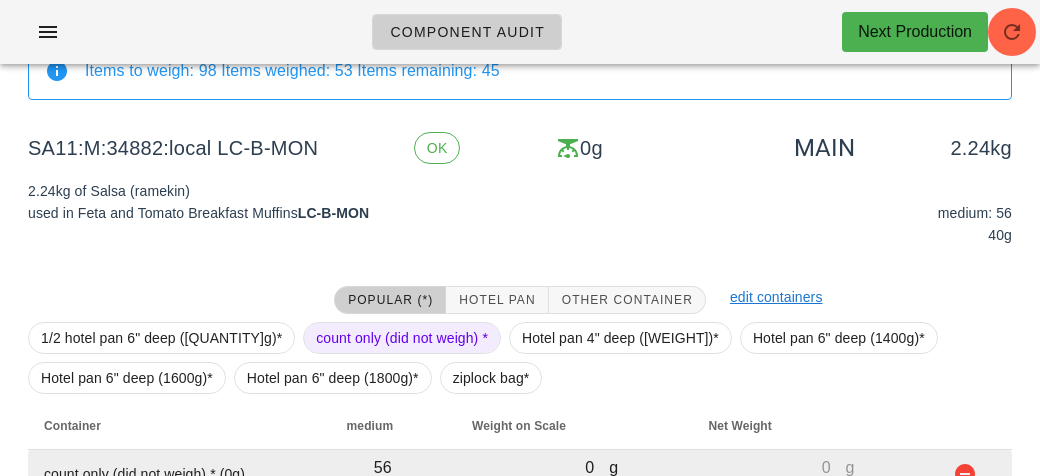scroll, scrollTop: 300, scrollLeft: 0, axis: vertical 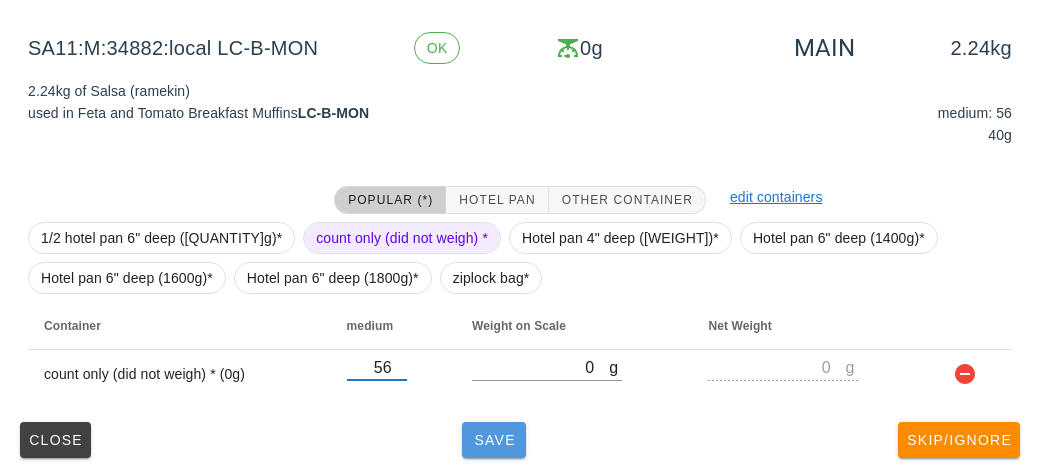 click on "Save" at bounding box center (494, 440) 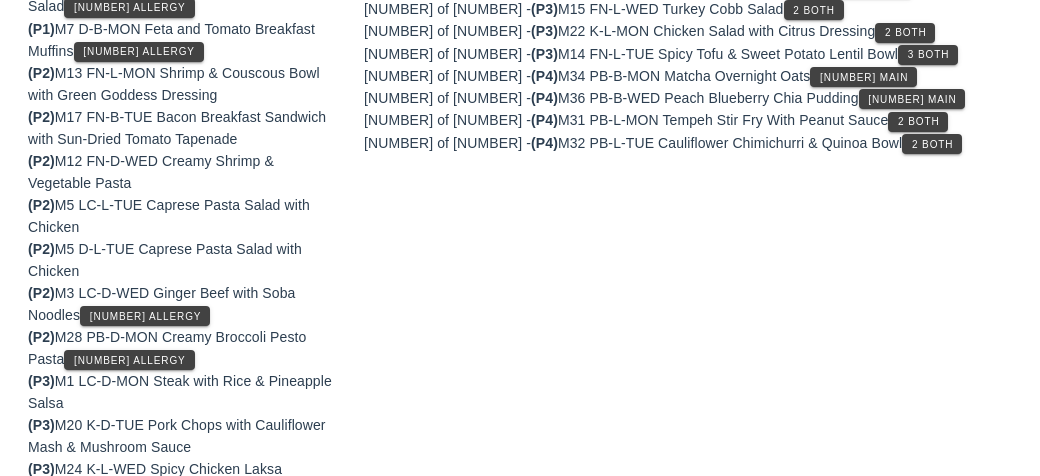 scroll, scrollTop: 625, scrollLeft: 0, axis: vertical 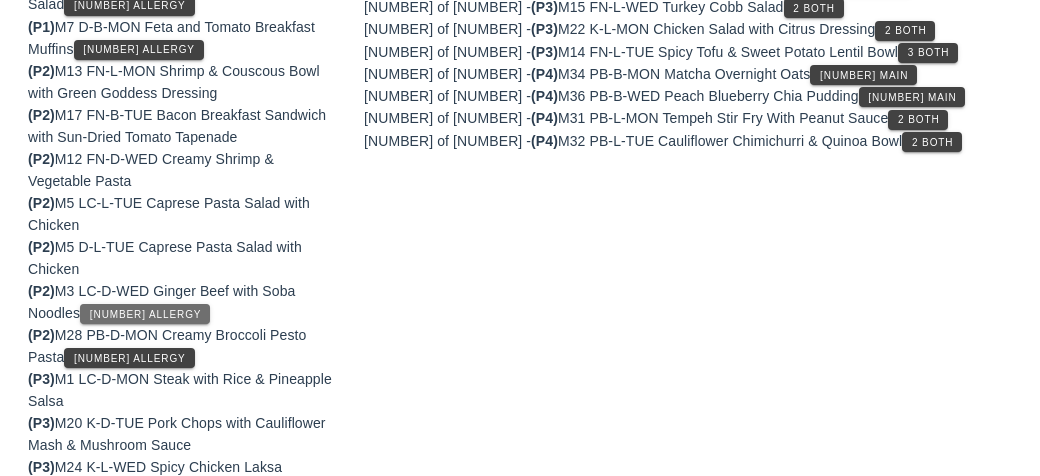click on "[NUMBER] Allergy" at bounding box center [145, 314] 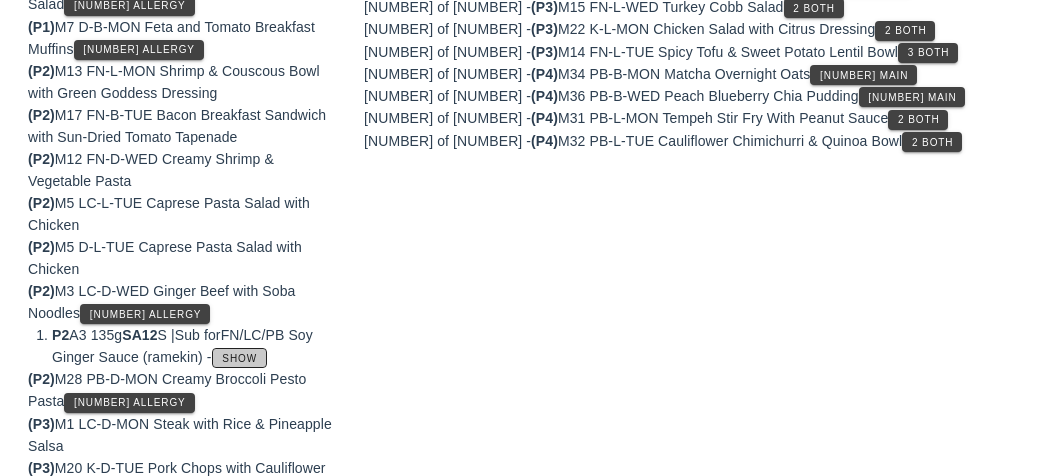 click on "Show" at bounding box center (239, 358) 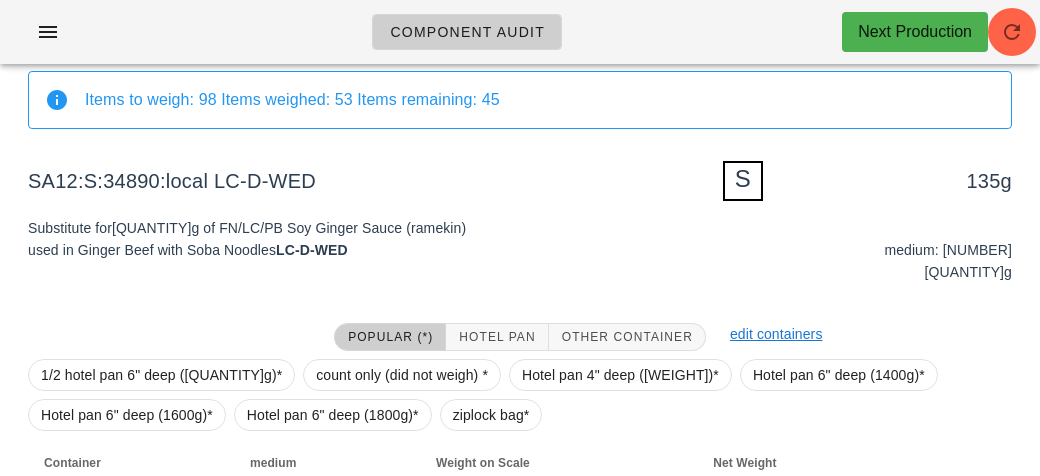 scroll, scrollTop: 146, scrollLeft: 0, axis: vertical 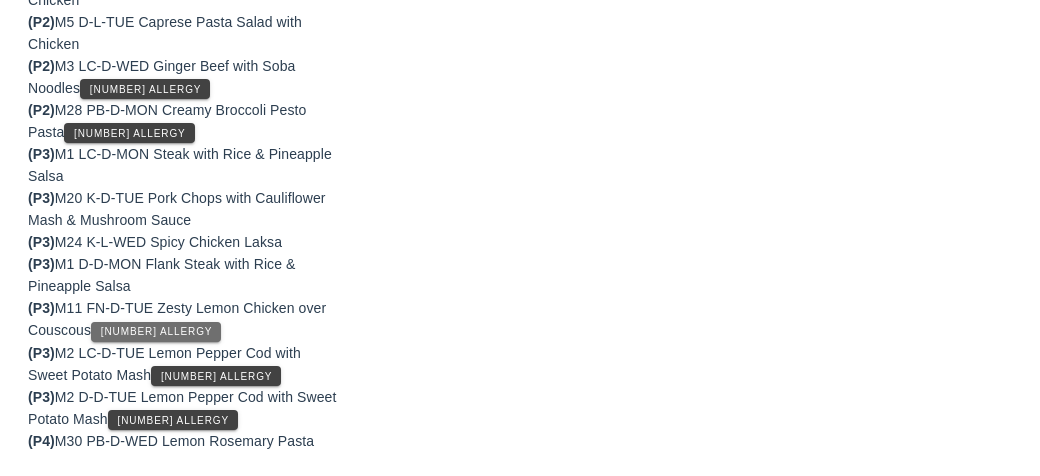 click on "[NUMBER] Allergy" at bounding box center [156, 331] 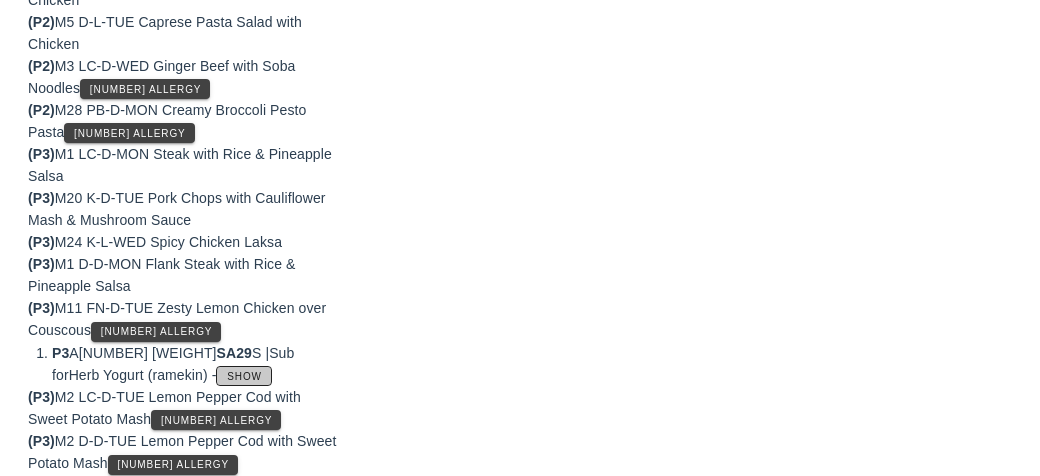 click on "Show" at bounding box center (243, 376) 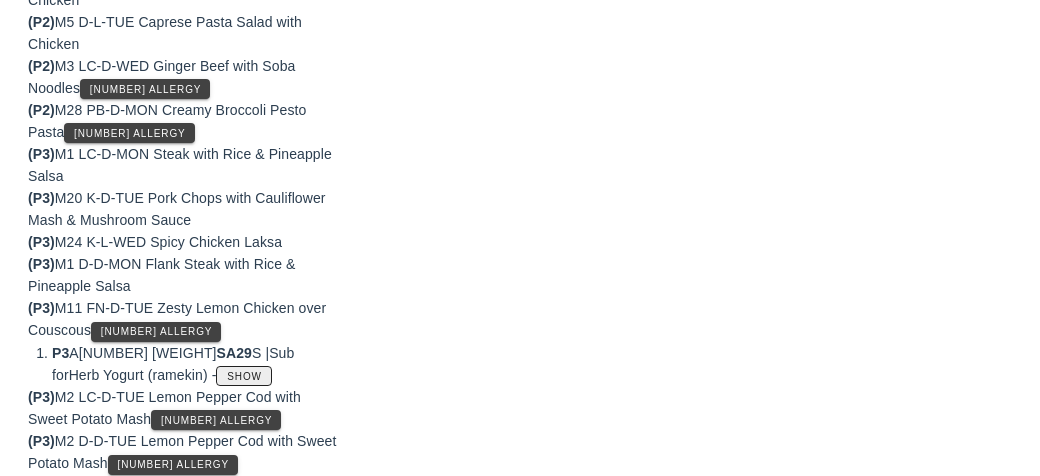 scroll, scrollTop: 308, scrollLeft: 0, axis: vertical 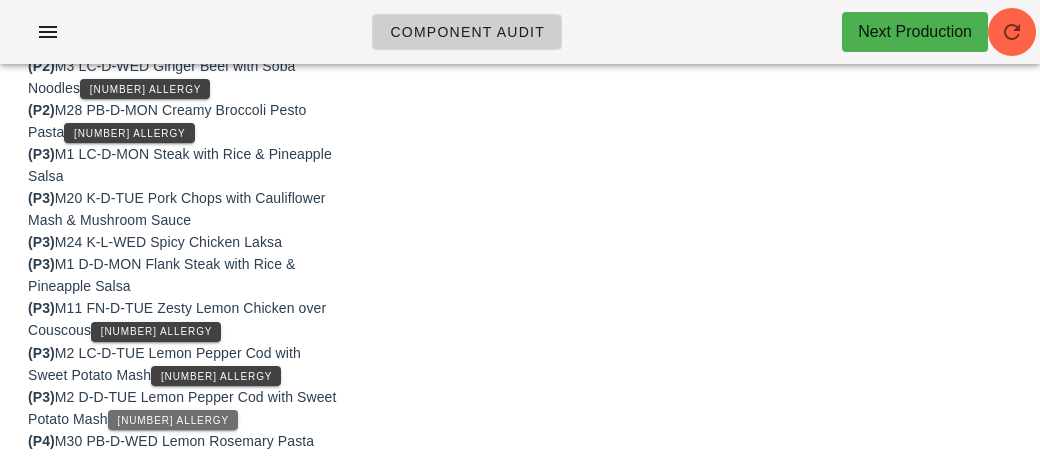 click on "[NUMBER] Allergy" at bounding box center [173, 420] 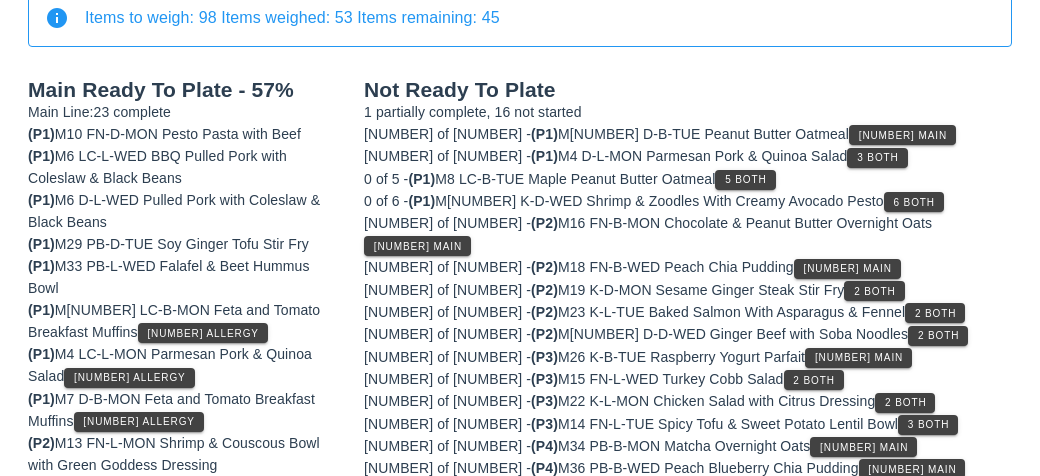 scroll, scrollTop: 256, scrollLeft: 0, axis: vertical 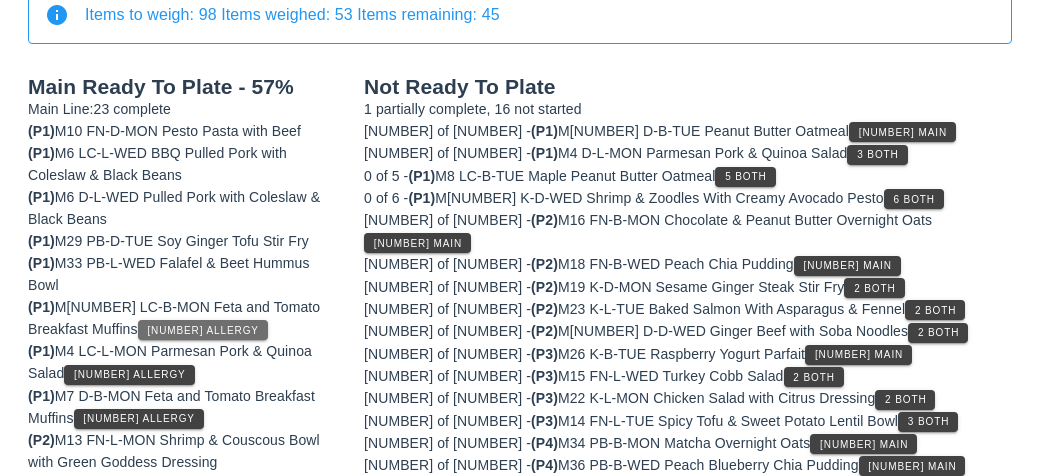 click on "[NUMBER] Allergy" at bounding box center [203, 330] 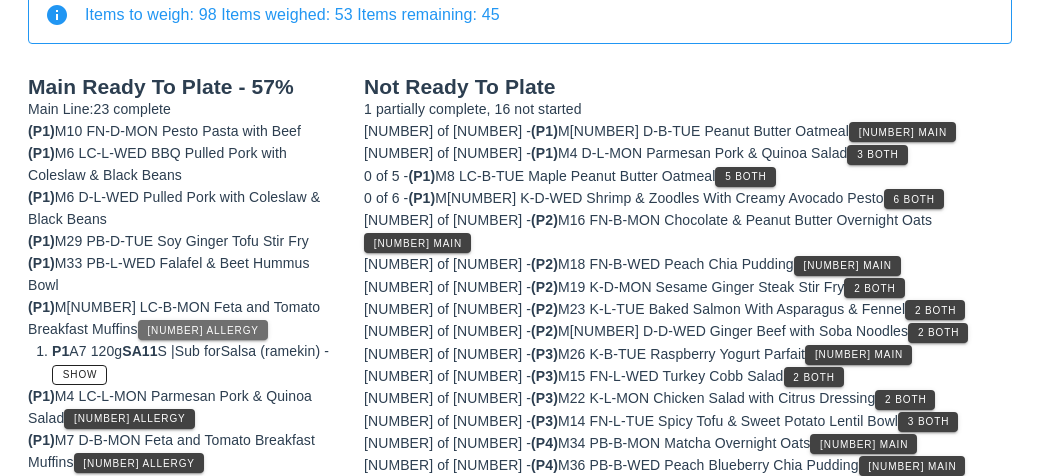 click on "[NUMBER] Allergy" at bounding box center [203, 330] 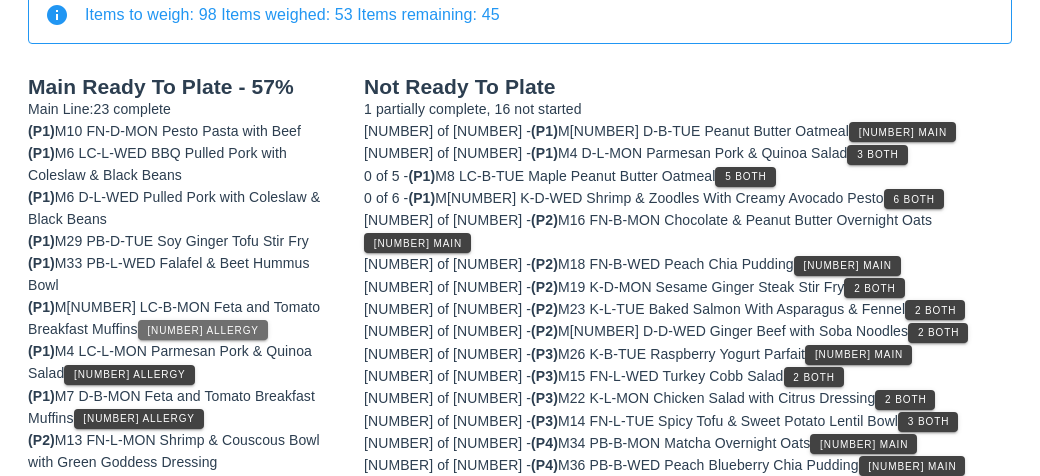 click on "[NUMBER] Allergy" at bounding box center (203, 330) 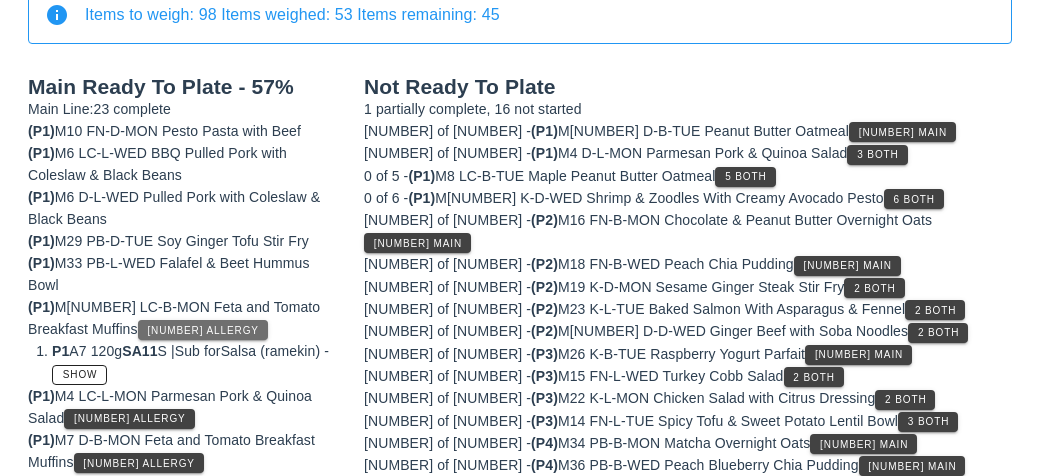 click on "[NUMBER] Allergy" at bounding box center [203, 330] 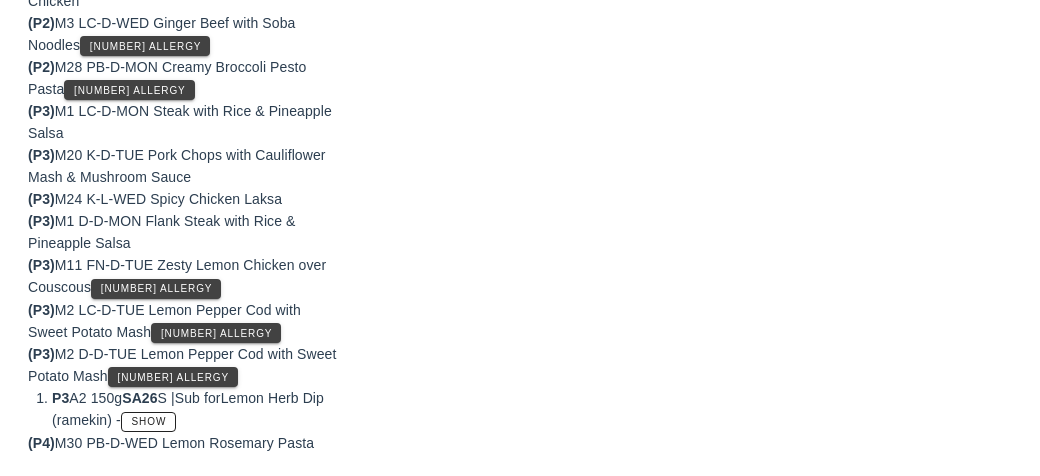 scroll, scrollTop: 894, scrollLeft: 0, axis: vertical 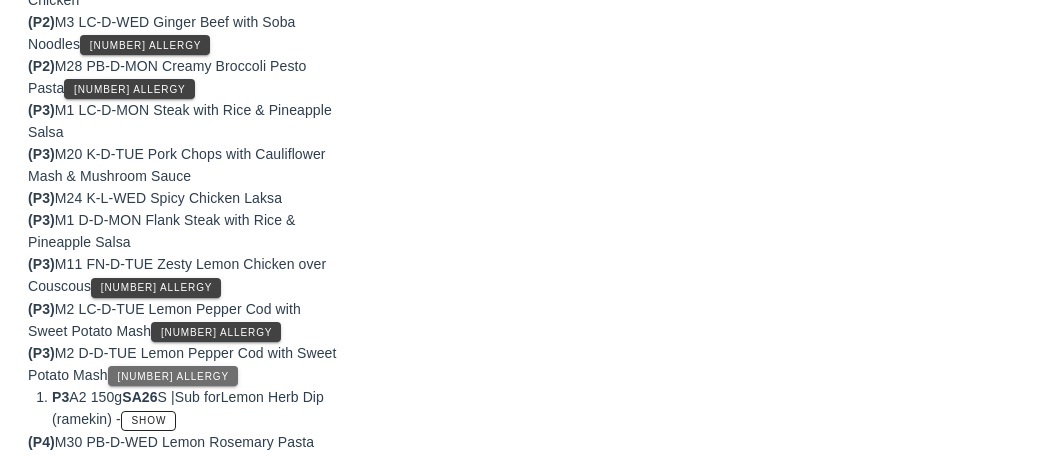 click on "[NUMBER] Allergy" at bounding box center [173, 376] 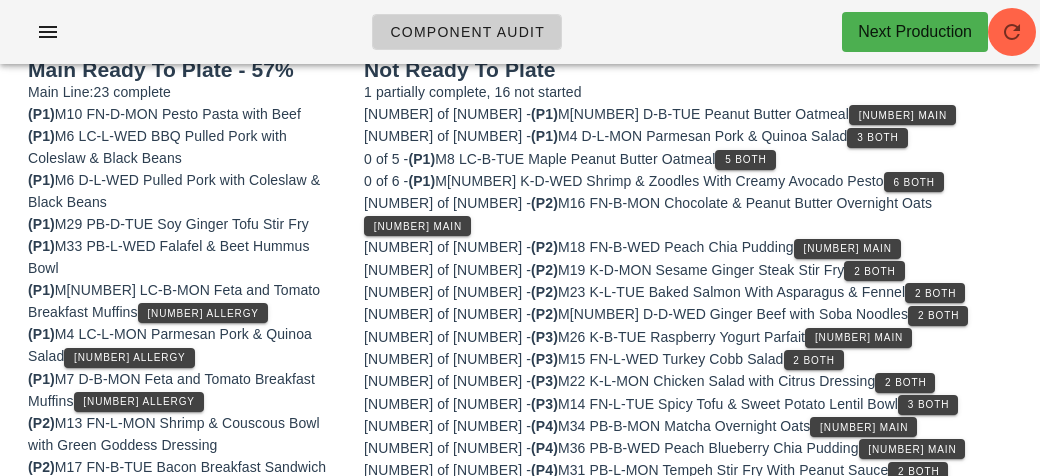 scroll, scrollTop: 271, scrollLeft: 0, axis: vertical 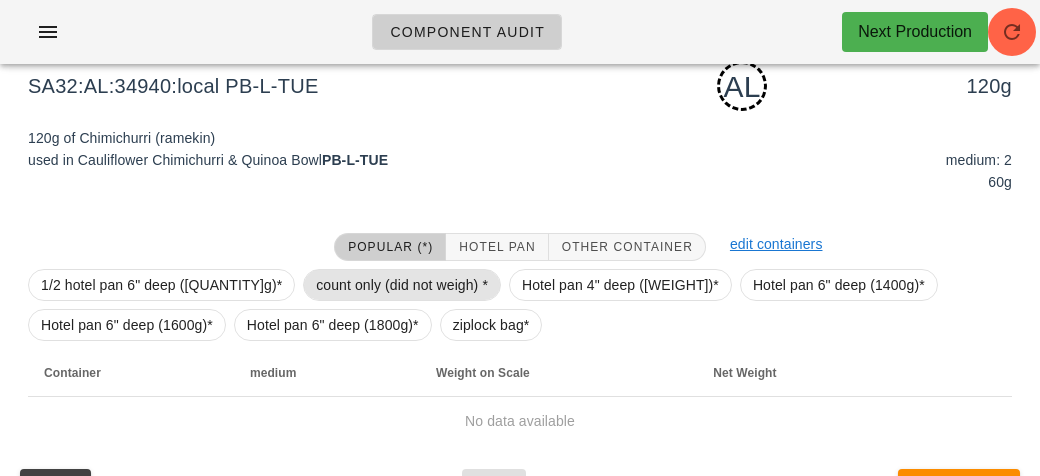 click on "count only (did not weigh) *" at bounding box center (402, 285) 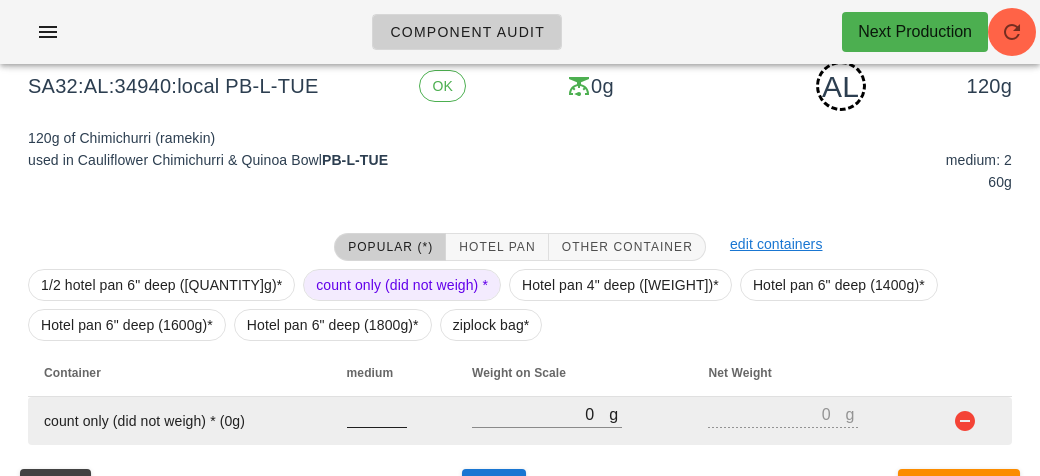 click at bounding box center (377, 414) 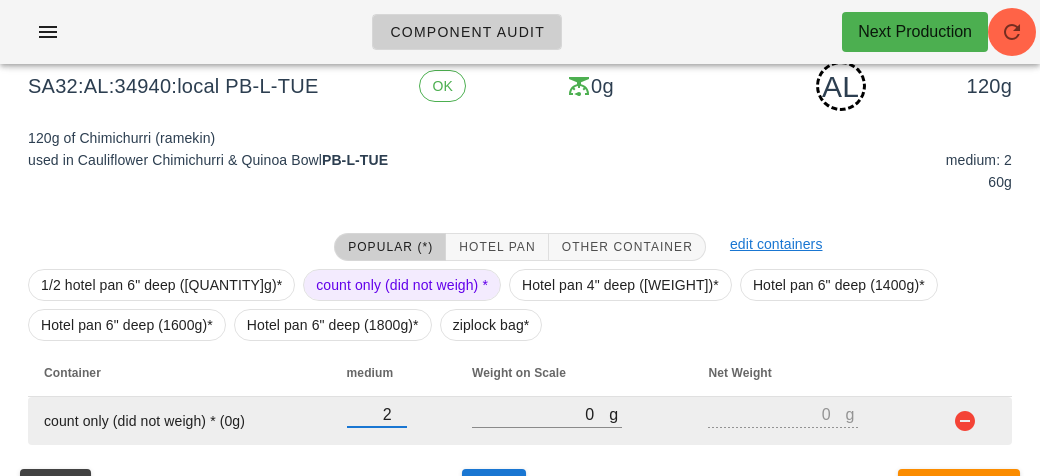 scroll, scrollTop: 318, scrollLeft: 0, axis: vertical 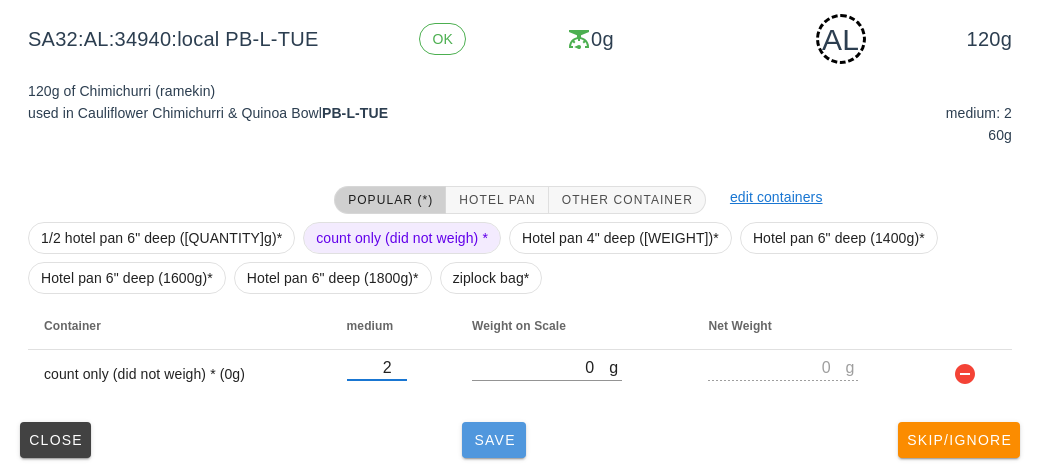 click on "Save" at bounding box center [494, 440] 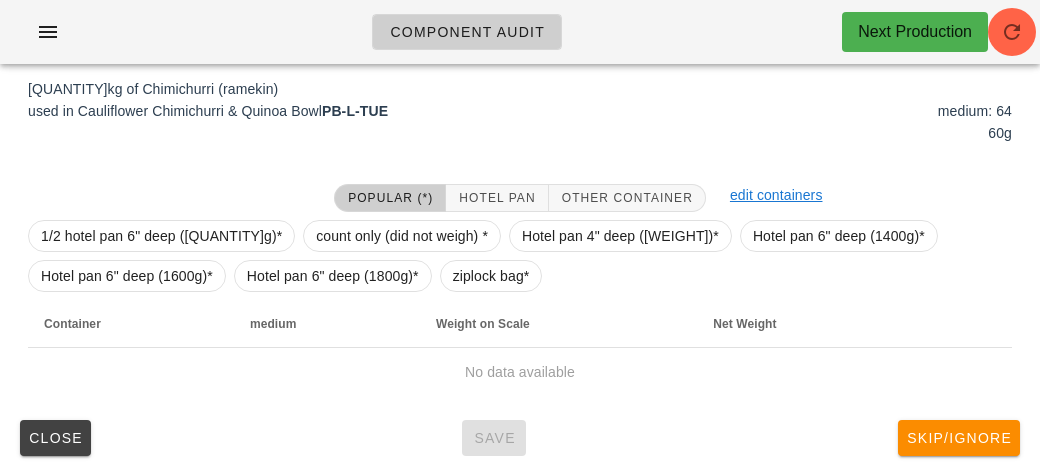 scroll, scrollTop: 300, scrollLeft: 0, axis: vertical 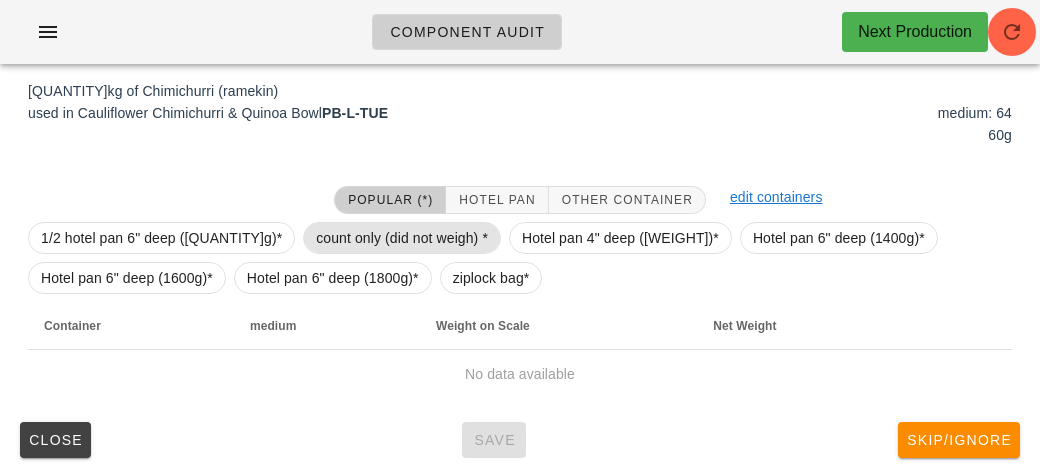 click on "count only (did not weigh) *" at bounding box center (402, 238) 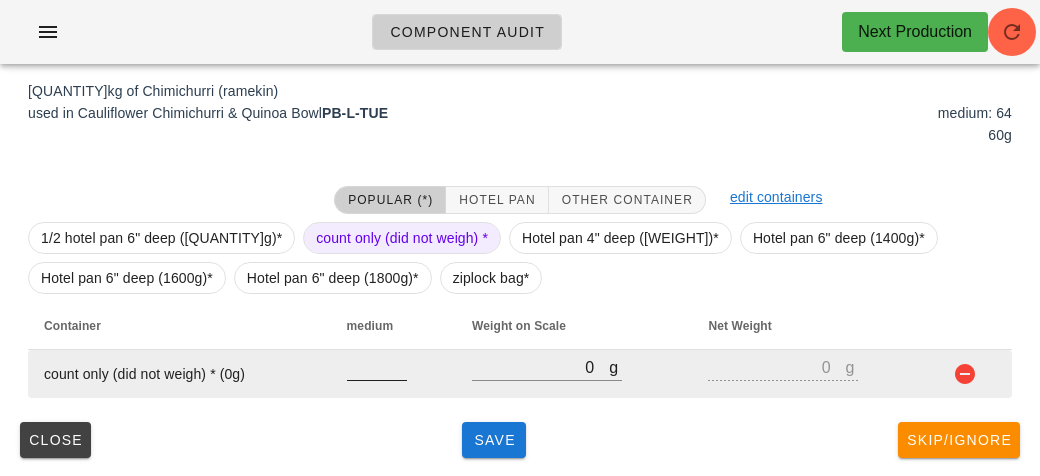 click at bounding box center [377, 391] 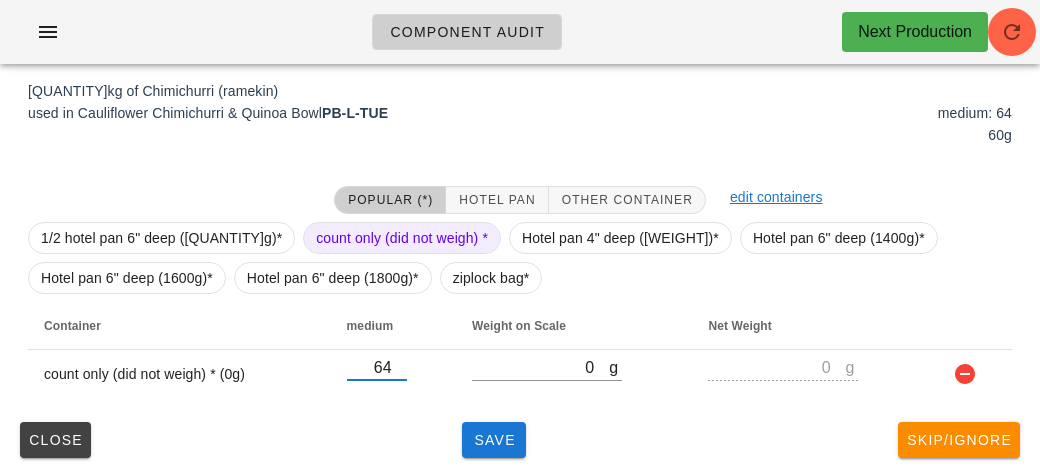 click on "(2) local: [DATE]-[DATE] MI (8) PR (87) SA (98) ST (96) VE (96) Scanner Team filter is active. Showing only SA. Clear filter Items to weigh: 98 Items weighed: 55 Items remaining: 43 SA32:M:34940:local PB-L-TUE OK 0g MAIN 3.84kg 3.84kg of Chimichurri (ramekin) used in Cauliflower Chimichurri & Quinoa Bowl PB-L-TUE medium: 64 60g Popular (*) Hotel Pan Other Container edit containers 1/2 hotel pan 6" deep (720g)* count only (did not weigh) * Hotel pan 4" deep (1100g)* Hotel pan 6" deep (1400g)* Hotel pan 6" deep (1600g)* Hotel pan 6" deep (1800g)* ziplock bag* Container medium Weight on Scale Net Weight count only (did not weigh) * (0g) 64 g 0 g 0 Close Save Skip/Ignore" at bounding box center (520, 129) 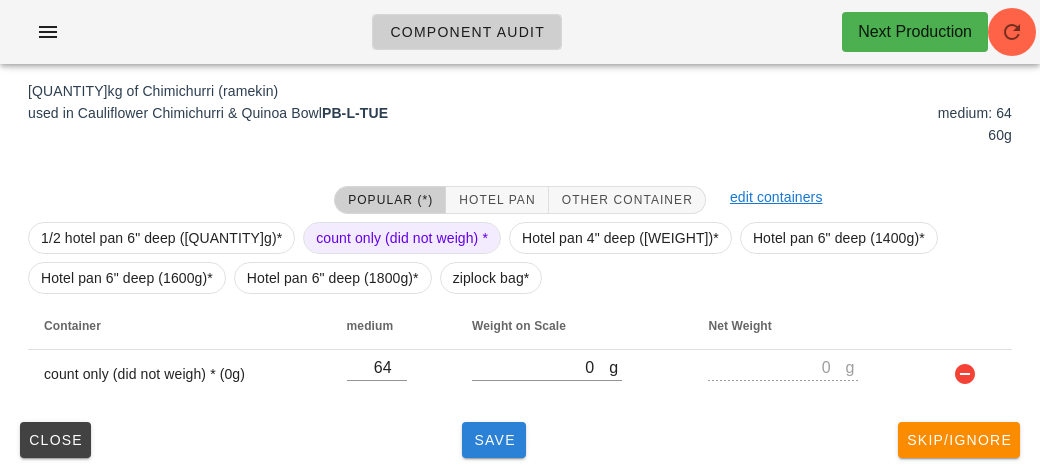 click on "Save" at bounding box center (494, 440) 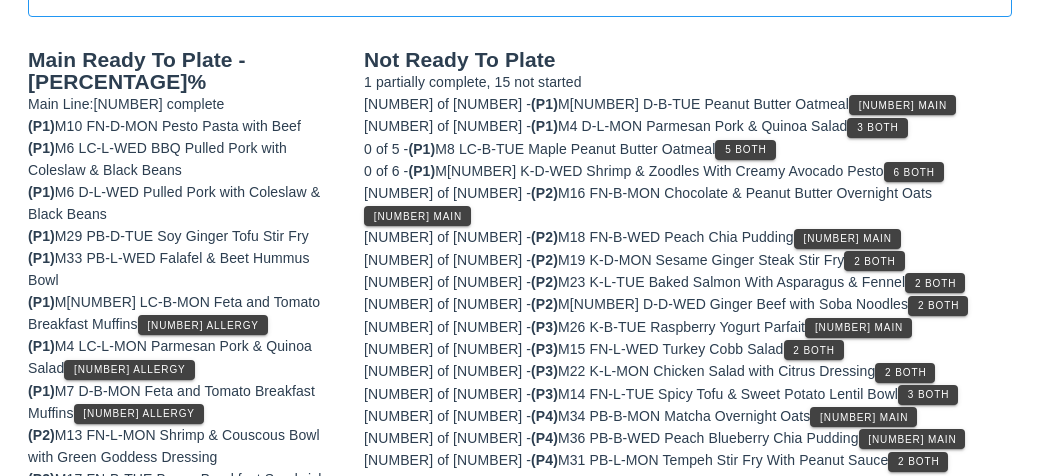 scroll, scrollTop: 284, scrollLeft: 0, axis: vertical 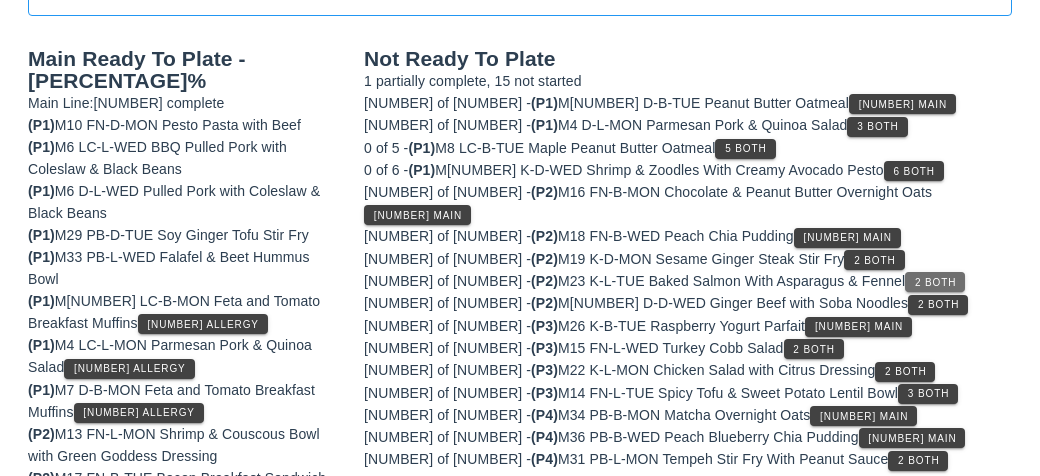click on "2 Both" at bounding box center [935, 282] 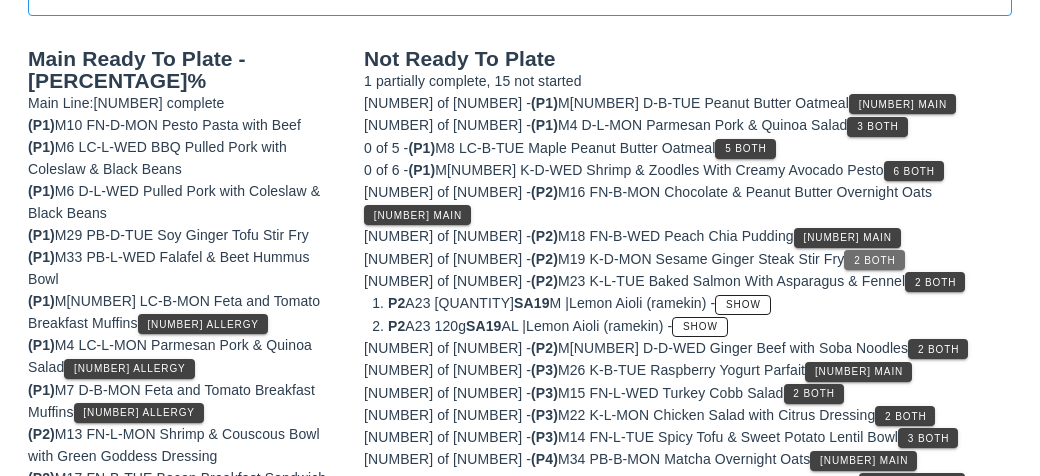 click on "2 Both" at bounding box center (874, 260) 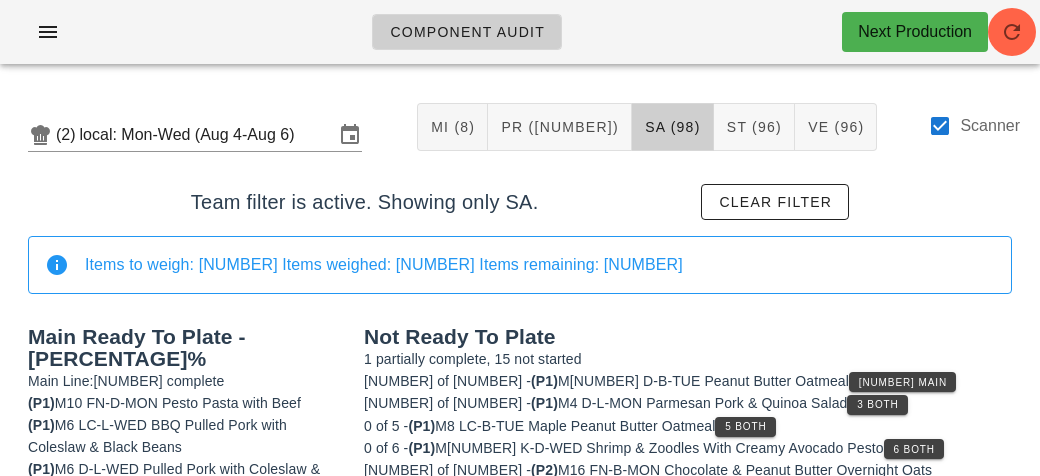 scroll, scrollTop: 0, scrollLeft: 0, axis: both 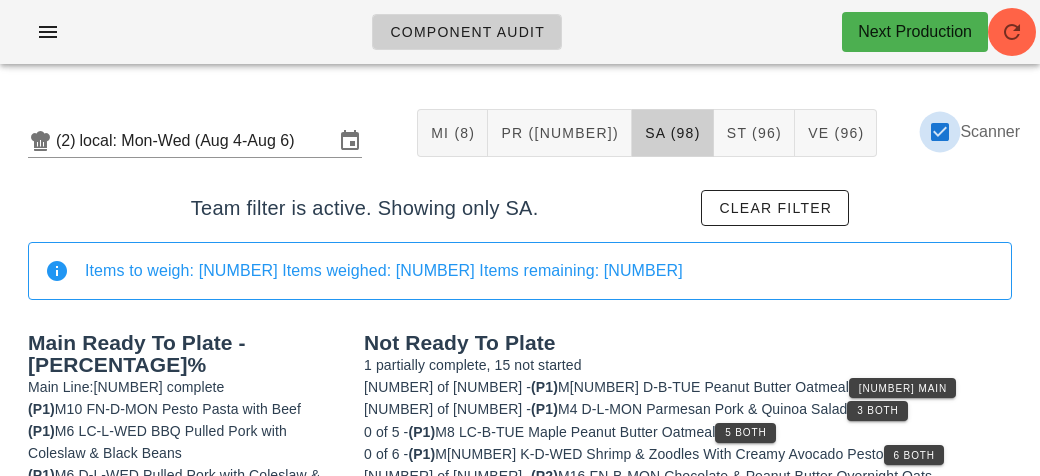 click at bounding box center [940, 132] 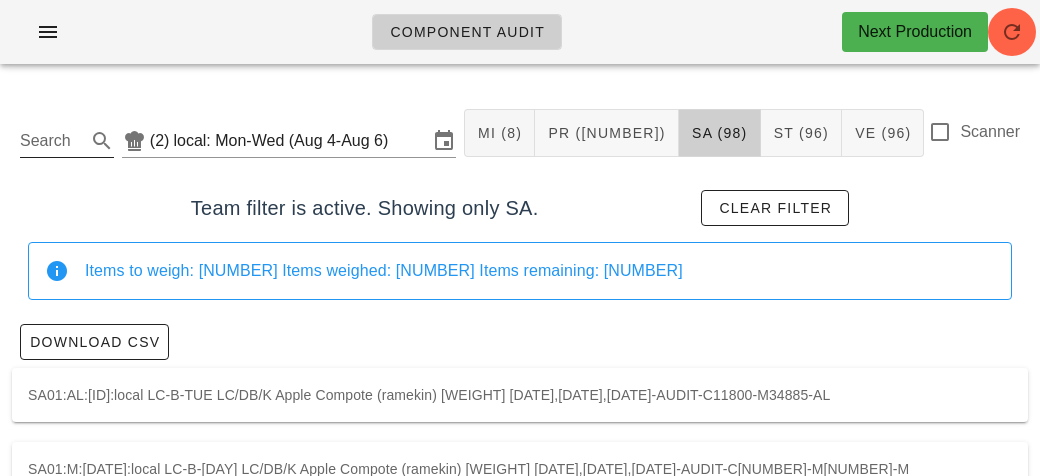 click on "Search" at bounding box center [51, 141] 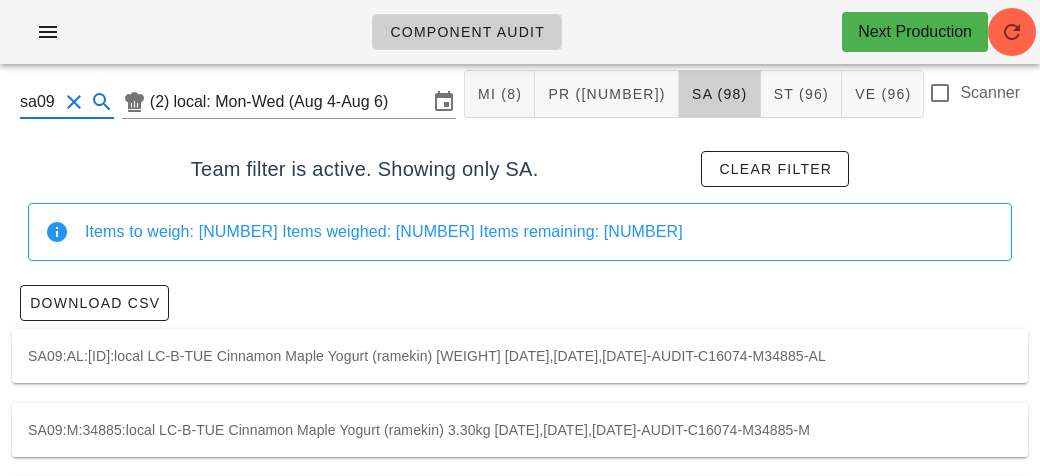 scroll, scrollTop: 124, scrollLeft: 0, axis: vertical 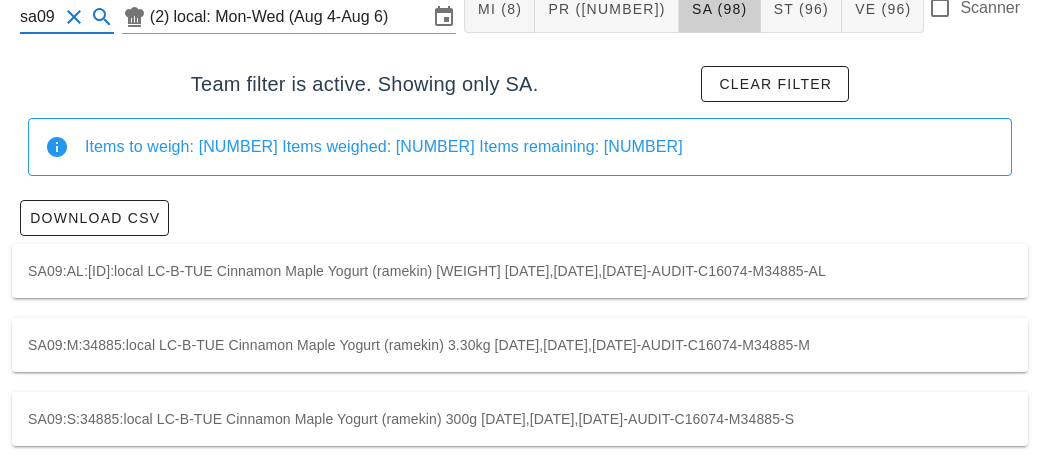 click on "SA09:M:34885:local LC-B-TUE Cinnamon Maple Yogurt (ramekin) 3.30kg [DATE],[DATE],[DATE]-AUDIT-C16074-M34885-M" at bounding box center [520, 345] 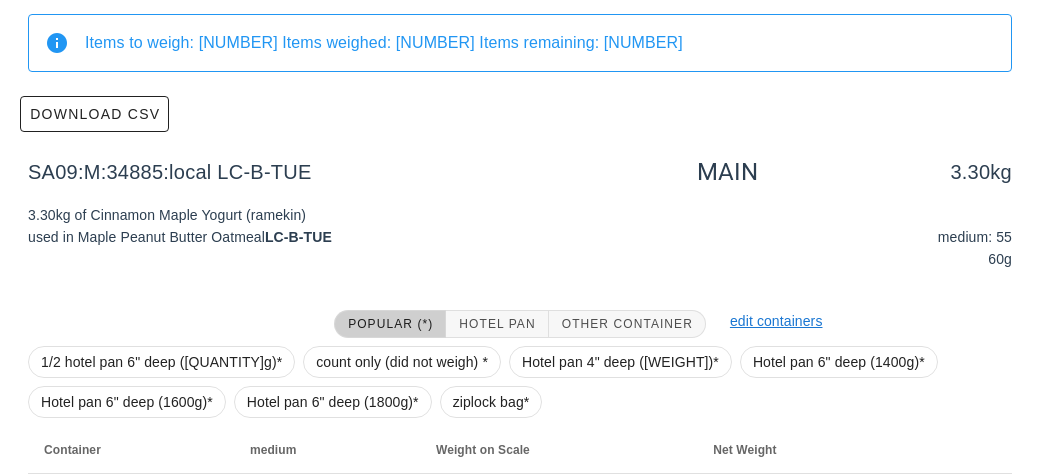 scroll, scrollTop: 352, scrollLeft: 0, axis: vertical 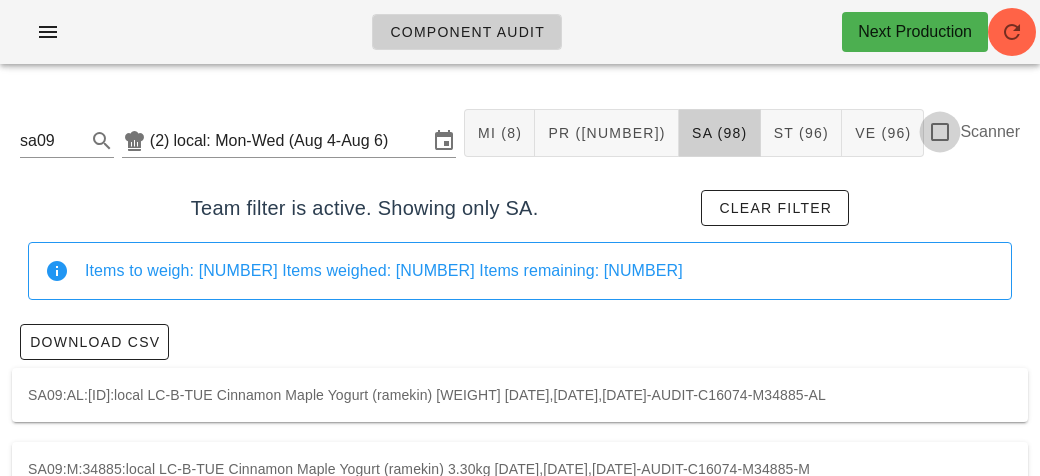 click at bounding box center [940, 132] 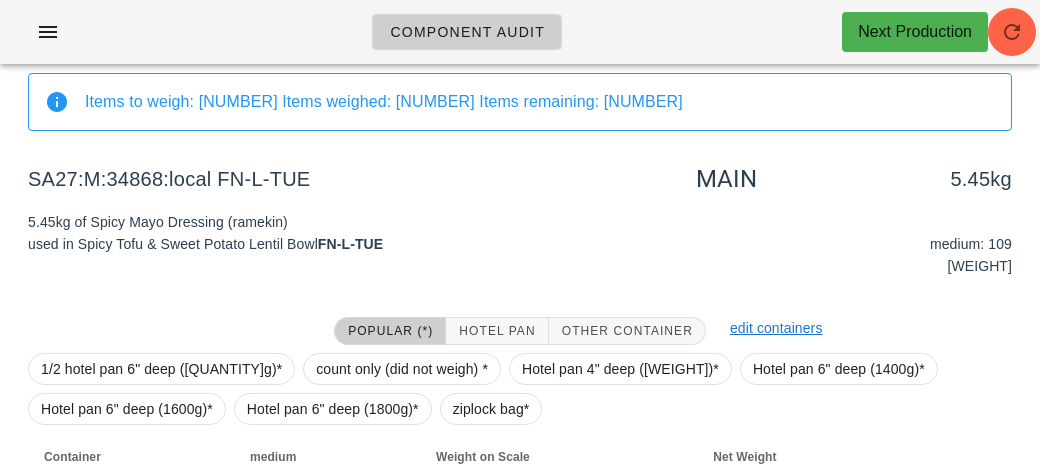 scroll, scrollTop: 300, scrollLeft: 0, axis: vertical 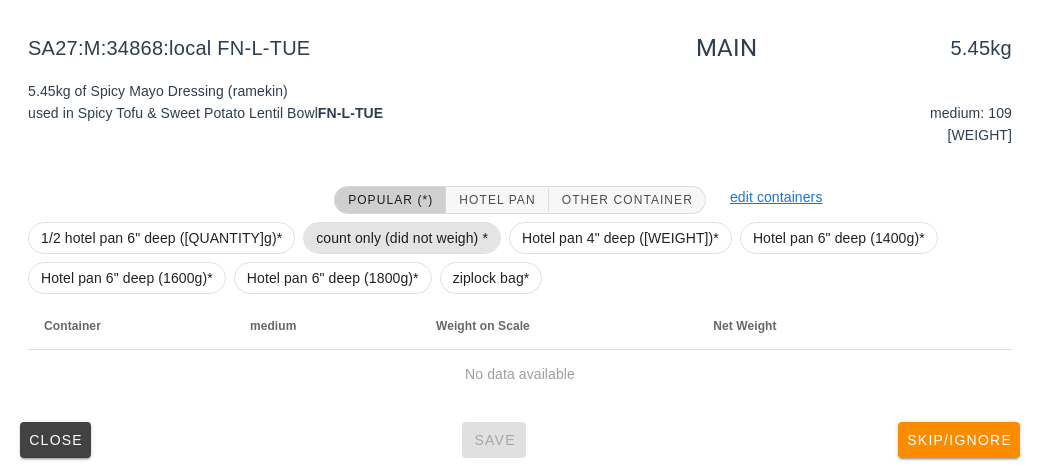 click on "count only (did not weigh) *" at bounding box center (402, 238) 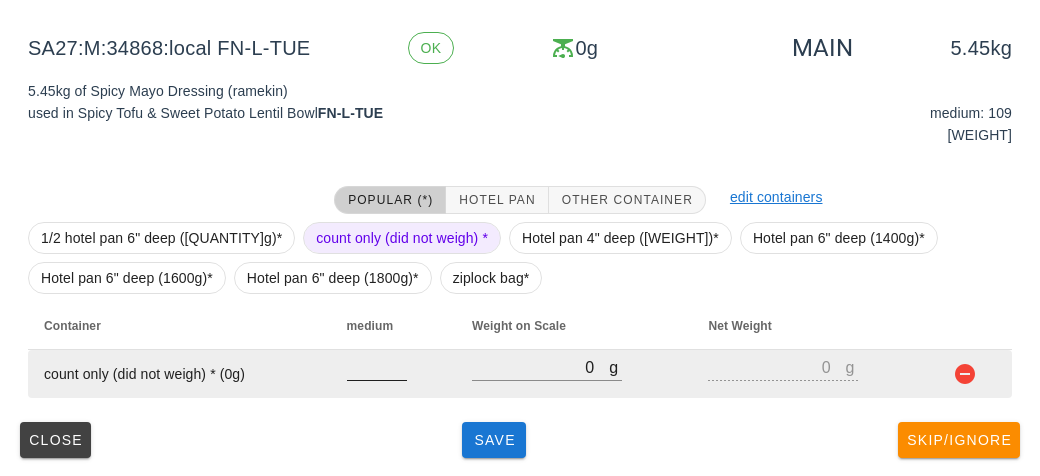 click at bounding box center [377, 367] 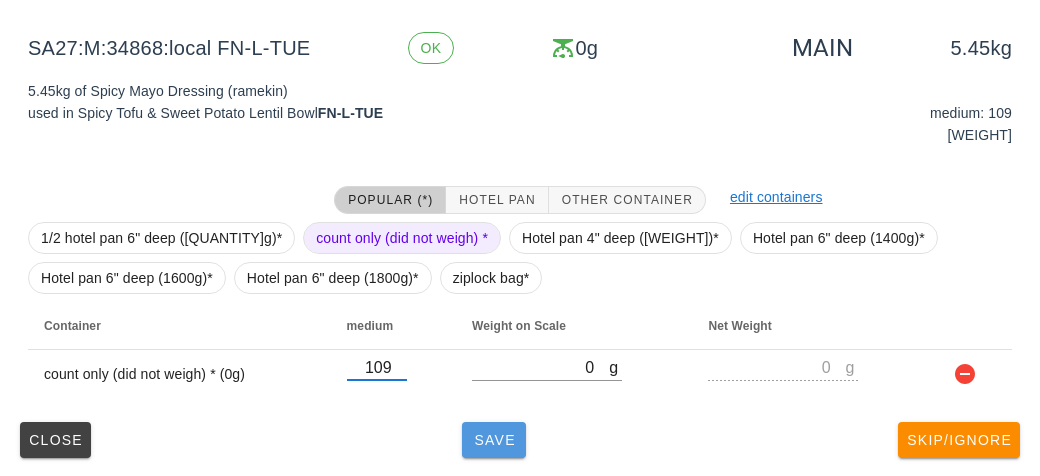 click on "Save" at bounding box center (494, 440) 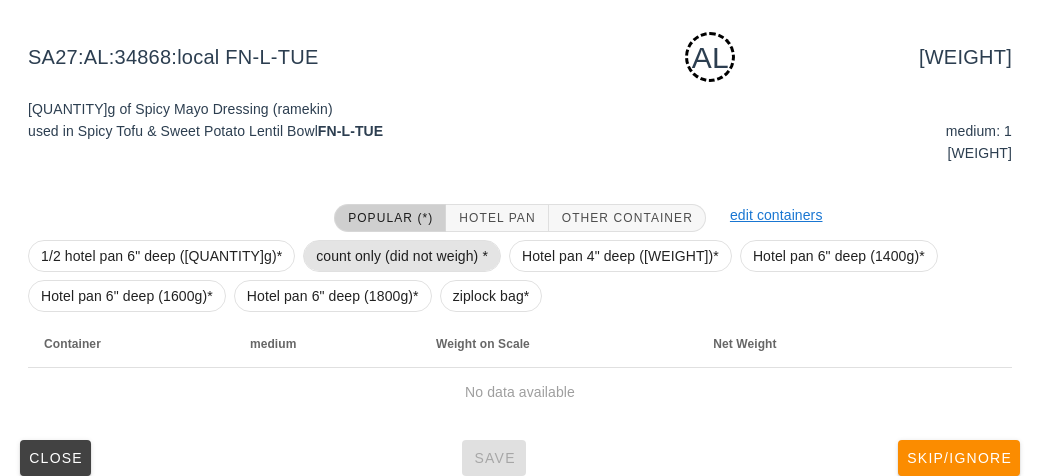 click on "count only (did not weigh) *" at bounding box center (402, 256) 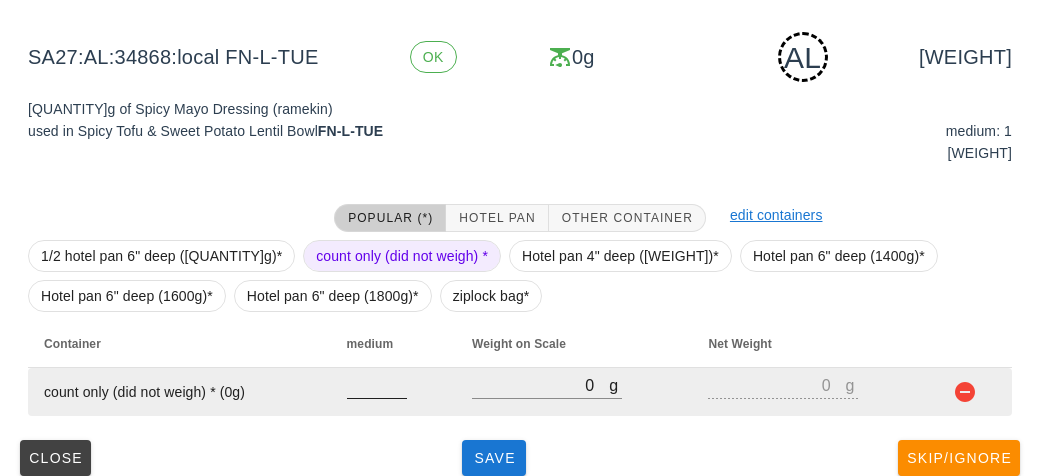 click at bounding box center (377, 385) 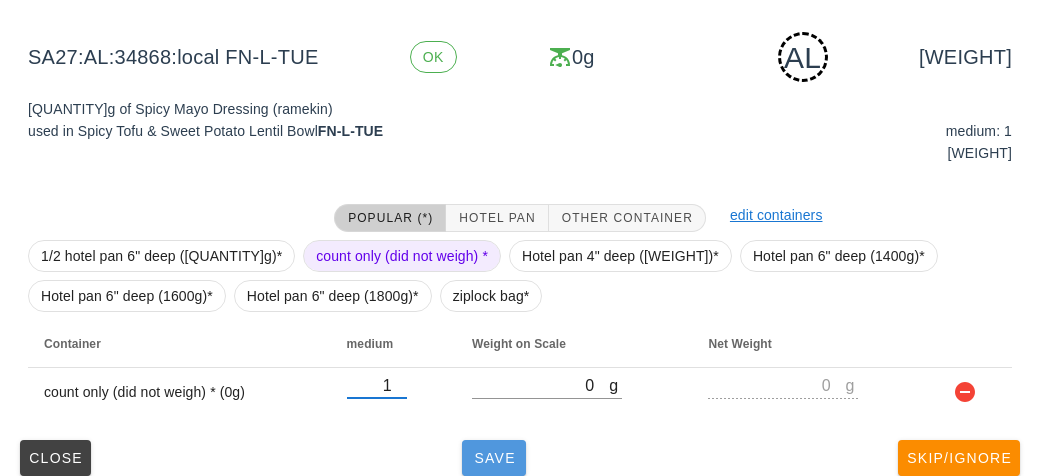 click on "Save" at bounding box center (494, 458) 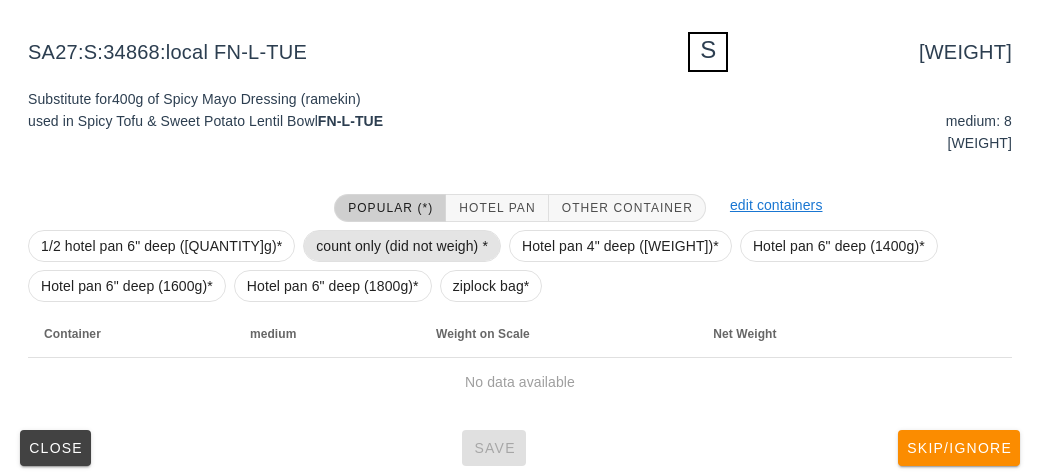 click on "count only (did not weigh) *" at bounding box center [402, 246] 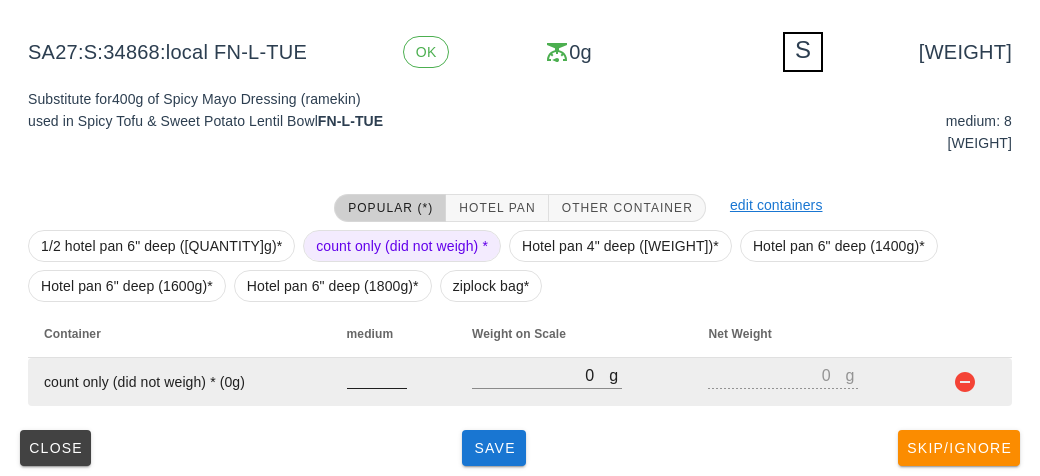 click at bounding box center (377, 375) 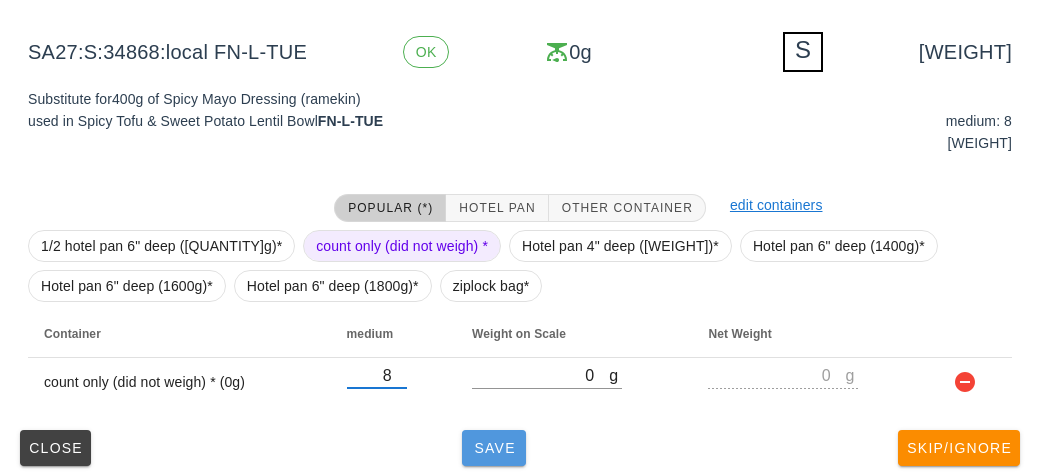 click on "Save" at bounding box center (494, 448) 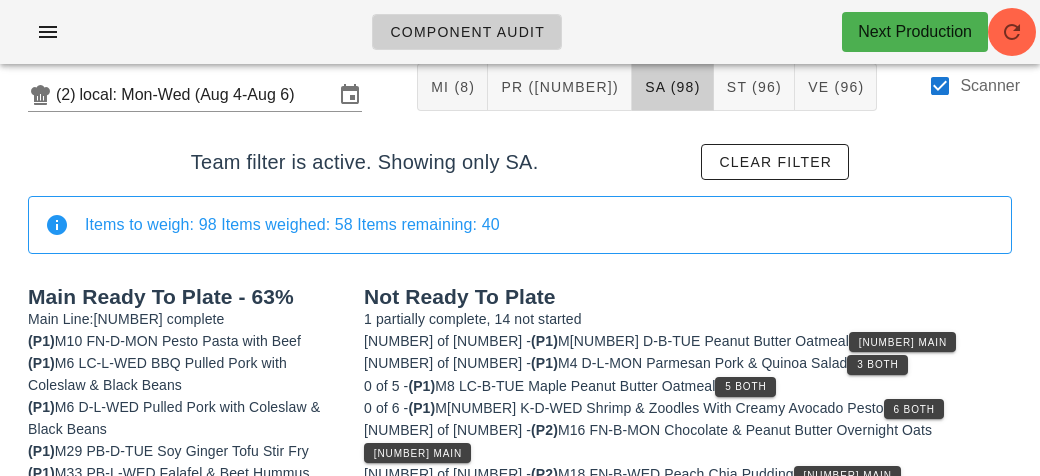 scroll, scrollTop: 0, scrollLeft: 0, axis: both 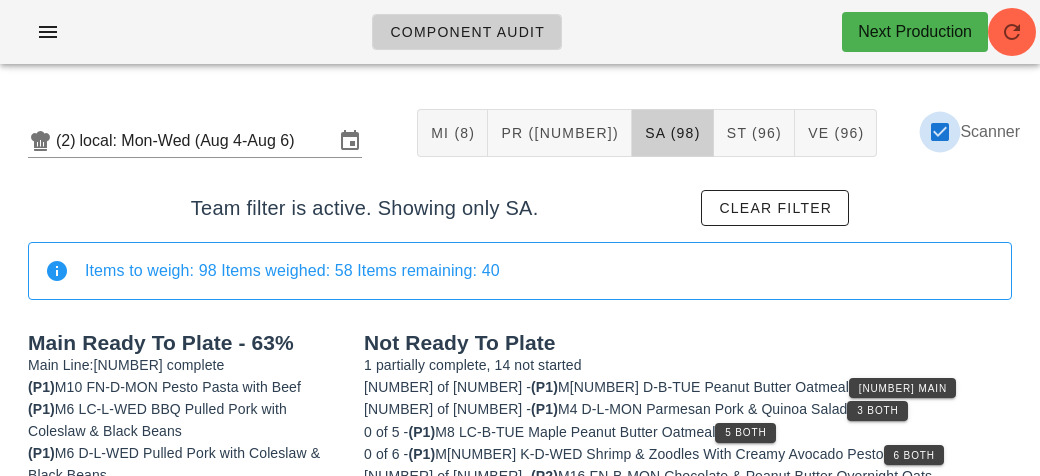 click at bounding box center [940, 132] 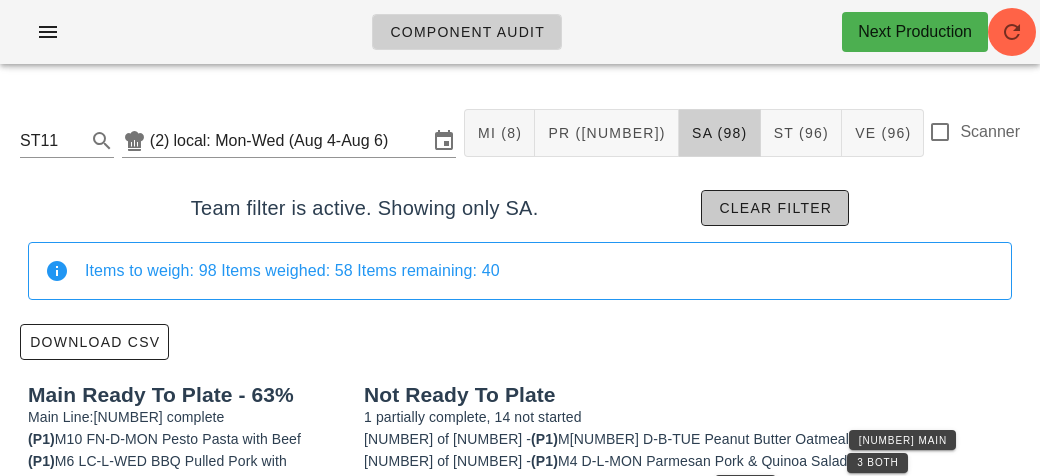 click on "Clear filter" at bounding box center (775, 208) 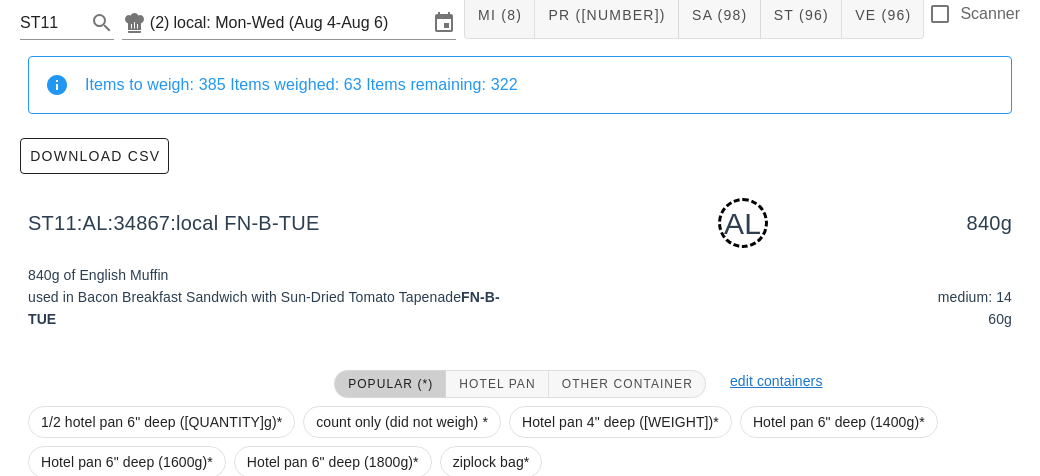 scroll, scrollTop: 302, scrollLeft: 0, axis: vertical 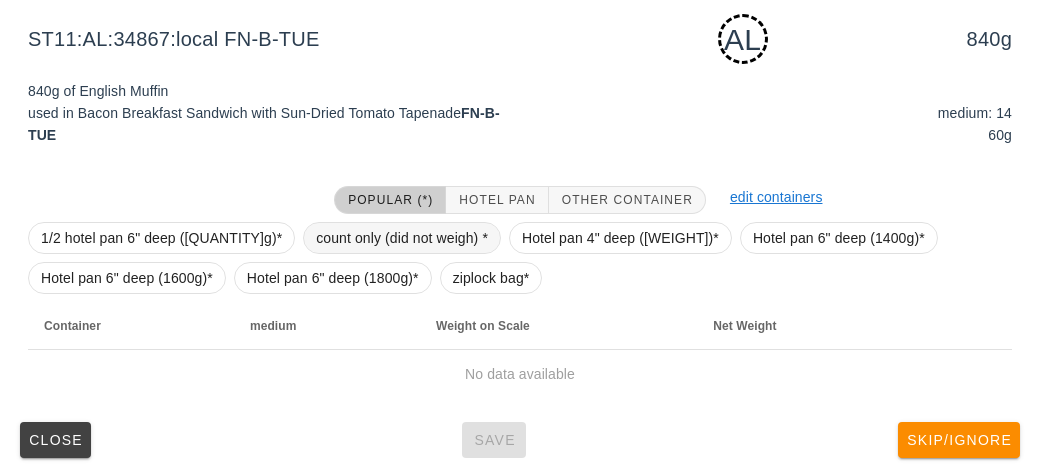 click on "count only (did not weigh) *" at bounding box center (402, 238) 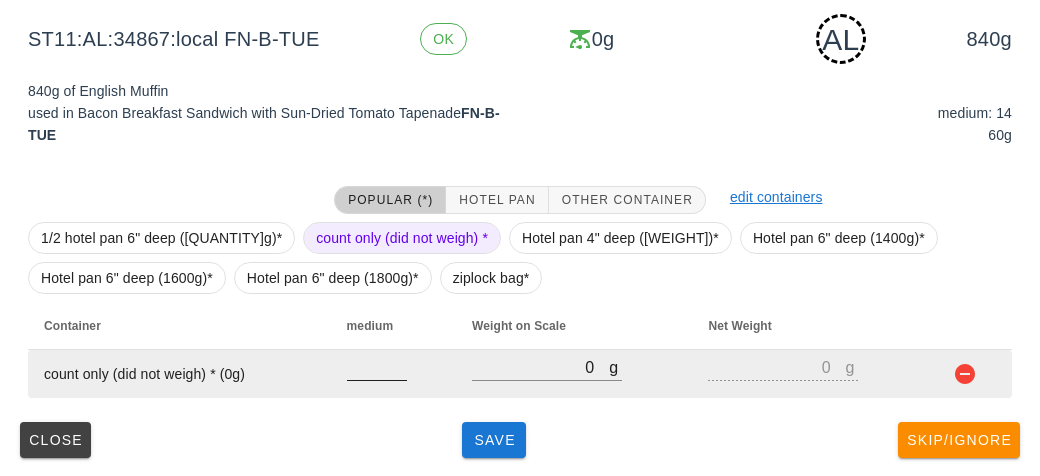click at bounding box center [377, 367] 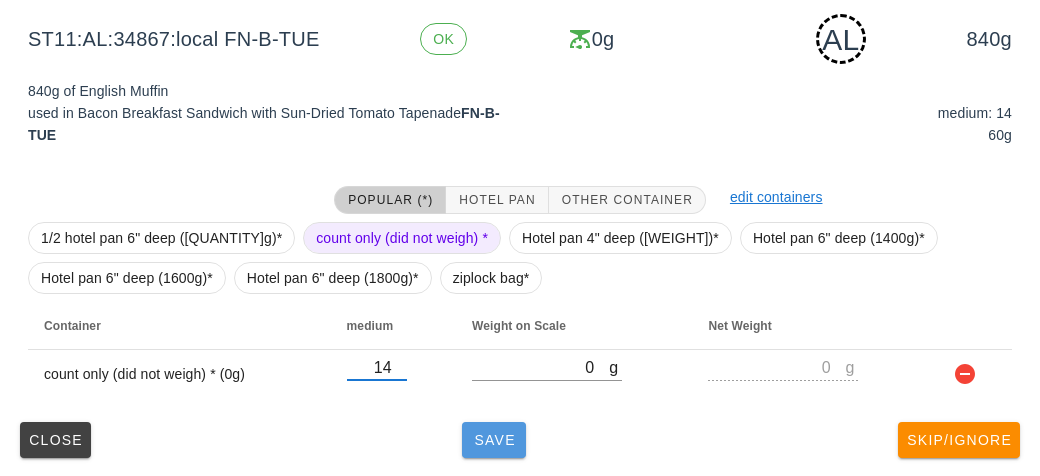 click on "Save" at bounding box center [494, 440] 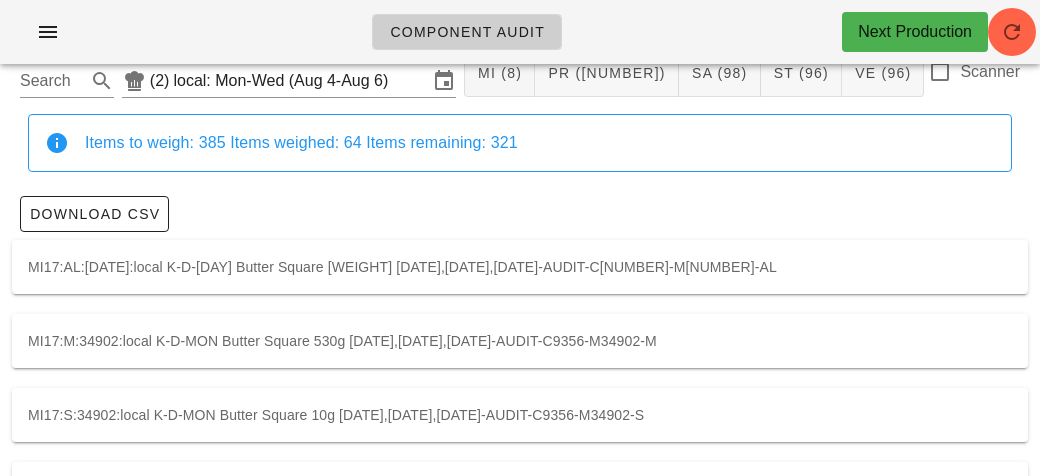 scroll, scrollTop: 0, scrollLeft: 0, axis: both 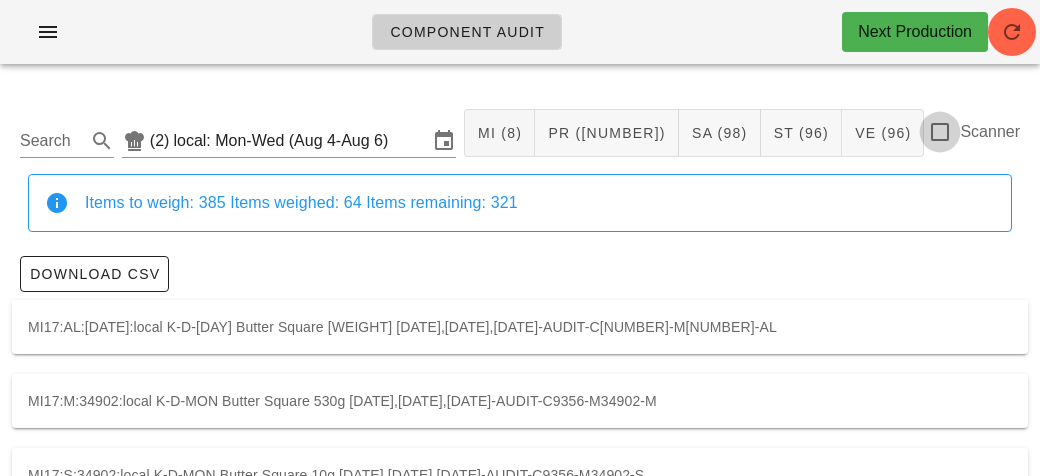 click at bounding box center [940, 132] 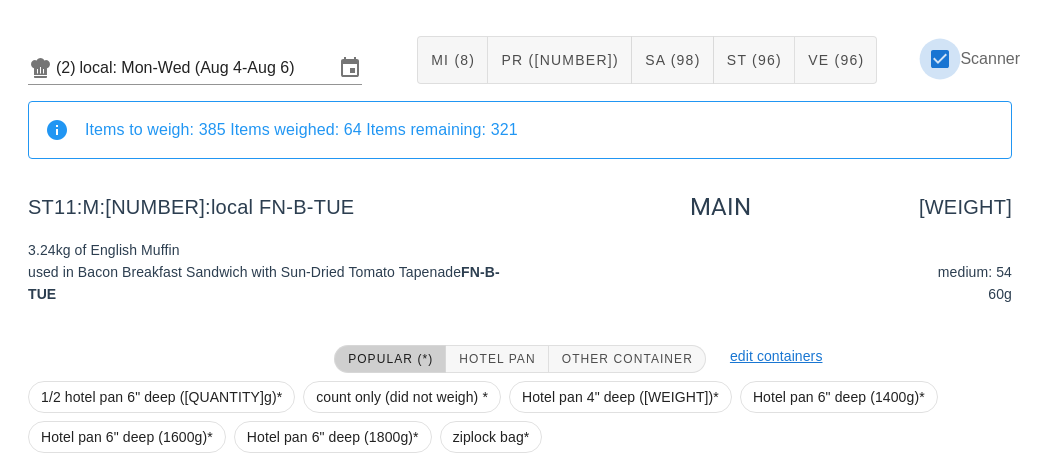 scroll, scrollTop: 232, scrollLeft: 0, axis: vertical 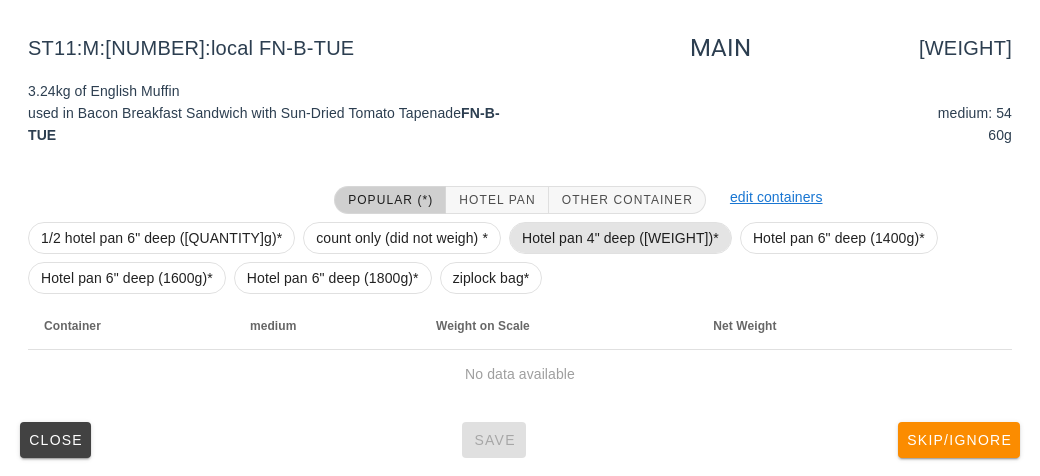 click on "Hotel pan 4" deep ([WEIGHT])*" at bounding box center [620, 238] 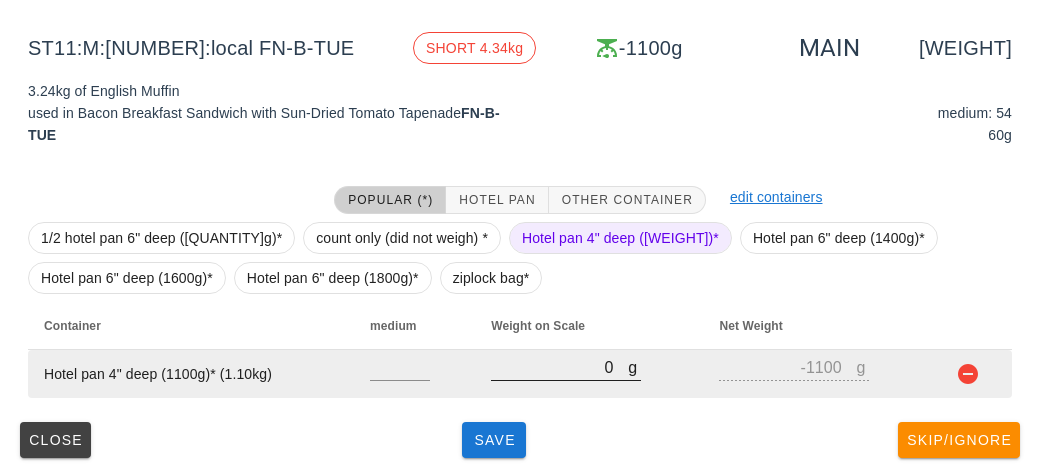 click on "0" at bounding box center [559, 367] 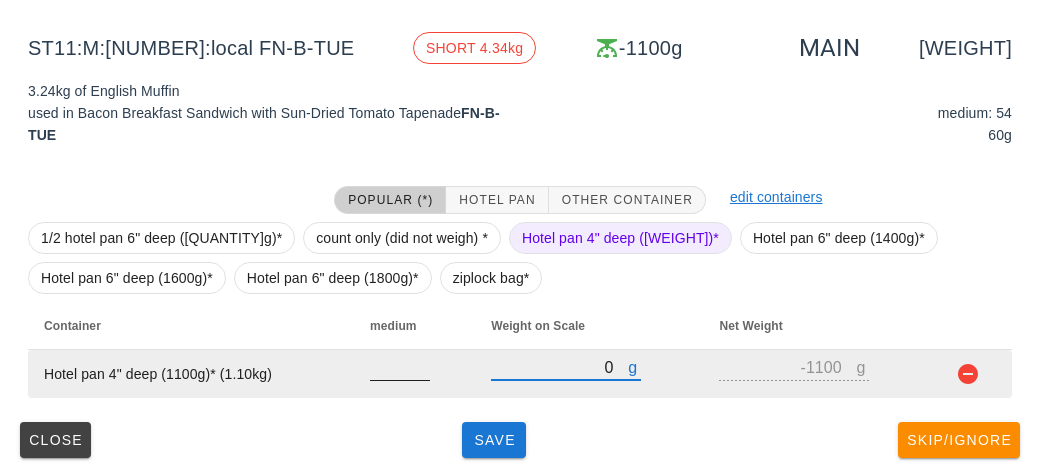 click at bounding box center (400, 367) 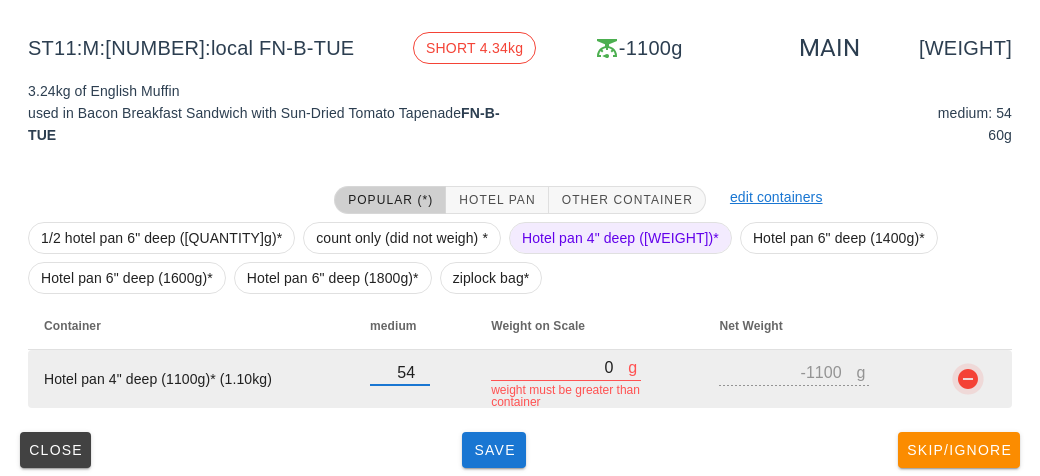 click at bounding box center [968, 379] 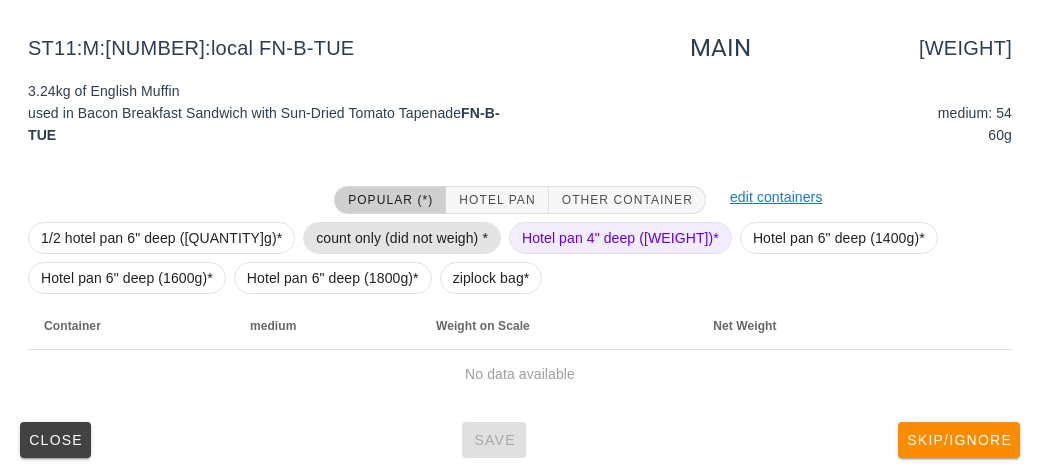 click on "count only (did not weigh) *" at bounding box center [402, 238] 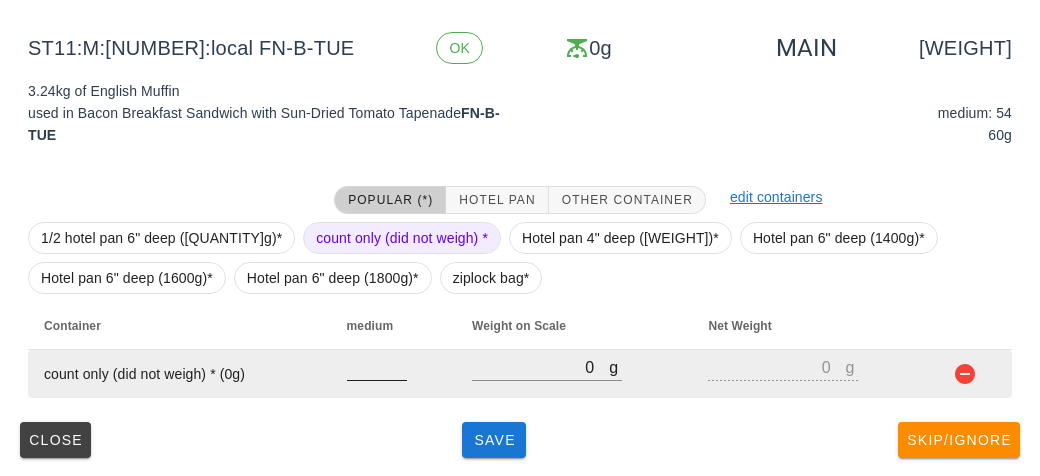 click at bounding box center [377, 367] 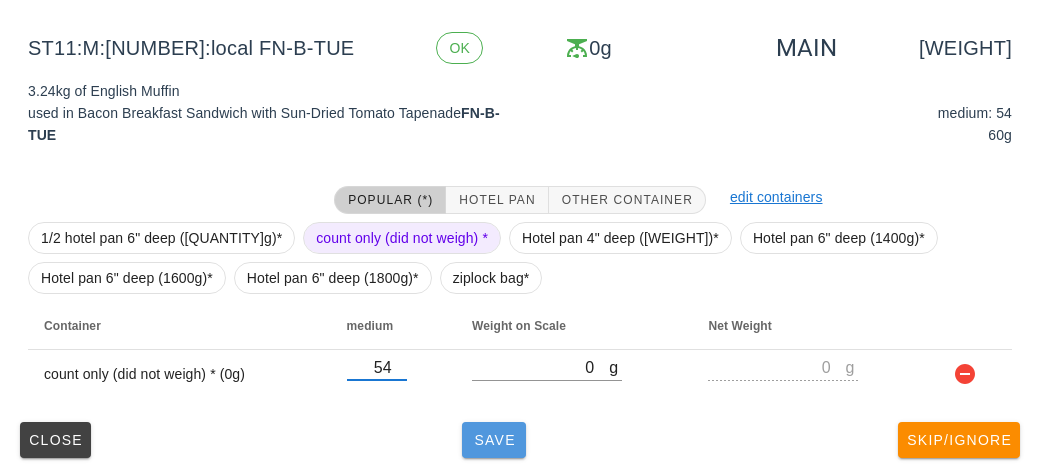 click on "Save" at bounding box center (494, 440) 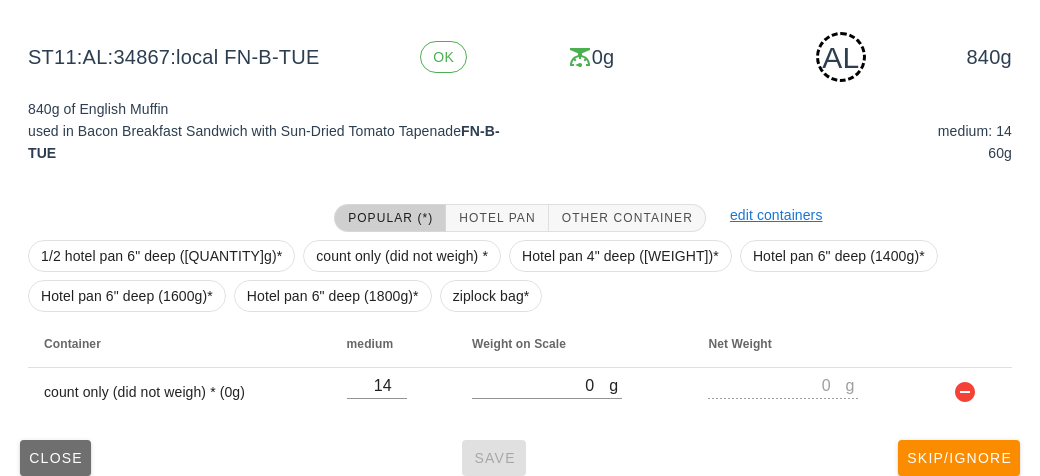click on "Close" at bounding box center (55, 458) 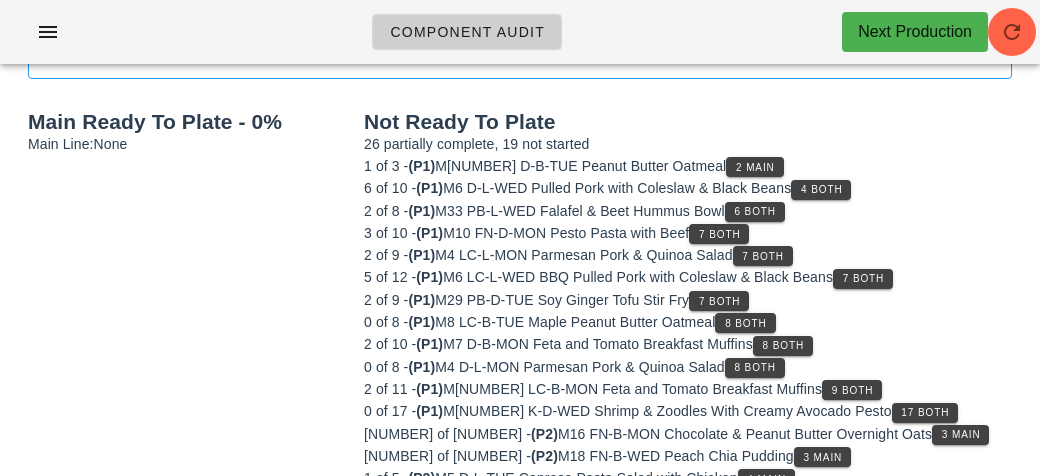scroll, scrollTop: 0, scrollLeft: 0, axis: both 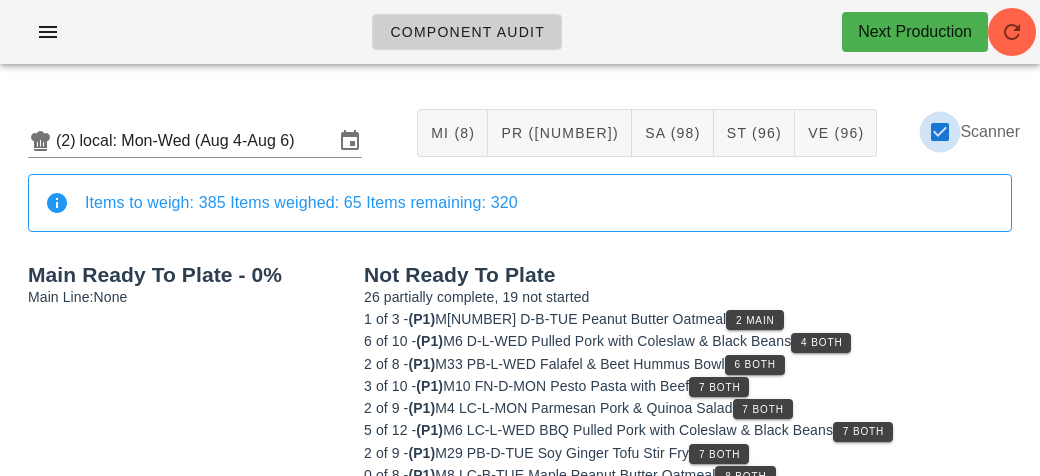 click at bounding box center [940, 132] 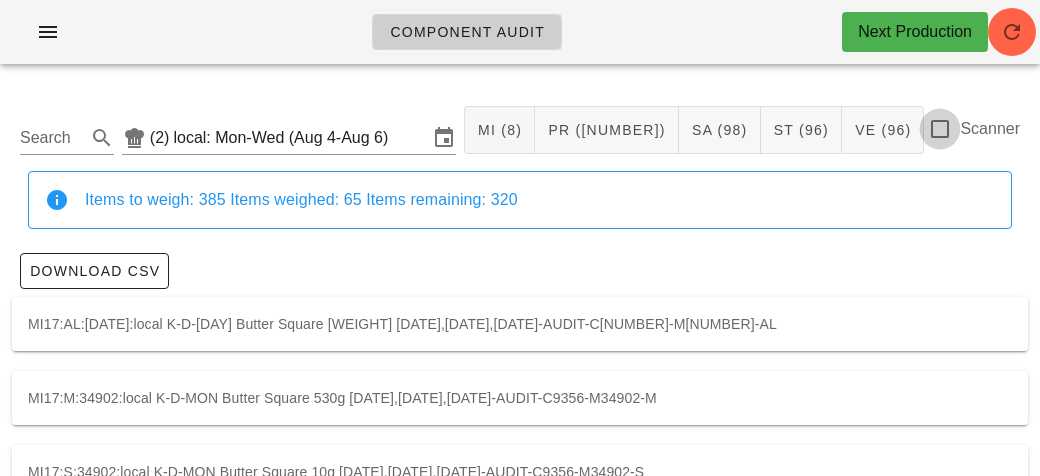 scroll, scrollTop: 4, scrollLeft: 0, axis: vertical 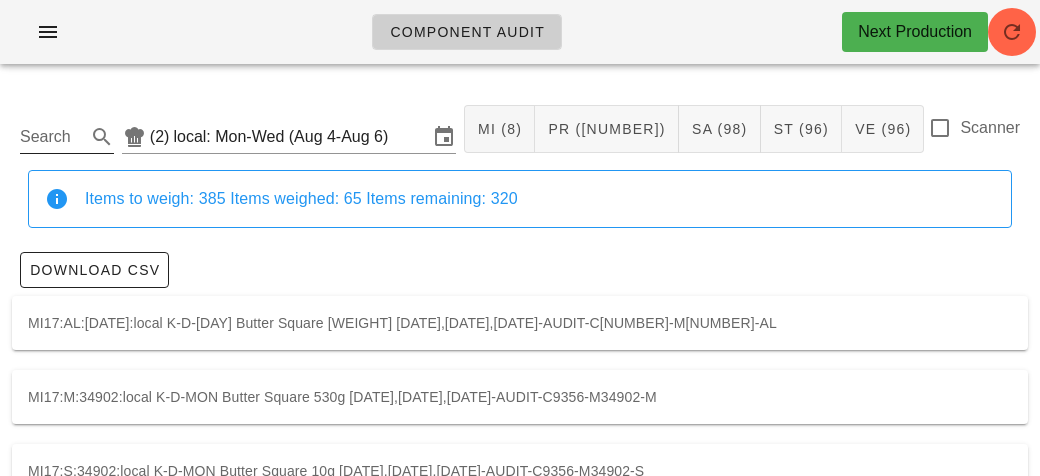 click on "Search" at bounding box center (51, 137) 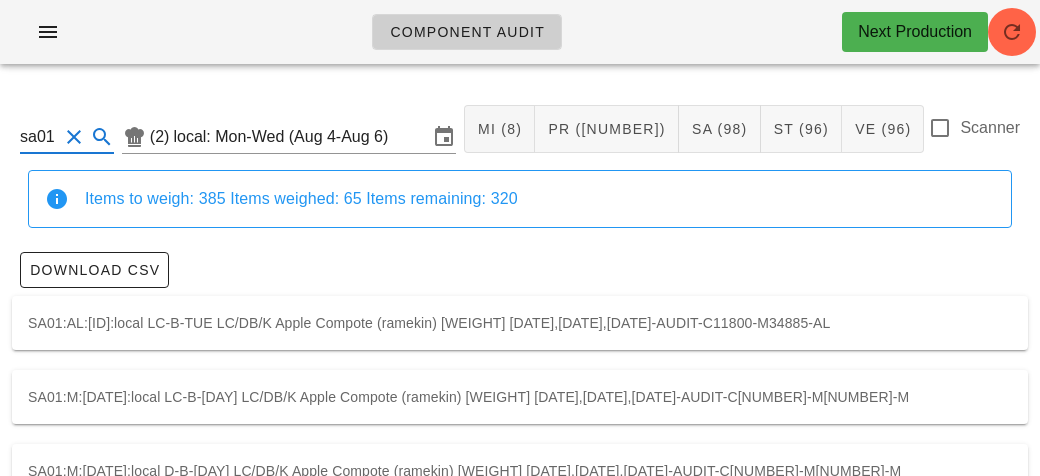 scroll, scrollTop: 56, scrollLeft: 0, axis: vertical 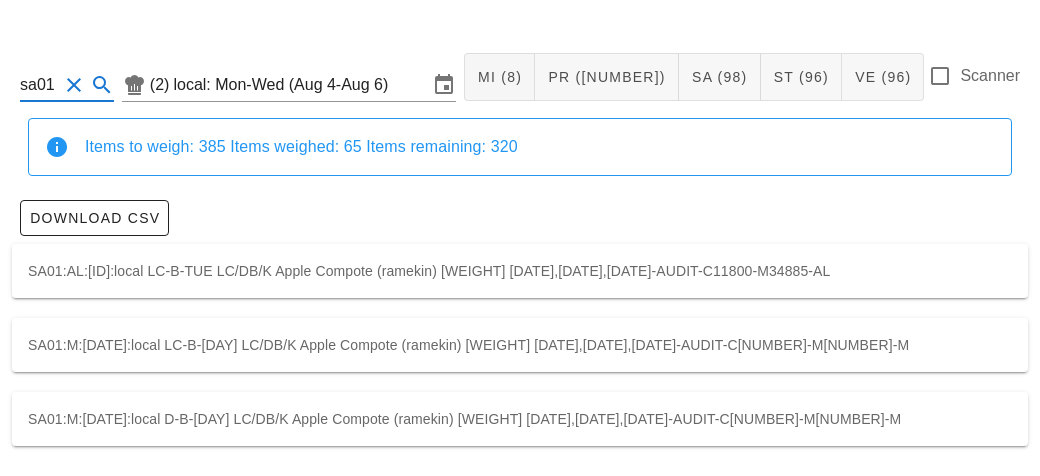 click on "SA01:M:[DATE]:local LC-B-[DAY] LC/DB/K Apple Compote (ramekin) [WEIGHT] [DATE],[DATE],[DATE]-AUDIT-C[NUMBER]-M[NUMBER]-M" at bounding box center (520, 345) 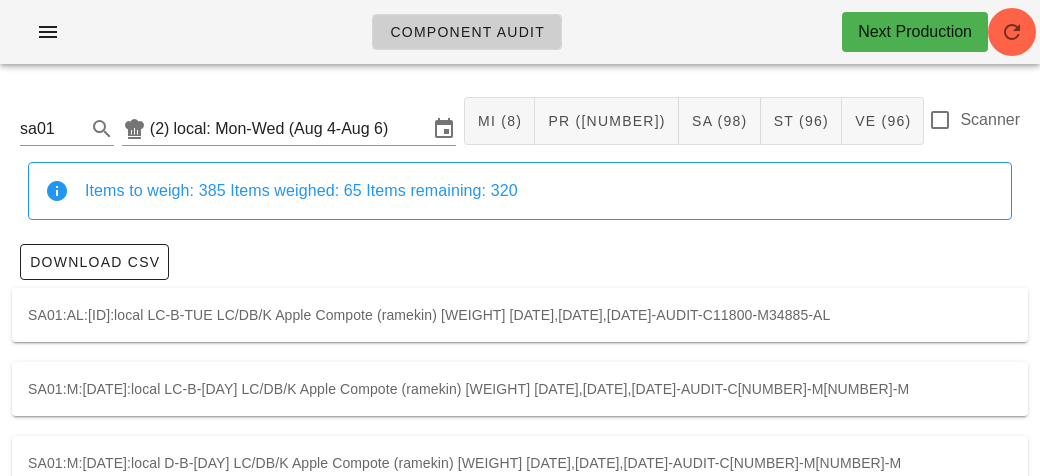 scroll, scrollTop: 12, scrollLeft: 0, axis: vertical 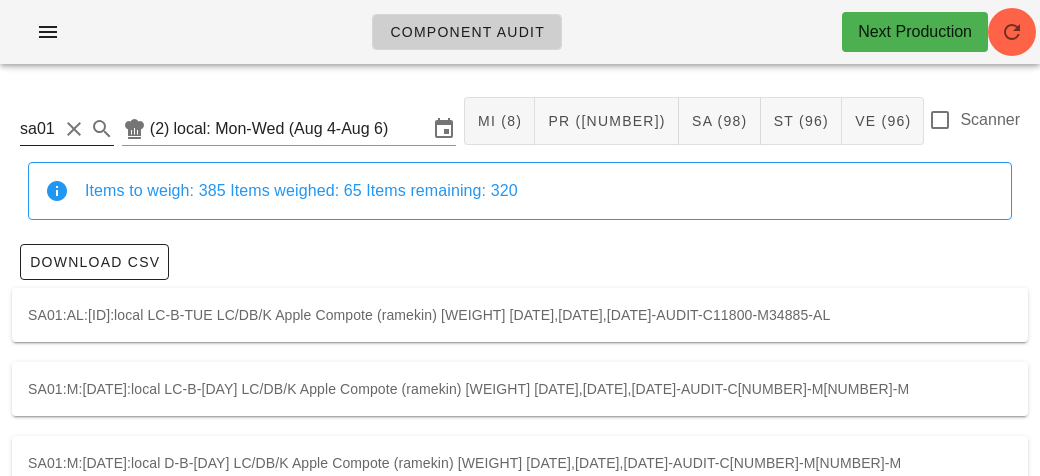 click at bounding box center (74, 129) 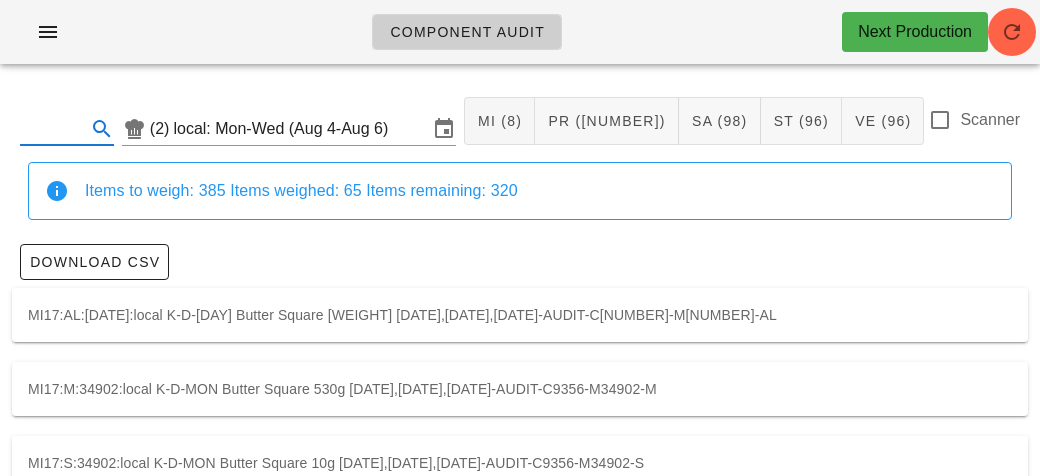 click at bounding box center [51, 129] 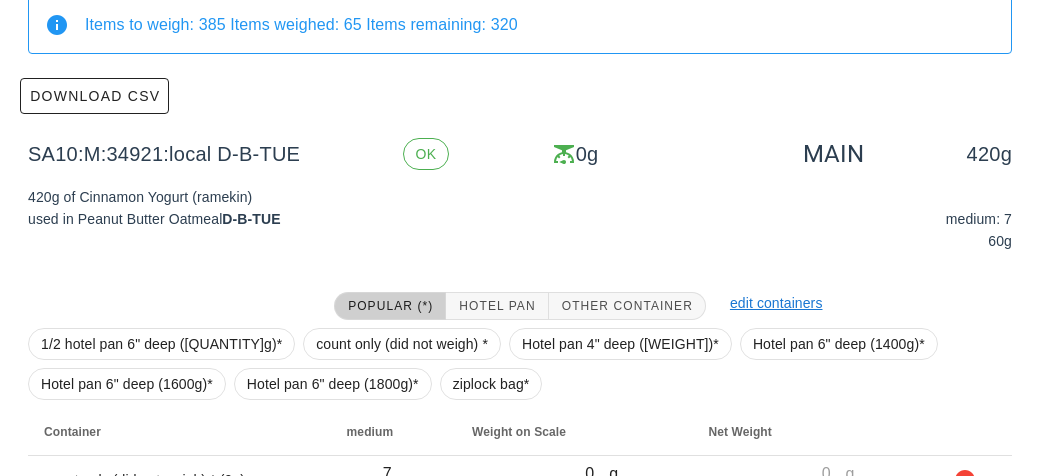 scroll, scrollTop: 284, scrollLeft: 0, axis: vertical 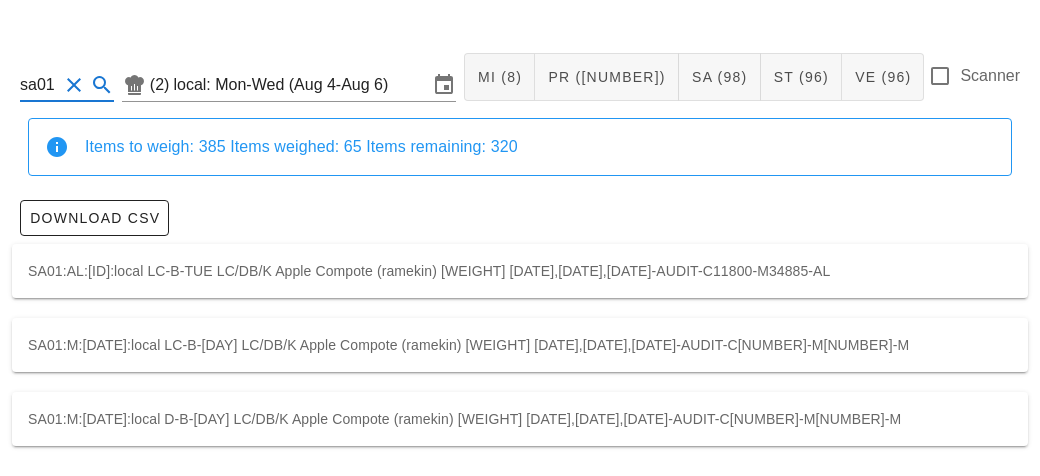 click on "SA01:M:[DATE]:local LC-B-[DAY] LC/DB/K Apple Compote (ramekin) [WEIGHT] [DATE],[DATE],[DATE]-AUDIT-C[NUMBER]-M[NUMBER]-M" at bounding box center (520, 345) 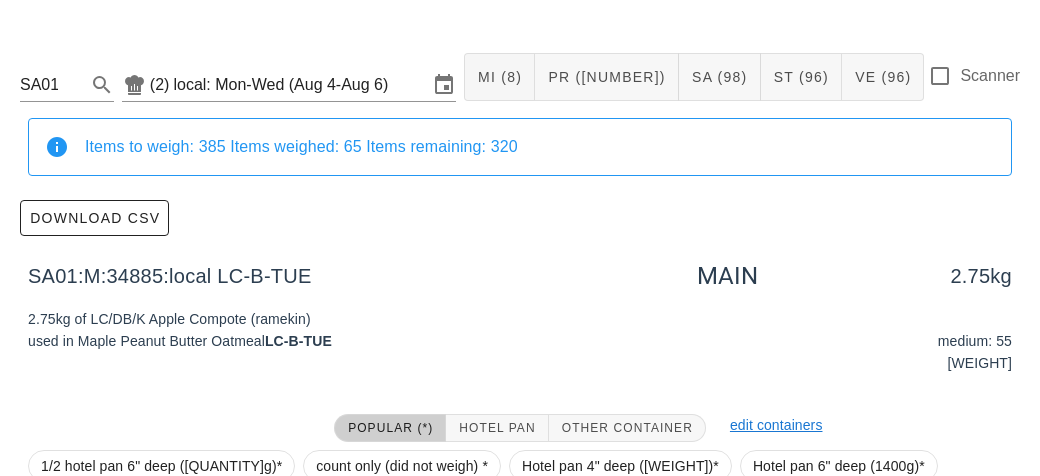 click on "1/2 hotel pan 6" deep (720g)*   count only (did not weigh) *   Hotel pan 4" deep (1100g)*   Hotel pan 6" deep (1400g)*   Hotel pan 6" deep (1600g)*   Hotel pan 6" deep (1800g)*   ziplock bag*" at bounding box center [520, 486] 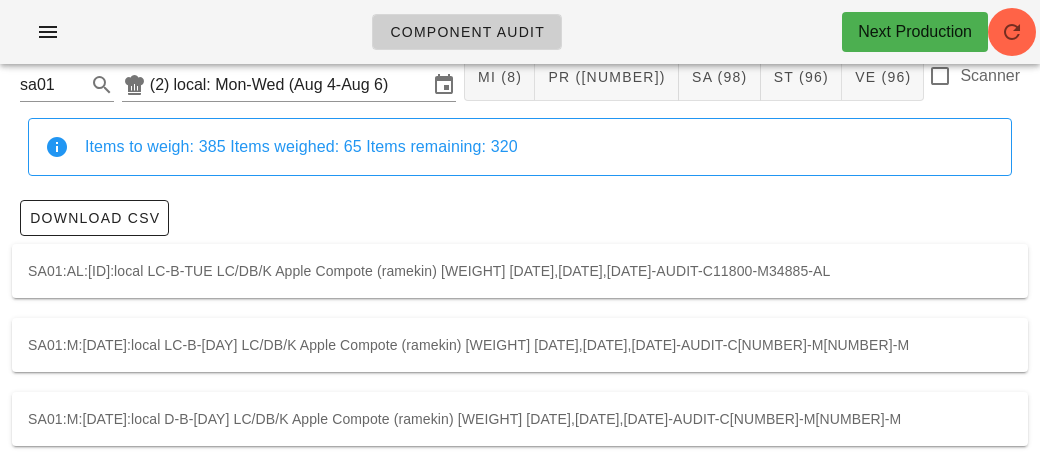 click on "SA01:M:[DATE]:local D-B-[DAY] LC/DB/K Apple Compote (ramekin) [WEIGHT] [DATE],[DATE],[DATE]-AUDIT-C[NUMBER]-M[NUMBER]-M" at bounding box center (520, 419) 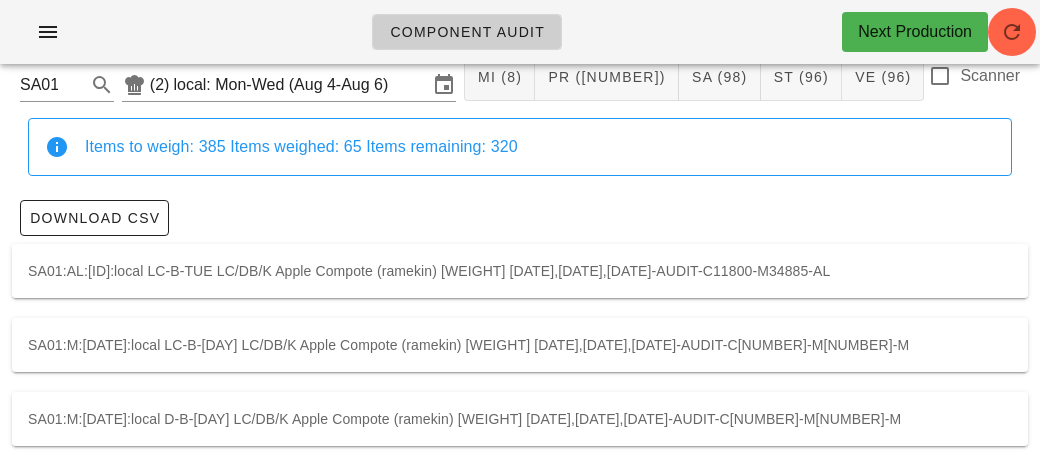 scroll, scrollTop: 284, scrollLeft: 0, axis: vertical 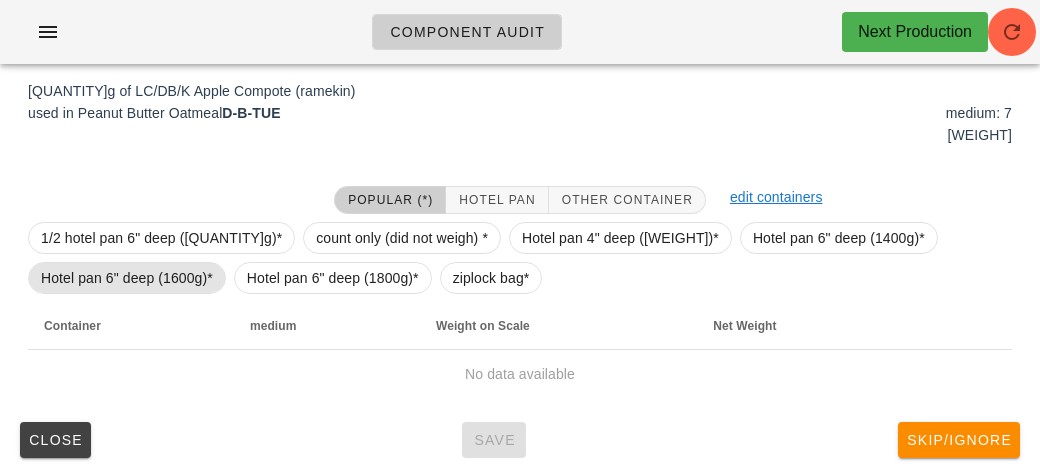 click on "Hotel pan 6" deep (1600g)*" at bounding box center (127, 278) 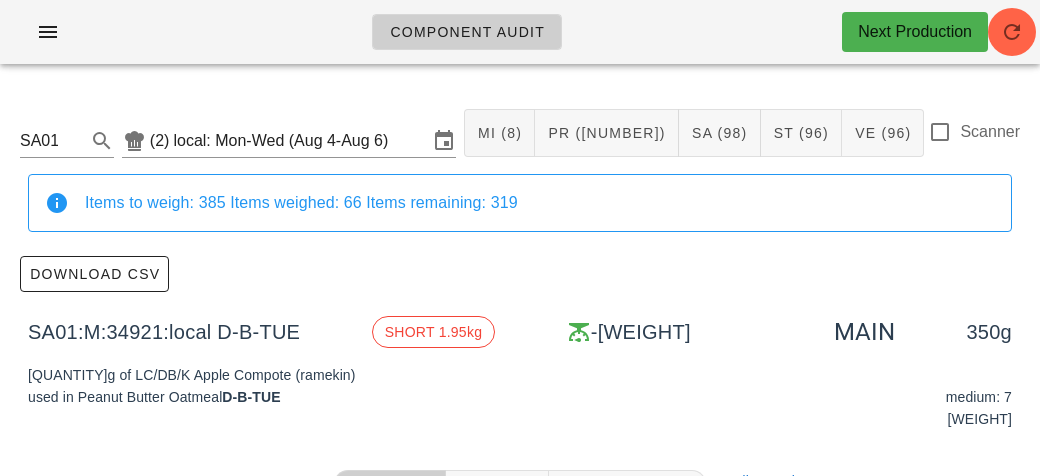 scroll, scrollTop: 2, scrollLeft: 0, axis: vertical 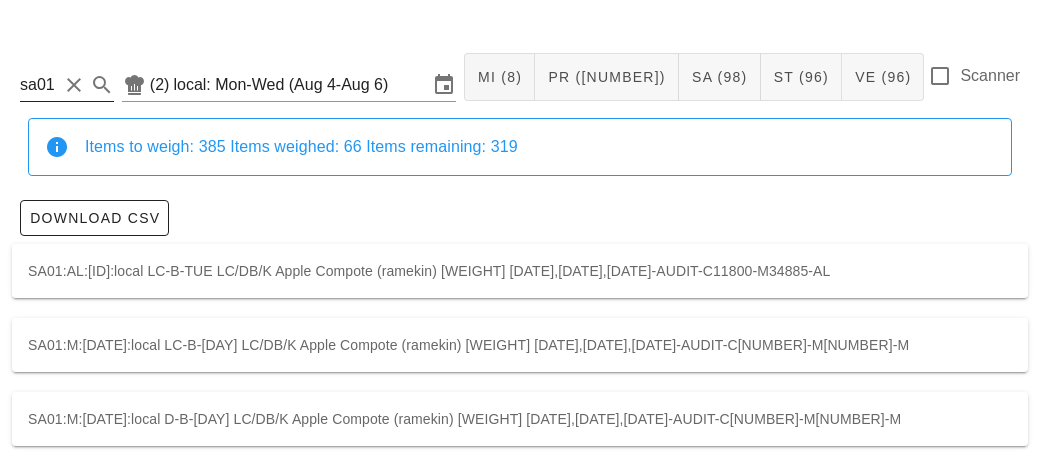 click on "sa01" at bounding box center [39, 85] 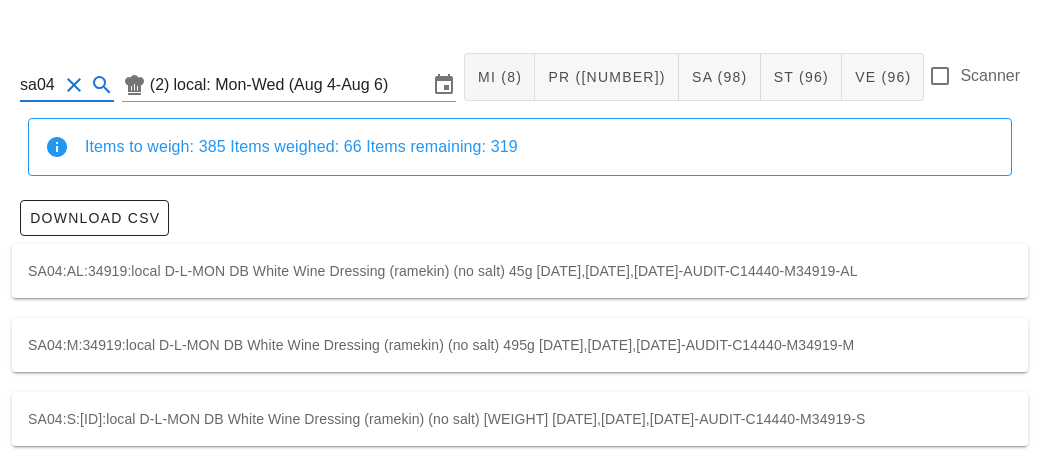 click on "SA04:M:34919:local D-L-MON DB White Wine Dressing (ramekin) (no salt) 495g [DATE],[DATE],[DATE]-AUDIT-C14440-M34919-M" at bounding box center [520, 345] 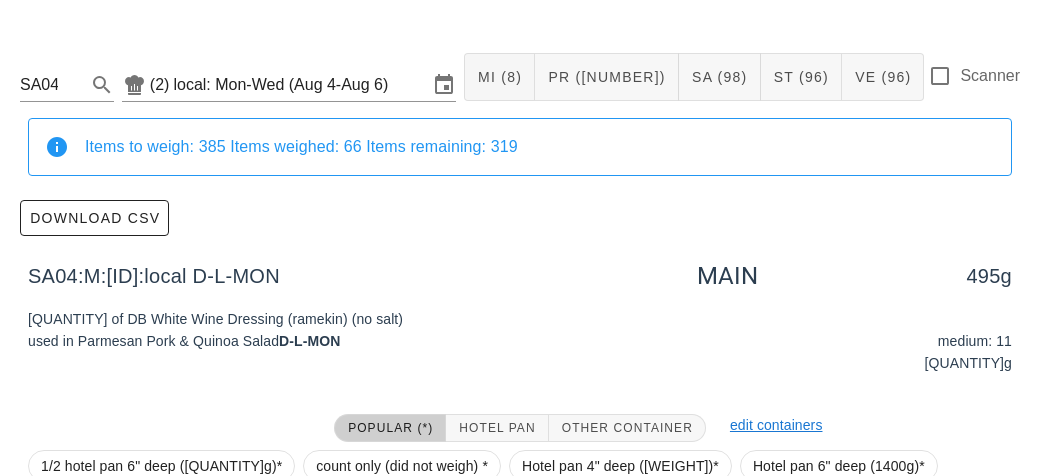 click at bounding box center (650, 382) 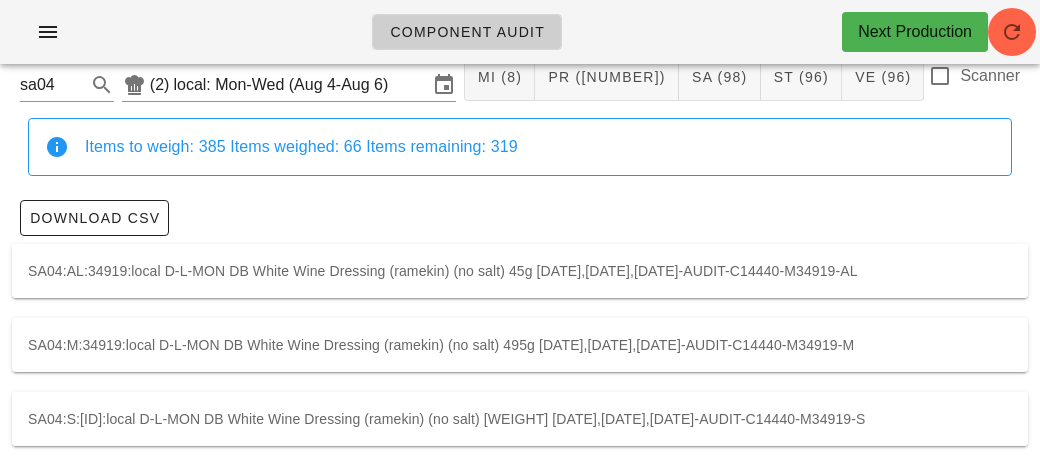 click on "SA04:S:[ID]:local D-L-MON DB White Wine Dressing (ramekin) (no salt) [WEIGHT] [DATE],[DATE],[DATE]-AUDIT-C14440-M34919-S" at bounding box center [520, 419] 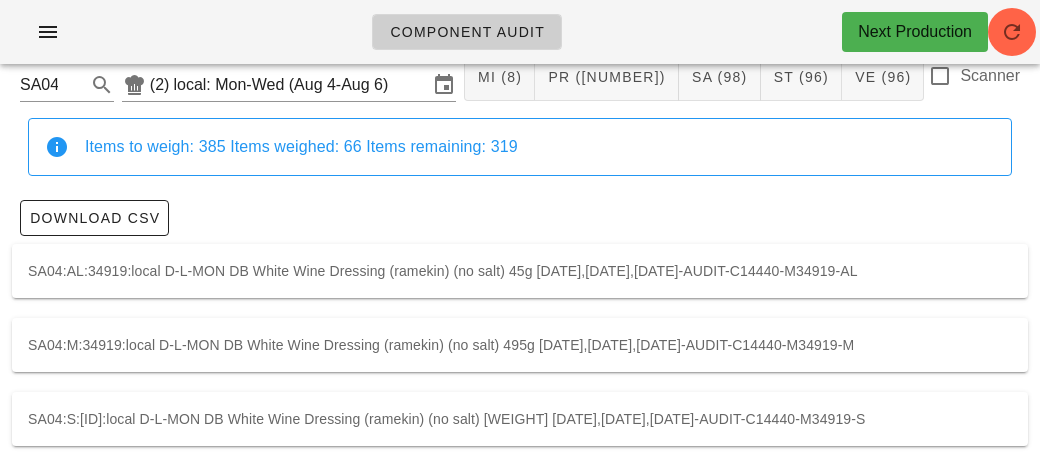 scroll, scrollTop: 222, scrollLeft: 0, axis: vertical 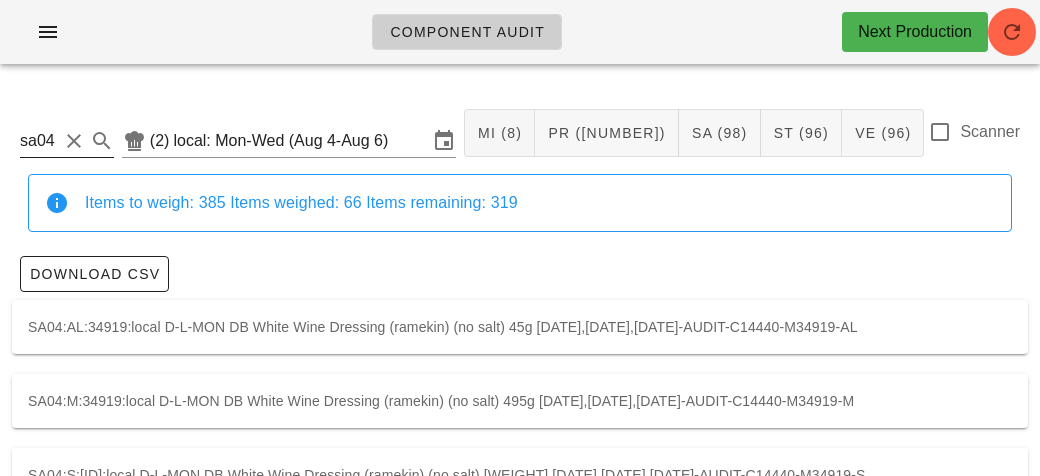 click on "sa04" at bounding box center (39, 141) 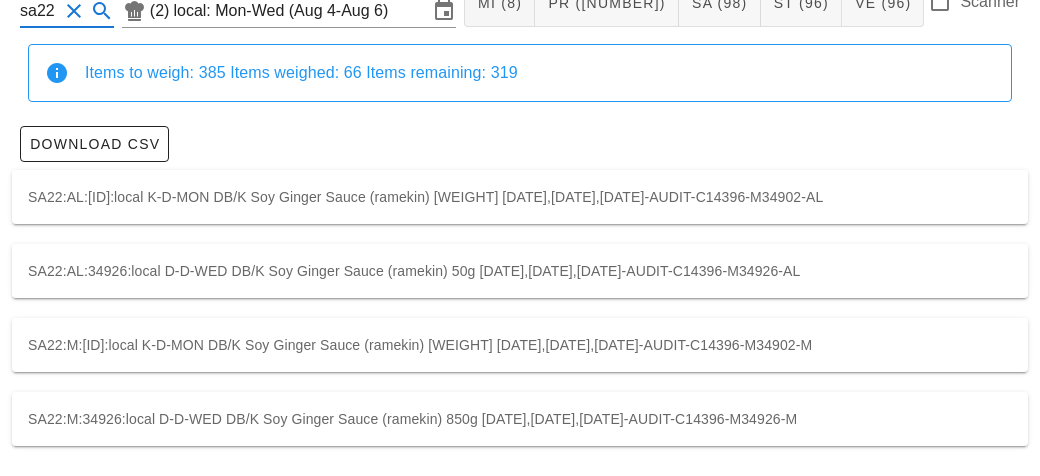 click on "SA22:M:[ID]:local K-D-MON DB/K Soy Ginger Sauce (ramekin) [WEIGHT] [DATE],[DATE],[DATE]-AUDIT-C14396-M34902-M" at bounding box center [520, 345] 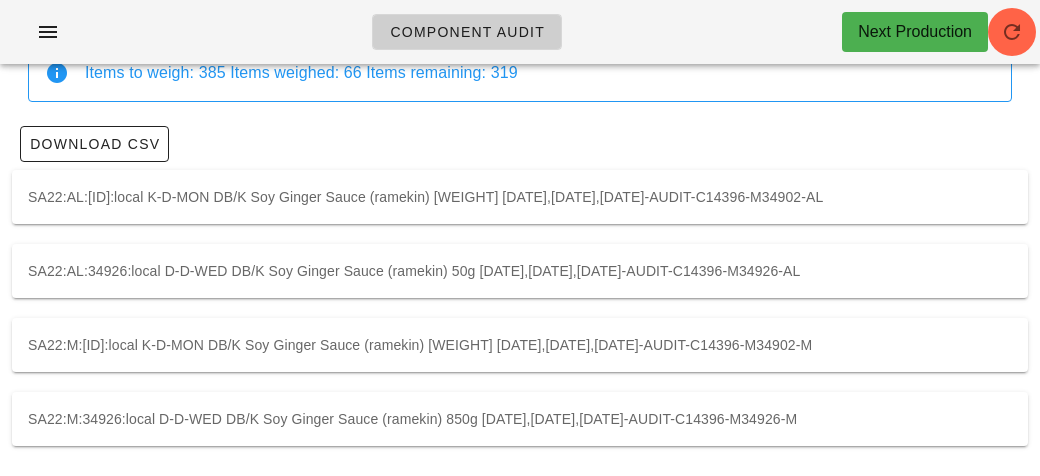 click on "SA22:M:34926:local D-D-WED DB/K Soy Ginger Sauce (ramekin) 850g [DATE],[DATE],[DATE]-AUDIT-C14396-M34926-M" at bounding box center (520, 419) 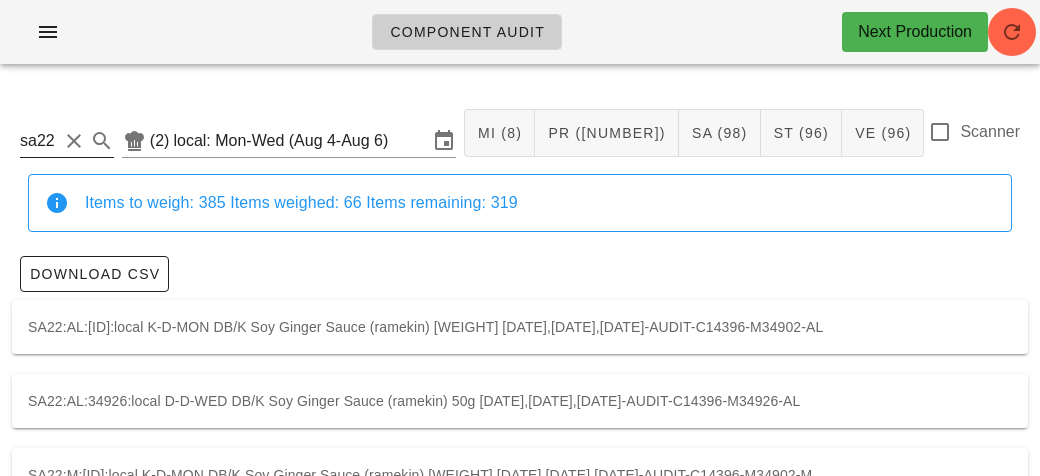 click on "sa22" at bounding box center (39, 141) 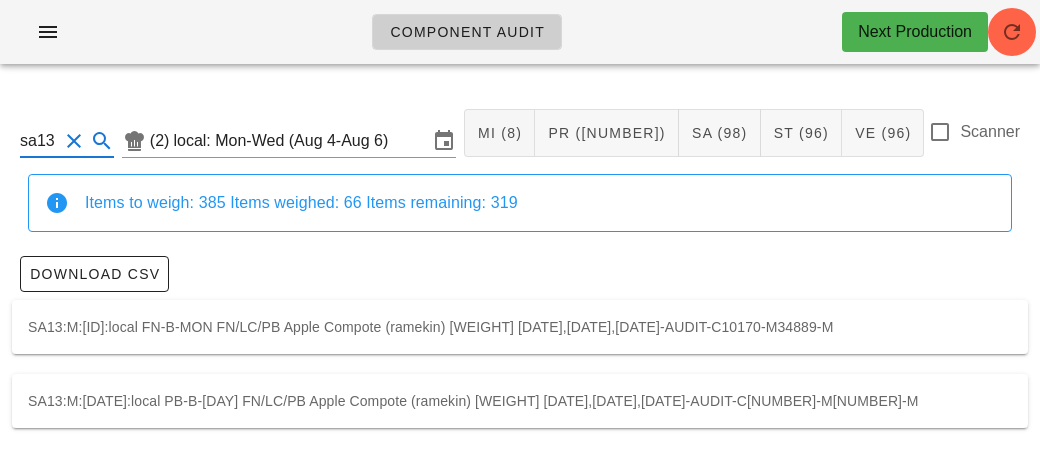 click on "SA13:M:[DATE]:local PB-B-[DAY] FN/LC/PB Apple Compote (ramekin) [WEIGHT] [DATE],[DATE],[DATE]-AUDIT-C[NUMBER]-M[NUMBER]-M" at bounding box center (520, 401) 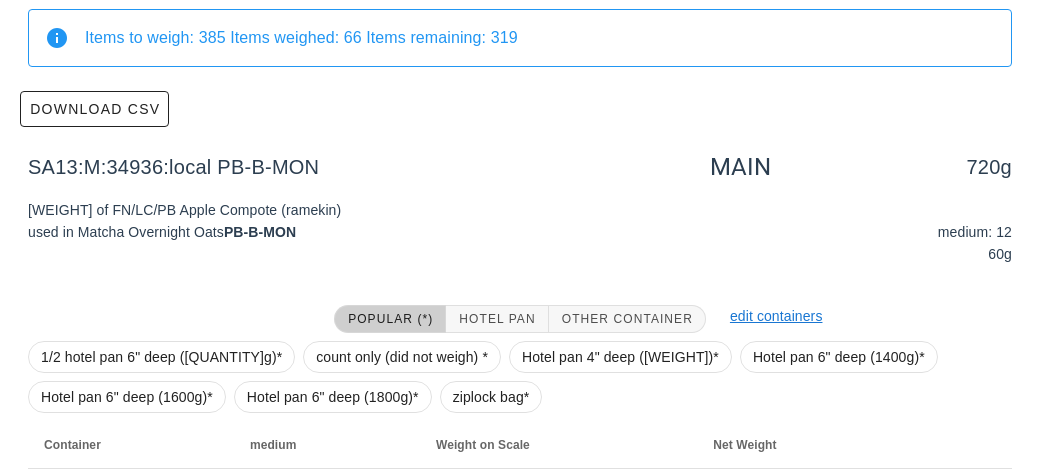 scroll, scrollTop: 284, scrollLeft: 0, axis: vertical 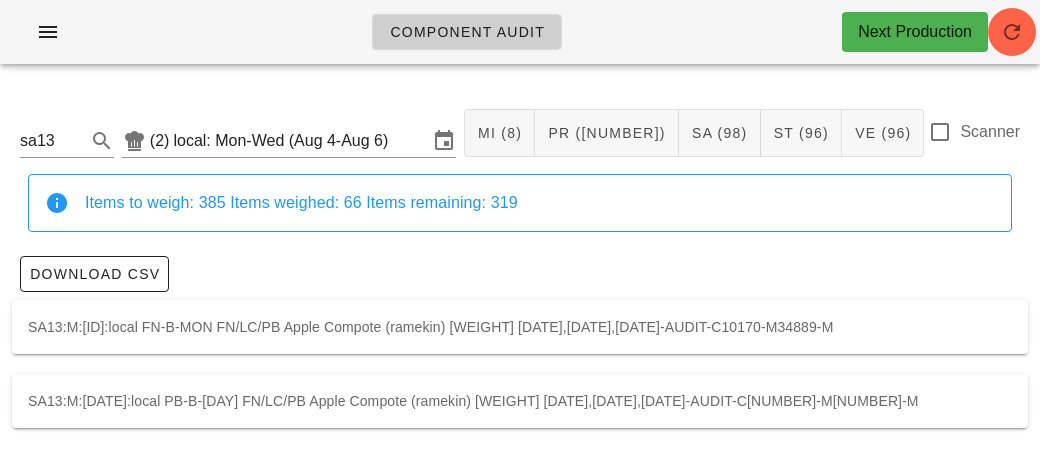 click on "SA13:M:[ID]:local FN-B-MON FN/LC/PB Apple Compote (ramekin) [WEIGHT] [DATE],[DATE],[DATE]-AUDIT-C10170-M34889-M" at bounding box center (520, 327) 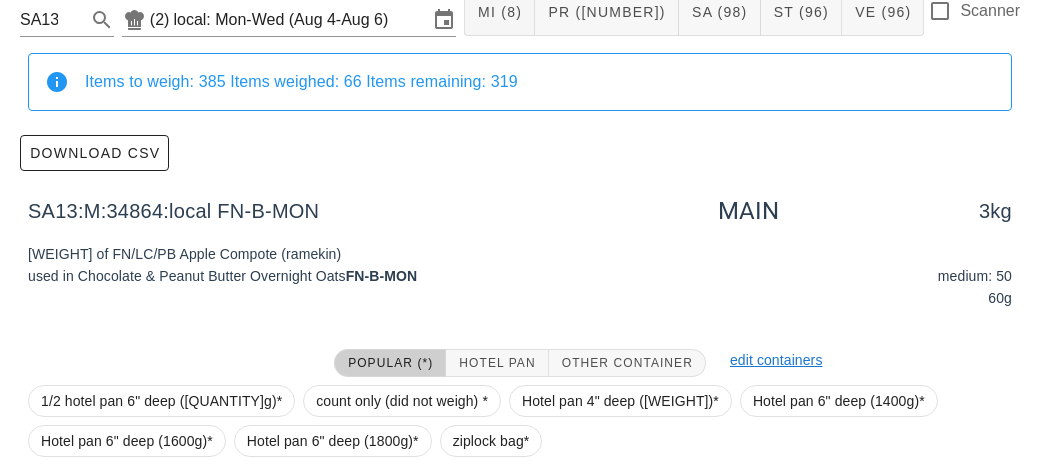 scroll, scrollTop: 284, scrollLeft: 0, axis: vertical 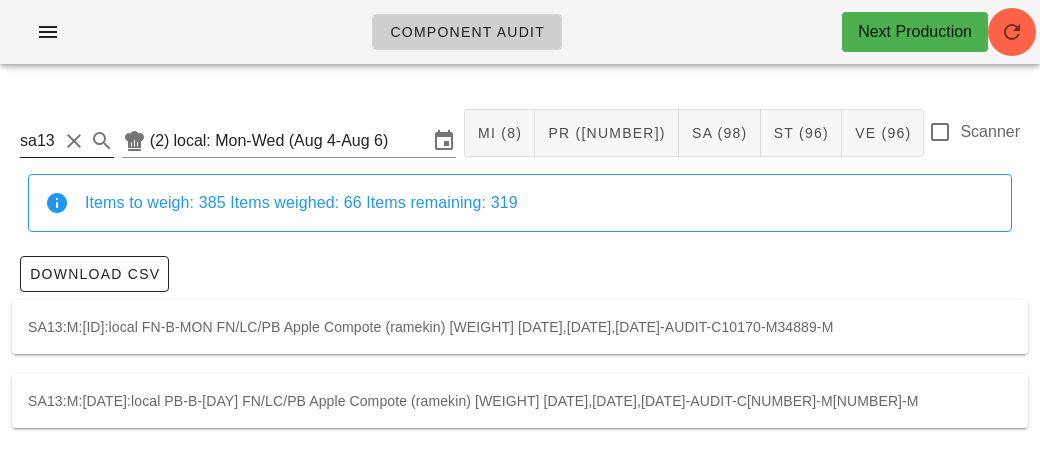 click on "sa13" at bounding box center [39, 141] 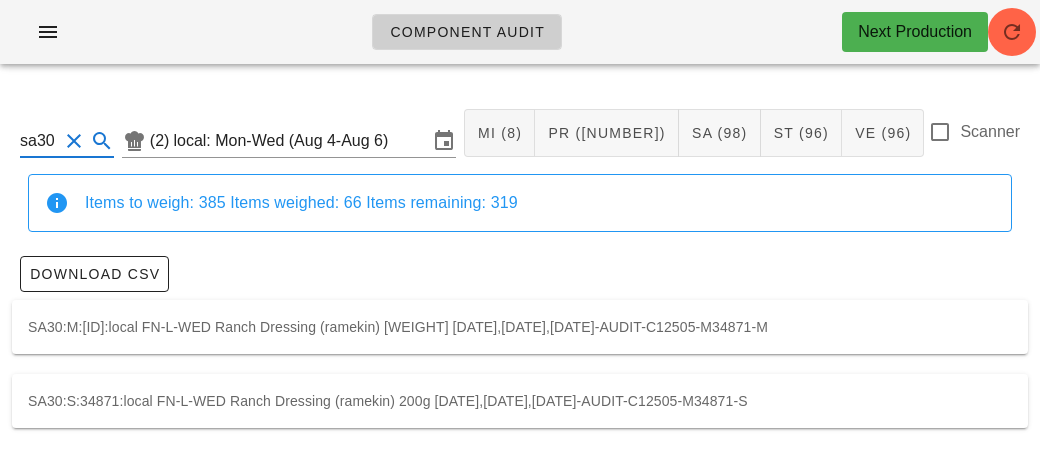 click on "SA30:M:[ID]:local FN-L-WED Ranch Dressing (ramekin) [WEIGHT] [DATE],[DATE],[DATE]-AUDIT-C12505-M34871-M" at bounding box center [520, 327] 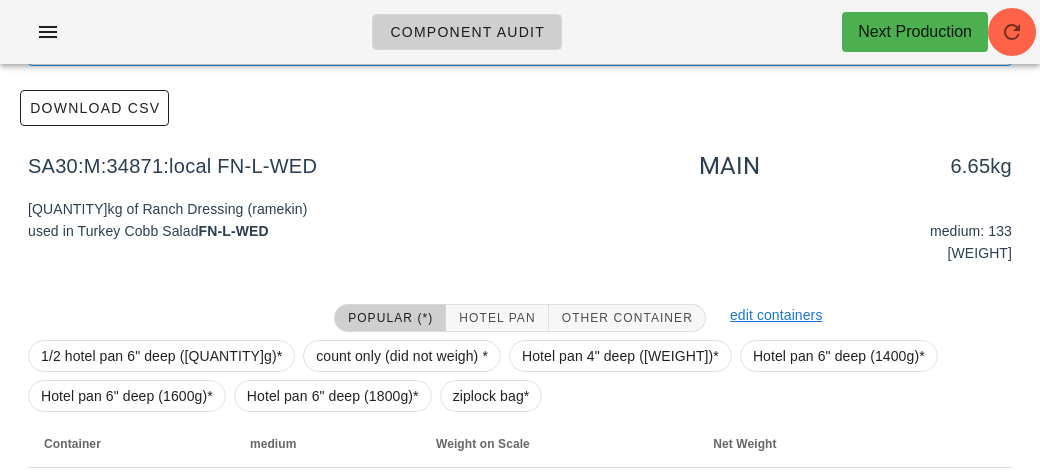 scroll, scrollTop: 284, scrollLeft: 0, axis: vertical 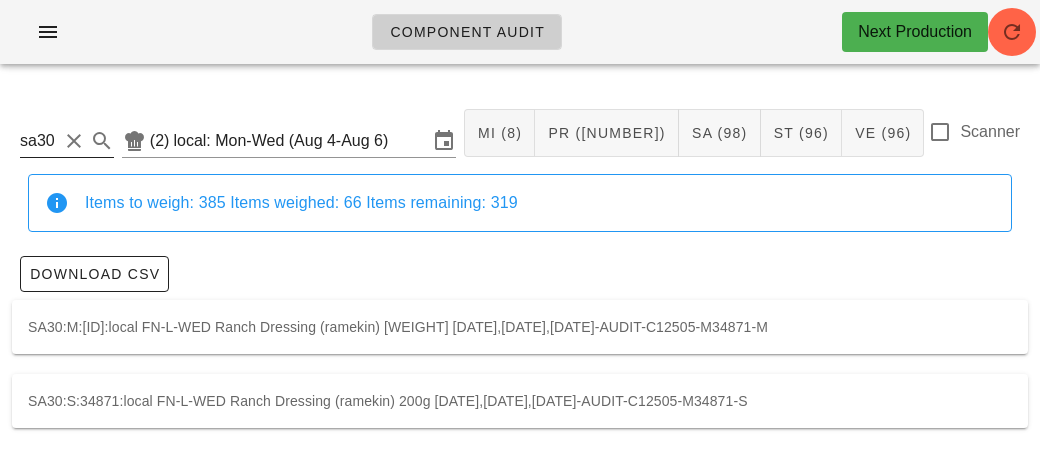 click on "sa30" at bounding box center [39, 141] 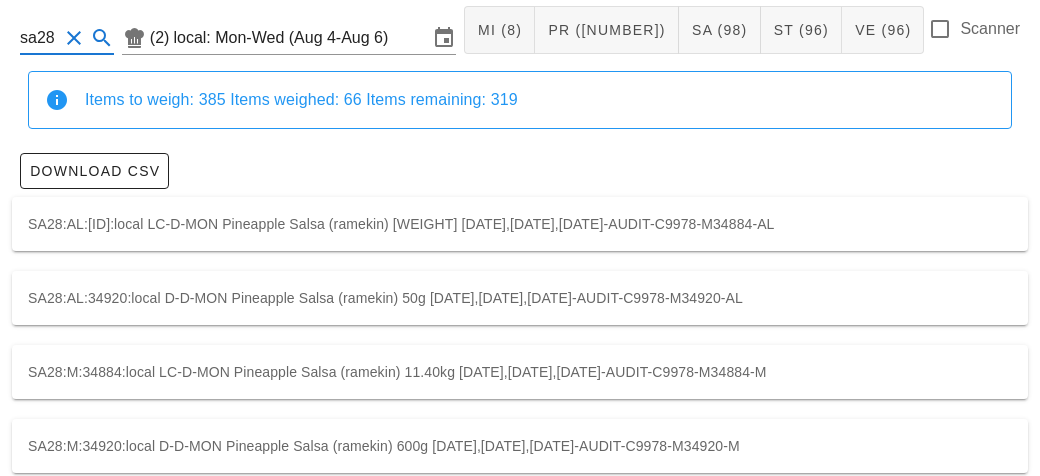 scroll, scrollTop: 278, scrollLeft: 0, axis: vertical 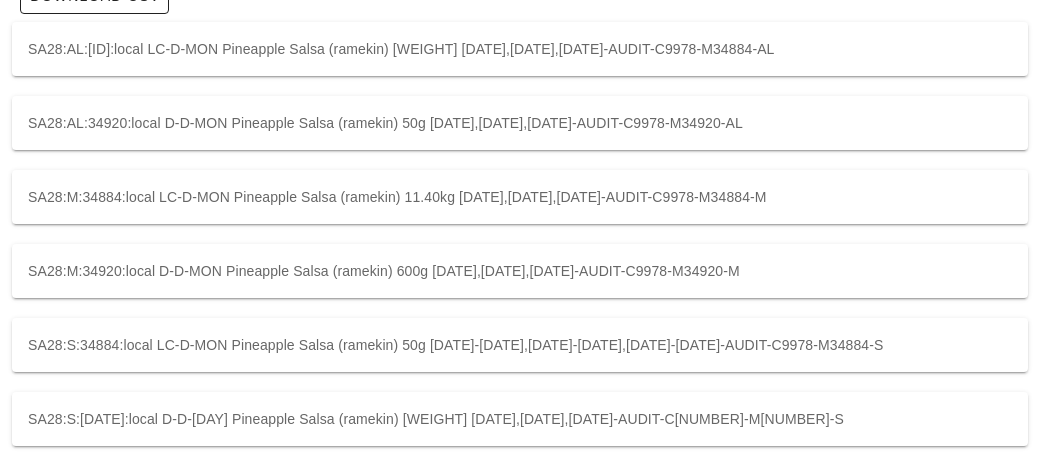 click on "SA28:M:34884:local LC-D-MON Pineapple Salsa (ramekin) 11.40kg [DATE],[DATE],[DATE]-AUDIT-C9978-M34884-M" at bounding box center [520, 197] 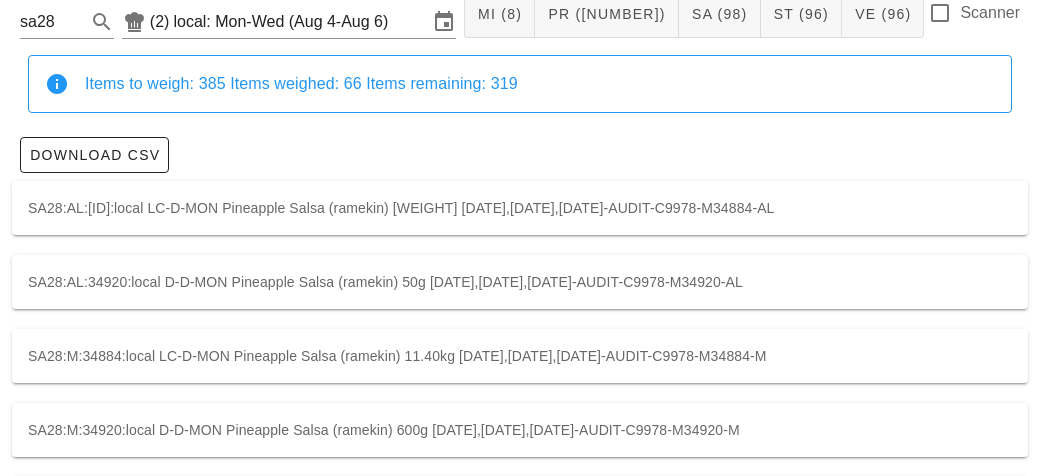 scroll, scrollTop: 0, scrollLeft: 0, axis: both 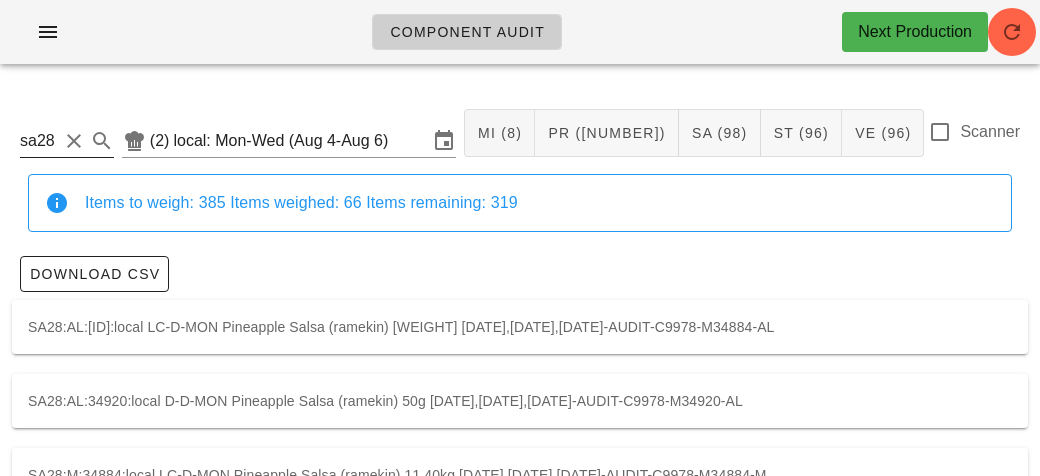 click on "sa28" at bounding box center [39, 141] 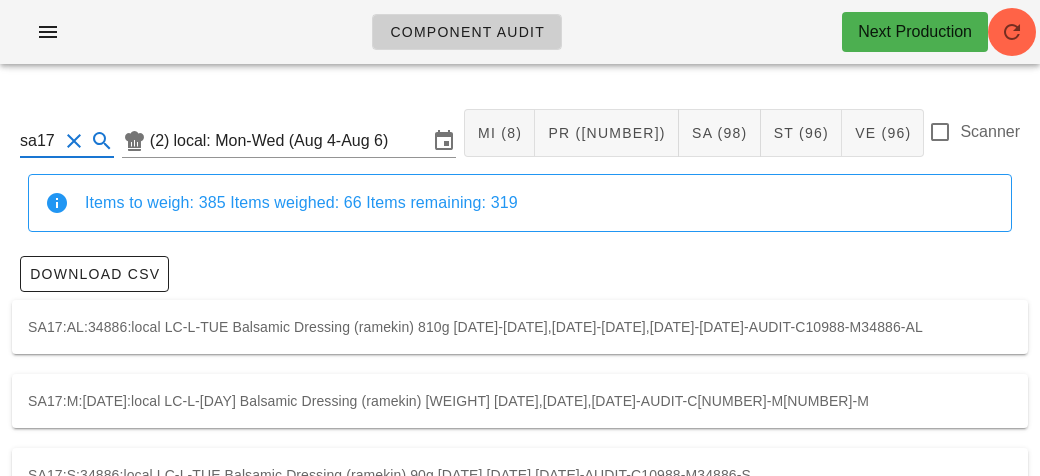 scroll, scrollTop: 56, scrollLeft: 0, axis: vertical 